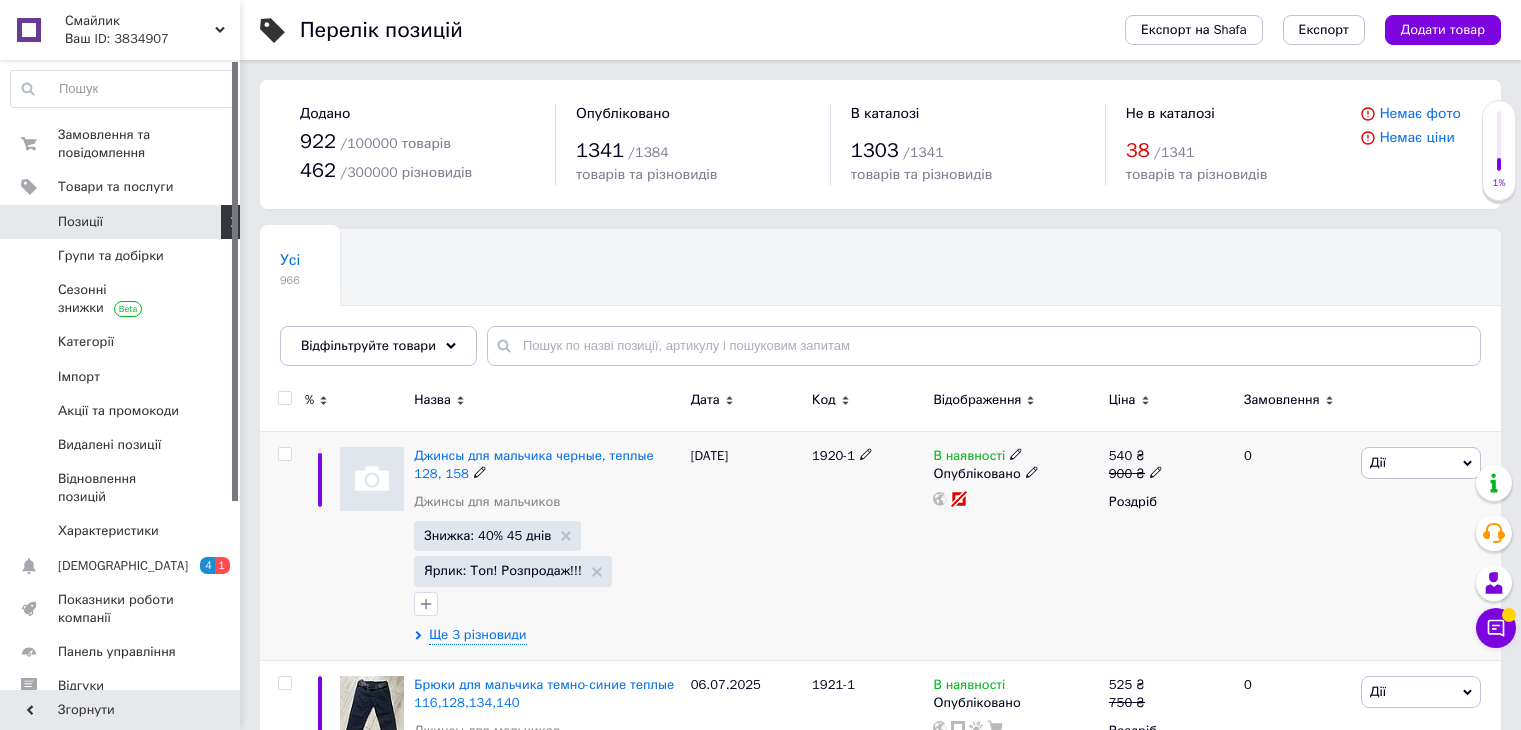 scroll, scrollTop: 0, scrollLeft: 0, axis: both 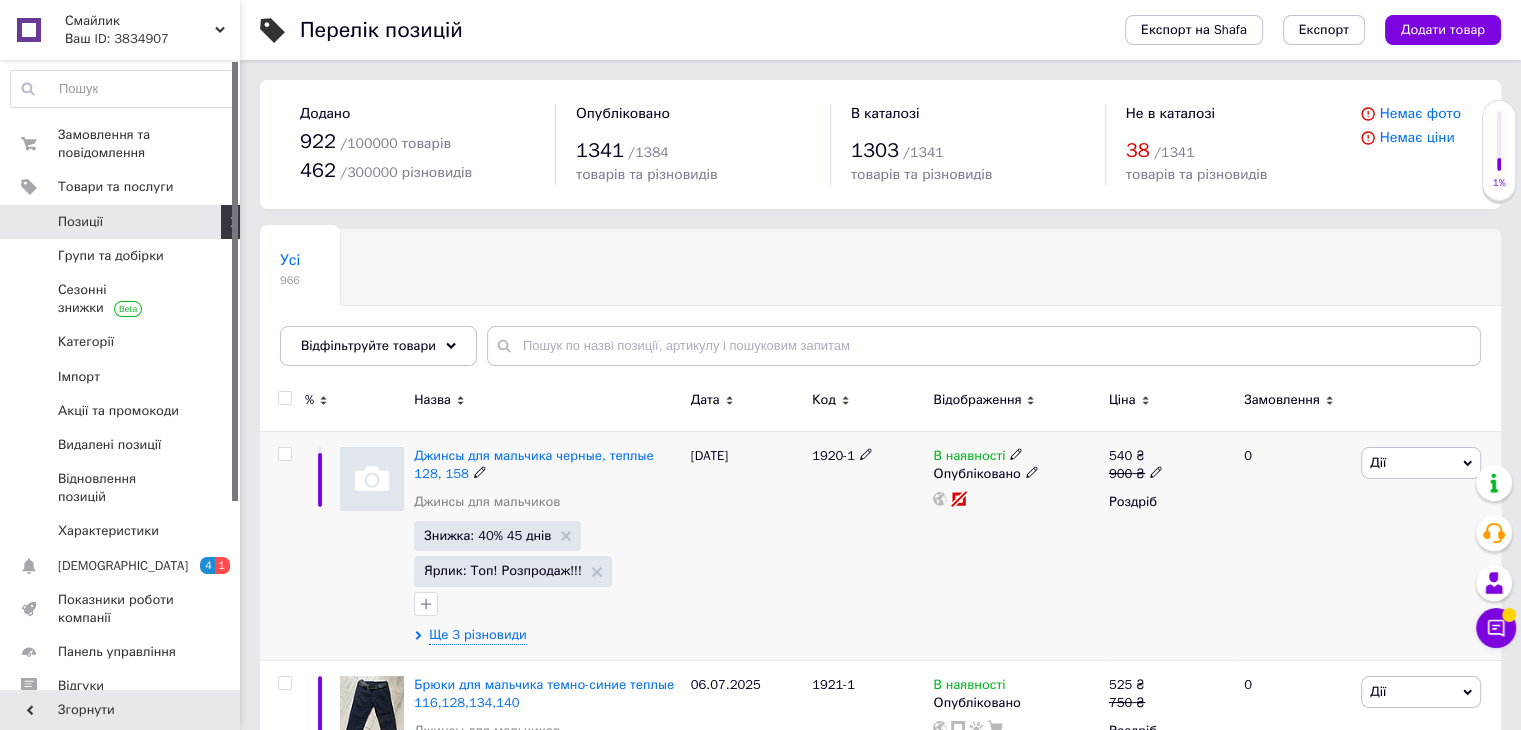 click on "540   ₴ 900   ₴ Роздріб" at bounding box center [1168, 545] 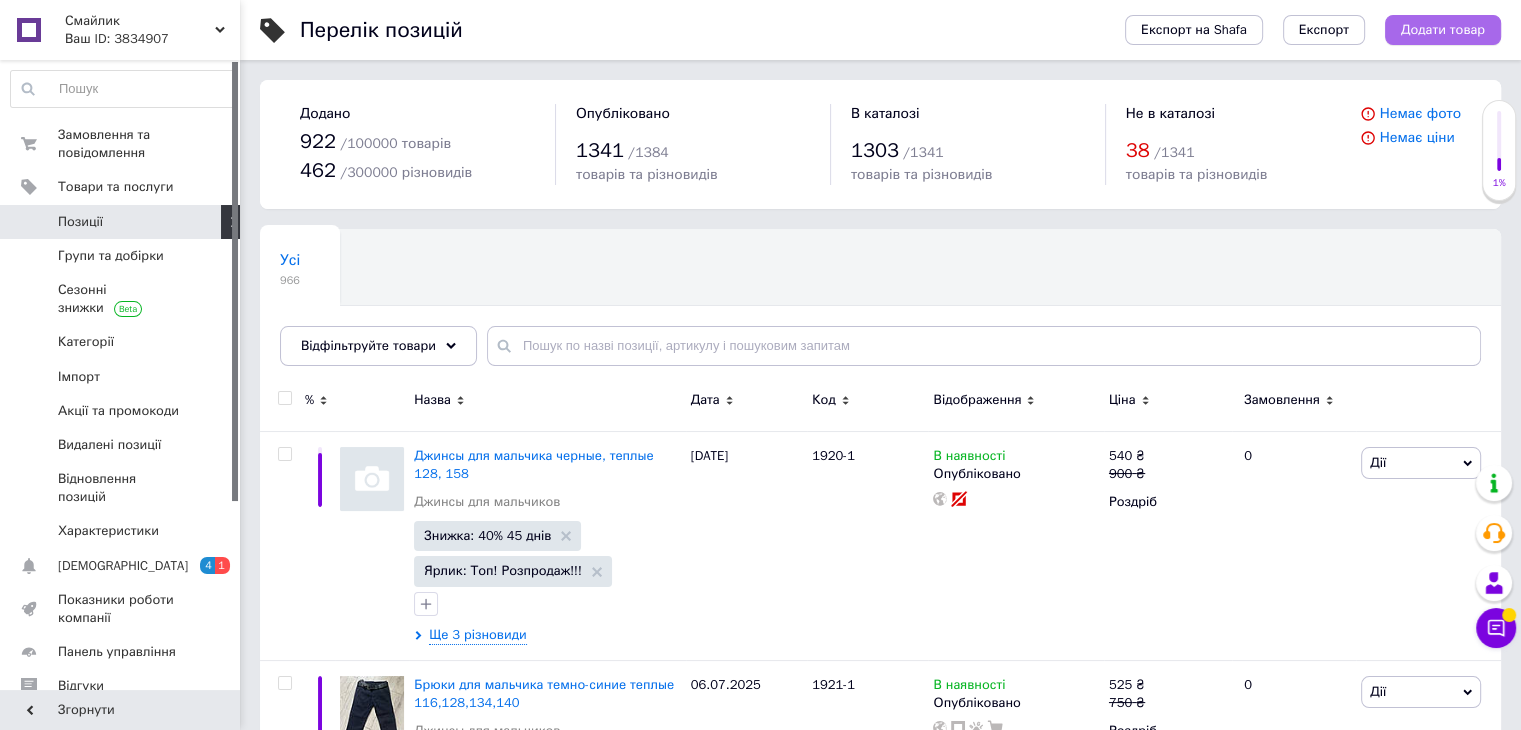 click on "Додати товар" at bounding box center (1443, 30) 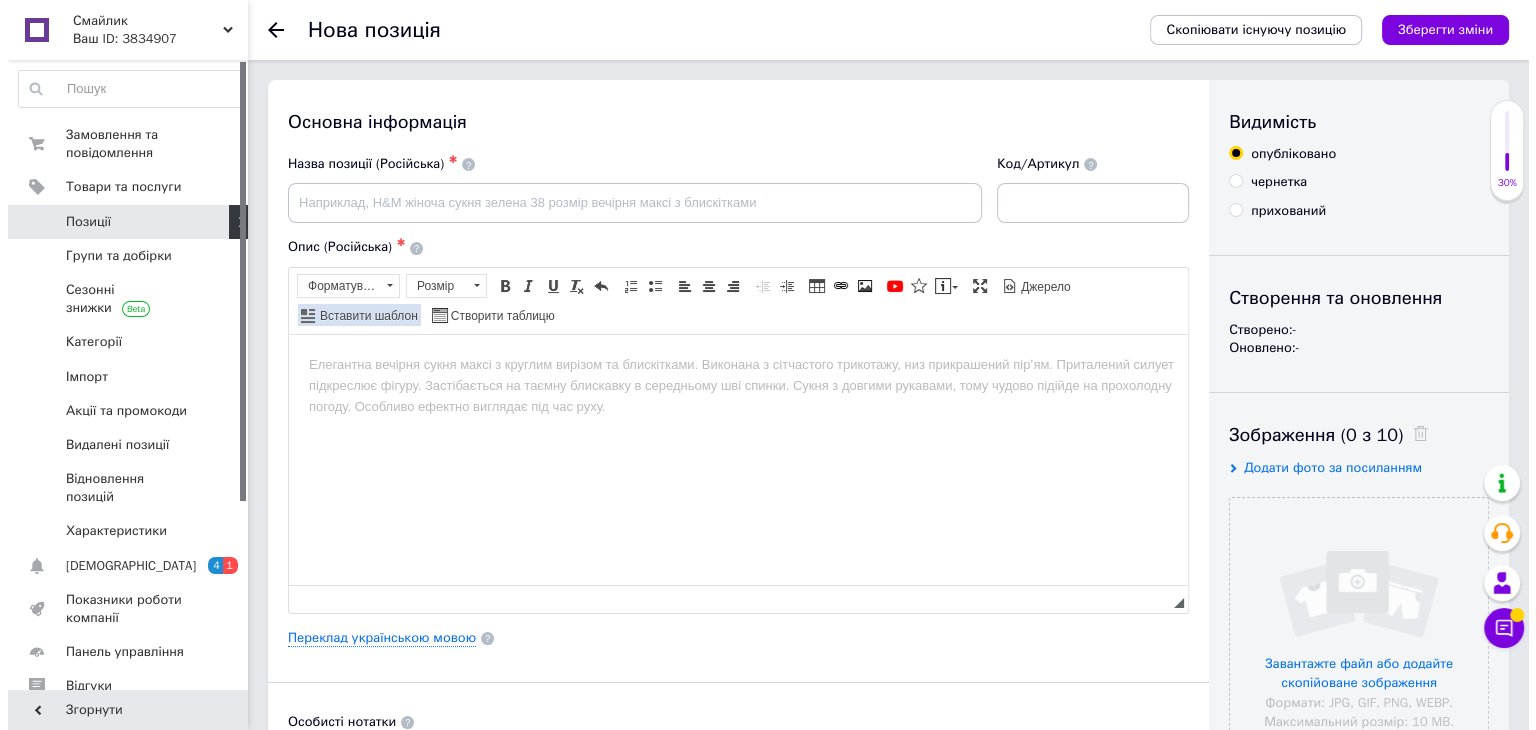 scroll, scrollTop: 0, scrollLeft: 0, axis: both 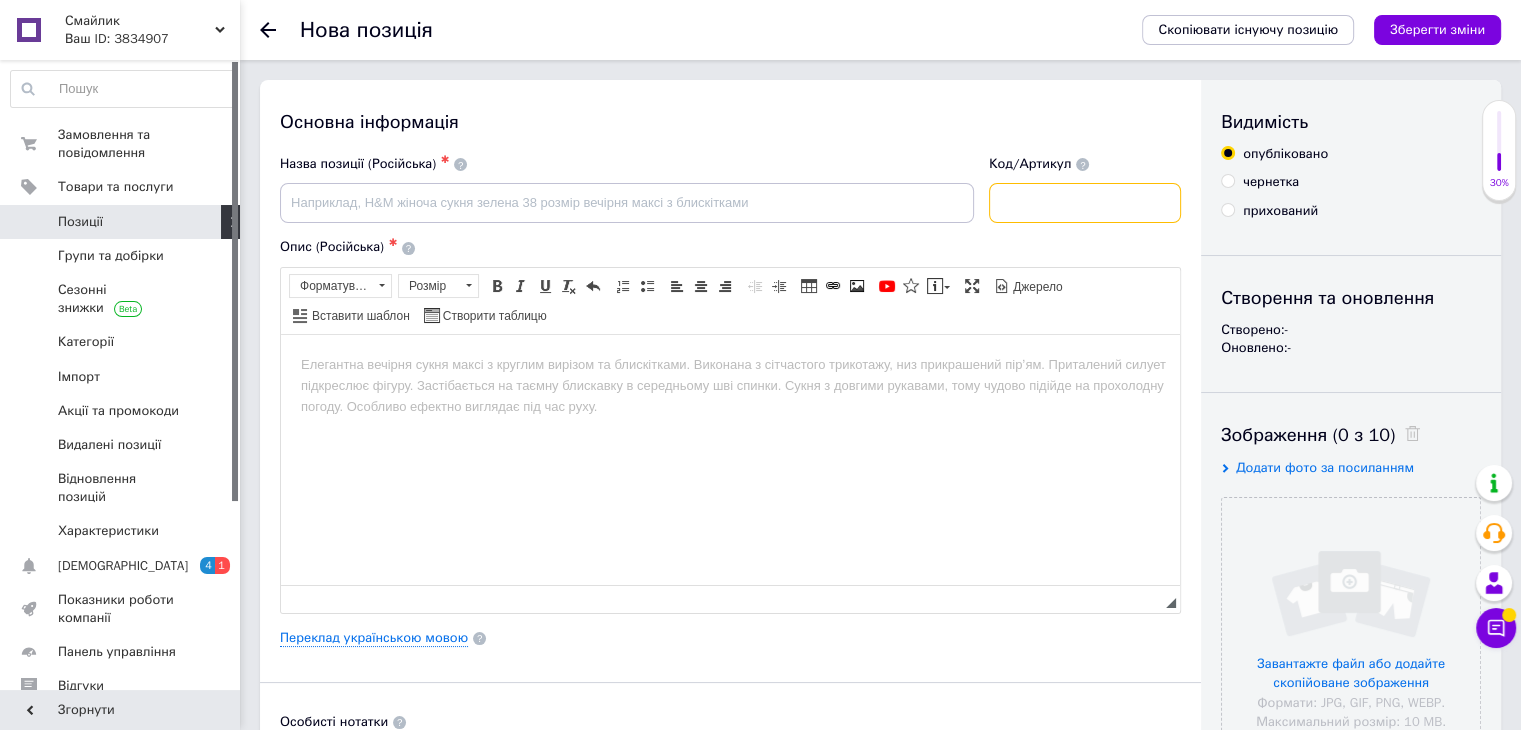 click at bounding box center [1085, 203] 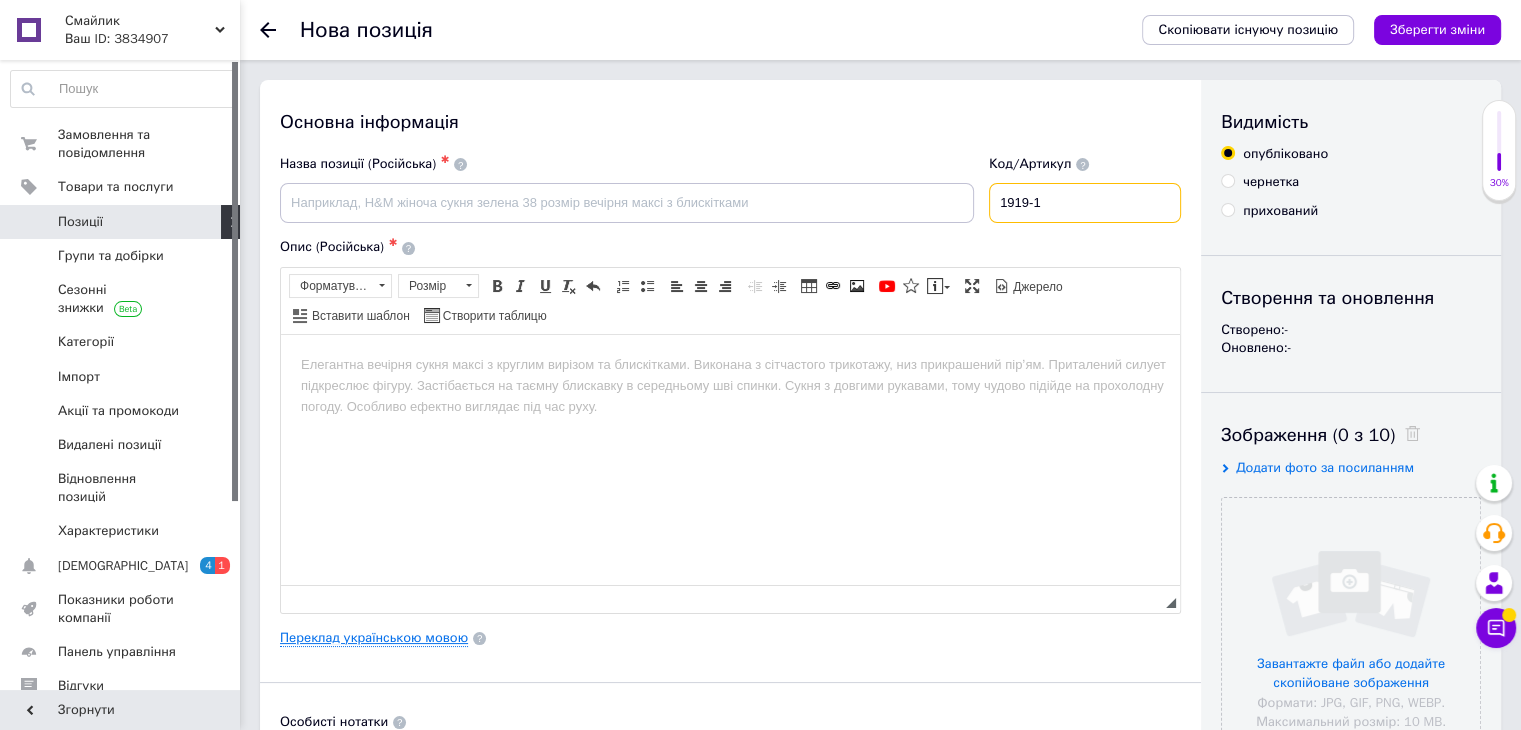 type on "1919-1" 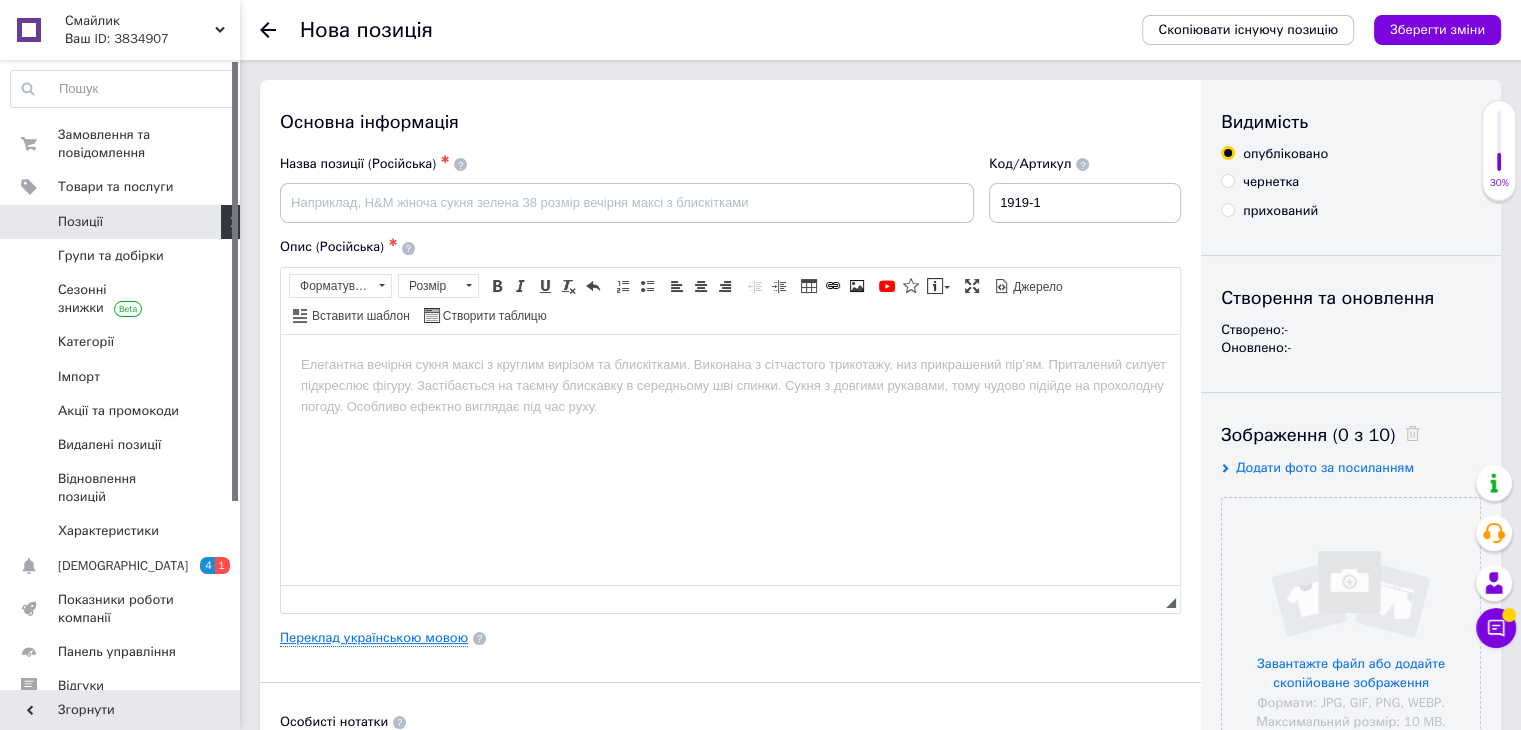 click on "Переклад українською мовою" at bounding box center (374, 638) 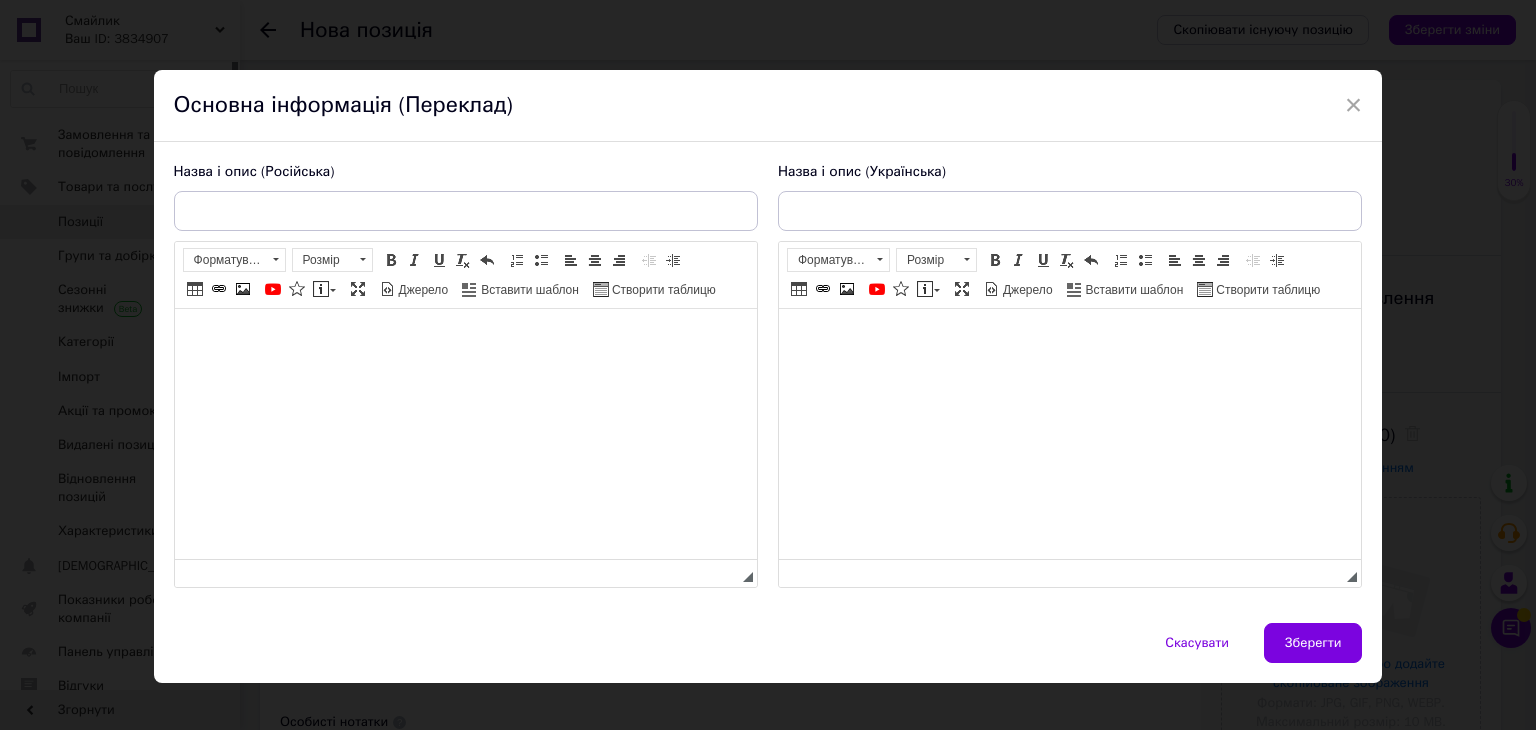 scroll, scrollTop: 0, scrollLeft: 0, axis: both 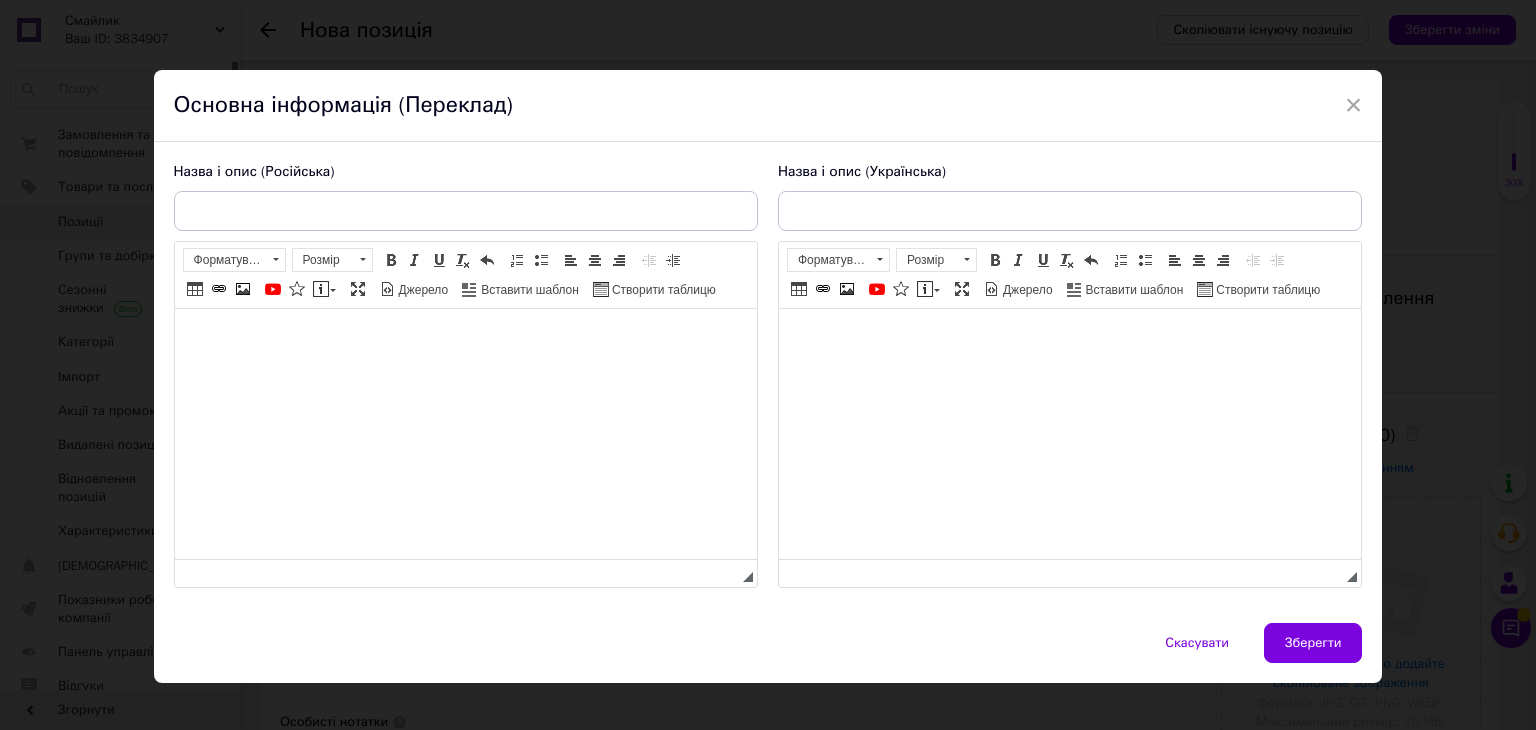 click at bounding box center (1069, 339) 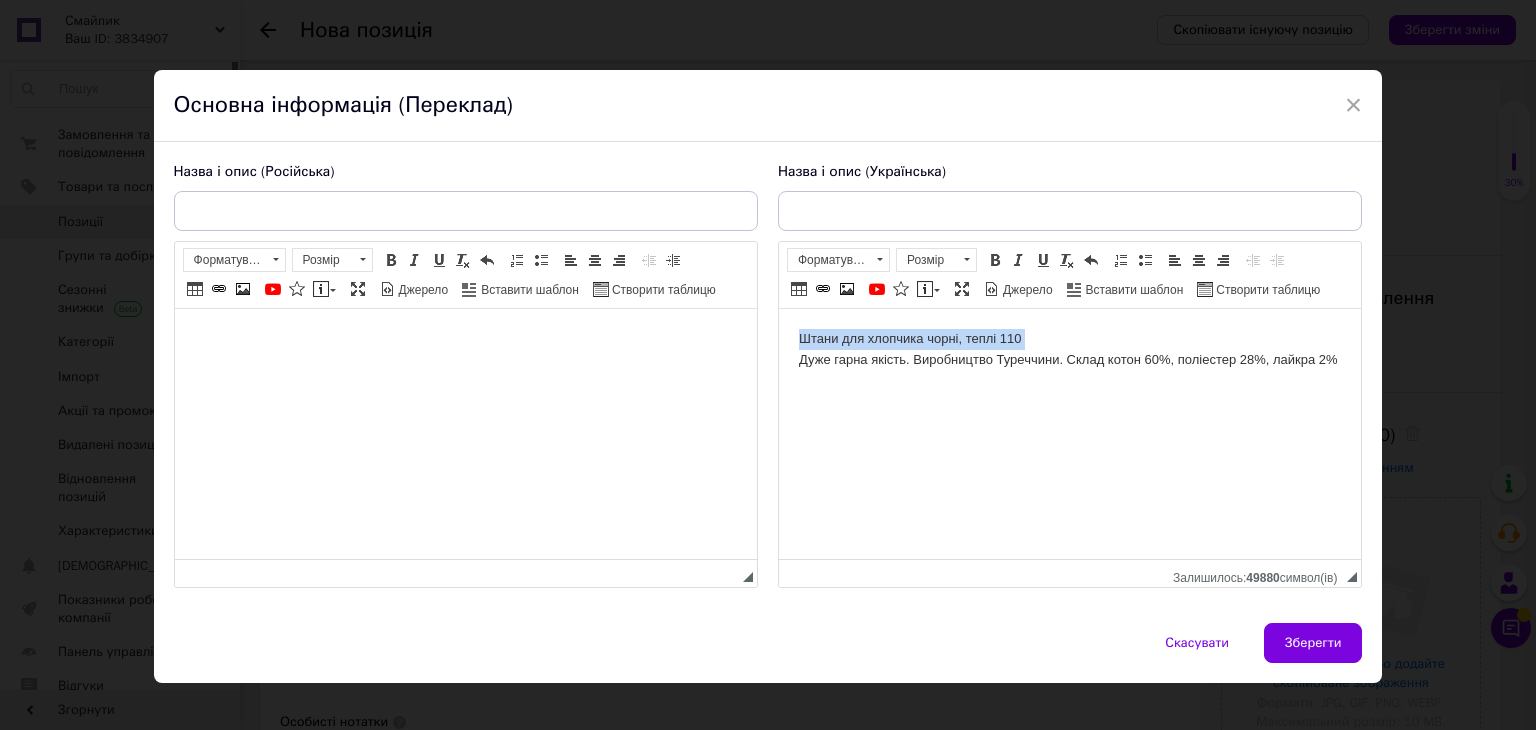 drag, startPoint x: 798, startPoint y: 368, endPoint x: 803, endPoint y: 346, distance: 22.561028 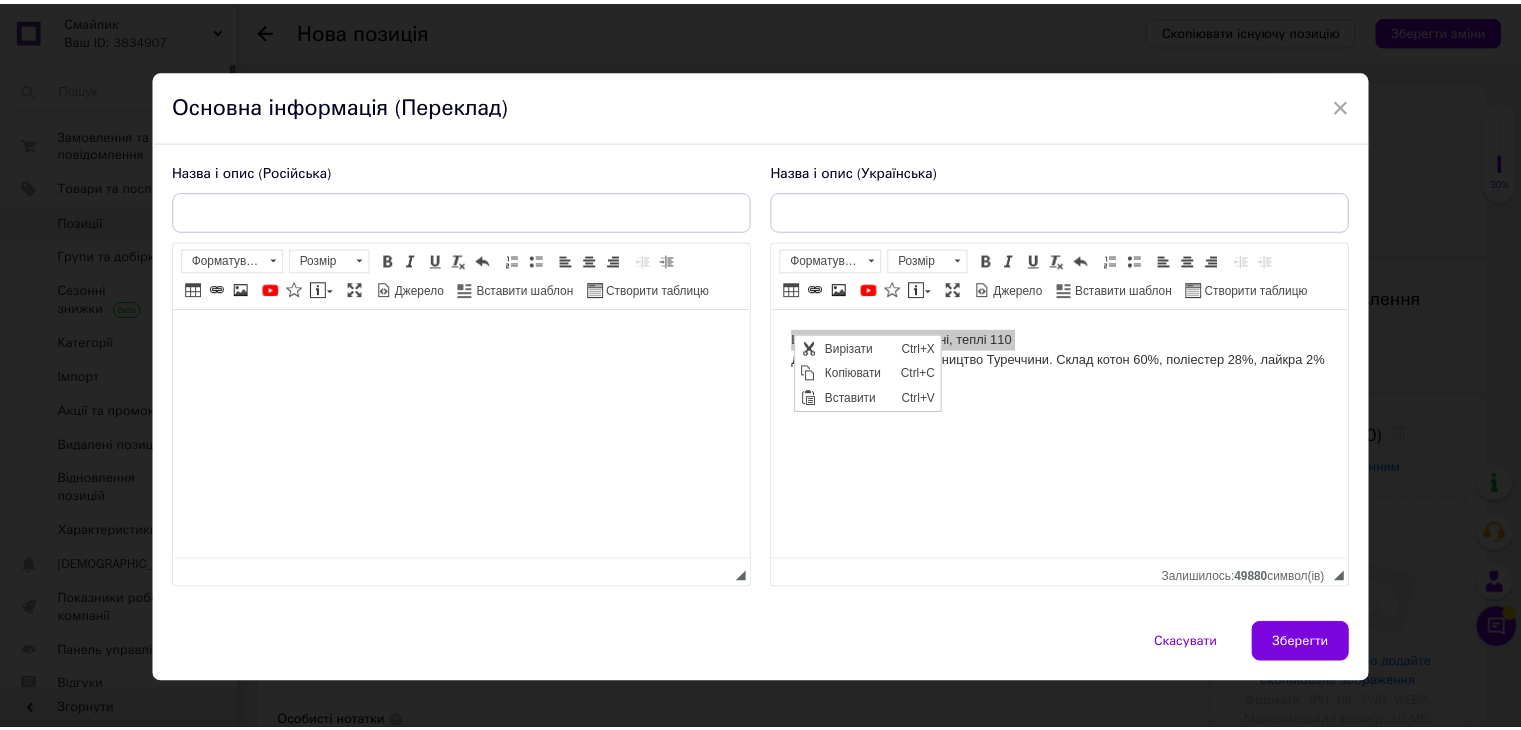 scroll, scrollTop: 0, scrollLeft: 0, axis: both 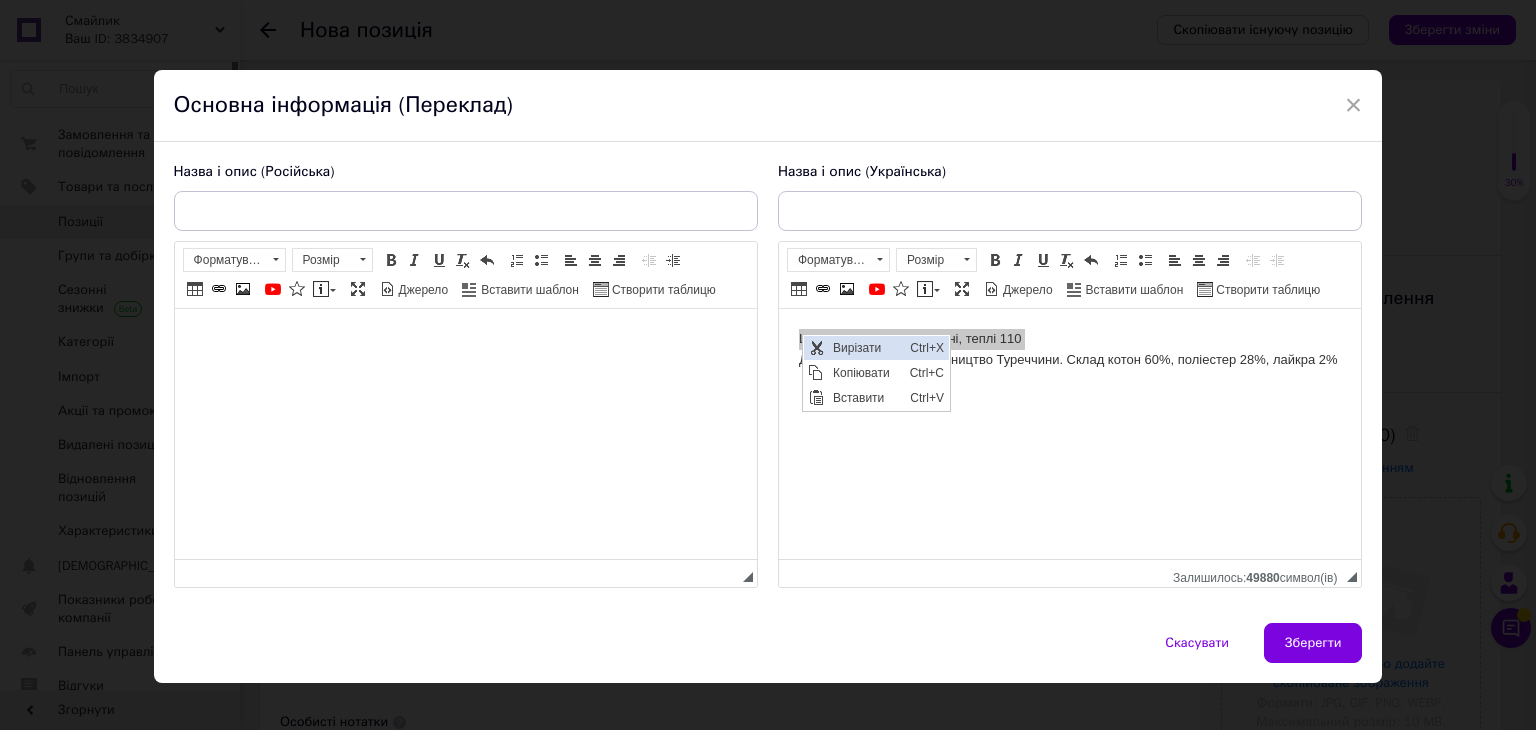 click on "Вирізати" at bounding box center [865, 347] 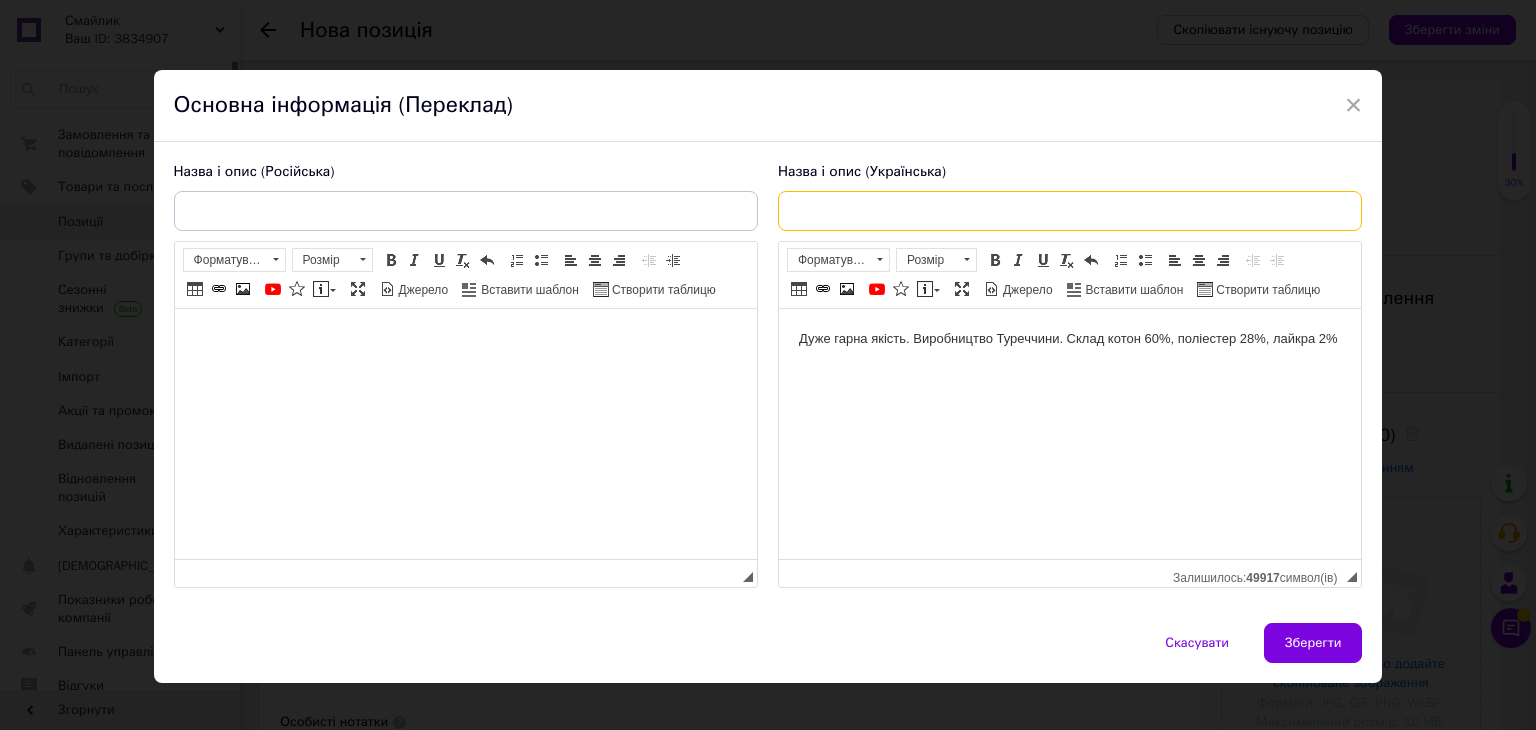 click at bounding box center (1070, 211) 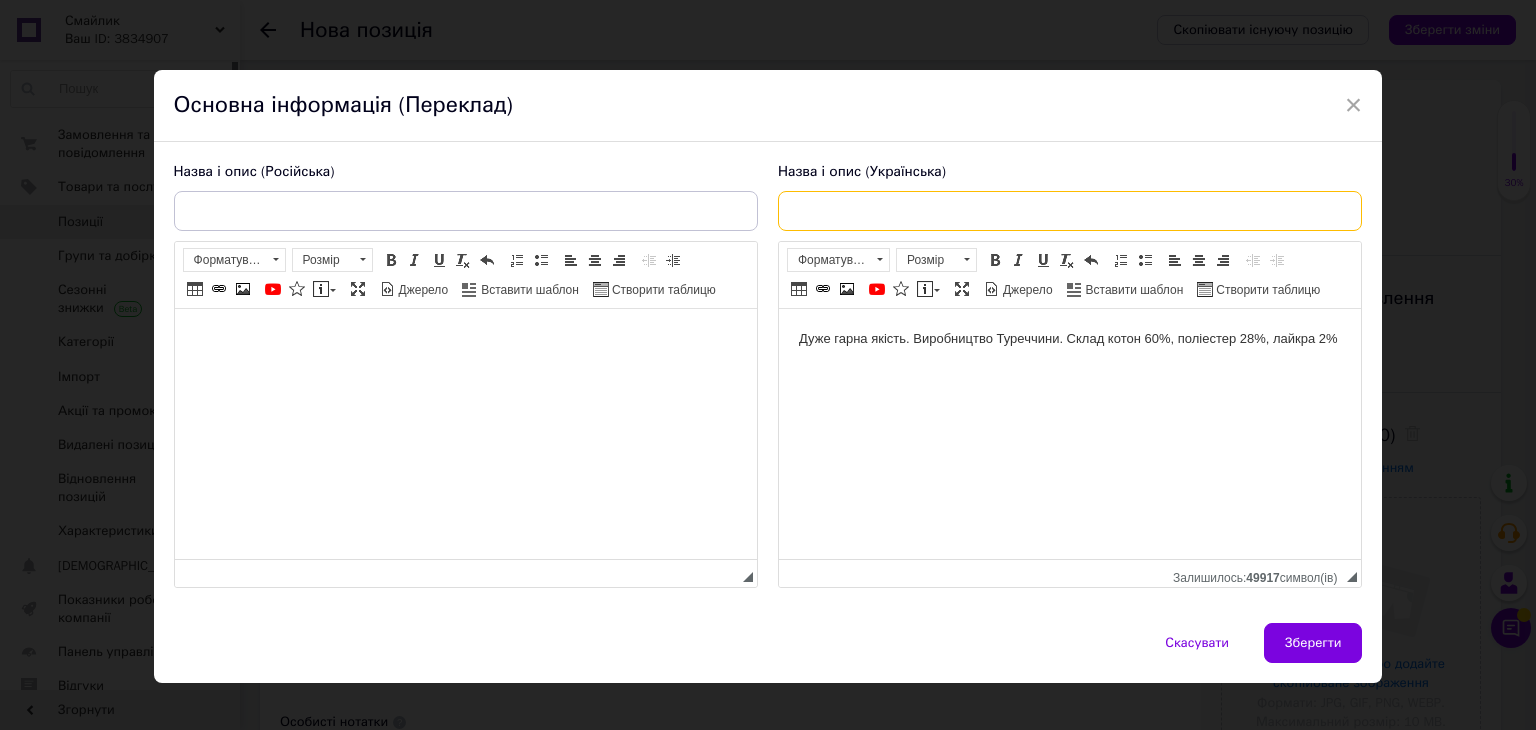 paste on "Штани для хлопчика чорні, теплі 110" 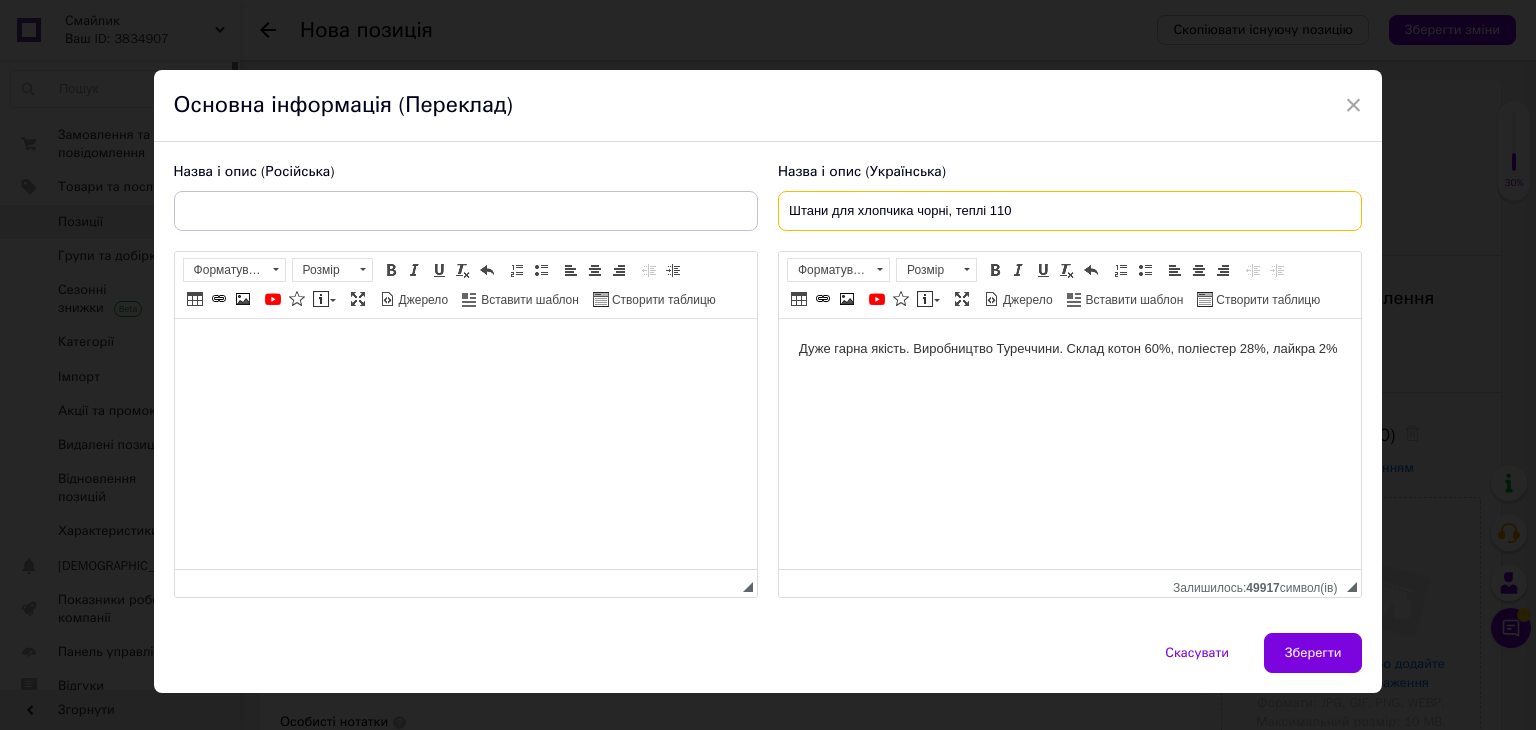 type on "Штани для хлопчика чорні, теплі 110" 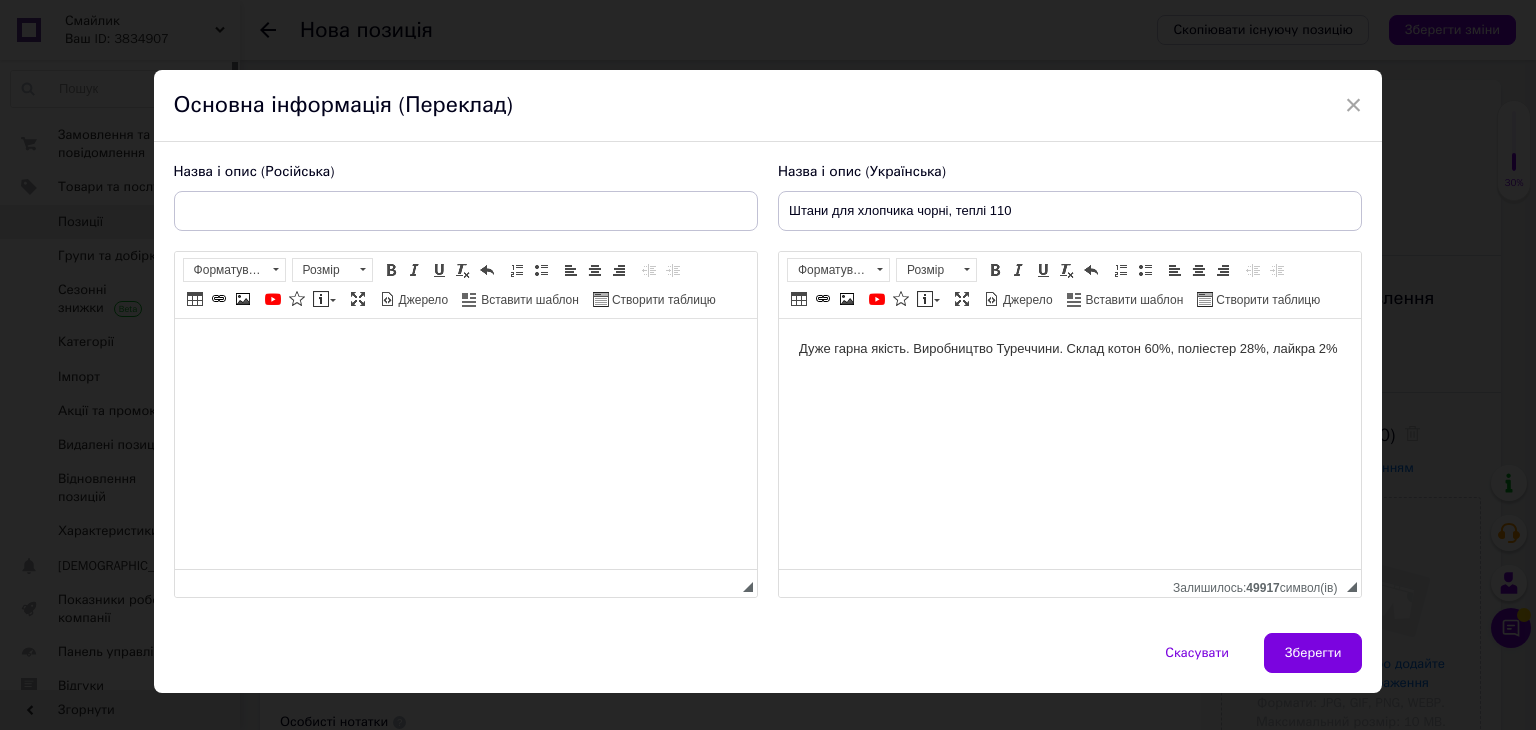 click at bounding box center (465, 349) 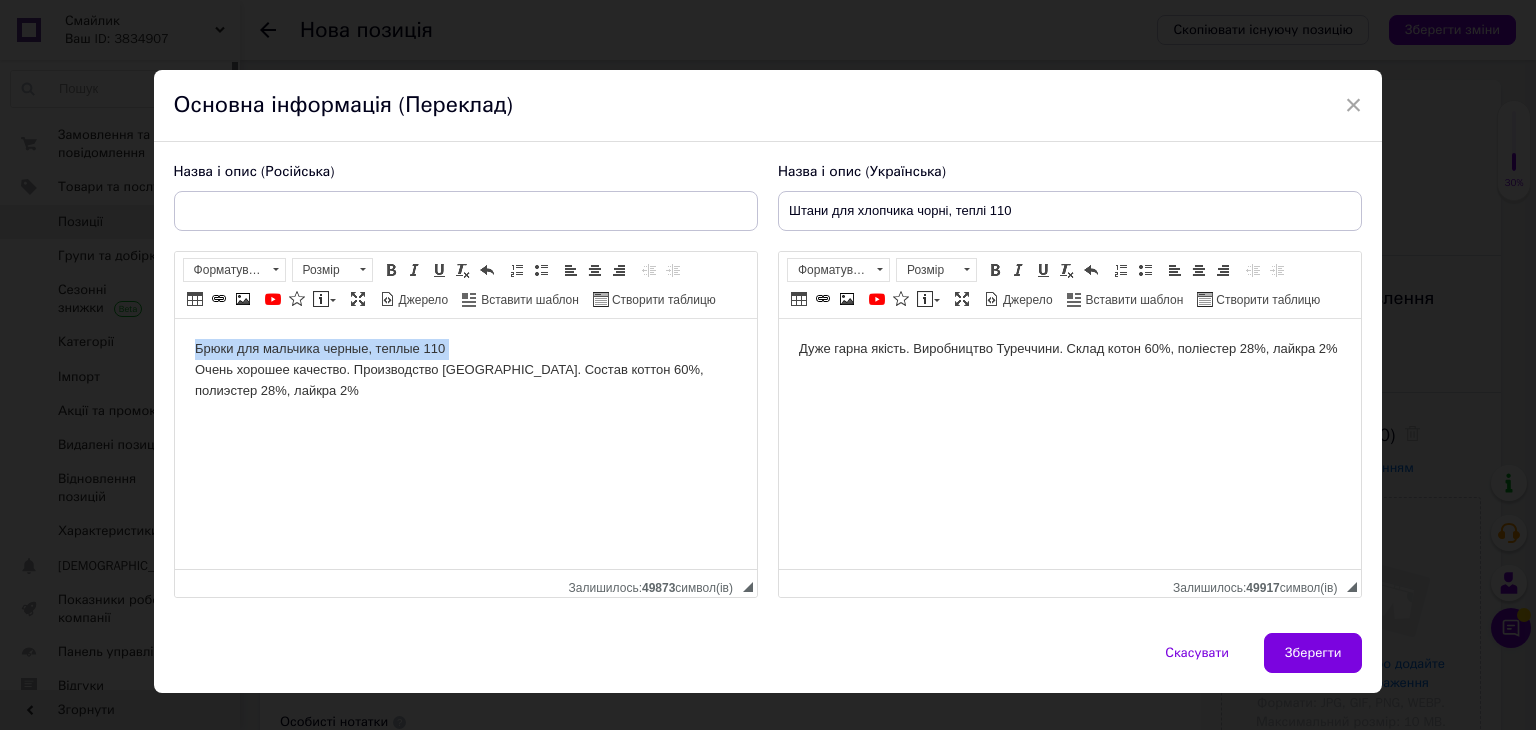drag, startPoint x: 192, startPoint y: 372, endPoint x: 198, endPoint y: 344, distance: 28.635643 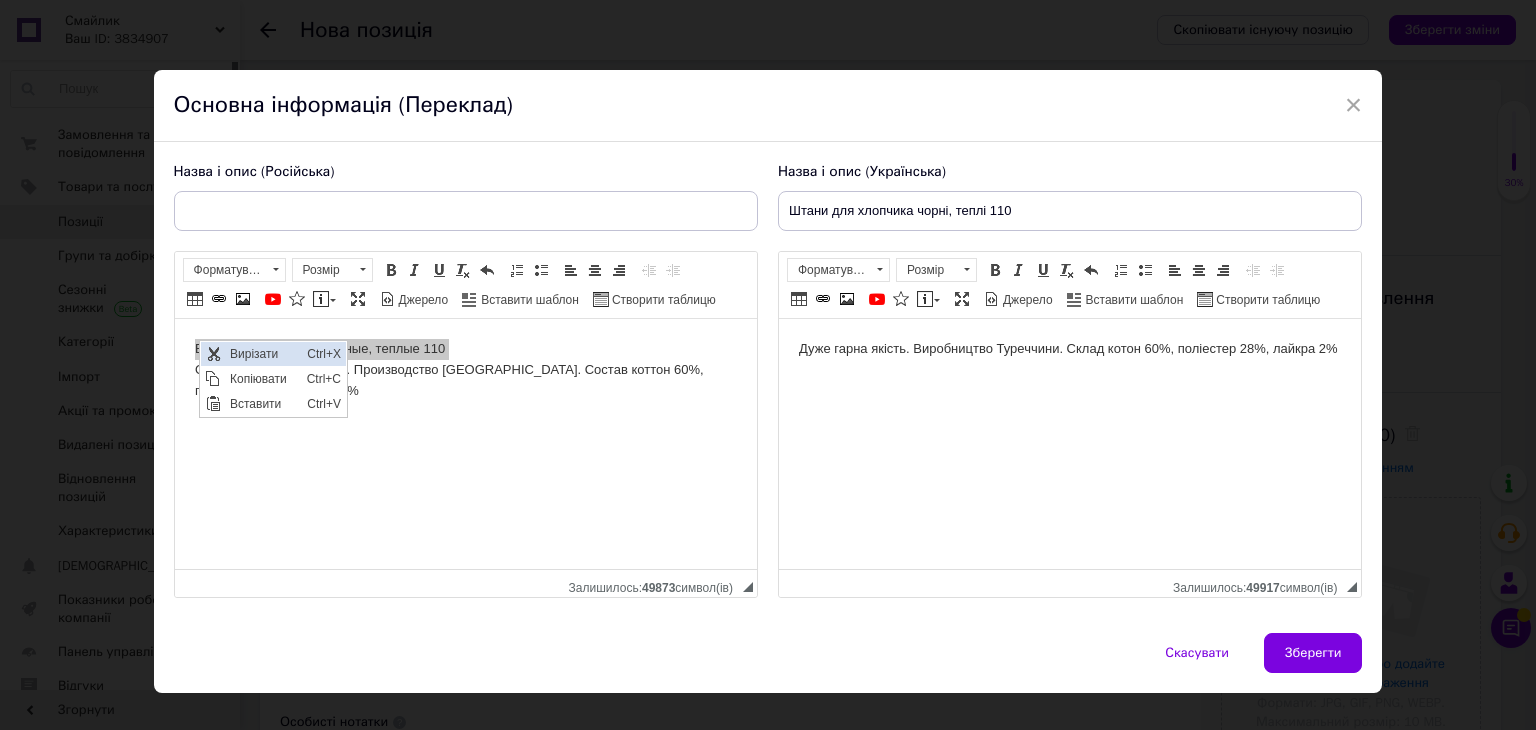 click on "Вирізати" at bounding box center (262, 353) 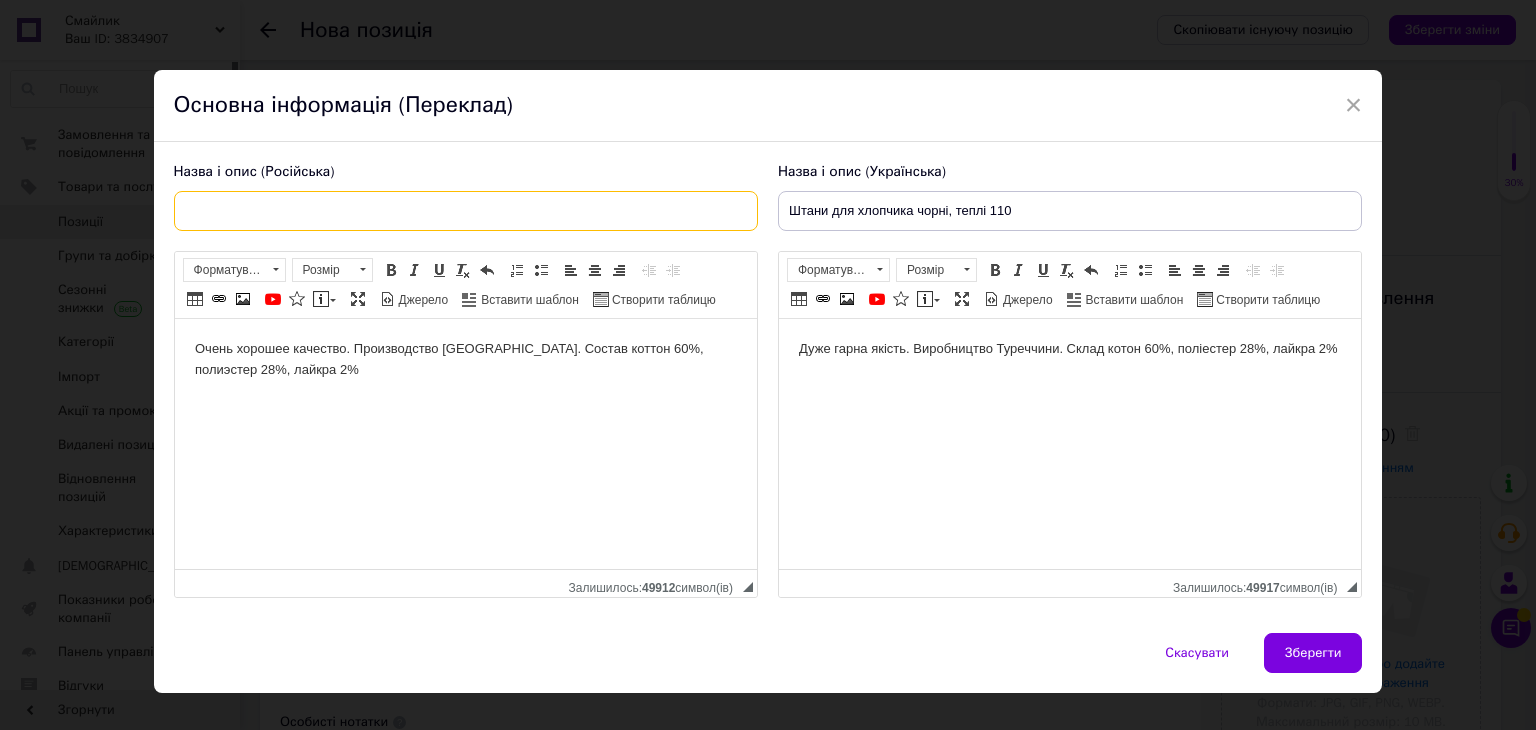 click at bounding box center [466, 211] 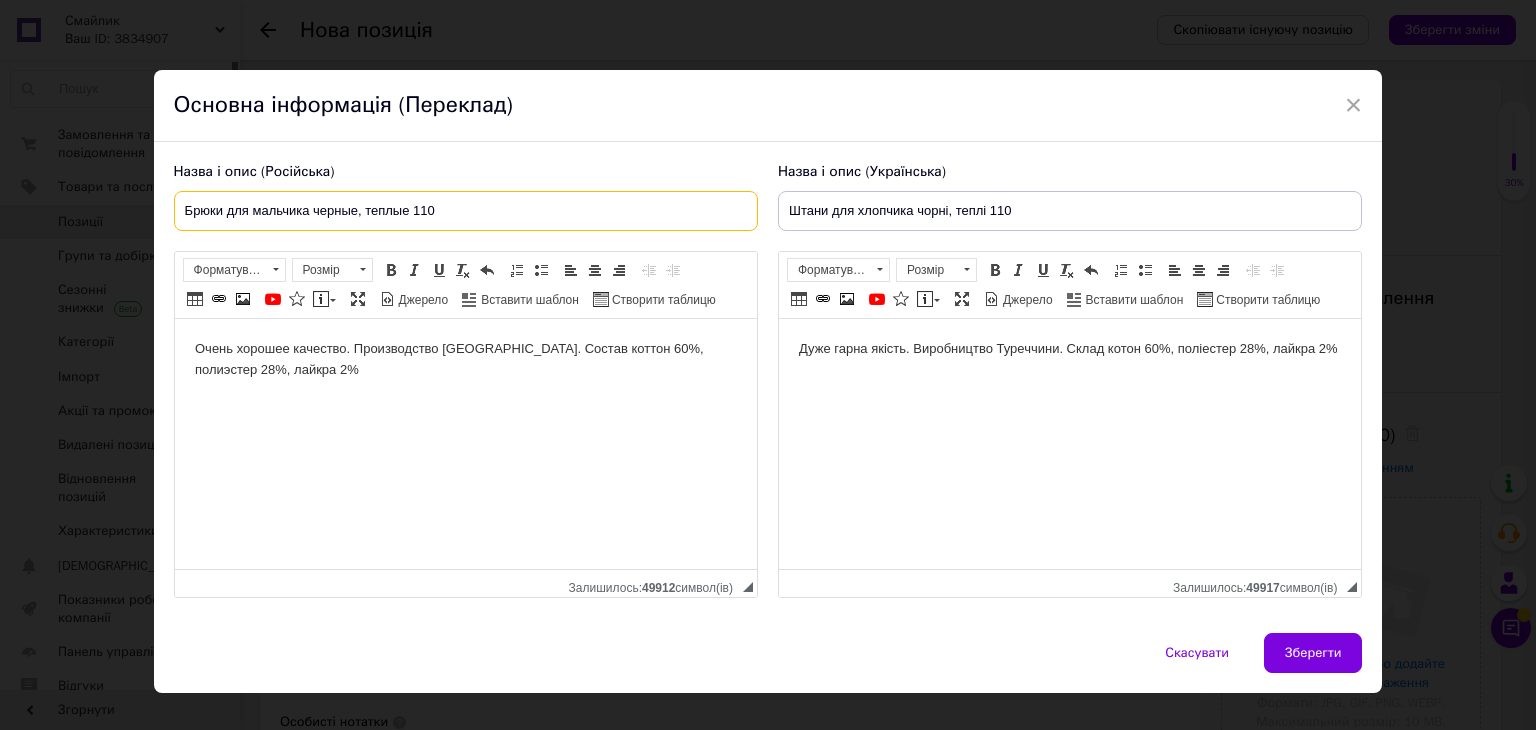 type on "Брюки для мальчика черные, теплые 110" 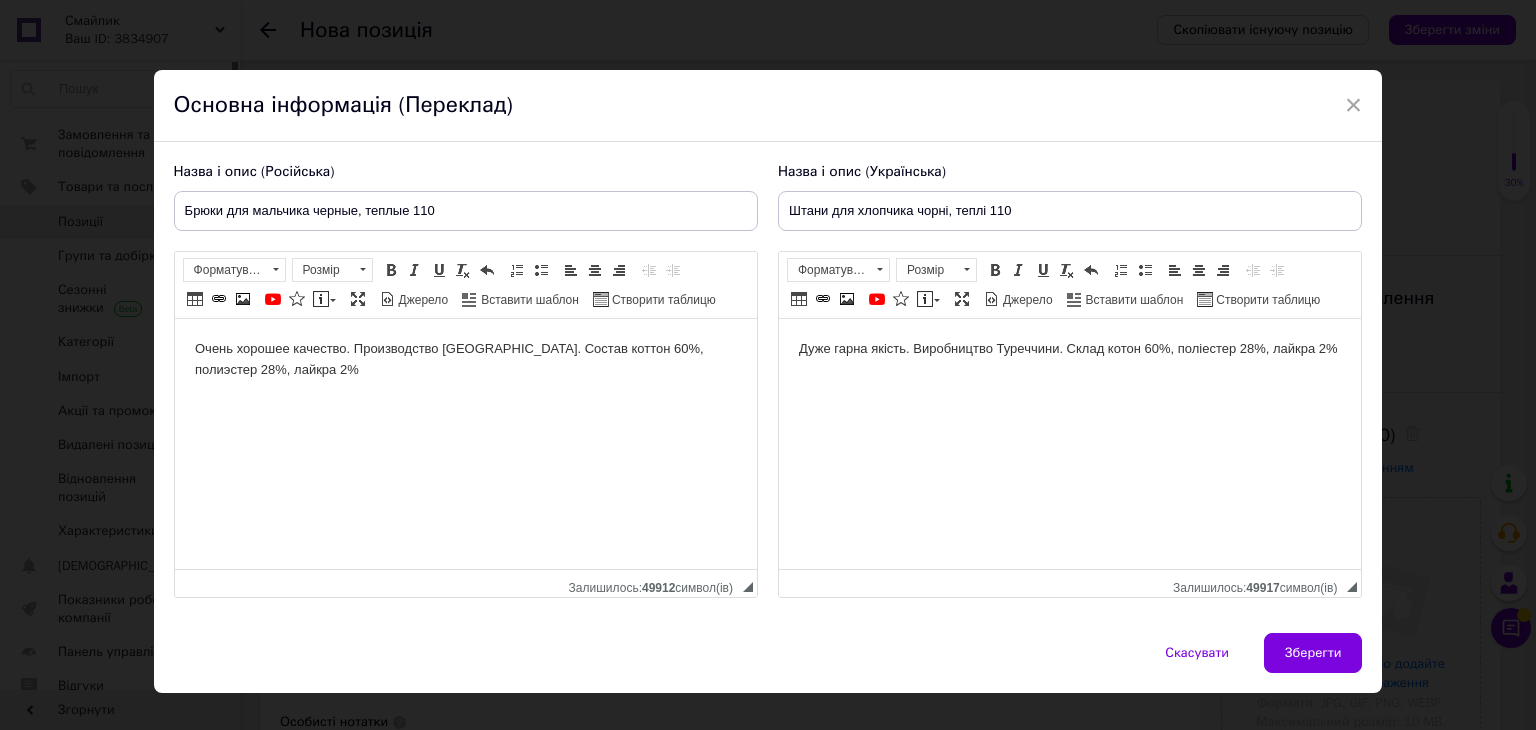 click on "Дуже гарна якість. Виробництво Туреччини. Склад котон 60%, поліестер 28%, лайкра 2%" at bounding box center (1069, 349) 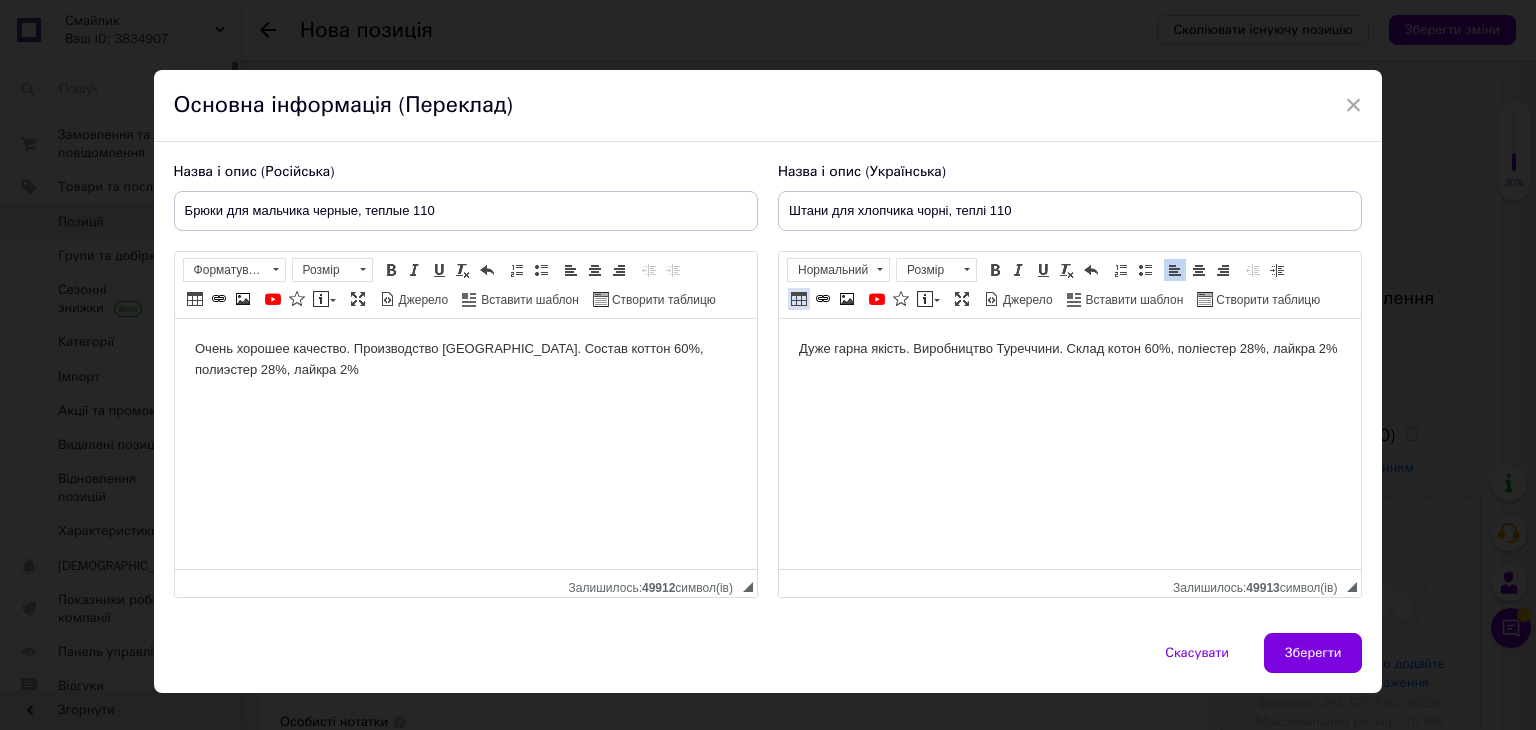 click at bounding box center [799, 299] 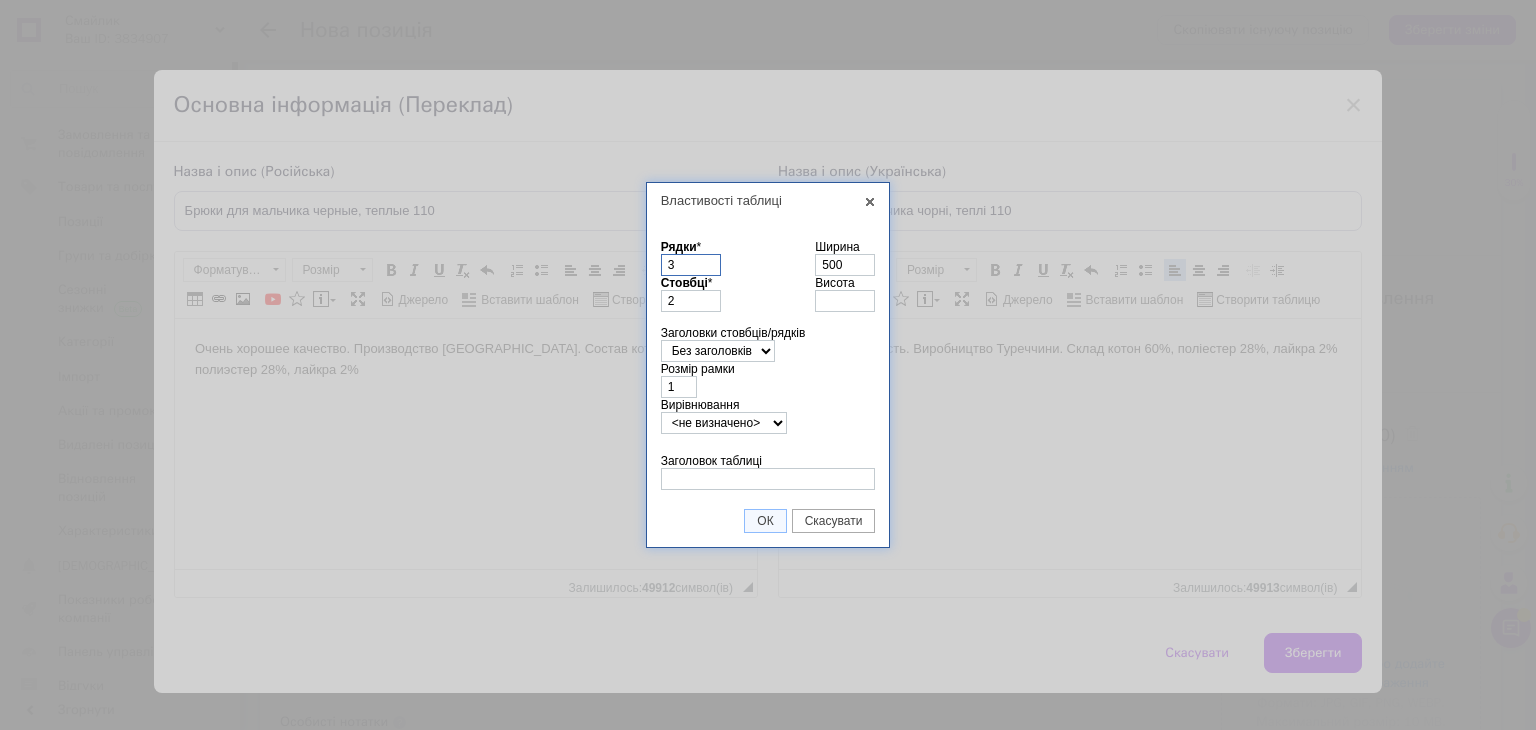 click on "3" at bounding box center [691, 265] 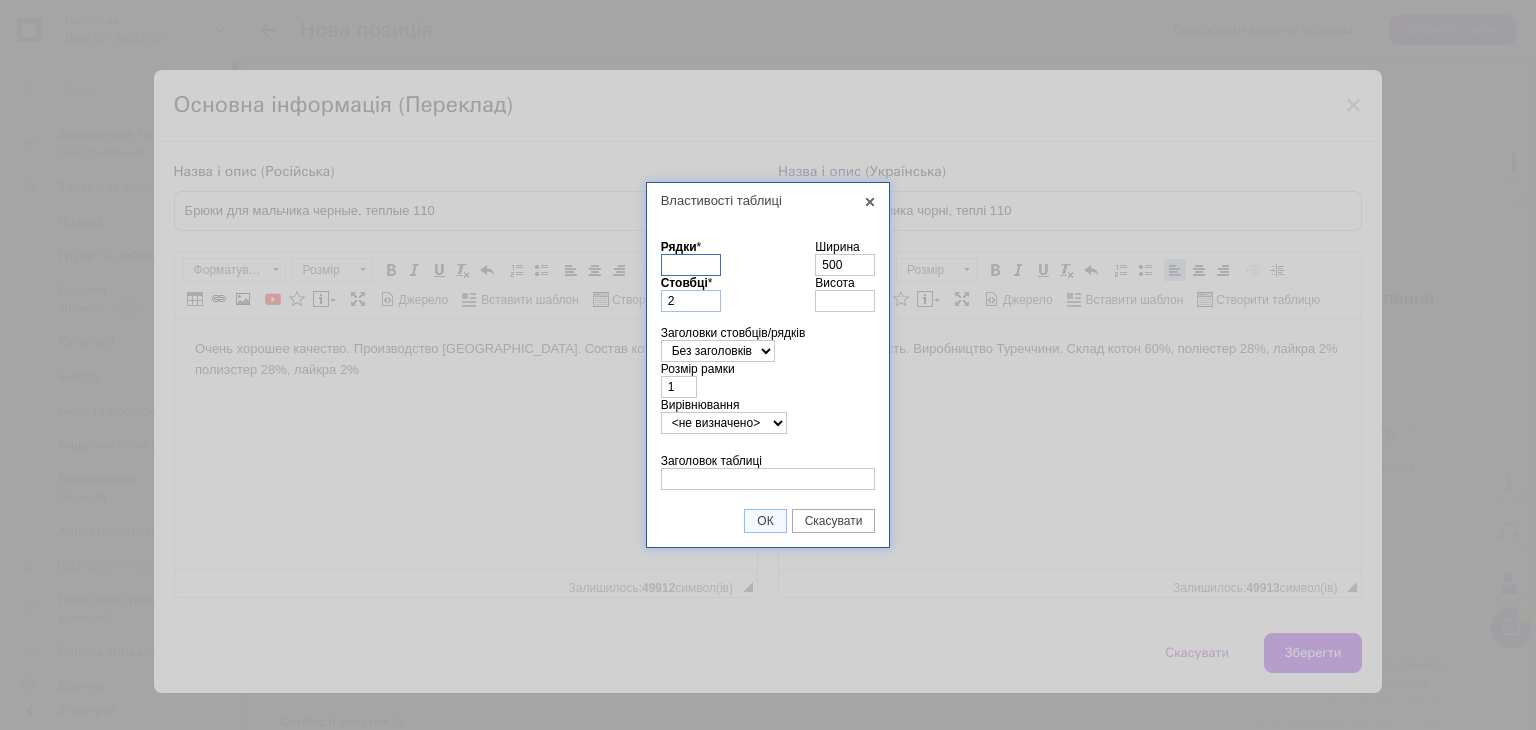 type 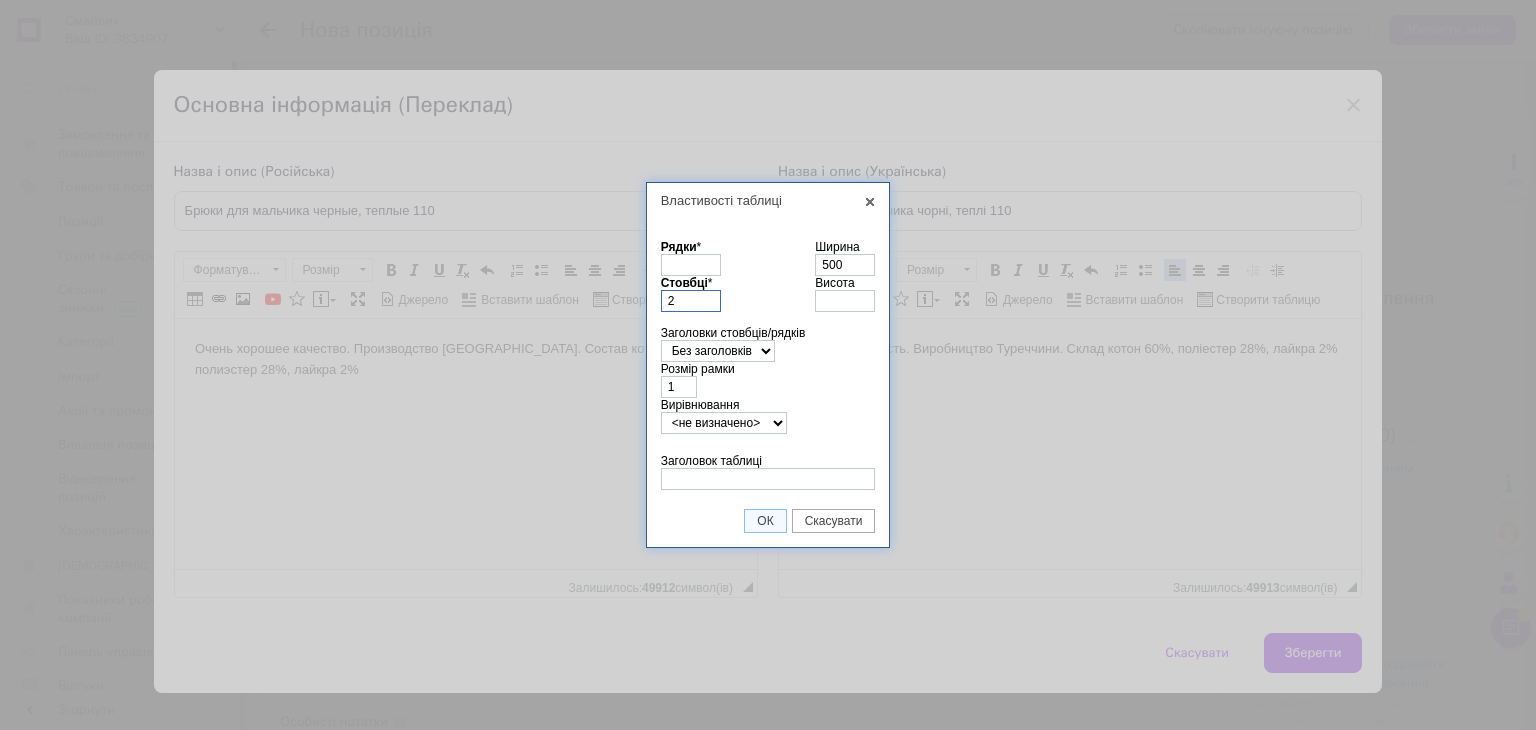 click on "2" at bounding box center [691, 301] 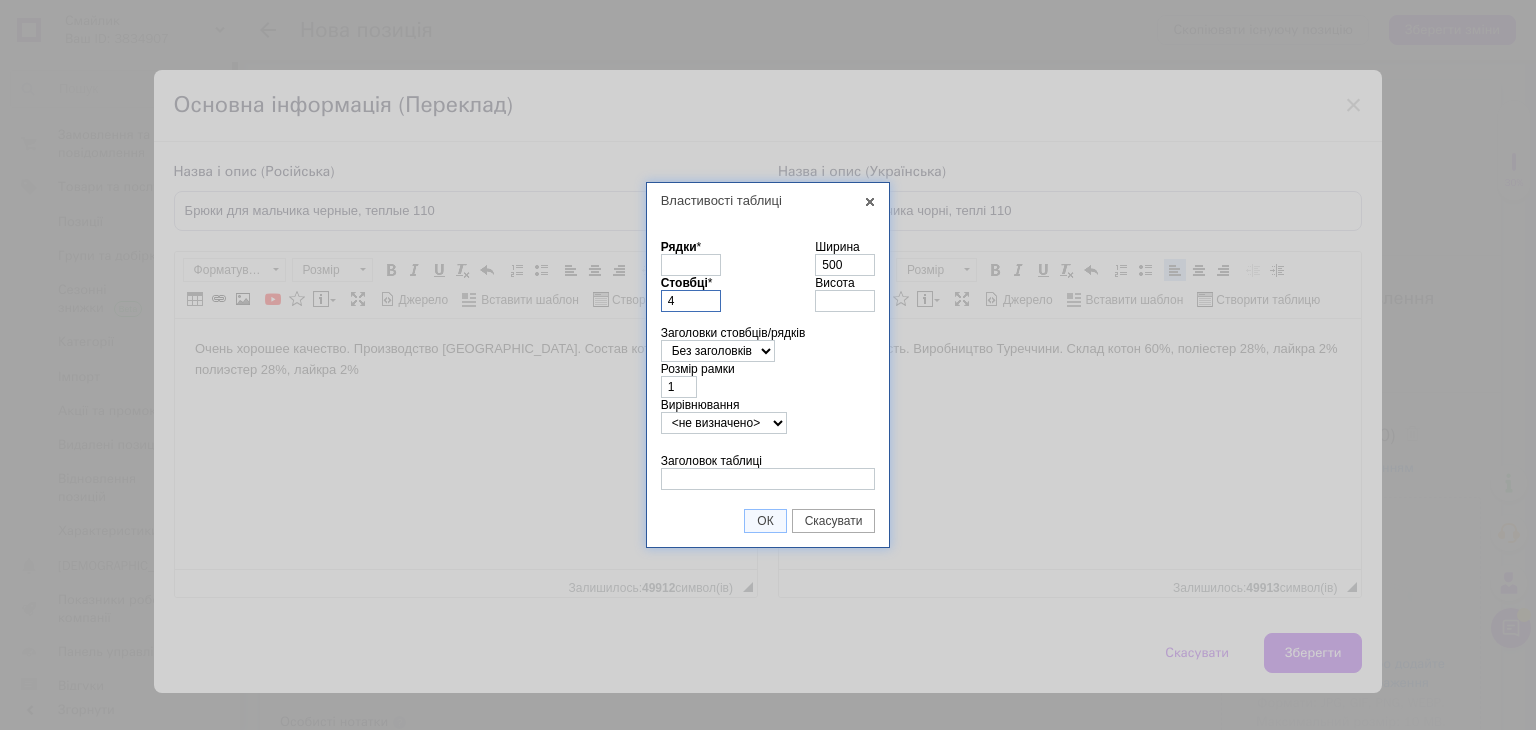 type on "4" 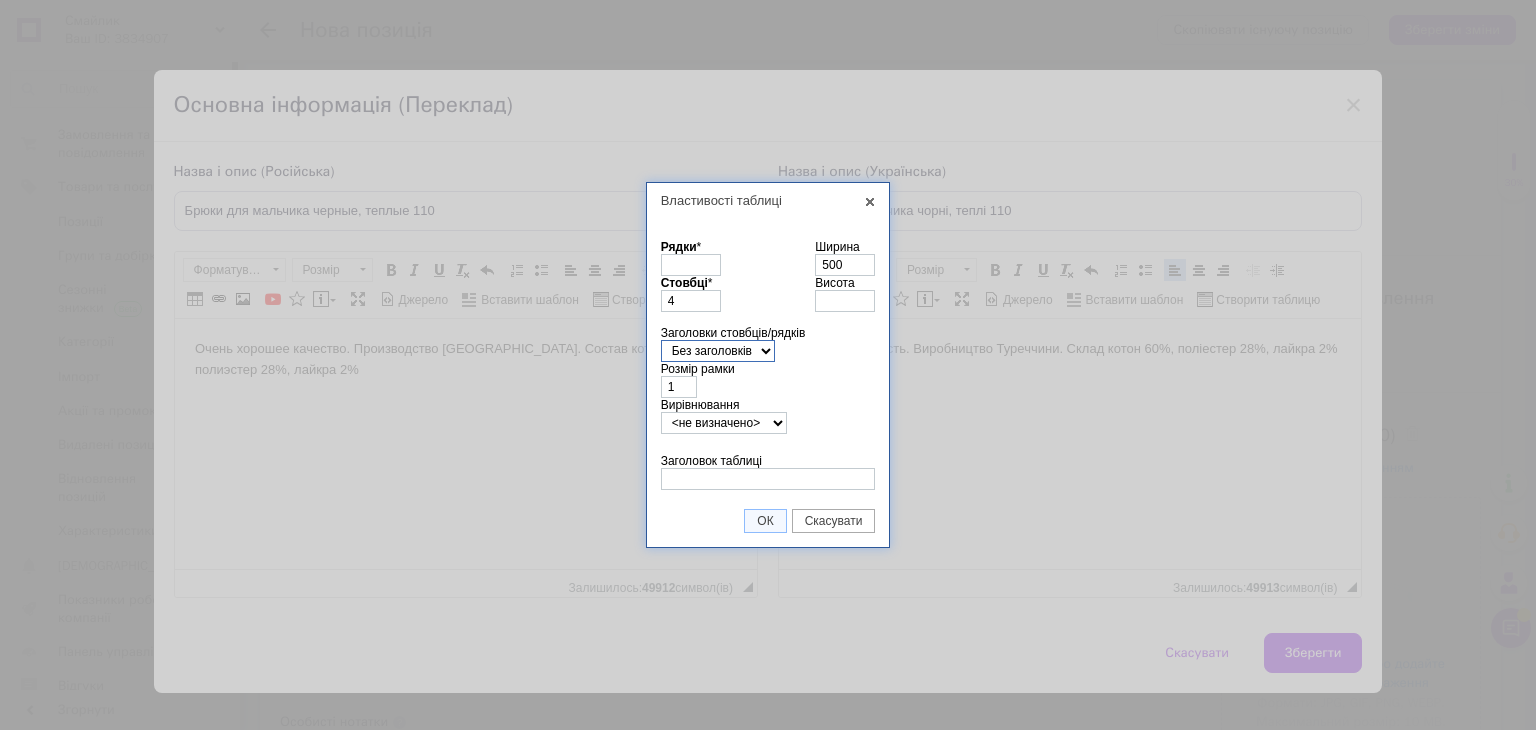 click on "Без заголовків  Рядки  Стовбці  Стовбці і рядки" at bounding box center (718, 351) 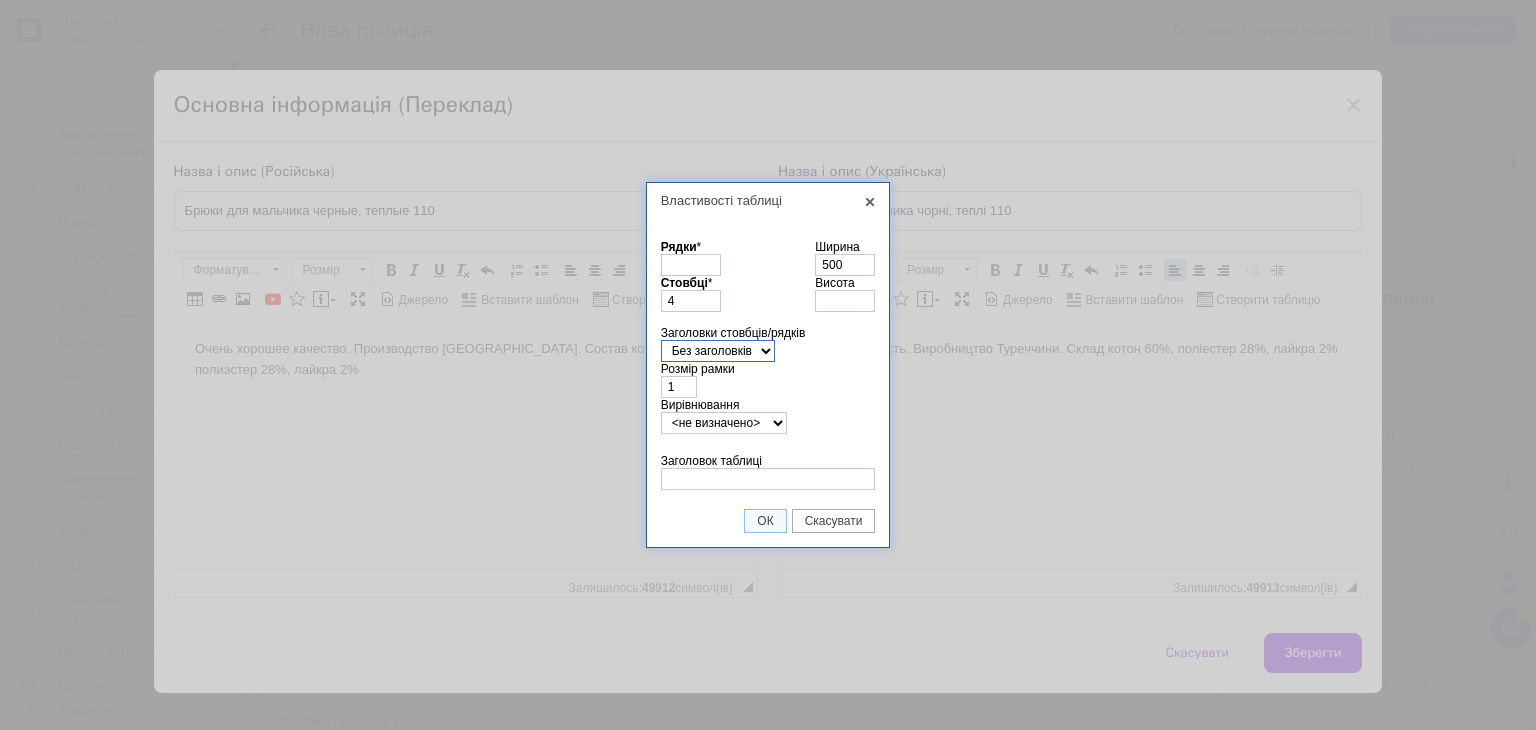 select on "both" 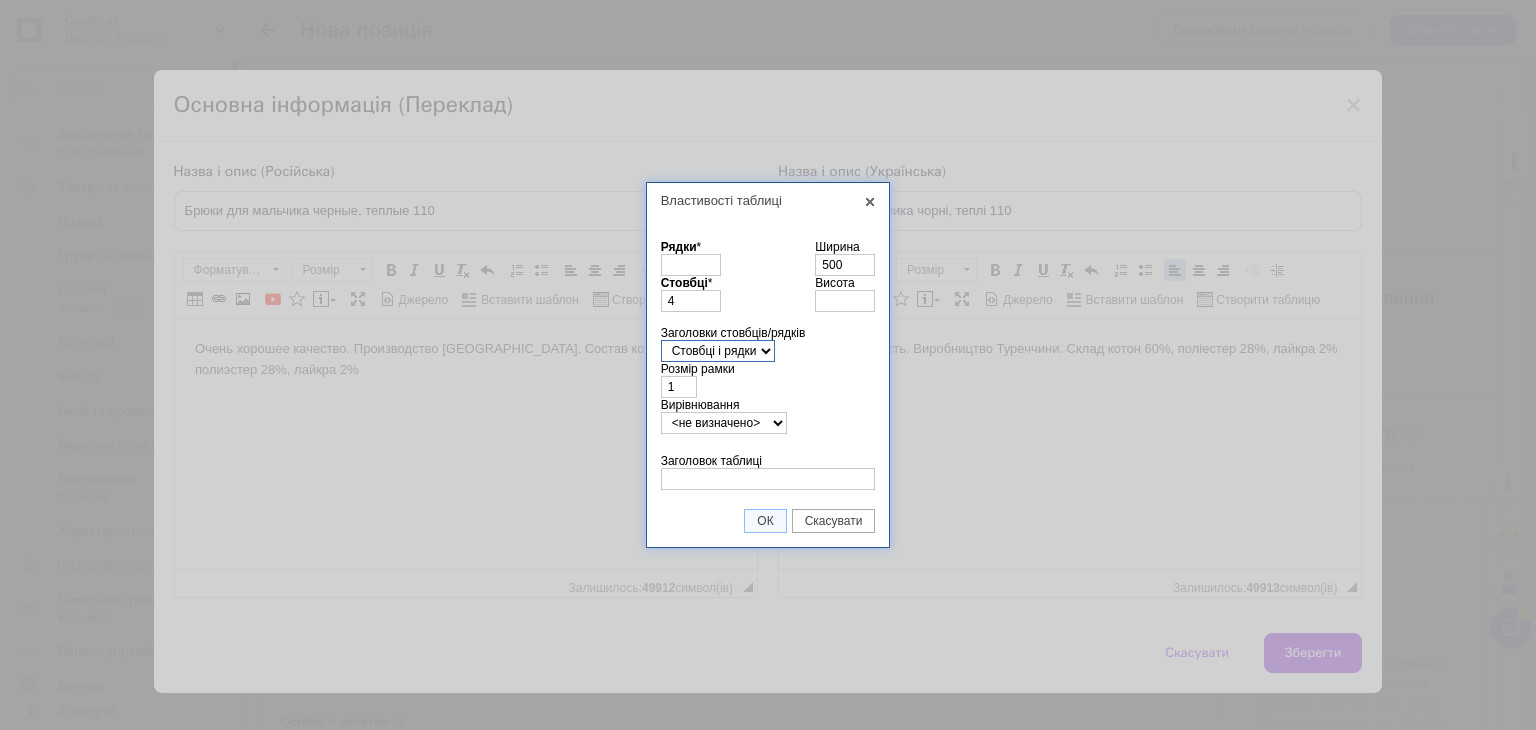 click on "Без заголовків  Рядки  Стовбці  Стовбці і рядки" at bounding box center [718, 351] 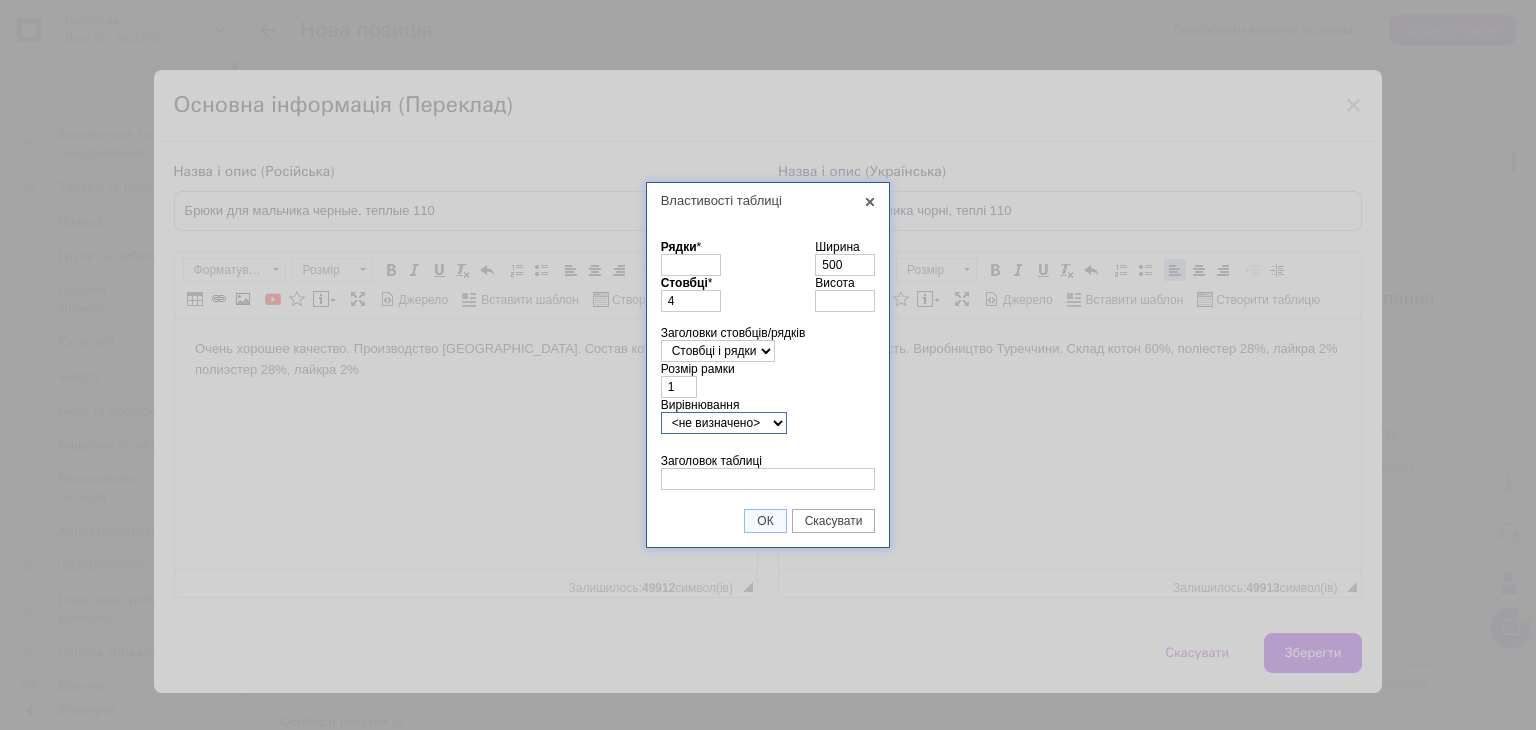 click on "<не визначено>  По лівому краю  По центру  По правому краю" at bounding box center [724, 423] 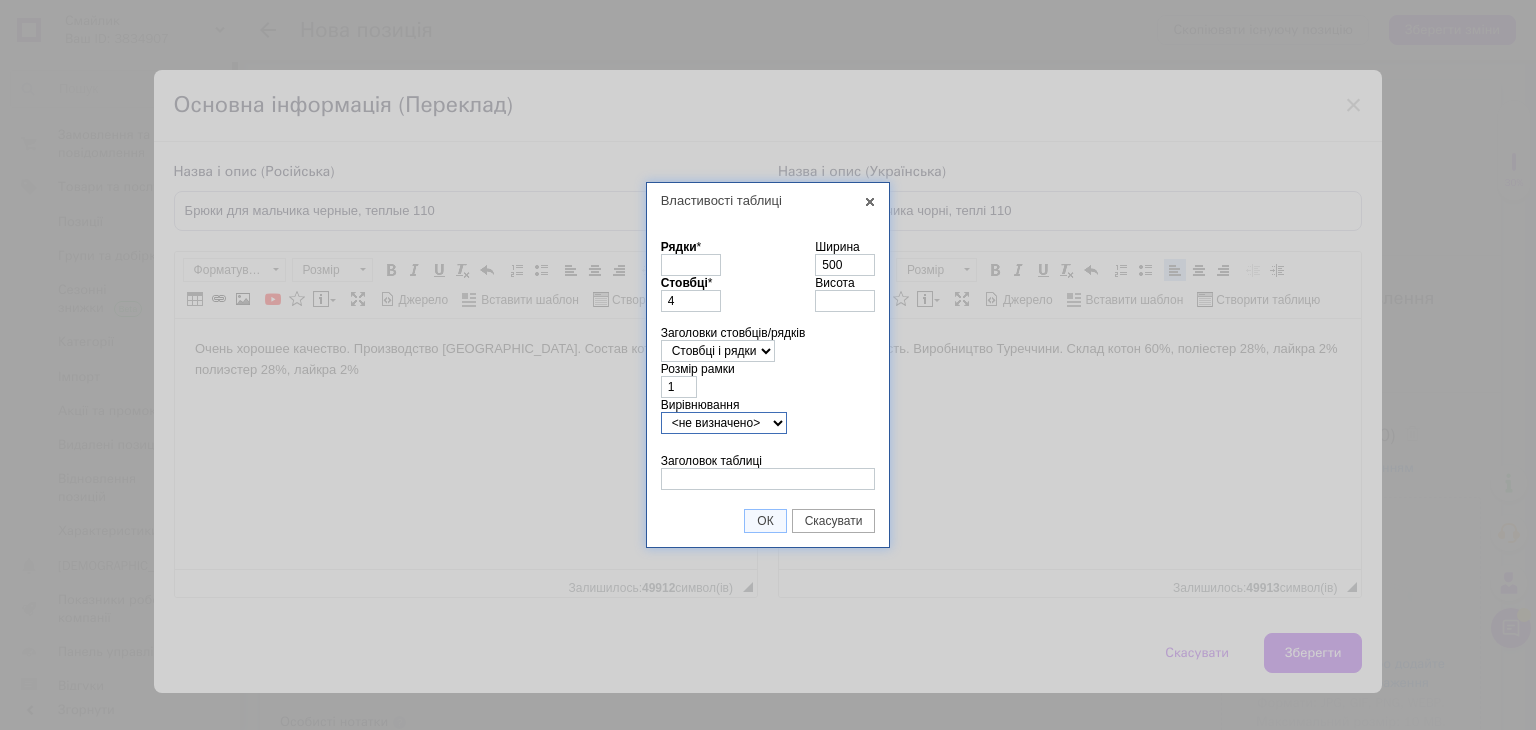click on "<не визначено>  По лівому краю  По центру  По правому краю" at bounding box center [724, 423] 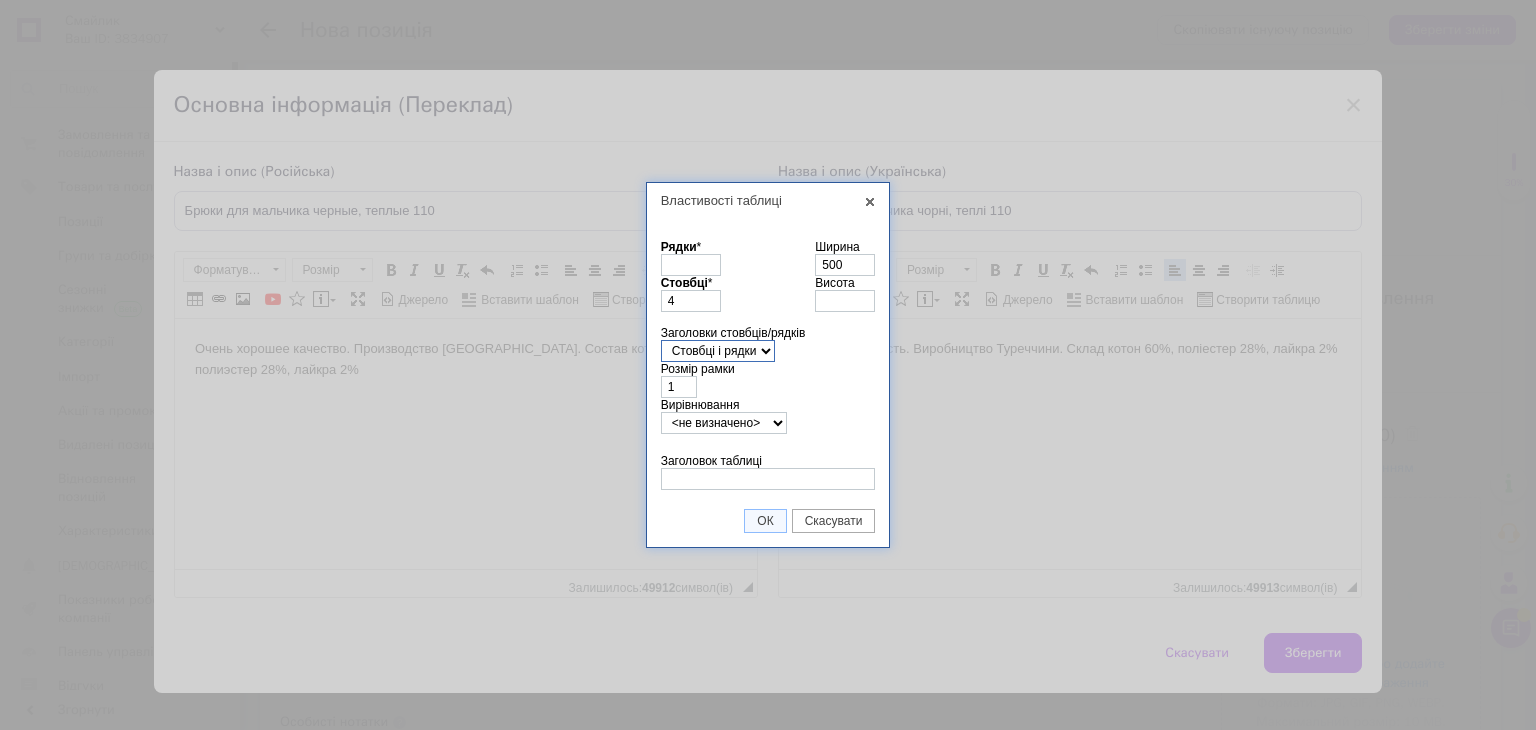 click on "Без заголовків  Рядки  Стовбці  Стовбці і рядки" at bounding box center (718, 351) 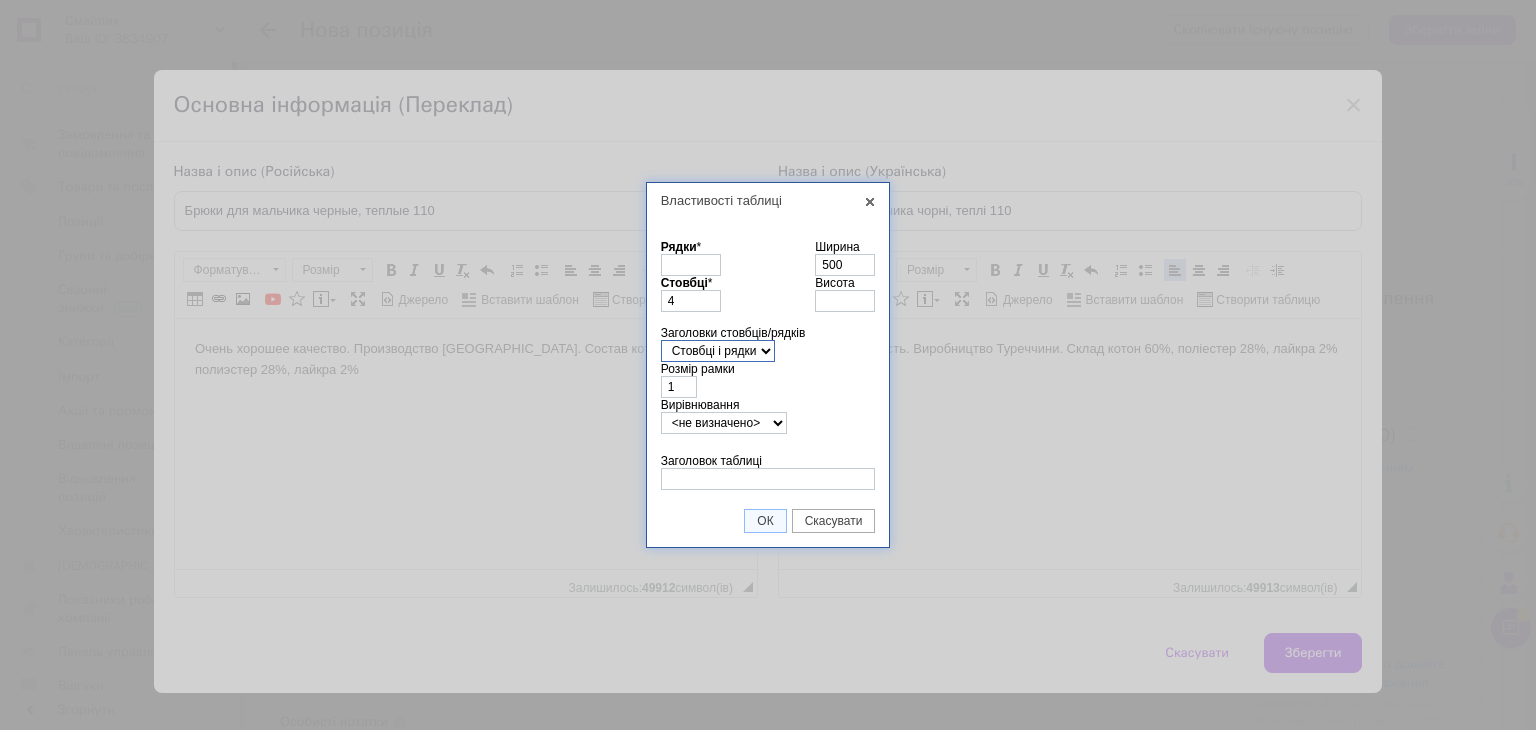 click on "Без заголовків  Рядки  Стовбці  Стовбці і рядки" at bounding box center [718, 351] 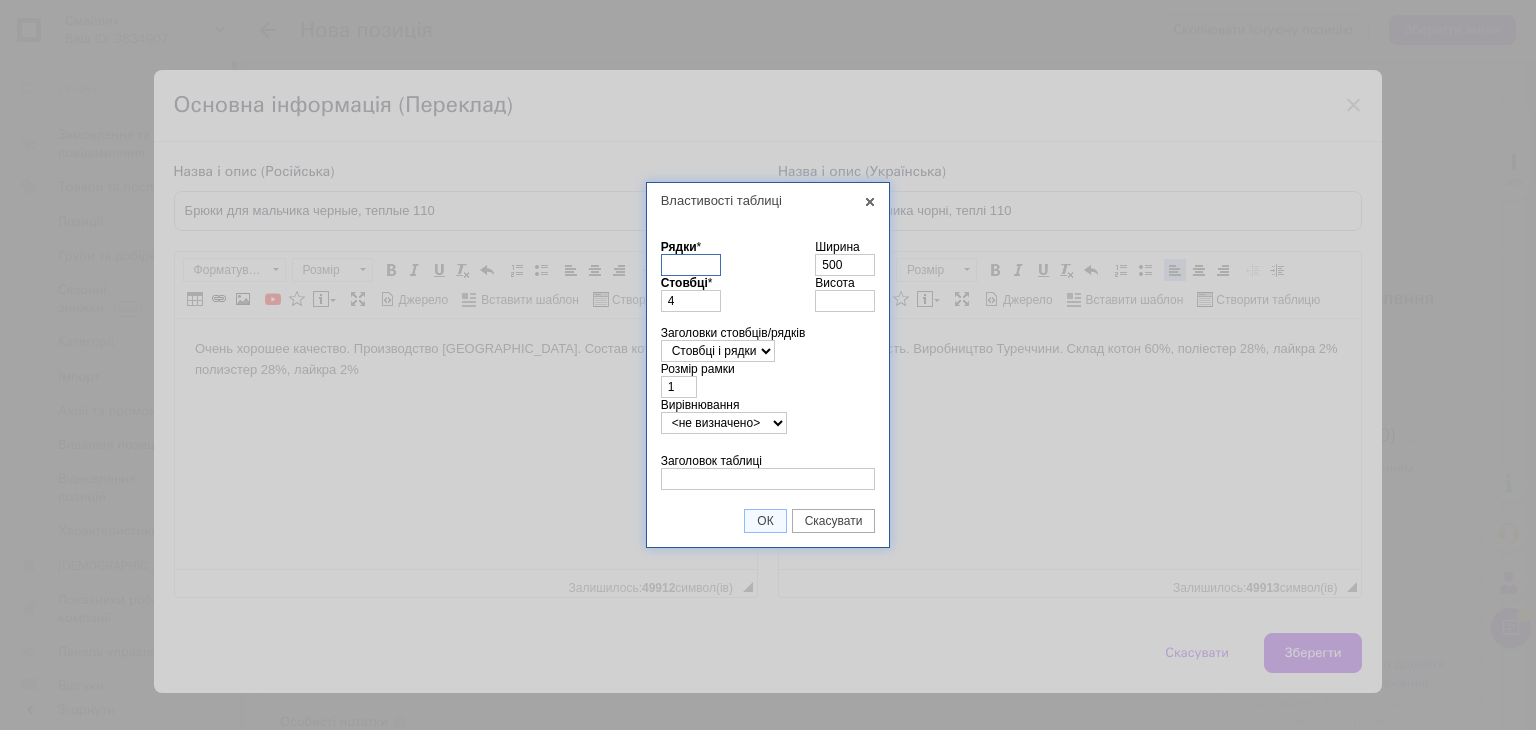 click on "Рядки *" at bounding box center (691, 265) 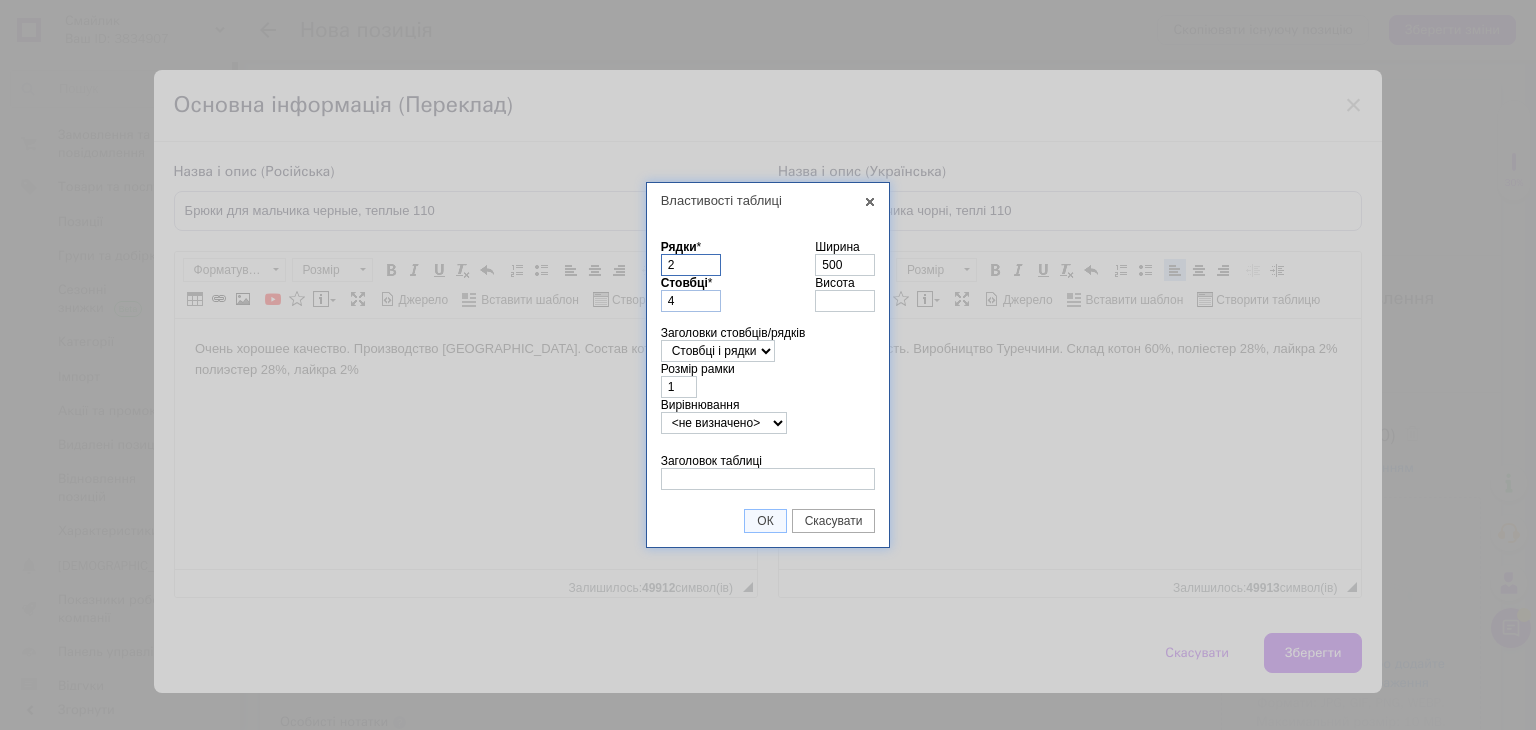 type on "2" 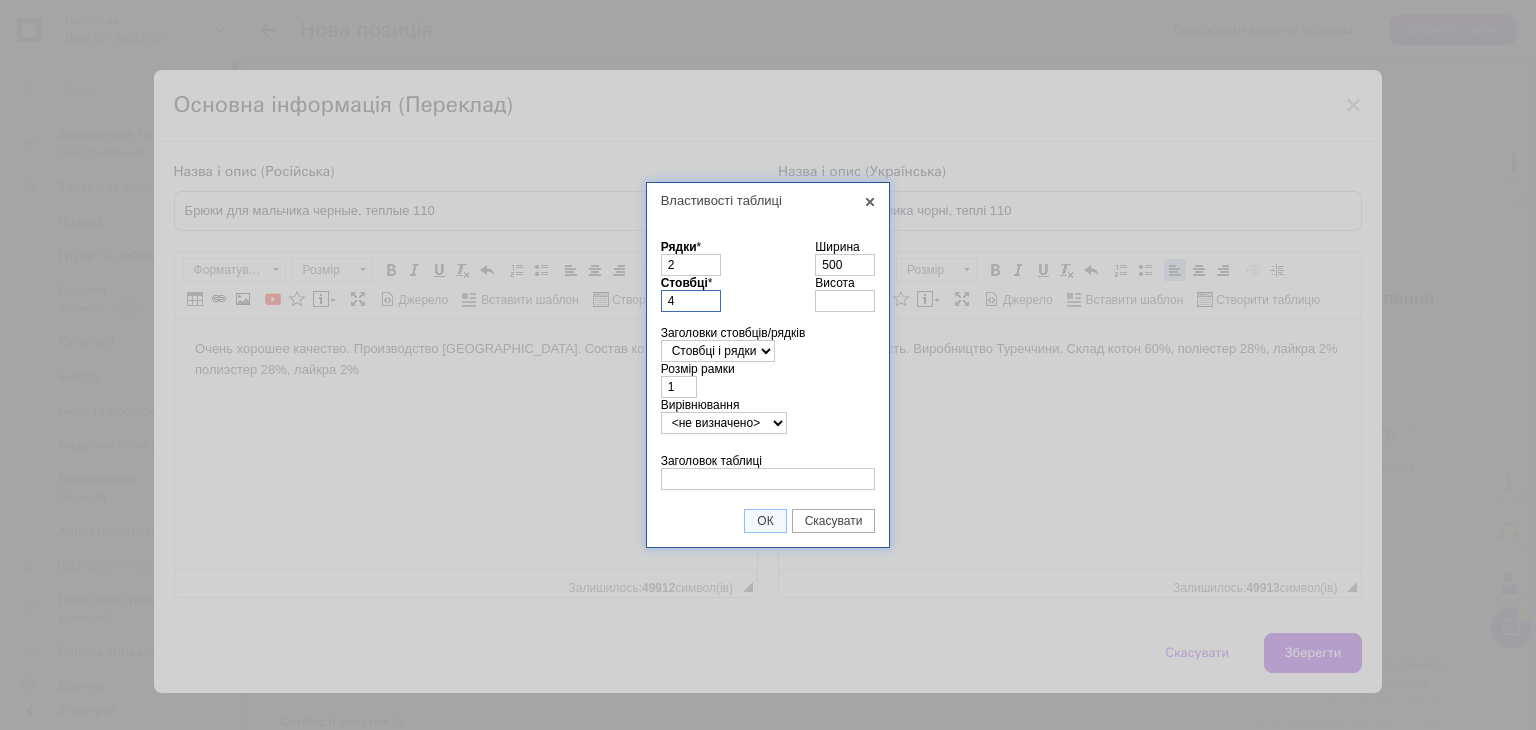 click on "4" at bounding box center [691, 301] 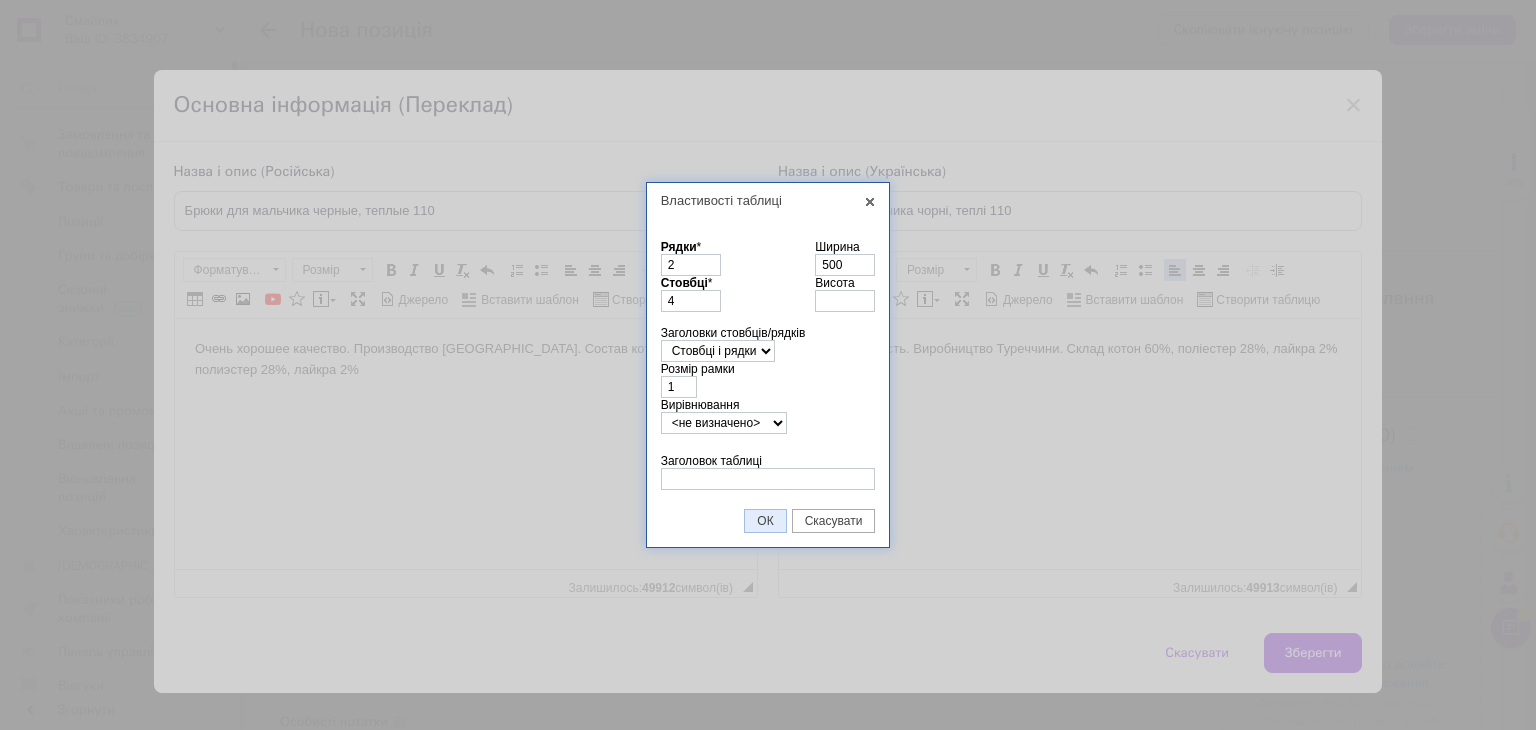 click on "ОК" at bounding box center (765, 521) 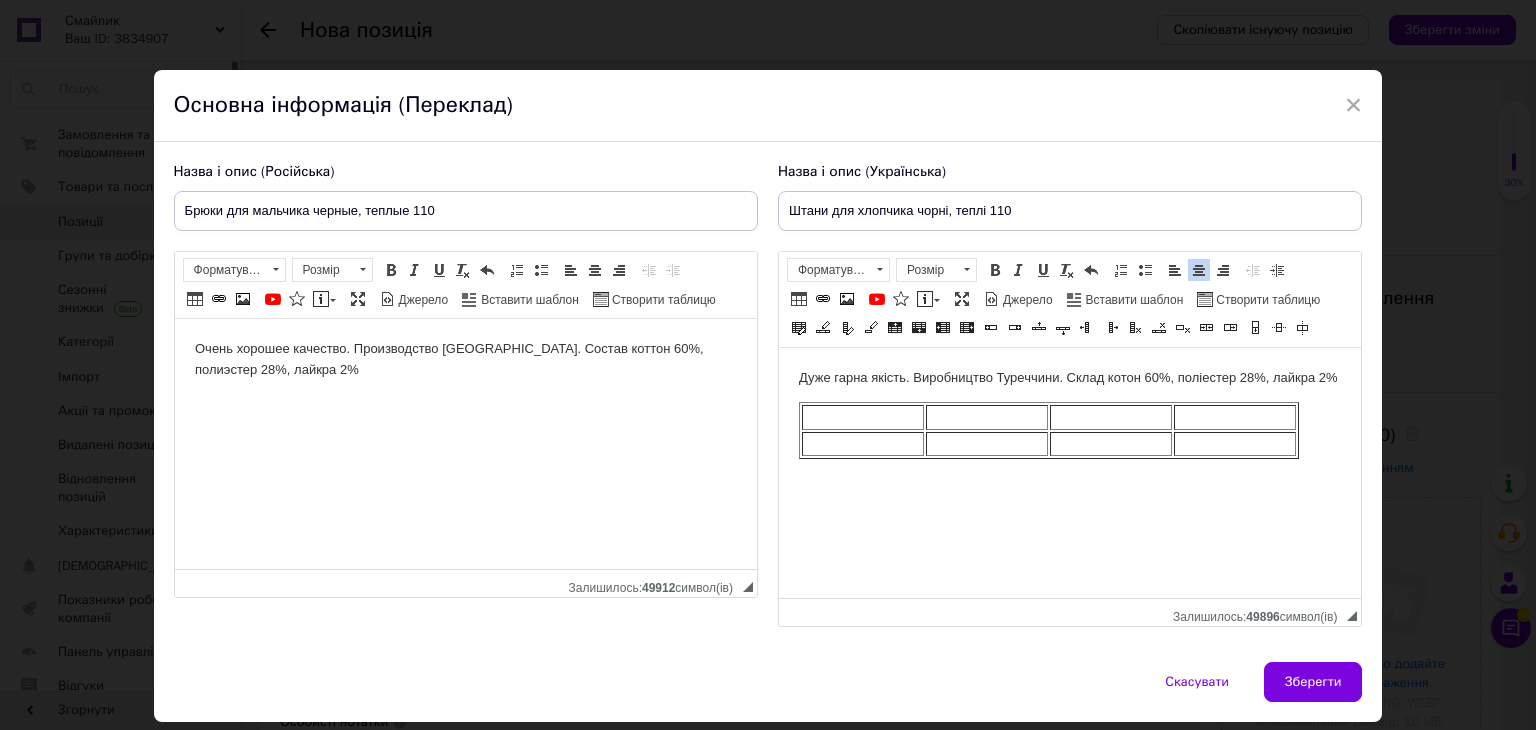 click at bounding box center [1048, 431] 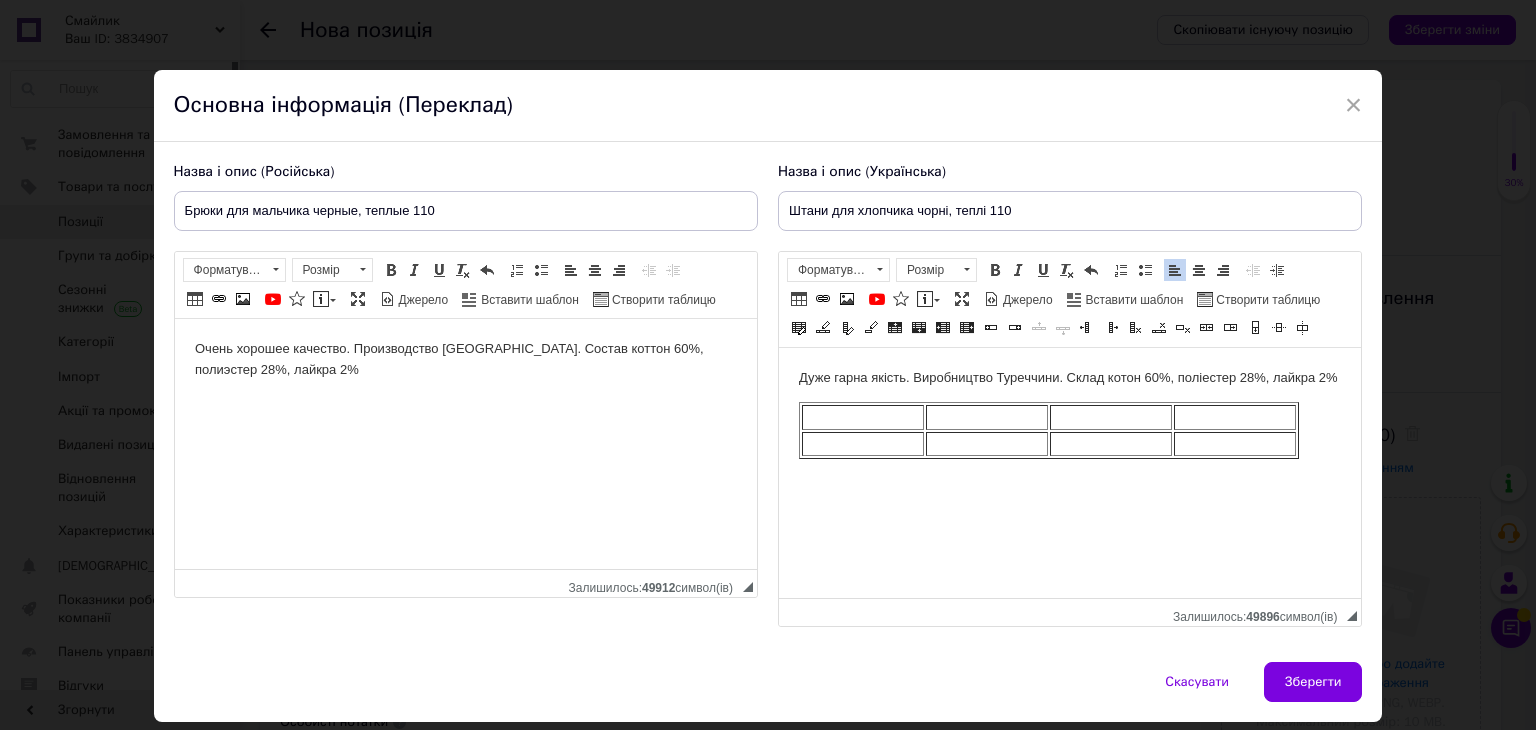 type 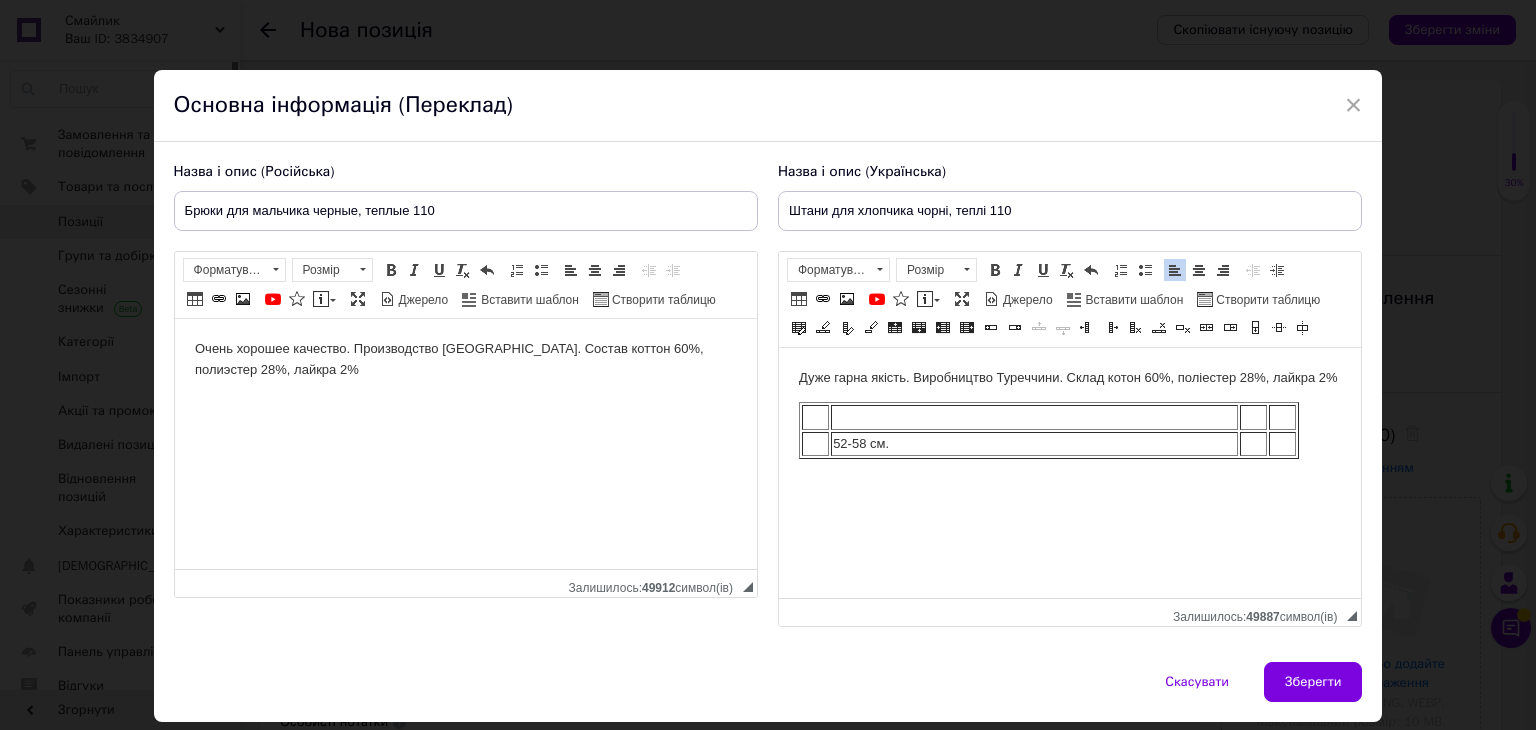 click at bounding box center [1252, 444] 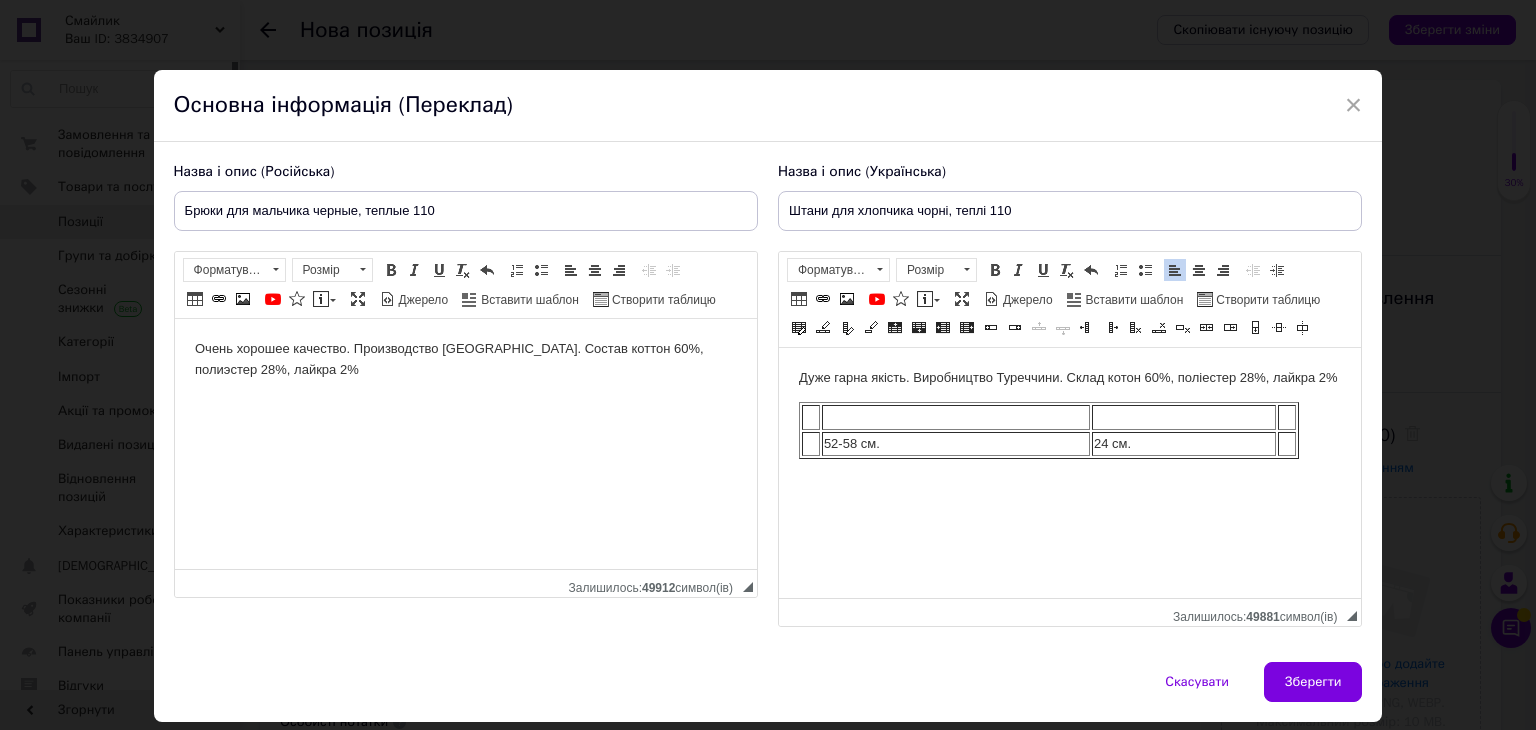 click at bounding box center (1286, 444) 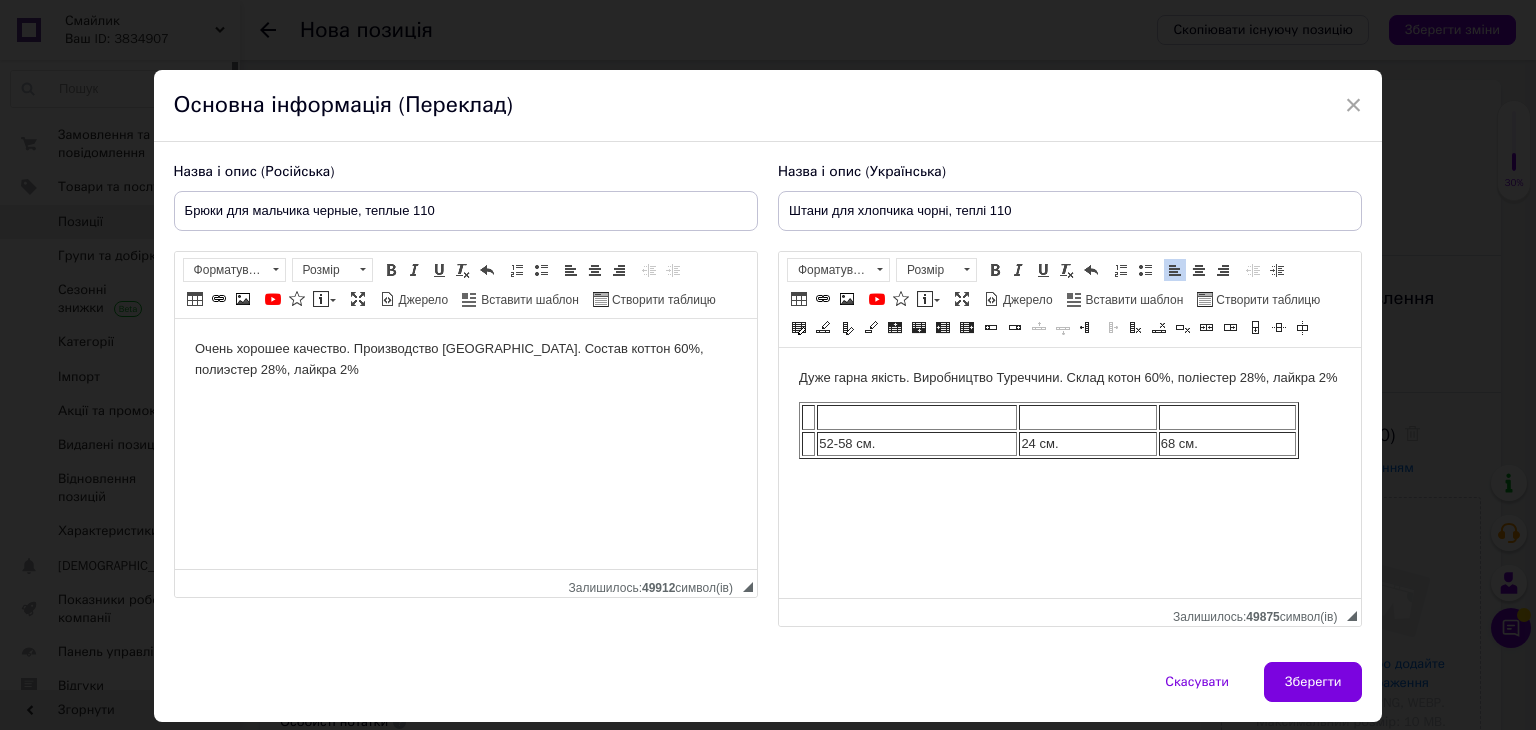click at bounding box center [807, 444] 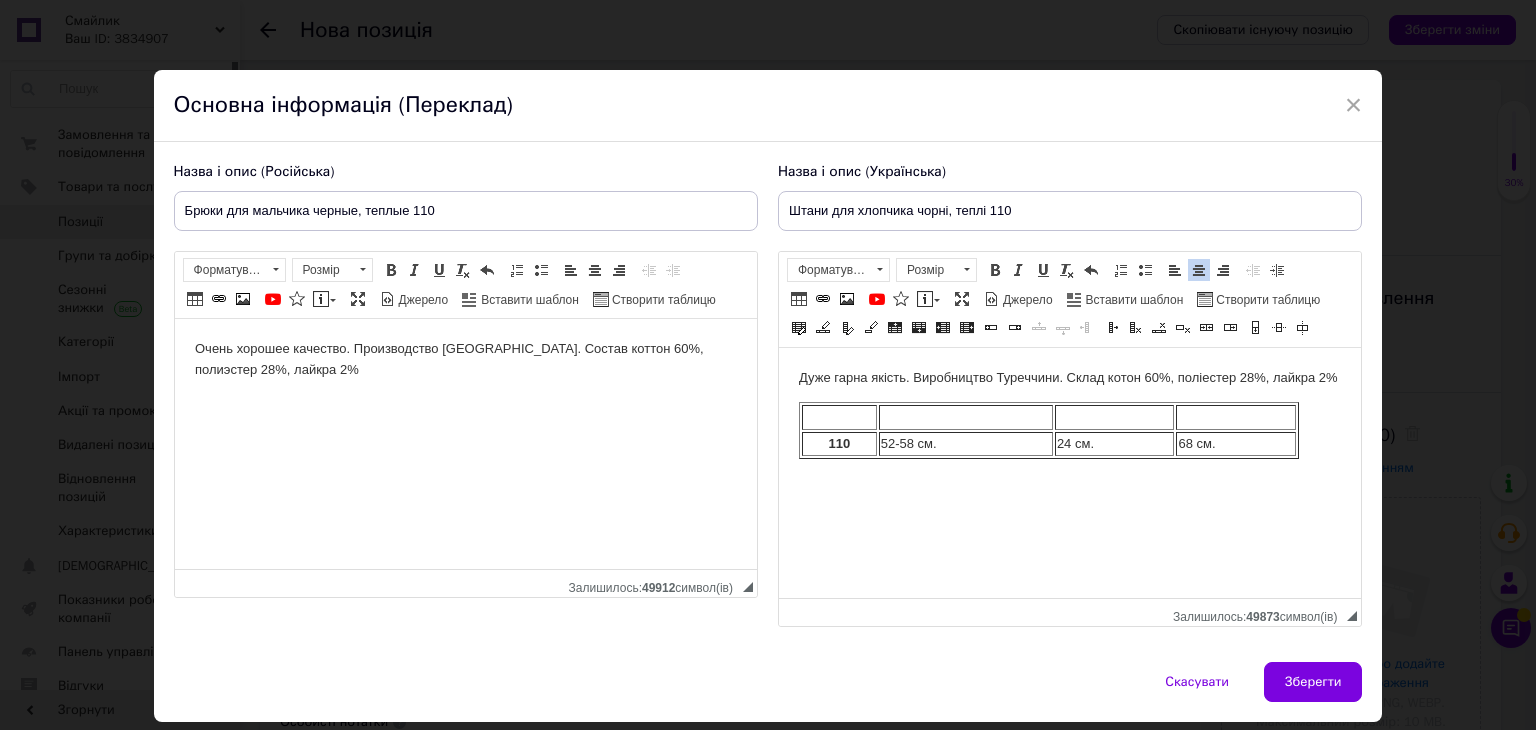 click at bounding box center [838, 417] 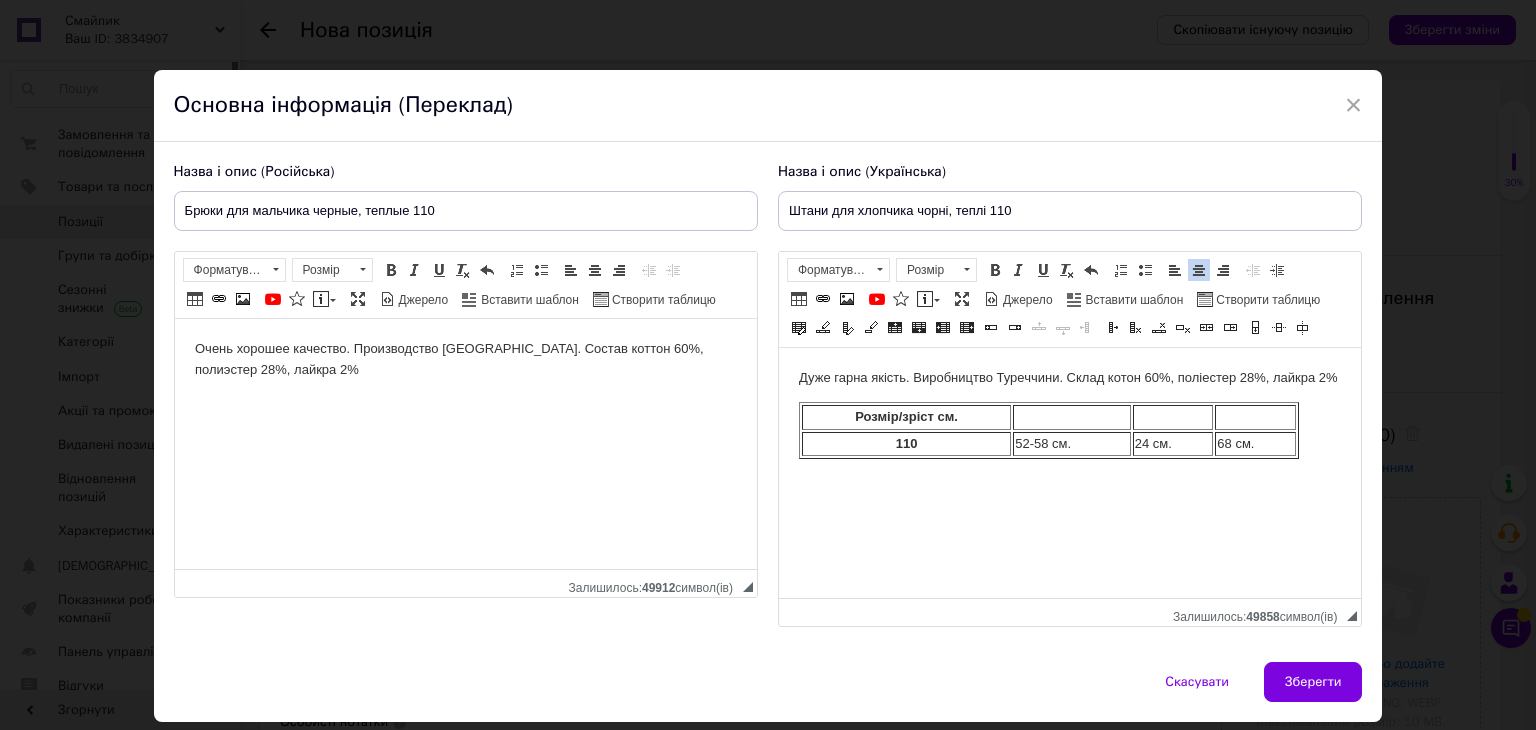 click at bounding box center [1070, 417] 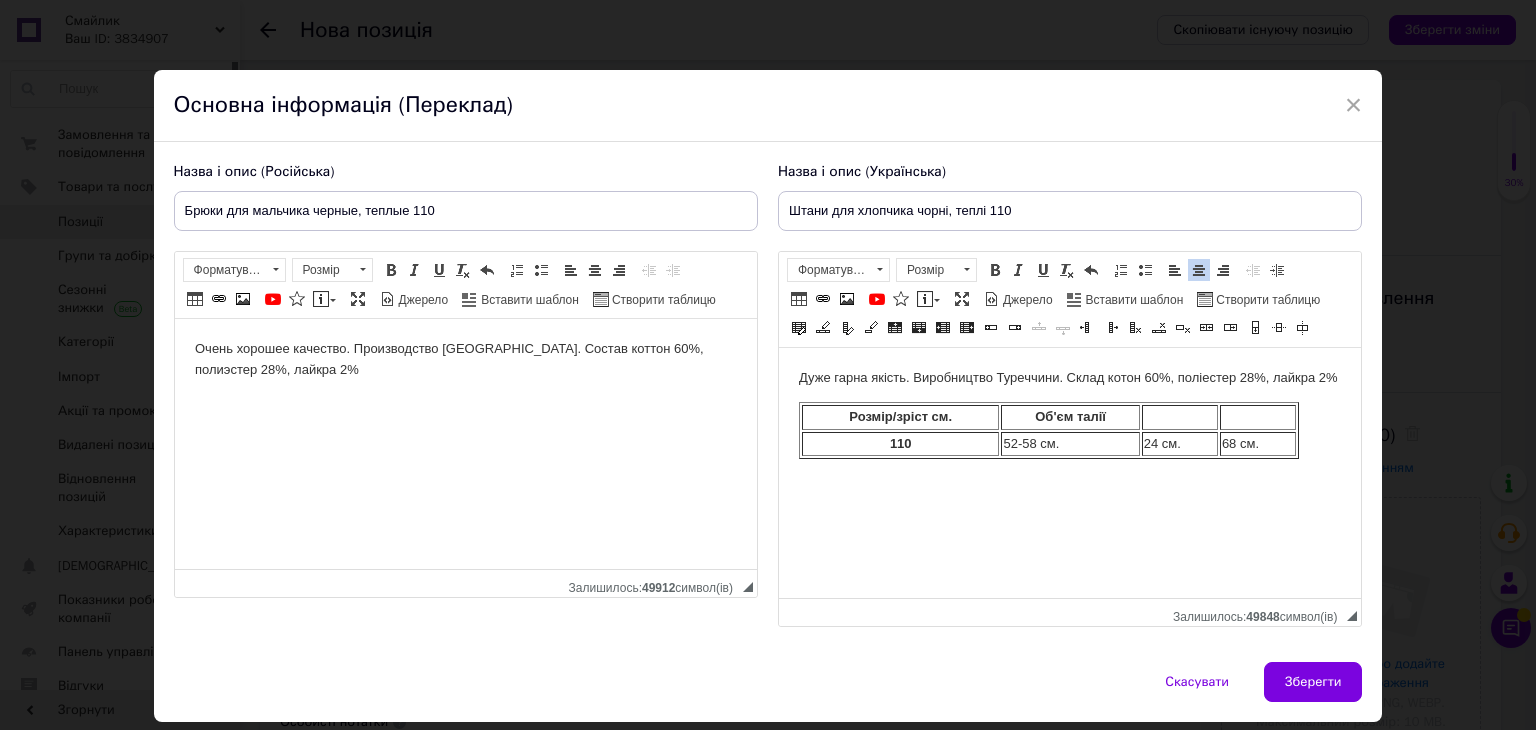 click at bounding box center [1179, 417] 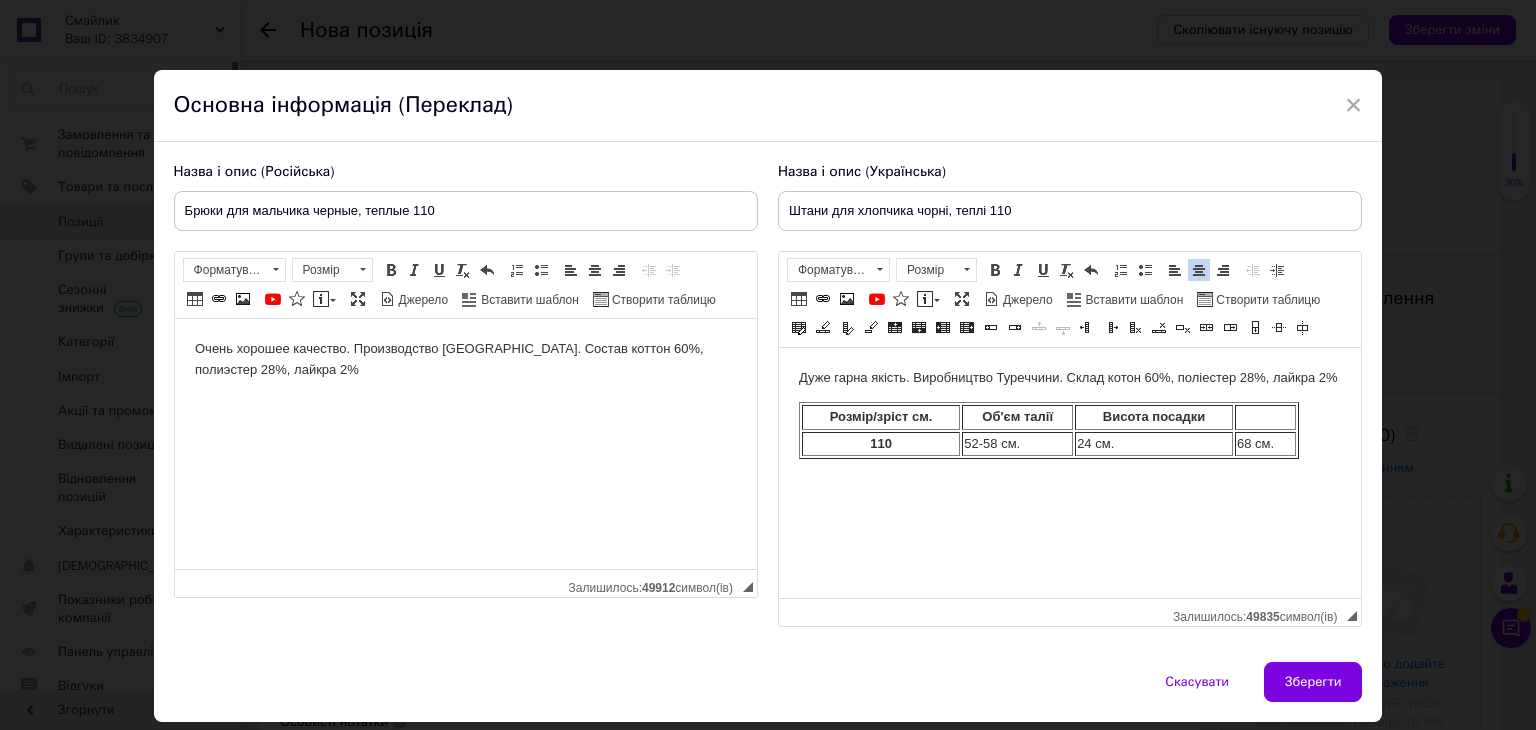 click at bounding box center (1264, 417) 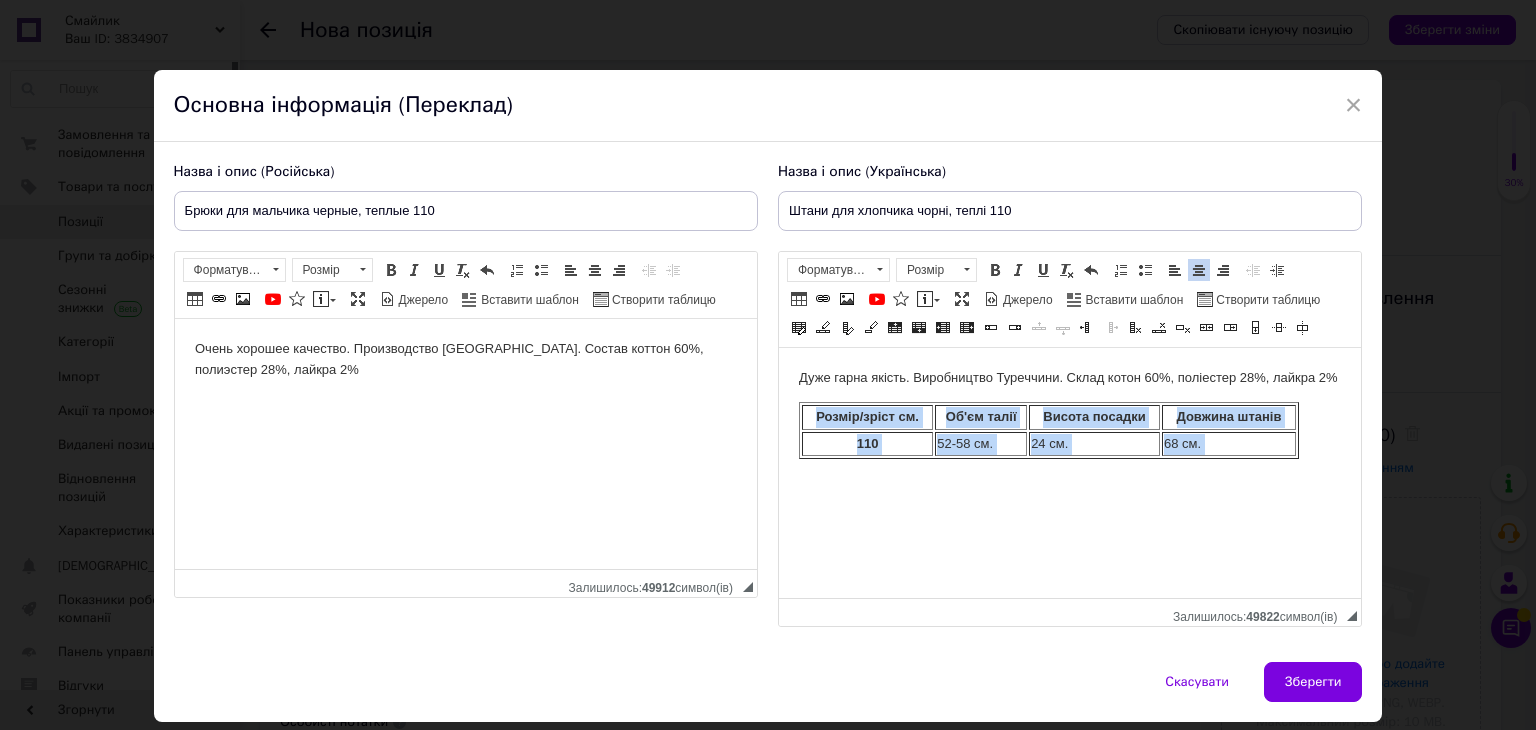 drag, startPoint x: 801, startPoint y: 406, endPoint x: 1292, endPoint y: 504, distance: 500.68454 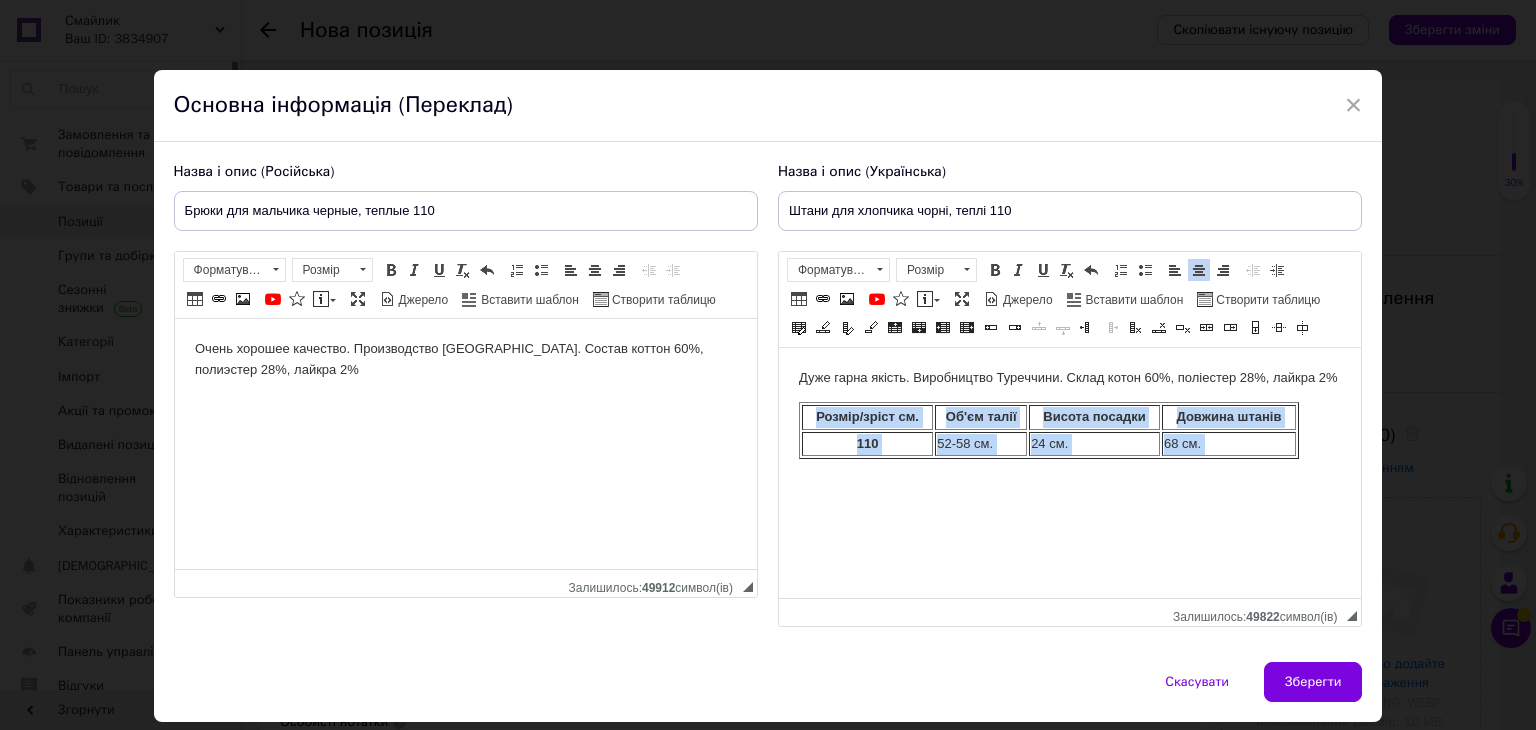 click on "Дуже гарна якість. Виробництво Туреччини. Склад котон 60%, поліестер 28%, лайкра 2% Розмір/зріст см. Об'єм талії [PERSON_NAME] посадки Довжина штанів [PHONE_NUMBER] см.  24 см.  68 см." at bounding box center [1069, 430] 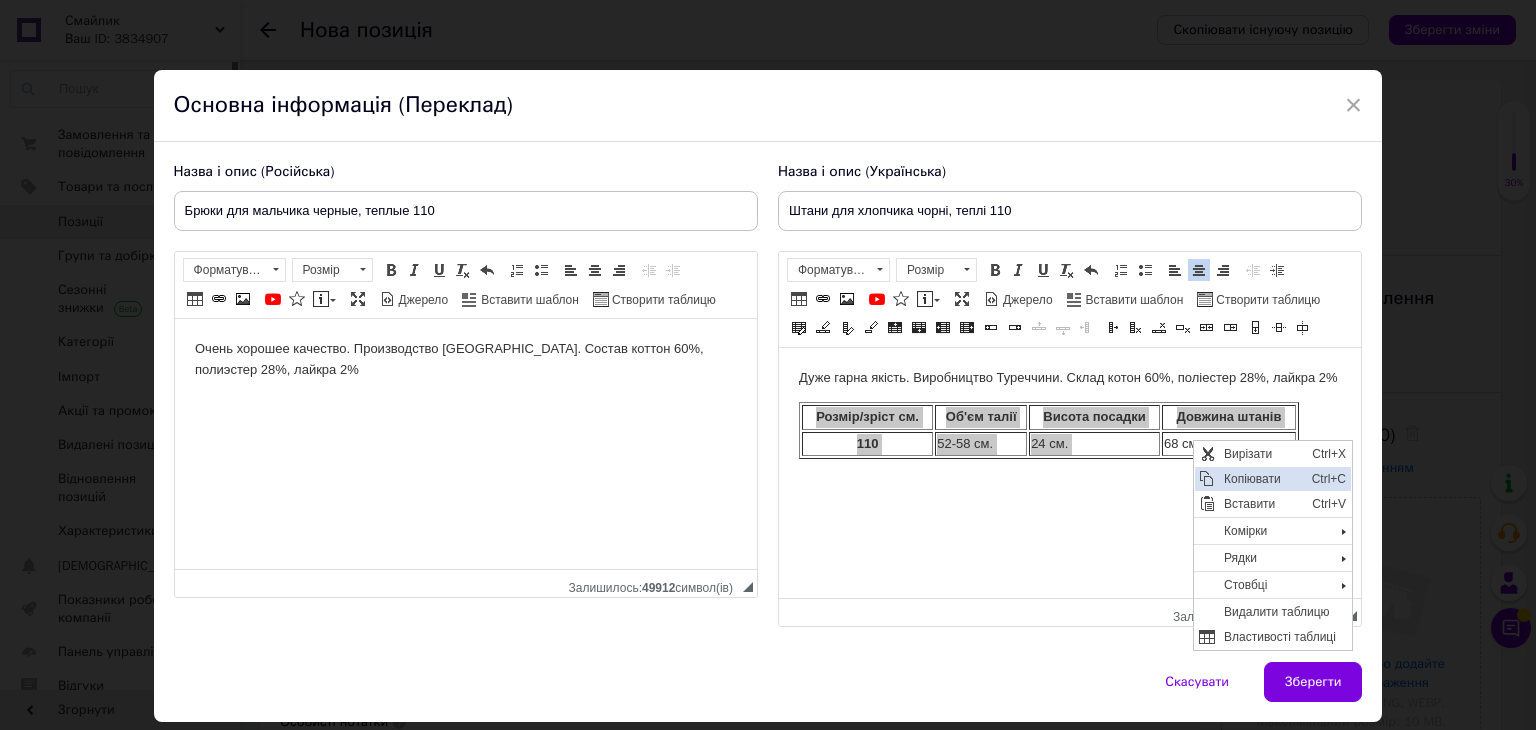 click on "Копіювати" at bounding box center (1262, 479) 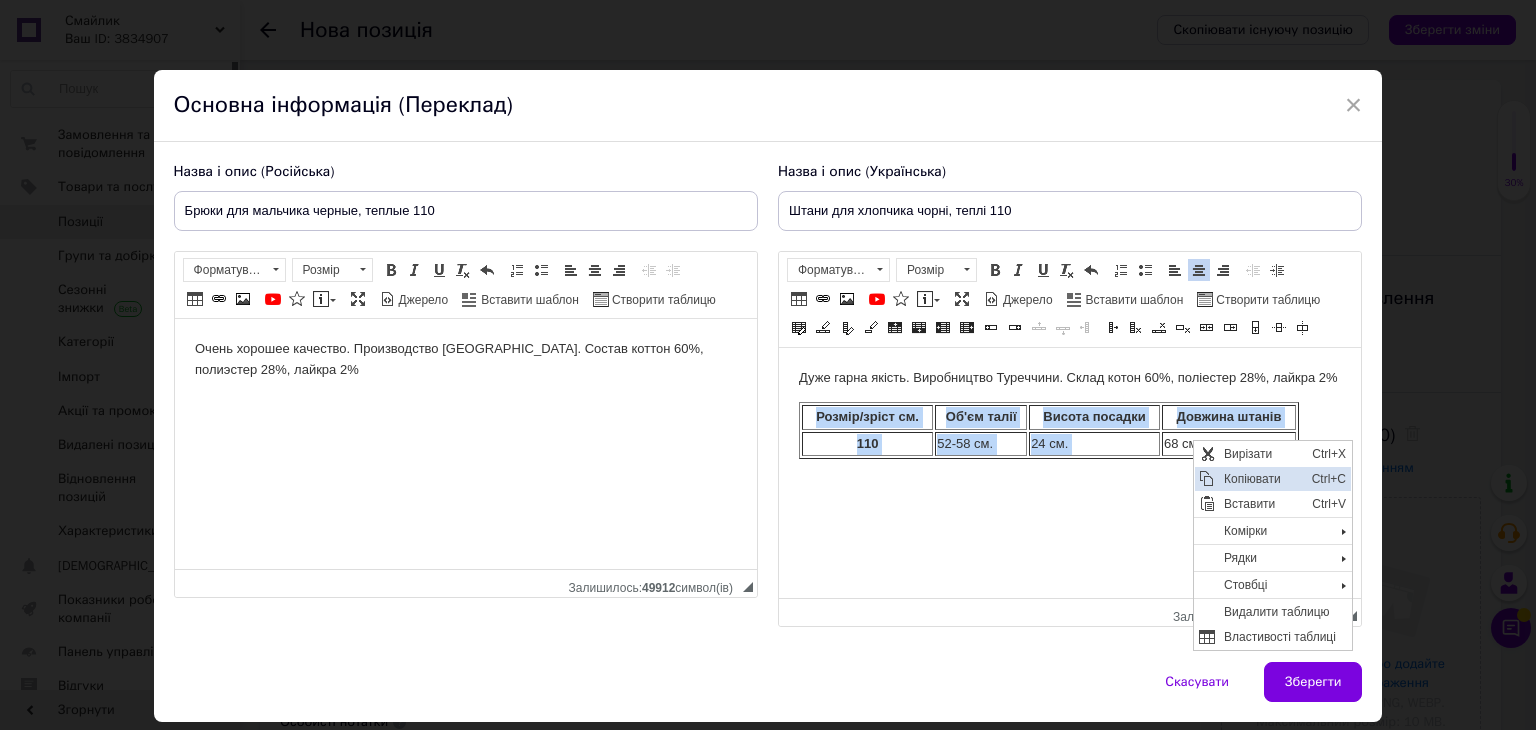 copy on "Розмір/зріст см. Об'єм талії [PERSON_NAME] посадки Довжина штанів [PHONE_NUMBER] см.  24 см." 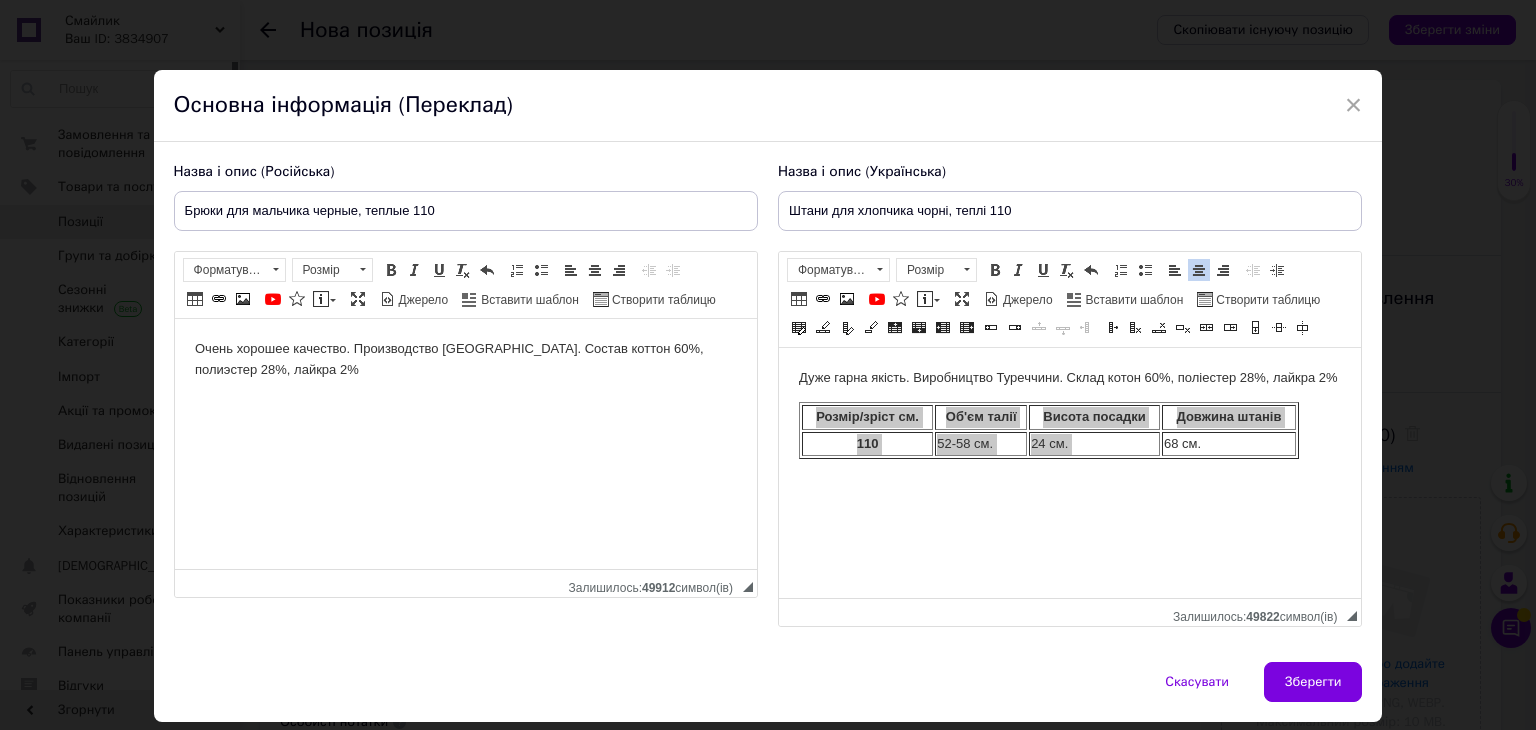 click on "Очень хорошее качество. Производство [GEOGRAPHIC_DATA]. Состав коттон 60%, полиэстер 28%, лайкра 2%" at bounding box center (465, 360) 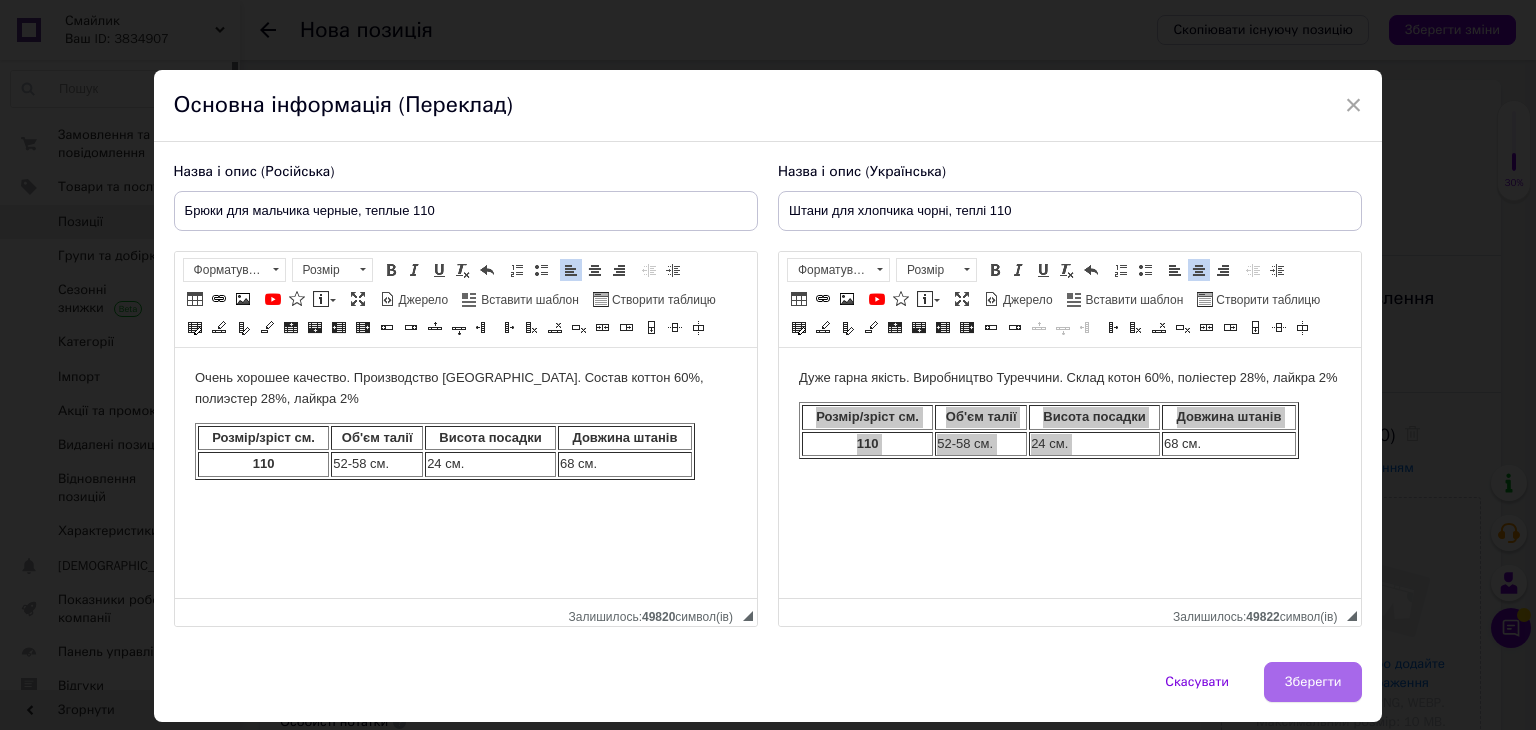 click on "Зберегти" at bounding box center [1313, 682] 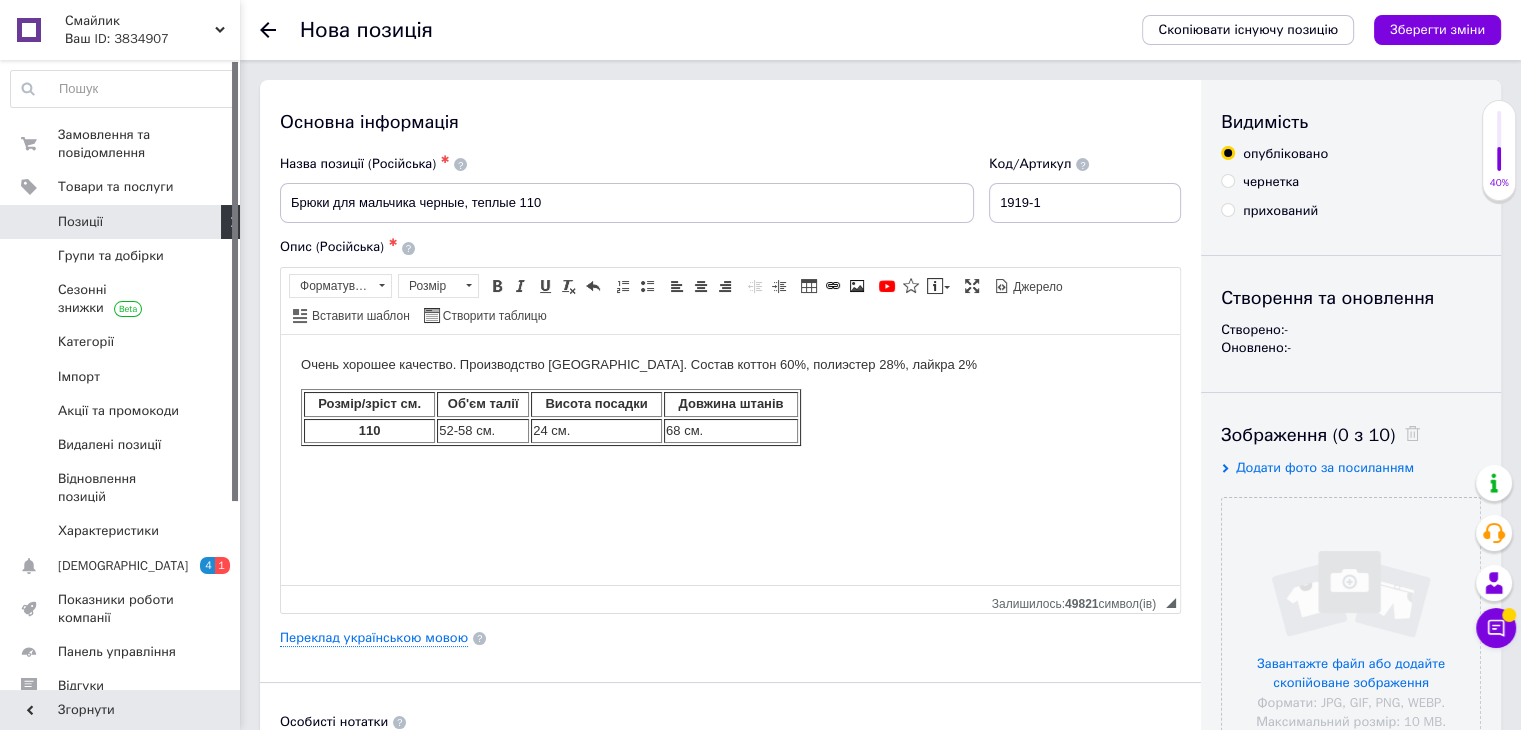 scroll, scrollTop: 300, scrollLeft: 0, axis: vertical 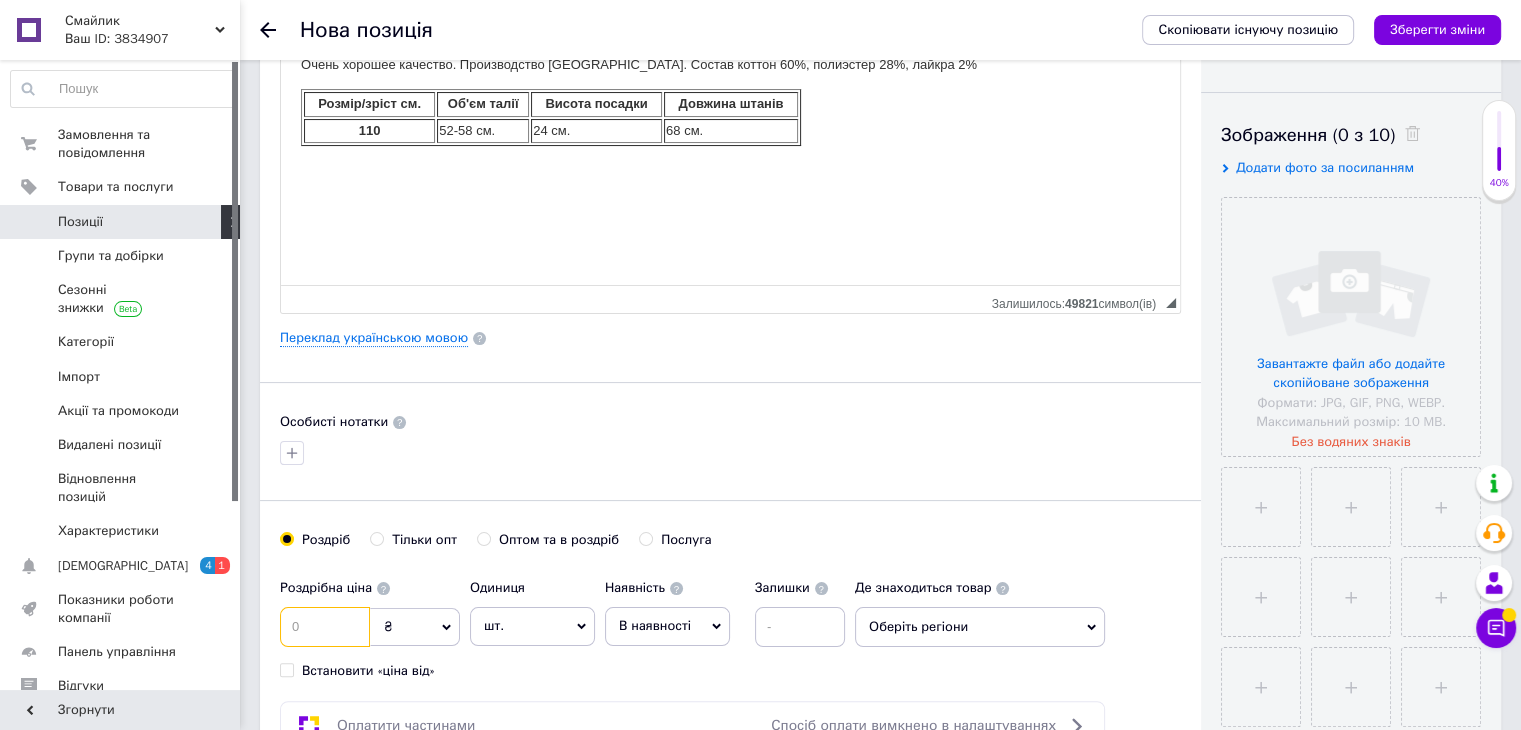 click at bounding box center (325, 627) 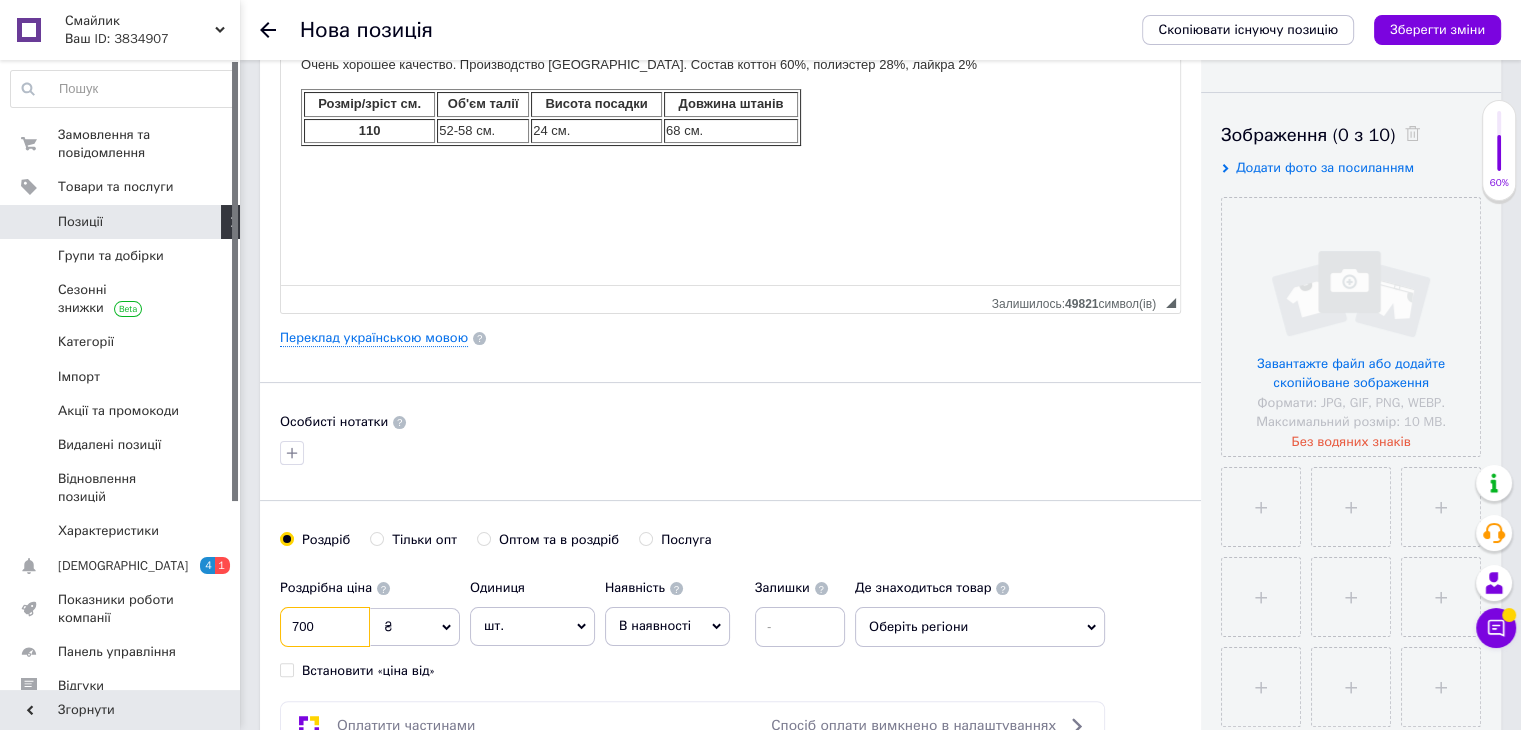 click on "700" at bounding box center [325, 627] 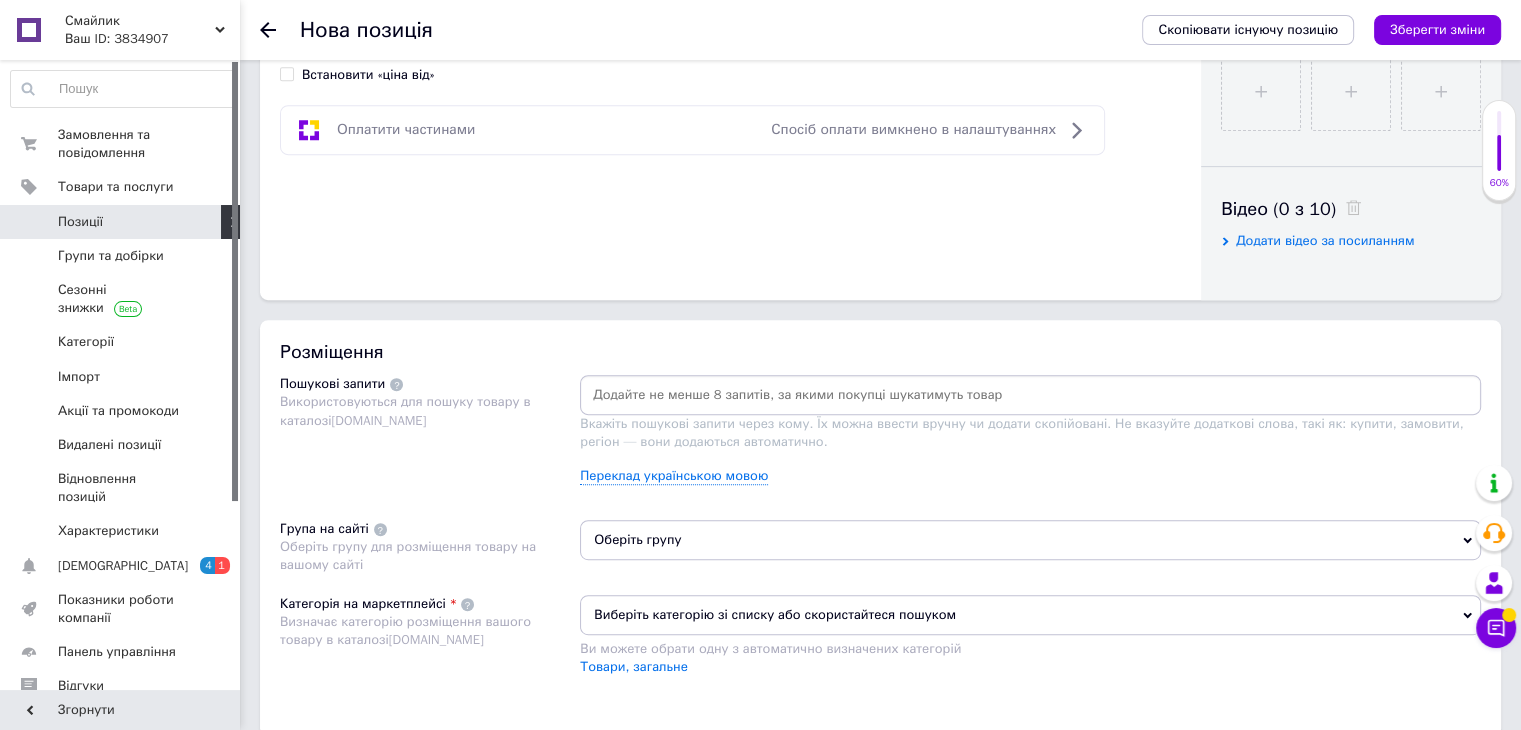 scroll, scrollTop: 900, scrollLeft: 0, axis: vertical 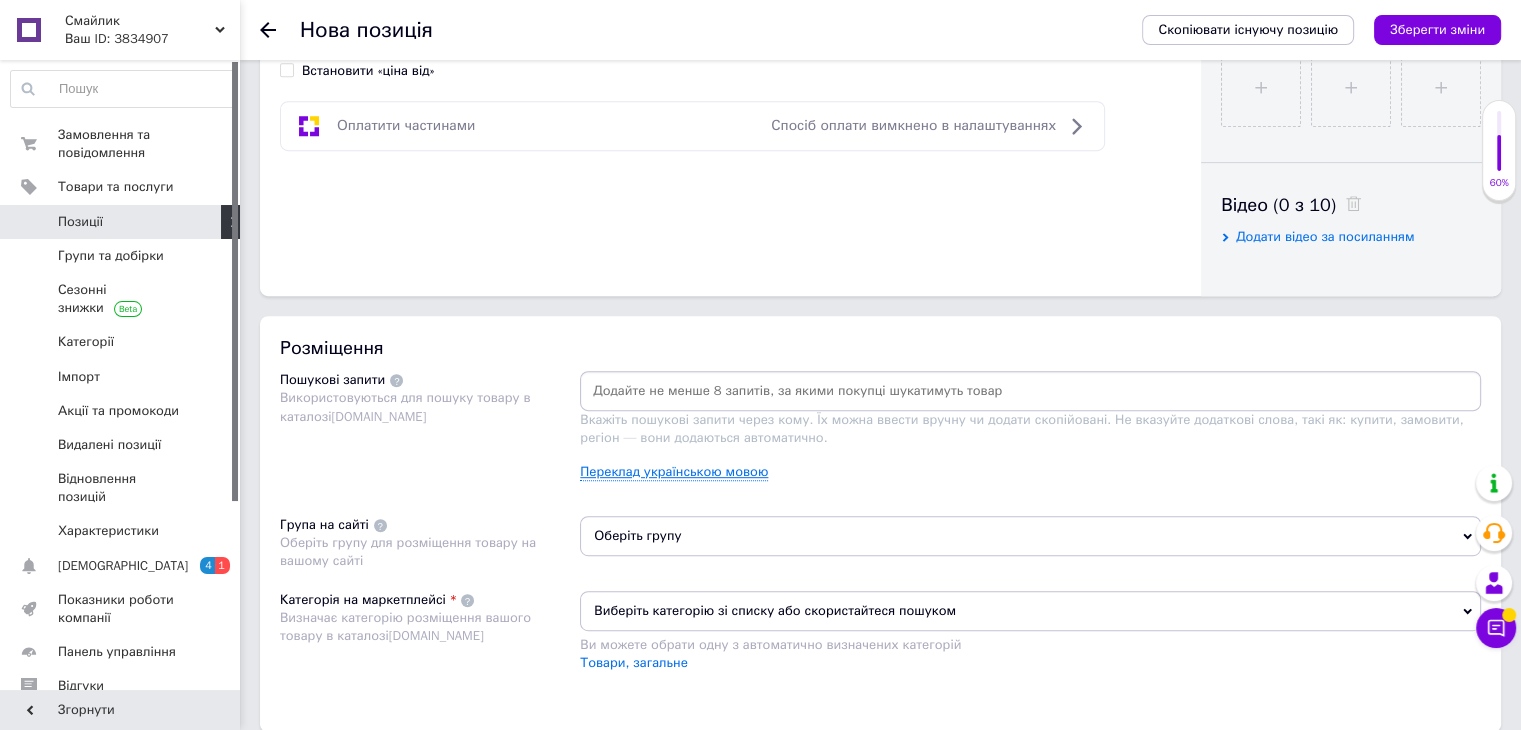 type on "750" 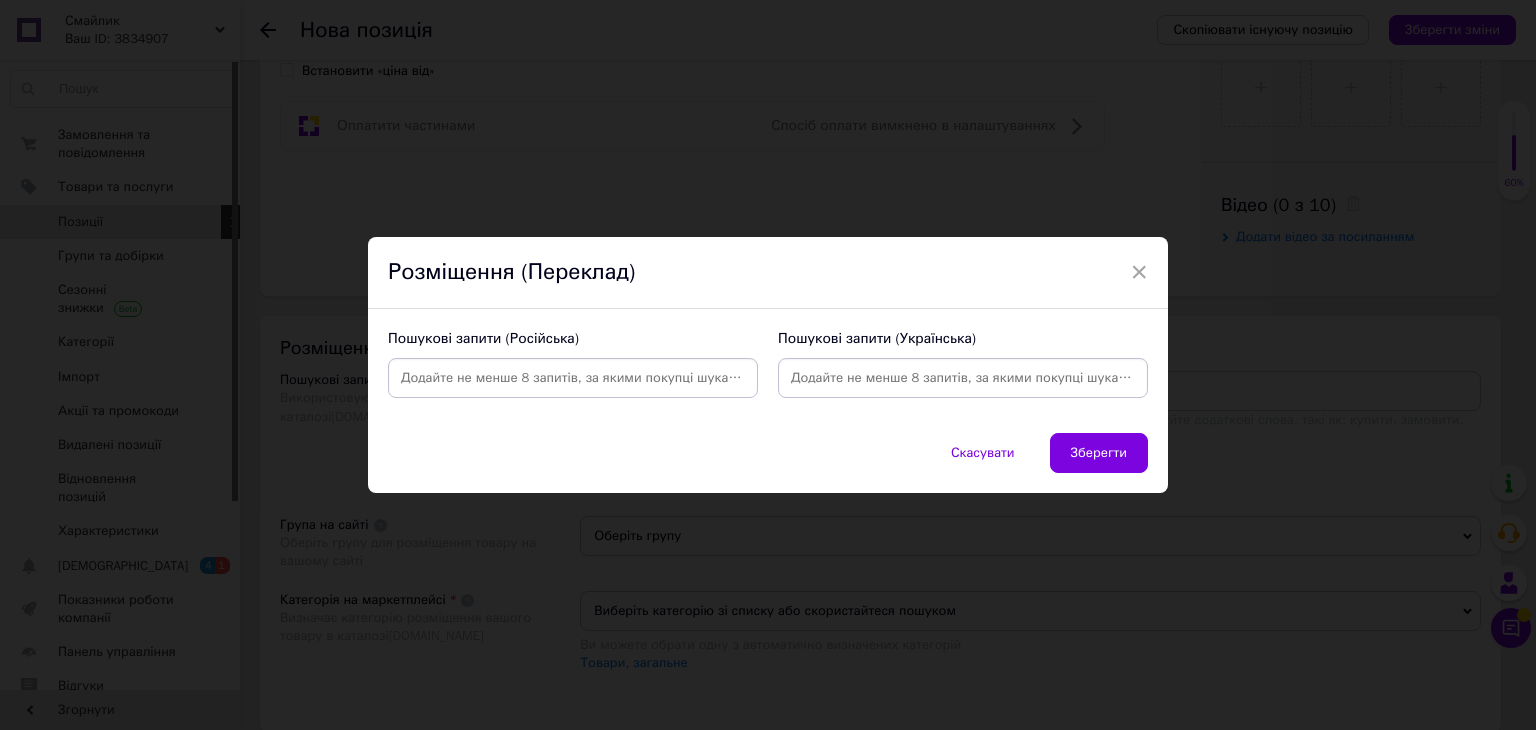 click at bounding box center (963, 378) 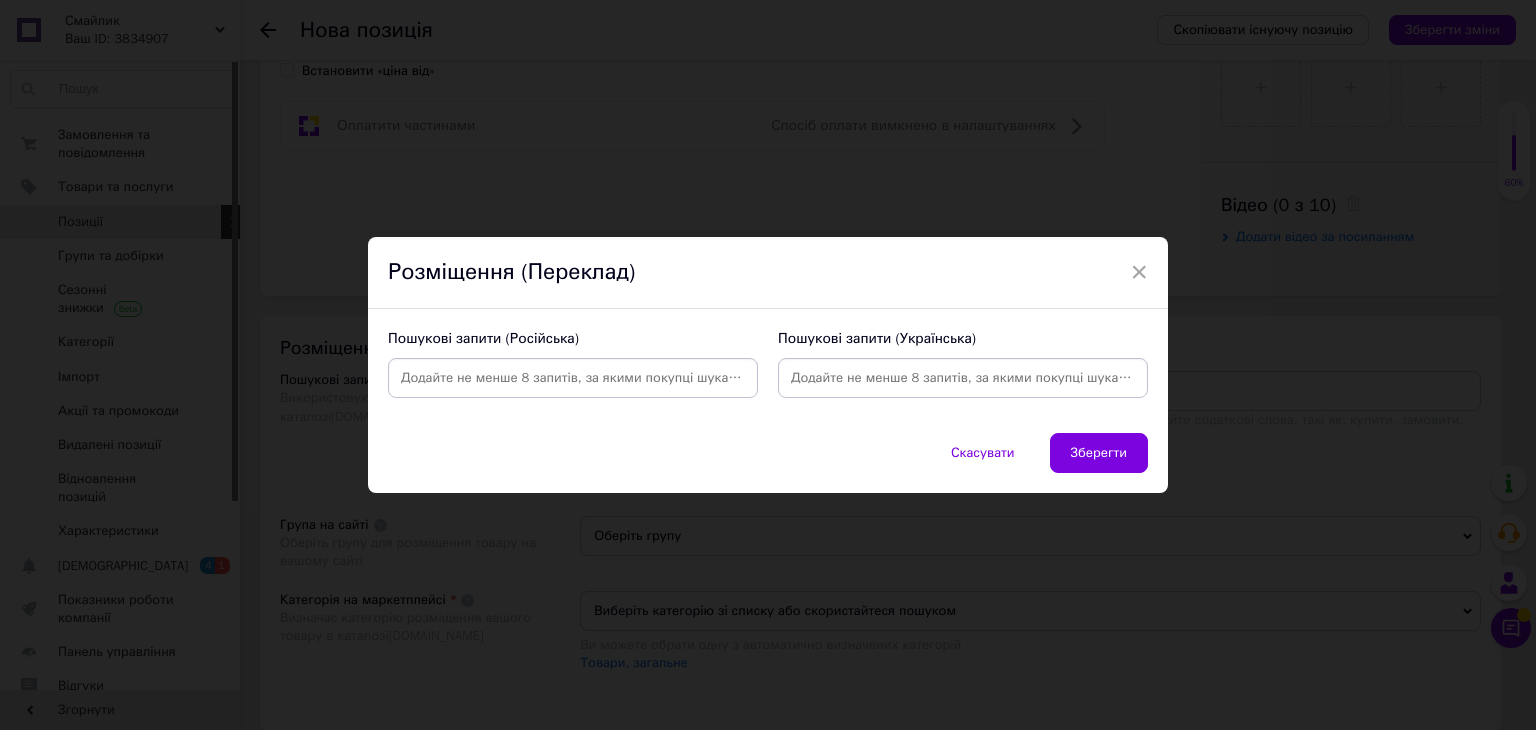 paste on "Штани для хлопчика чорні теплі 1" 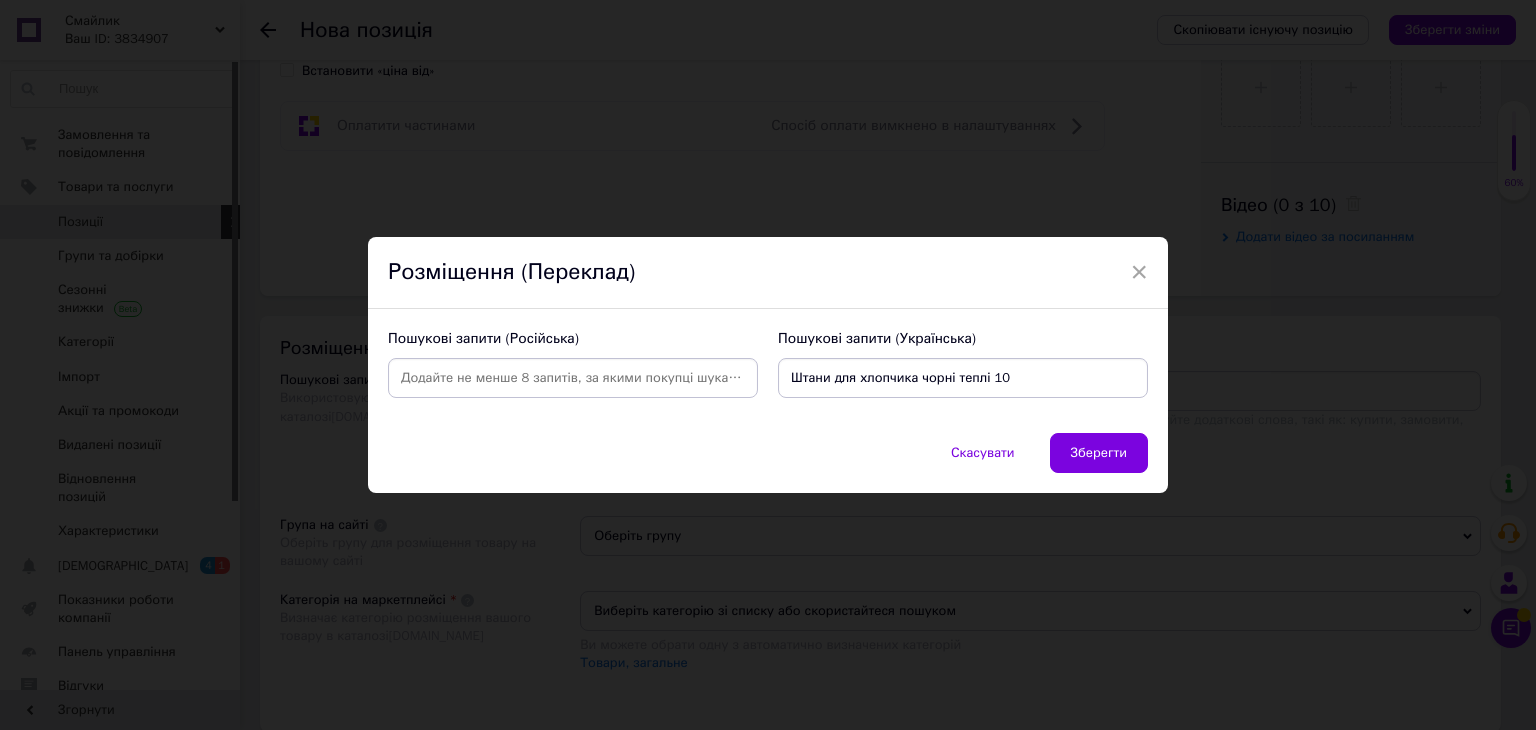 type on "Штани для хлопчика чорні теплі 104" 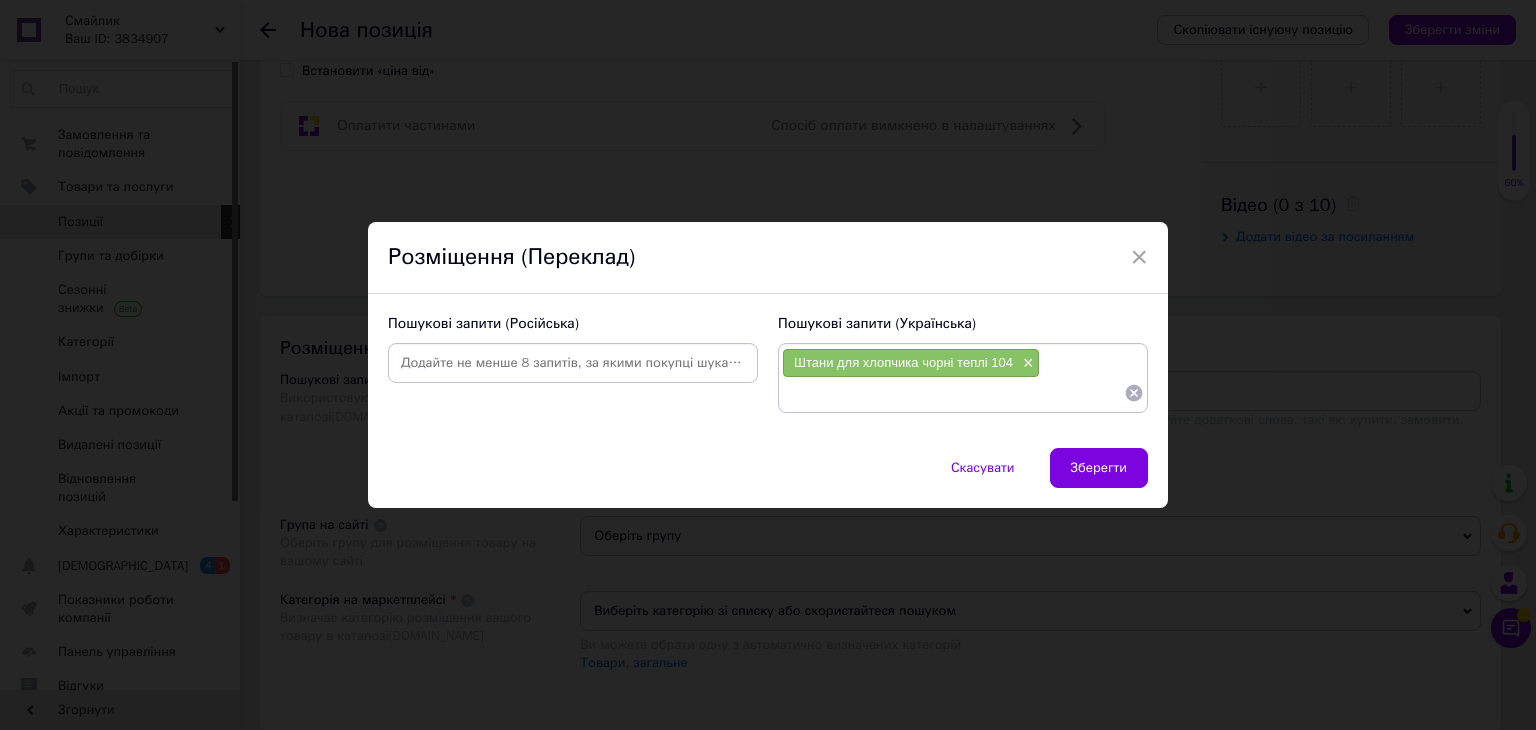 paste on "Штани для хлопчика чорні теплі 1" 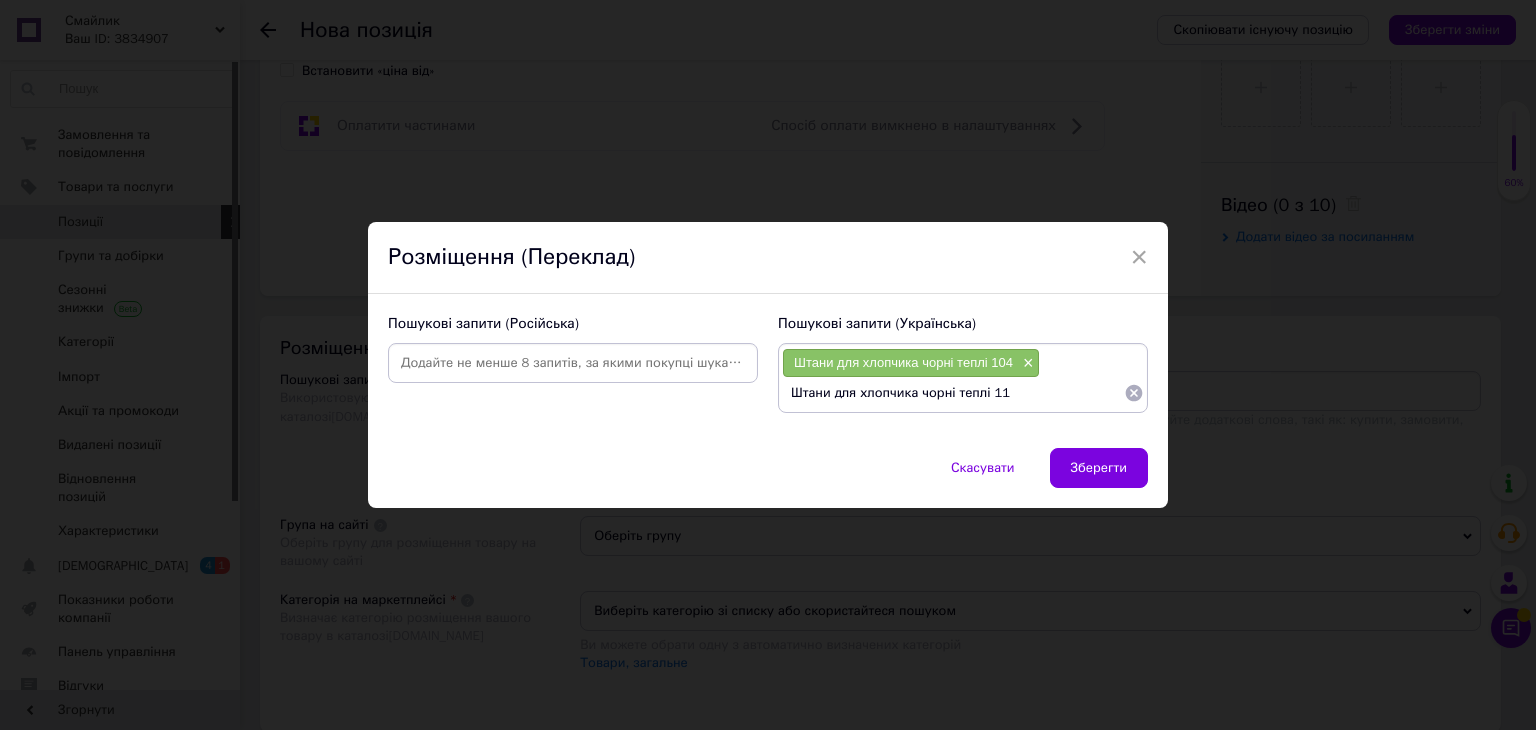 type on "Штани для хлопчика чорні теплі 110" 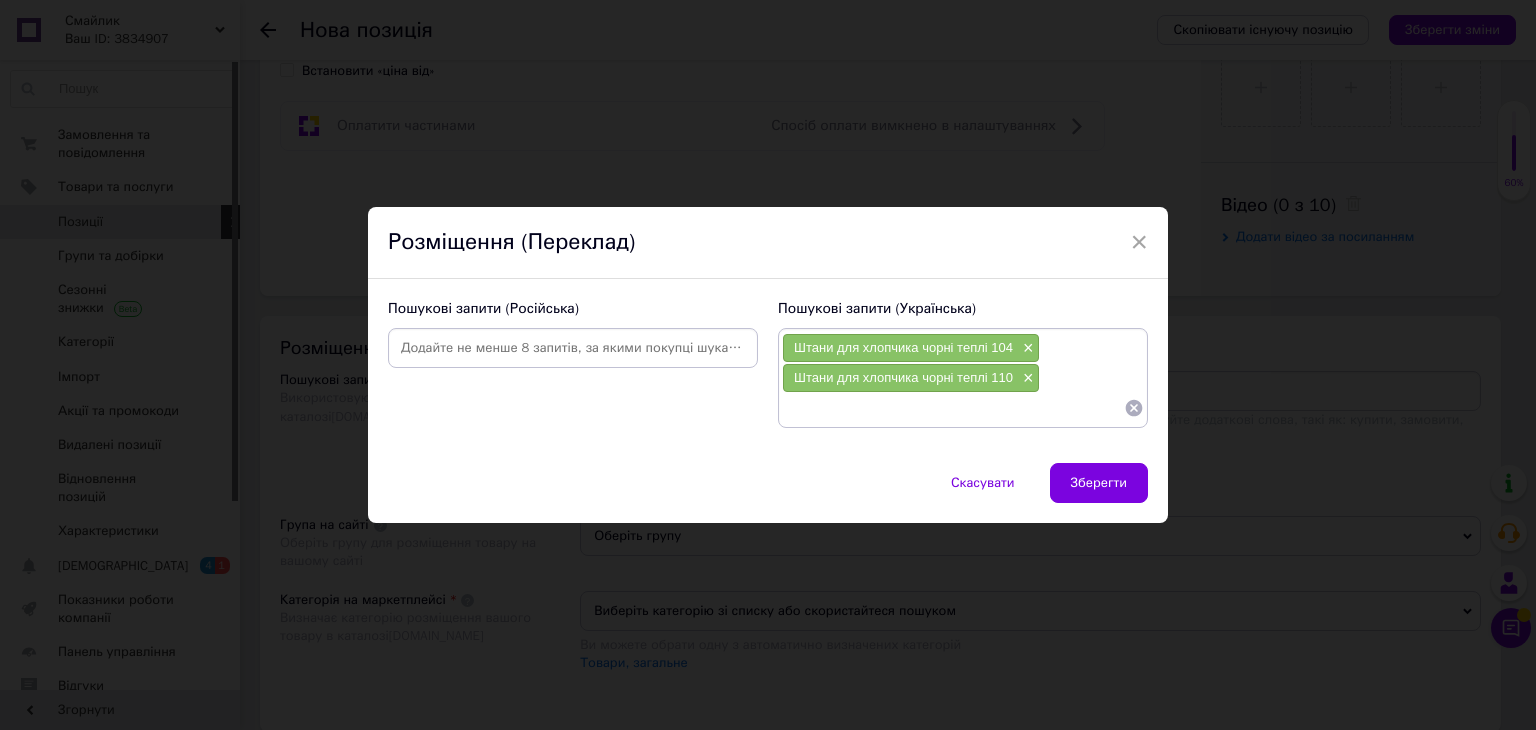 paste on "Штани для хлопчика чорні теплі 1" 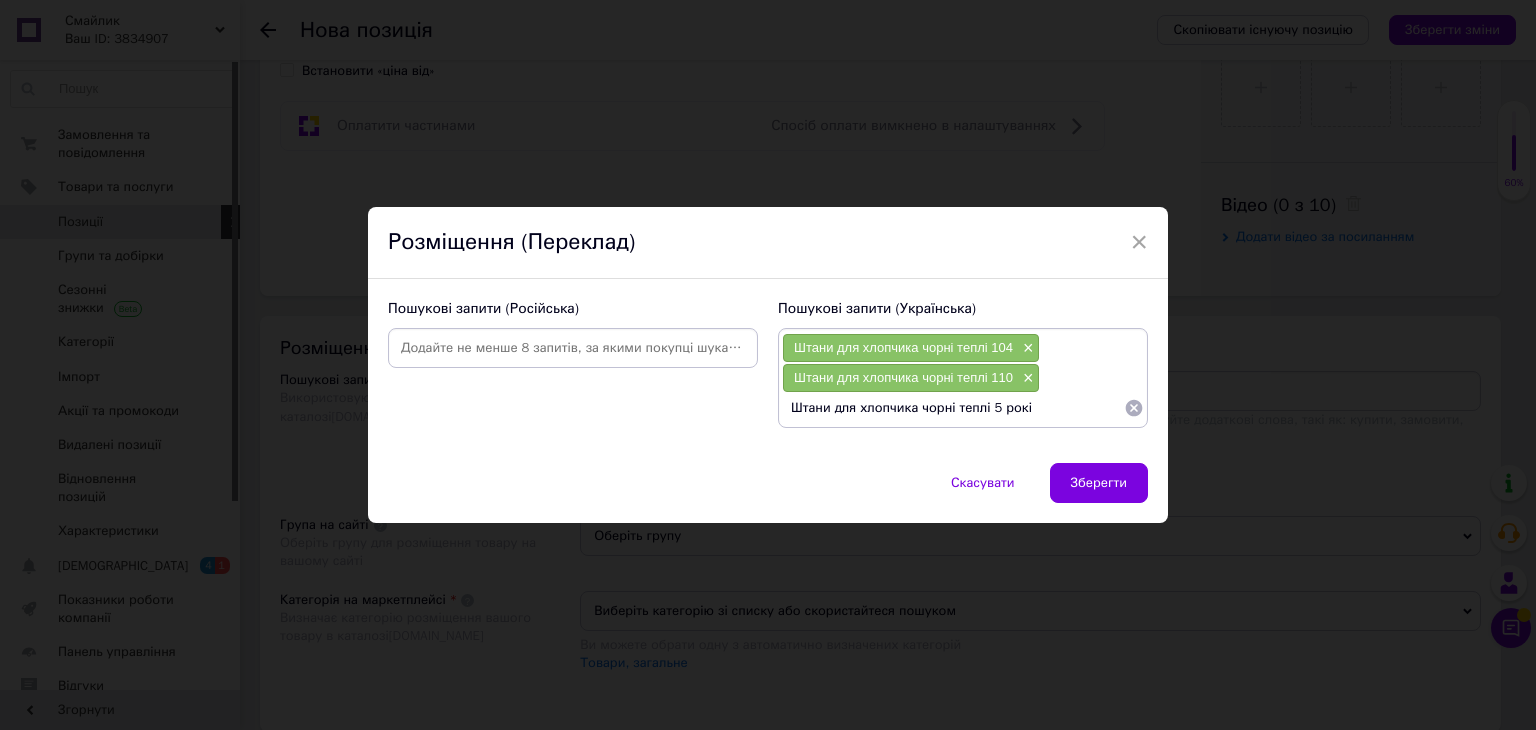type on "Штани для хлопчика чорні теплі 5 років" 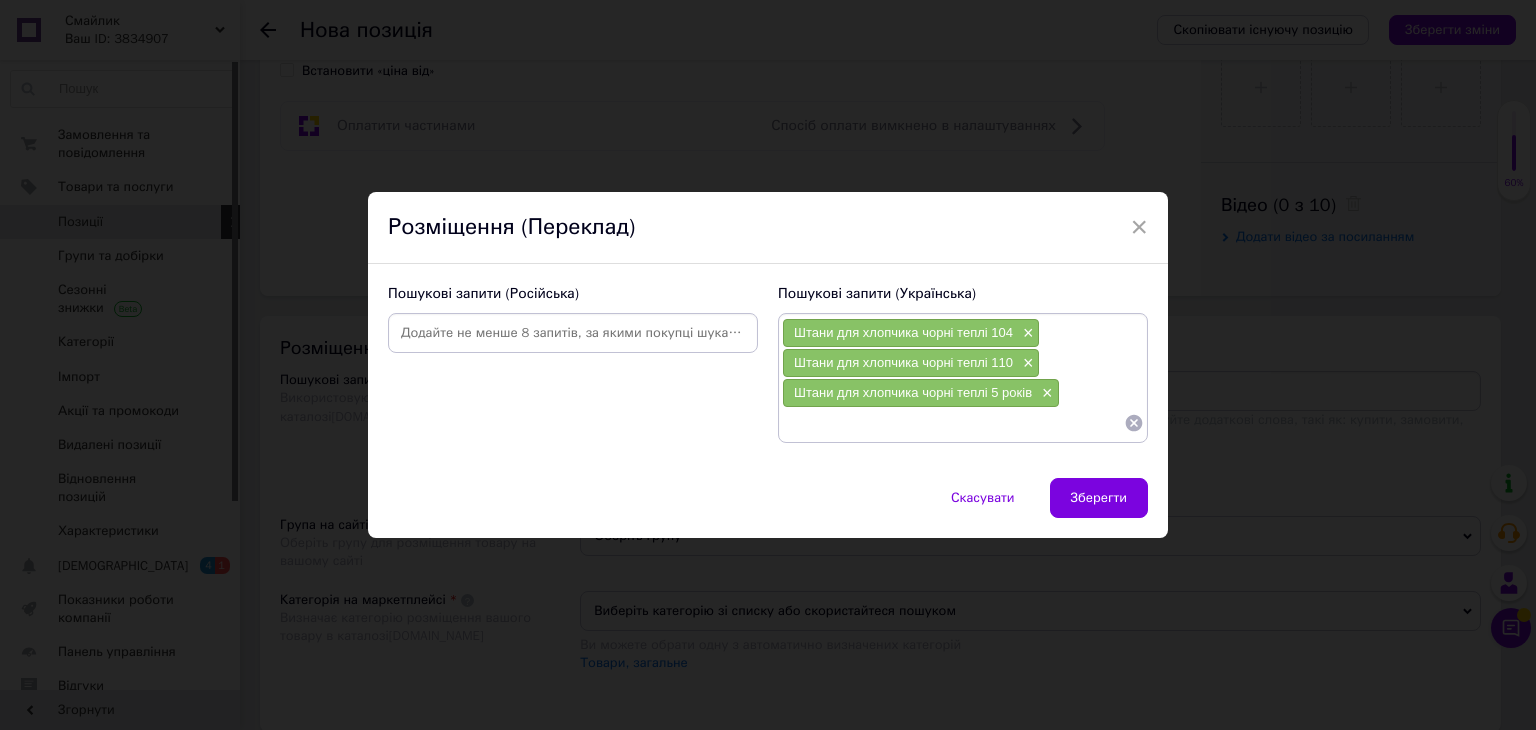 paste on "Штани для хлопчика чорні теплі 1" 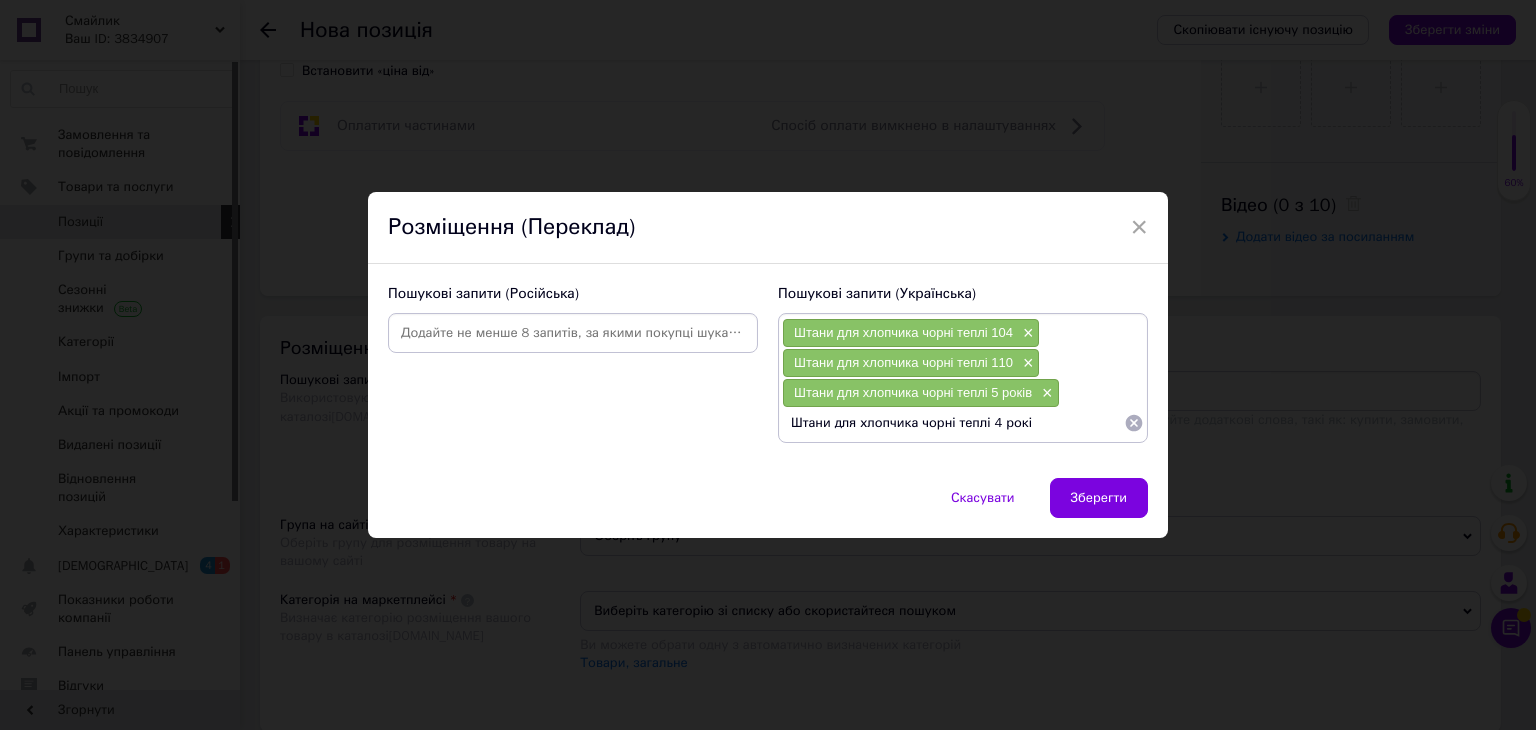 type on "Штани для хлопчика чорні теплі 4 років" 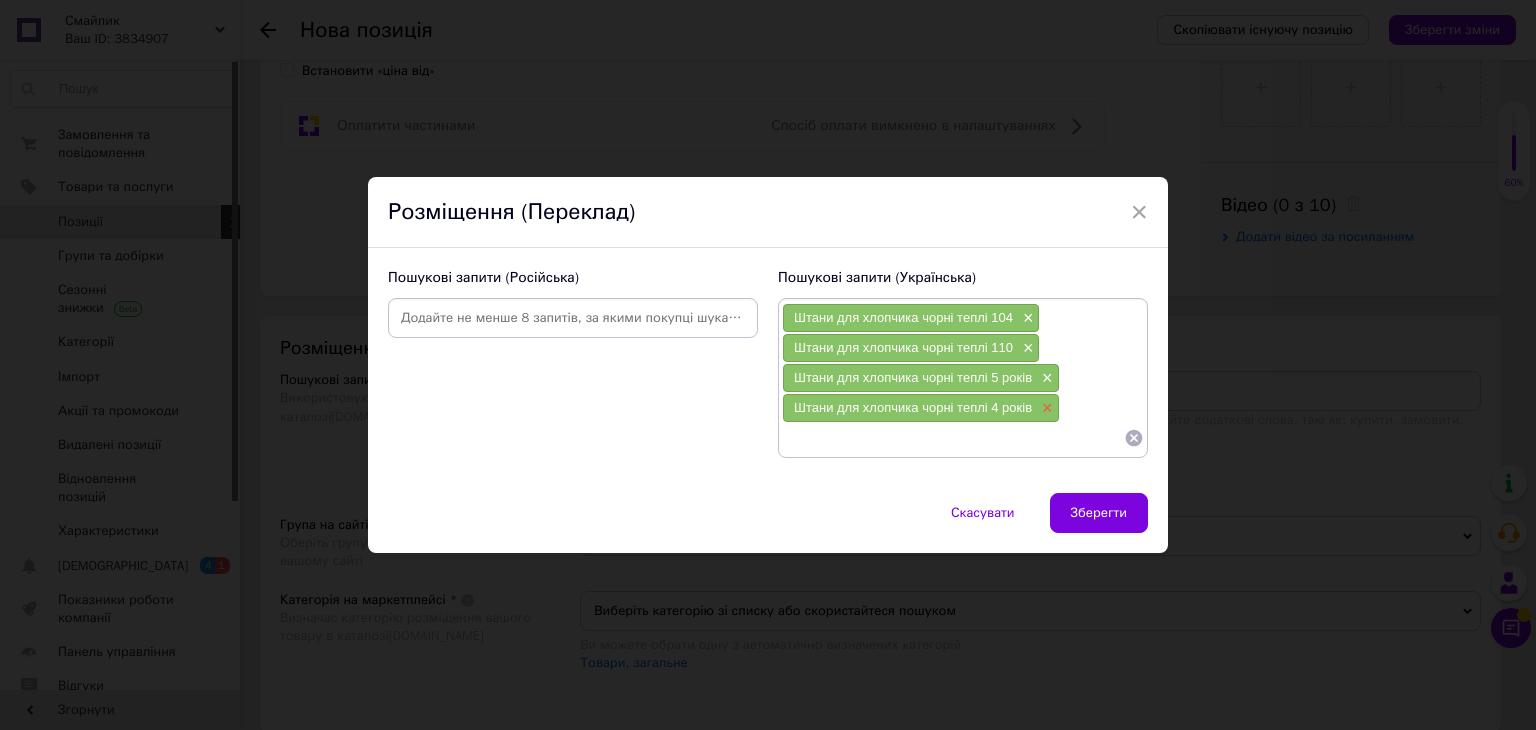 click on "×" at bounding box center [1045, 408] 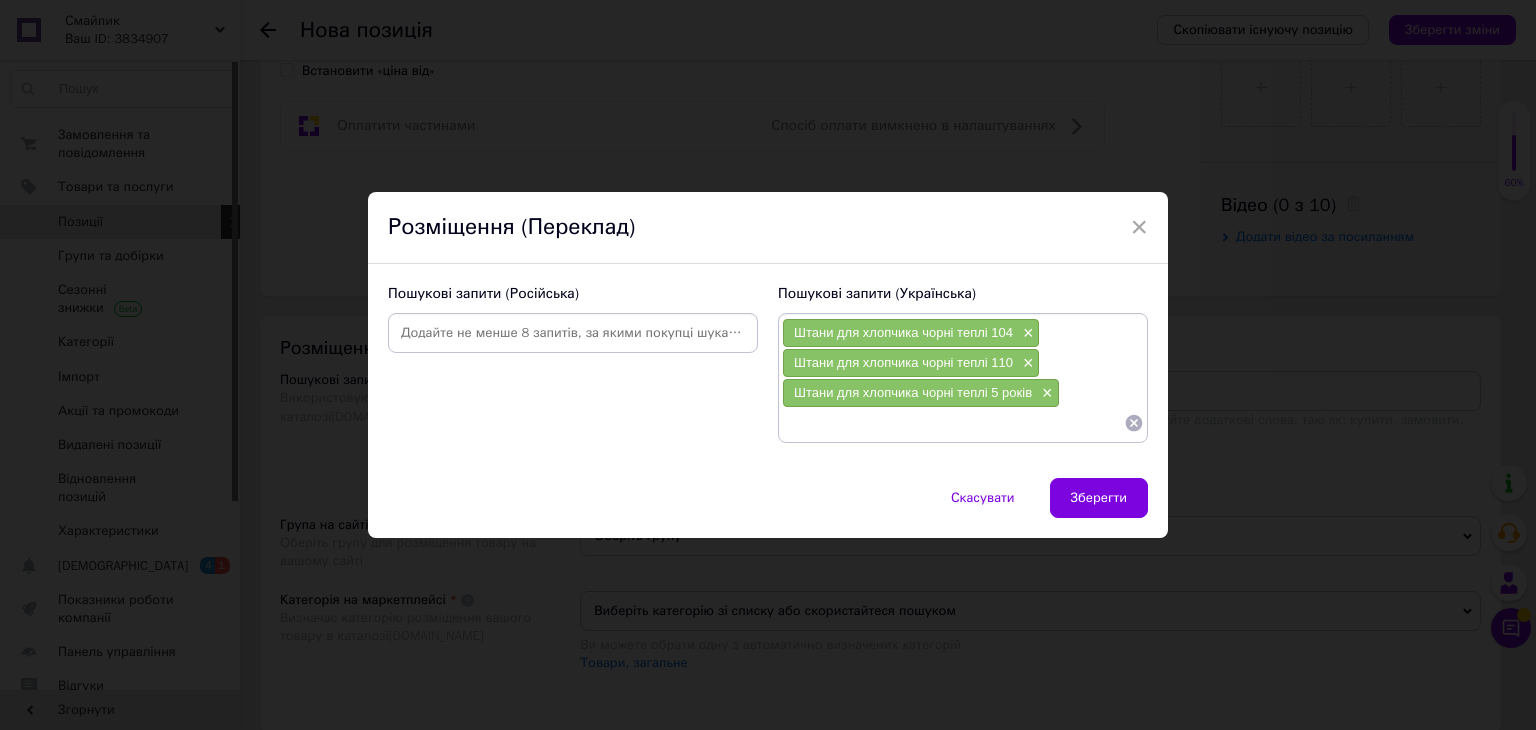 click at bounding box center [953, 423] 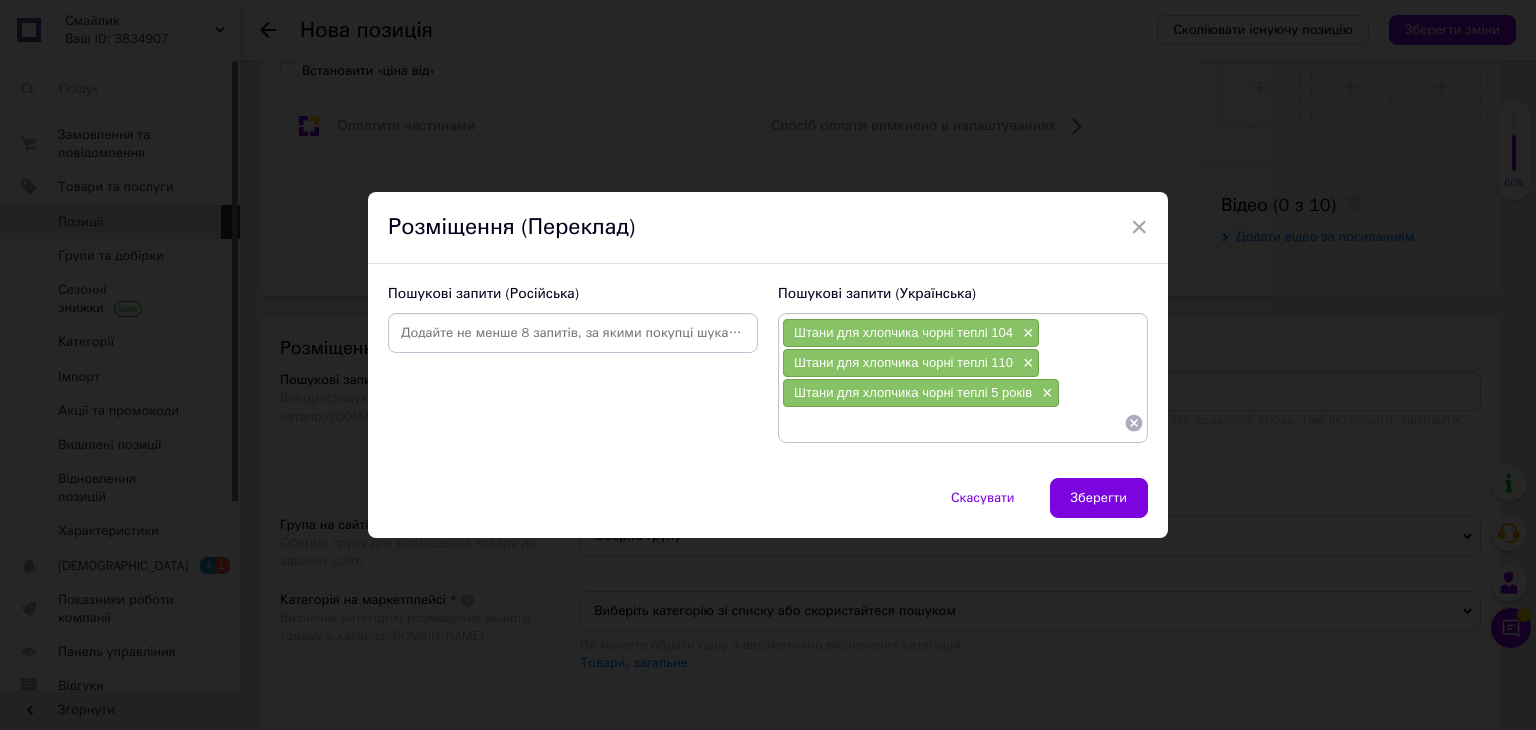 paste on "Штани для хлопчика чорні теплі 1" 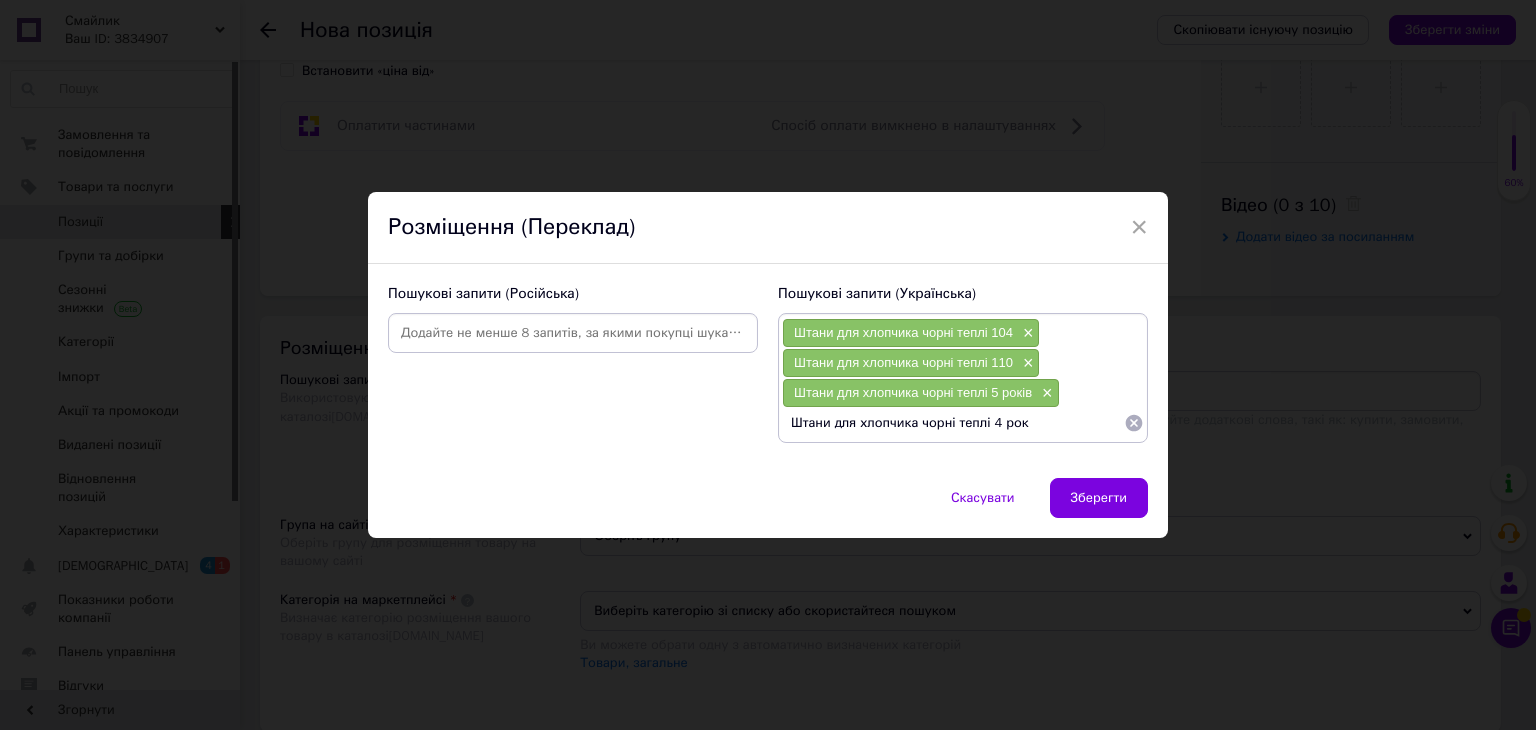 type on "Штани для хлопчика чорні теплі 4 роки" 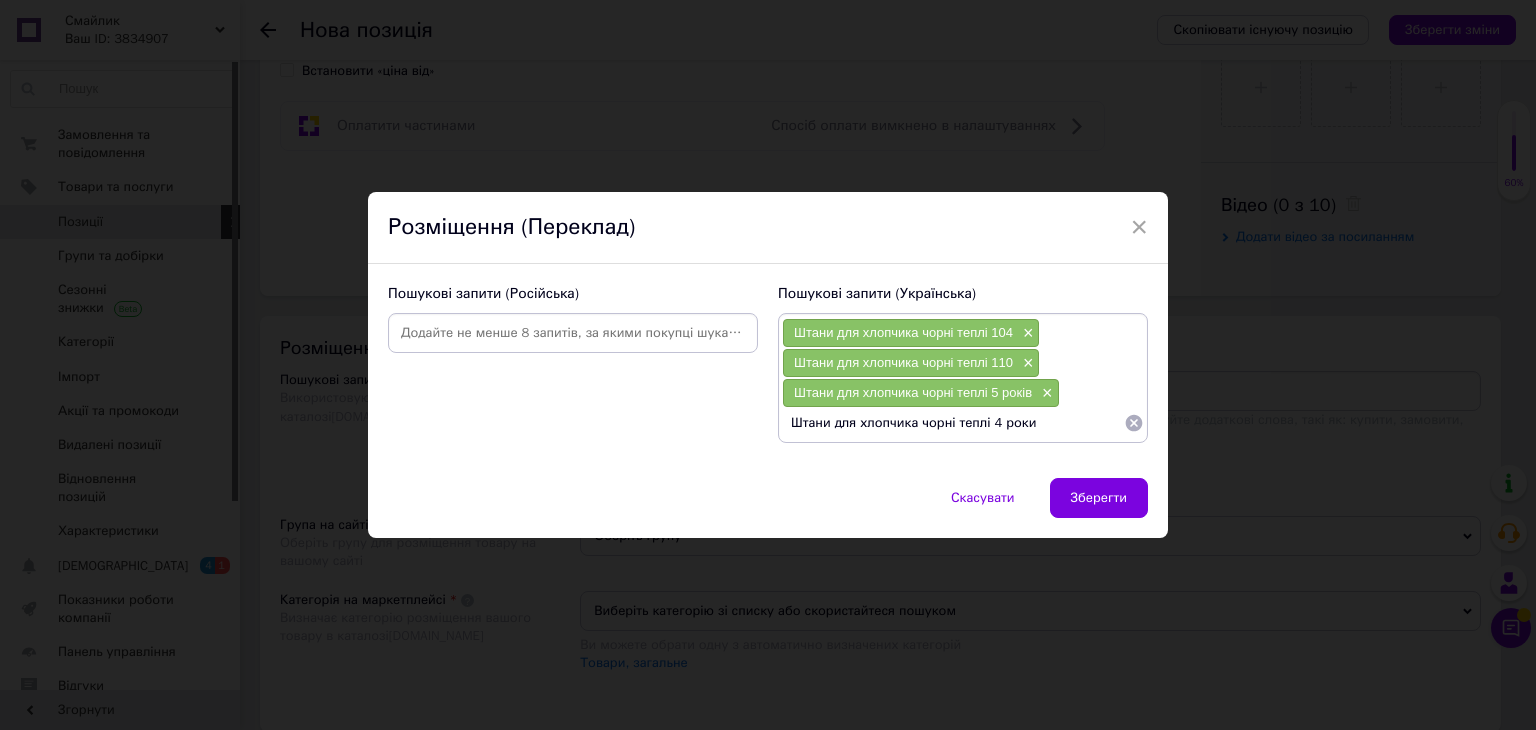 type 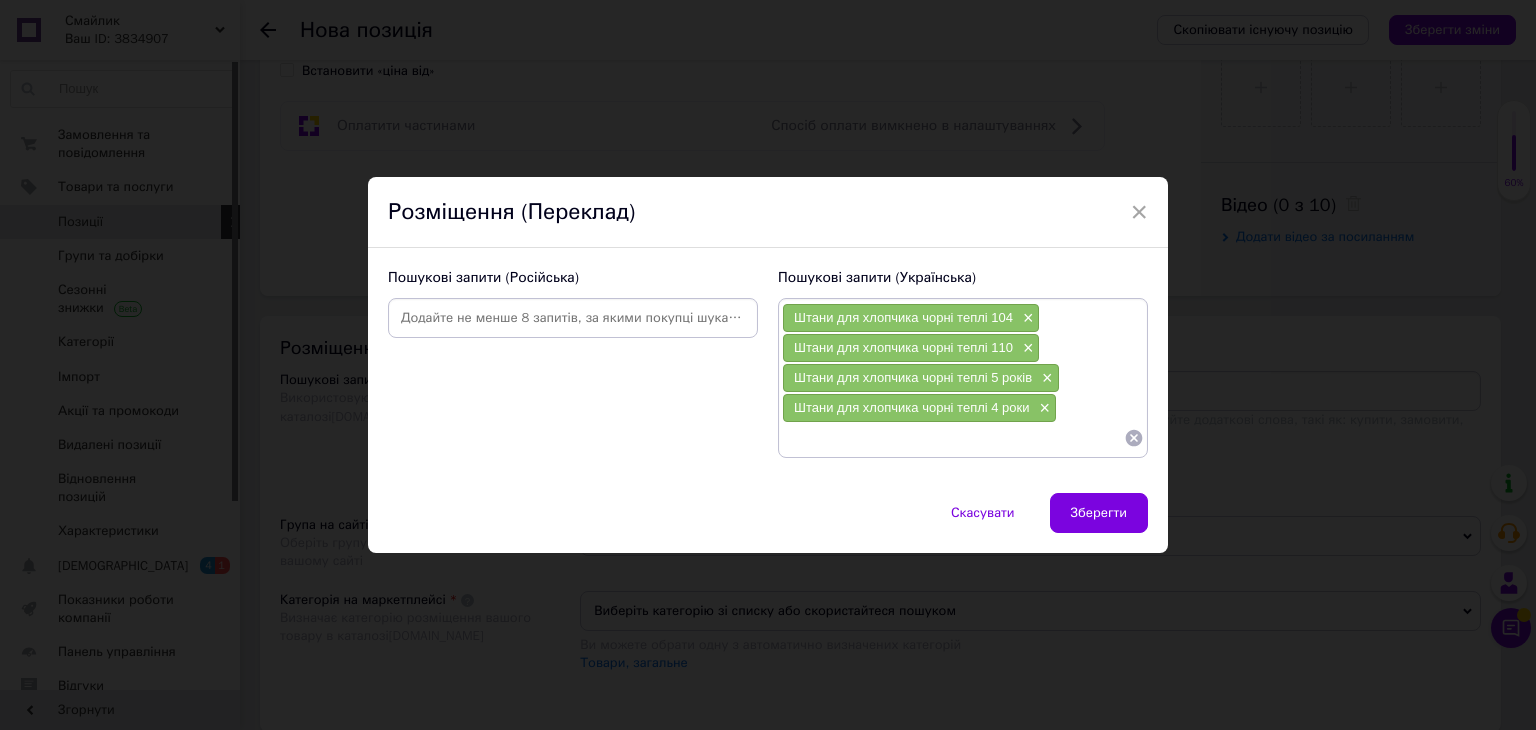 click at bounding box center [953, 438] 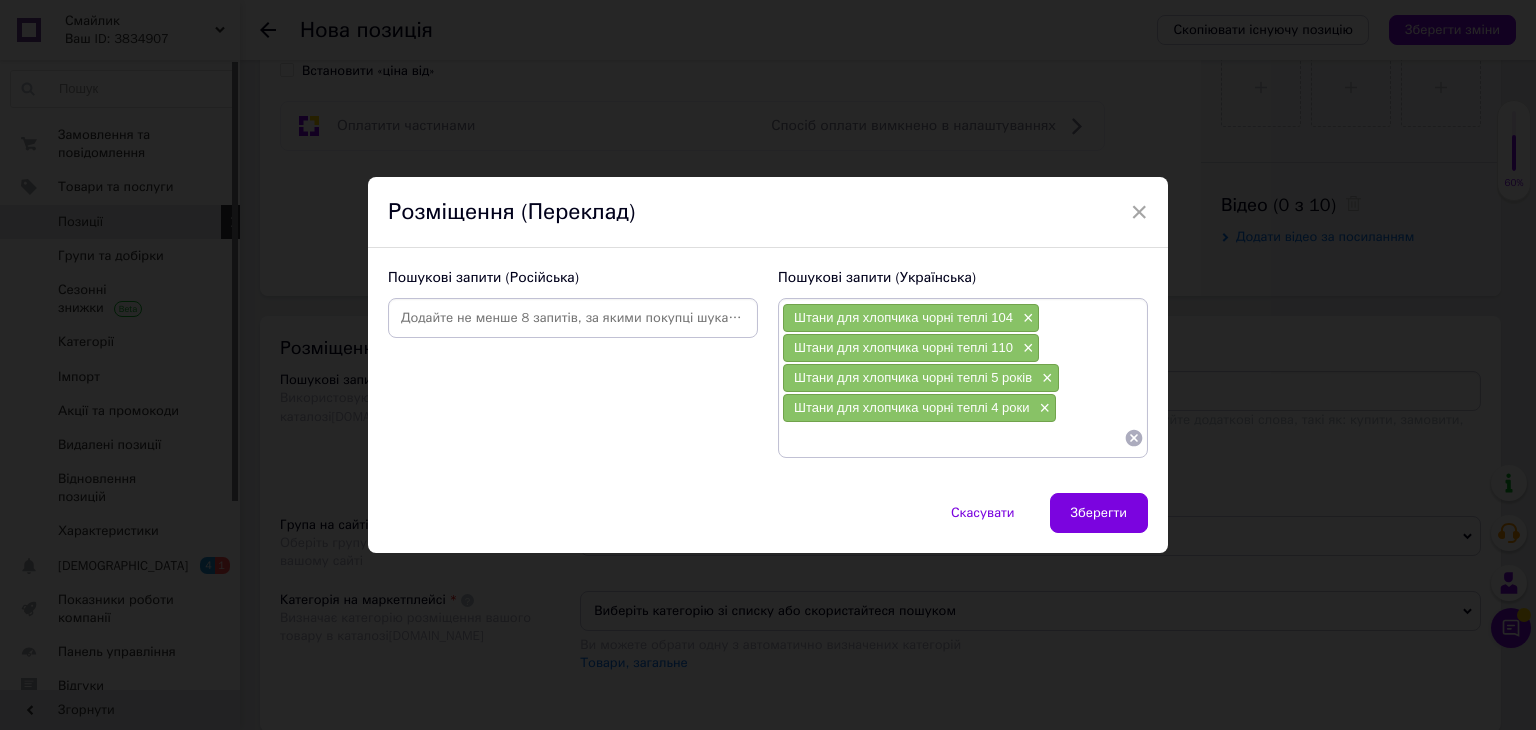 paste on "Брюки для мальчика черные теплые 110" 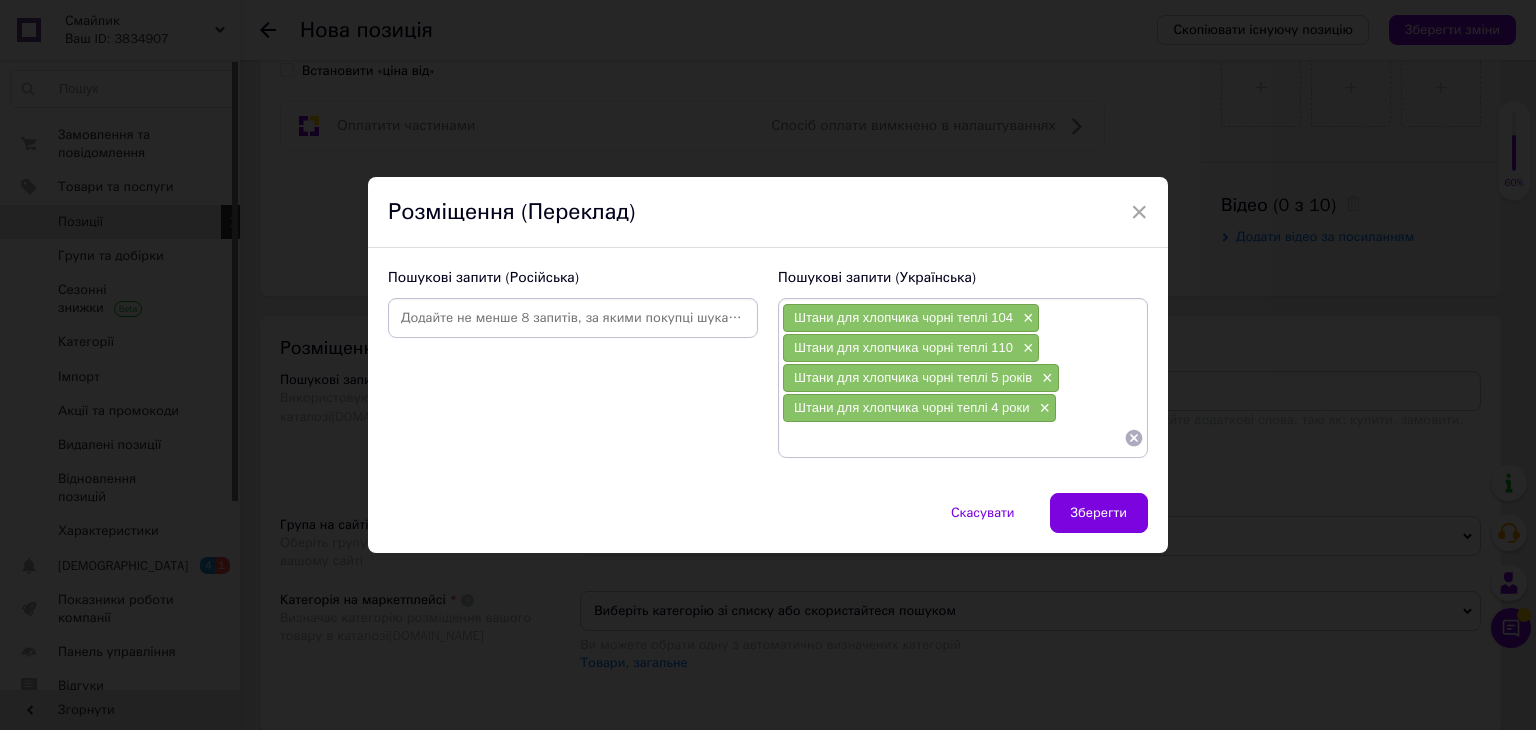 type on "Брюки для мальчика черные теплые 110" 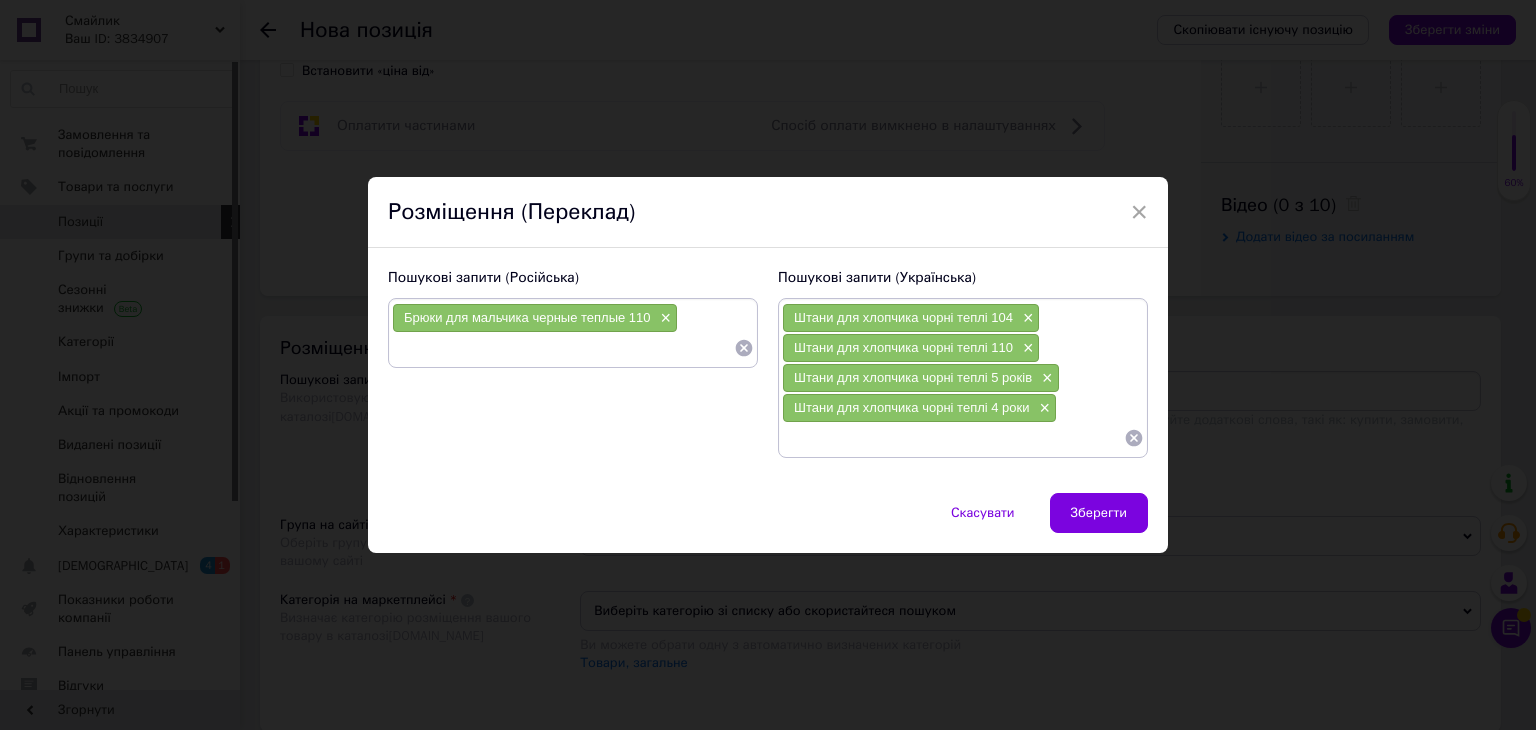 paste on "Брюки для мальчика черные теплые 110" 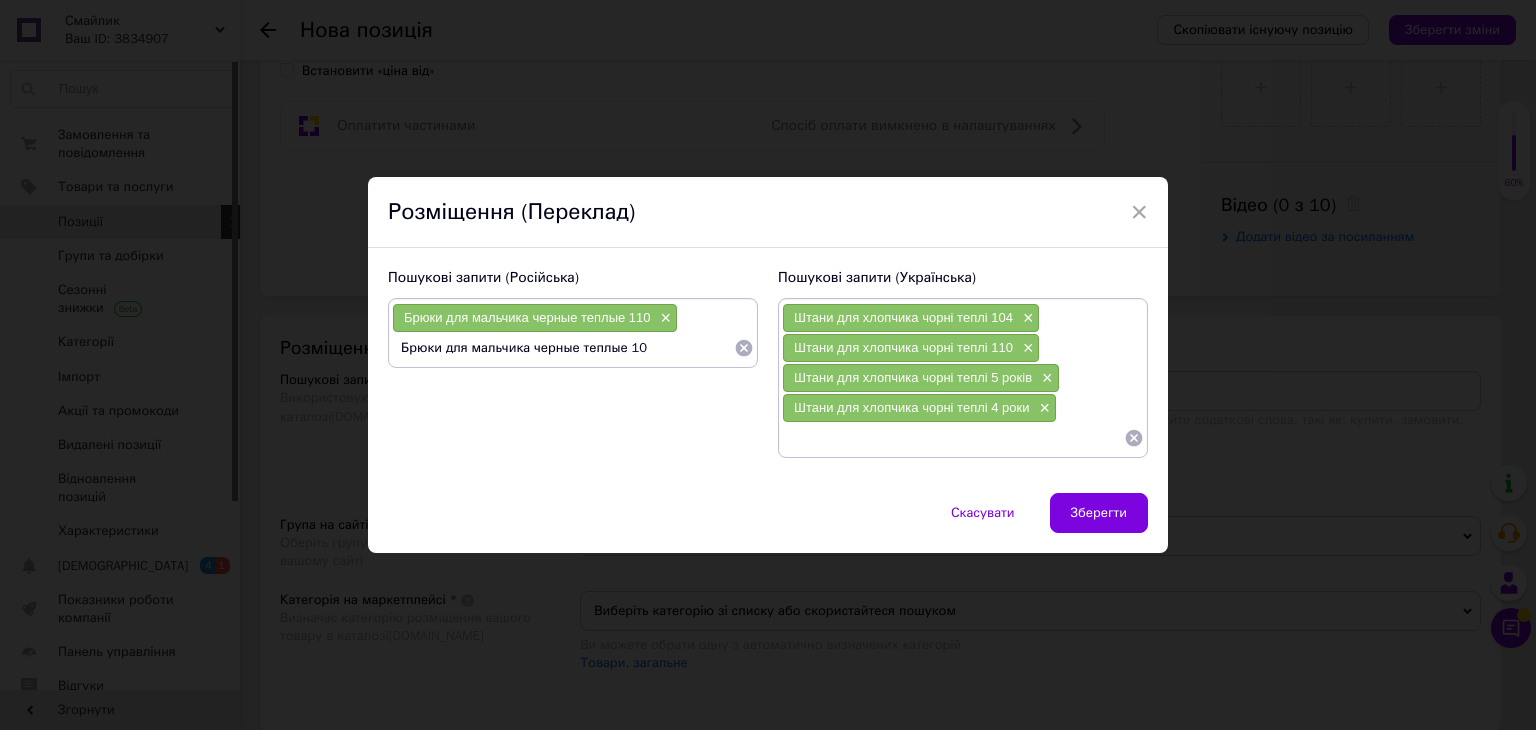 type on "Брюки для мальчика черные теплые 104" 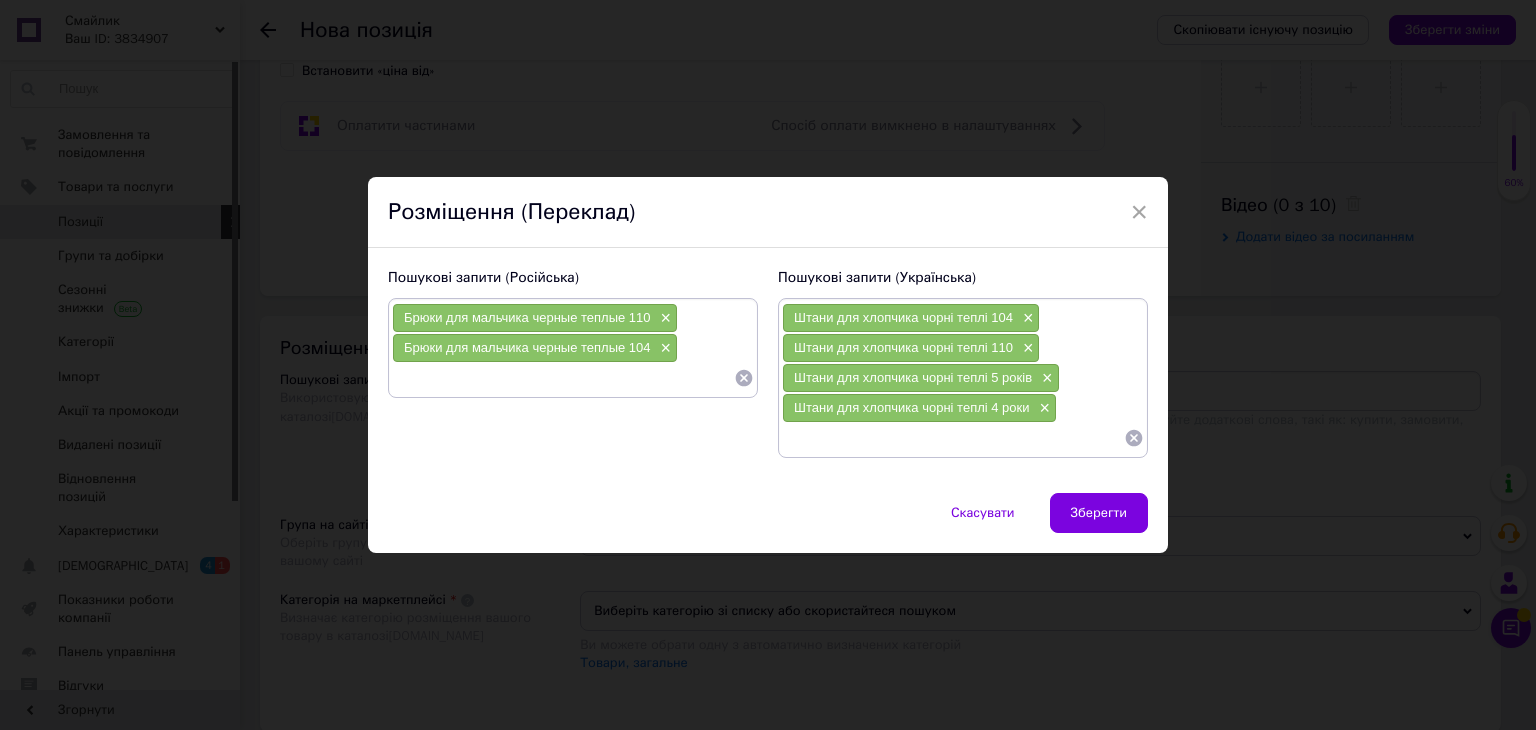 paste on "Брюки для мальчика черные теплые 110" 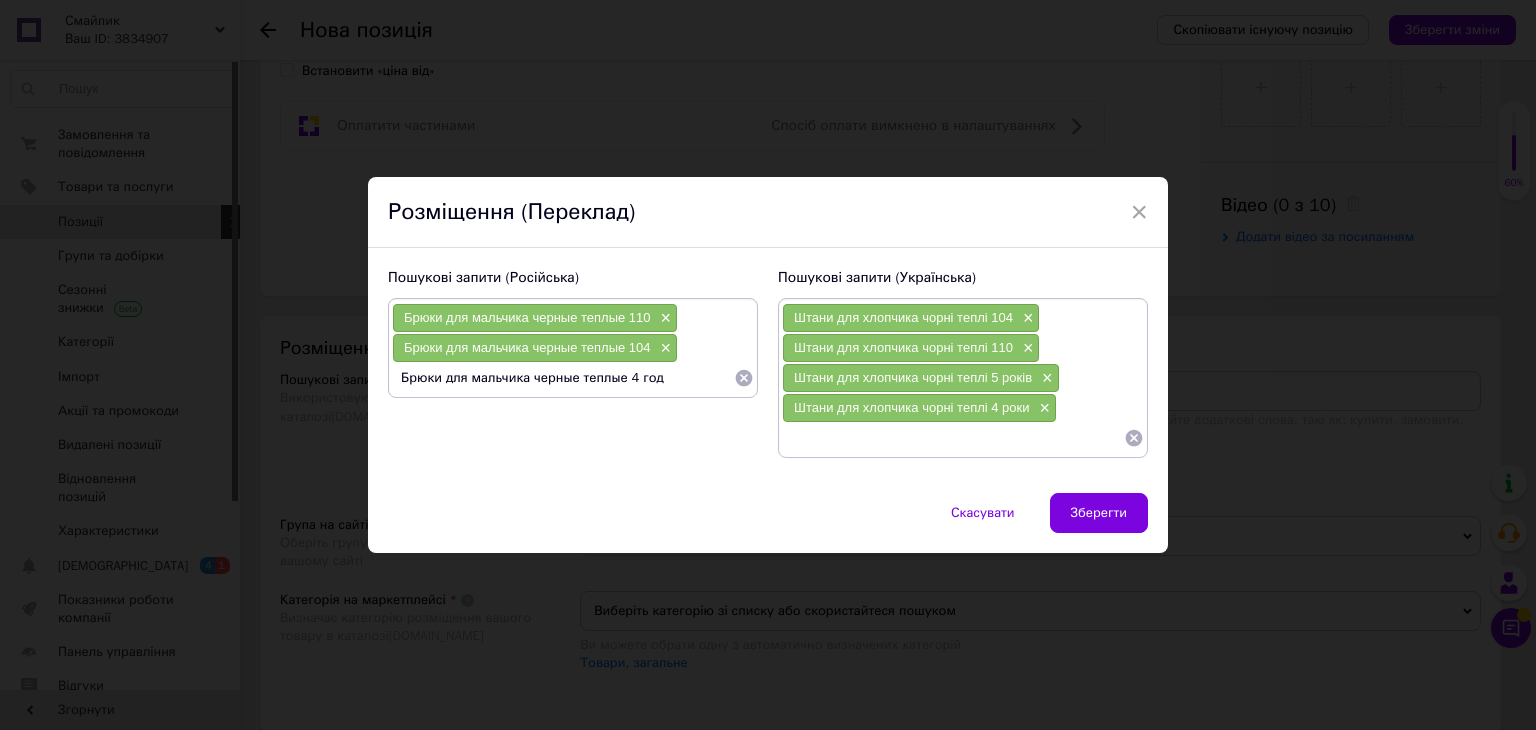 type on "Брюки для мальчика черные теплые 4 года" 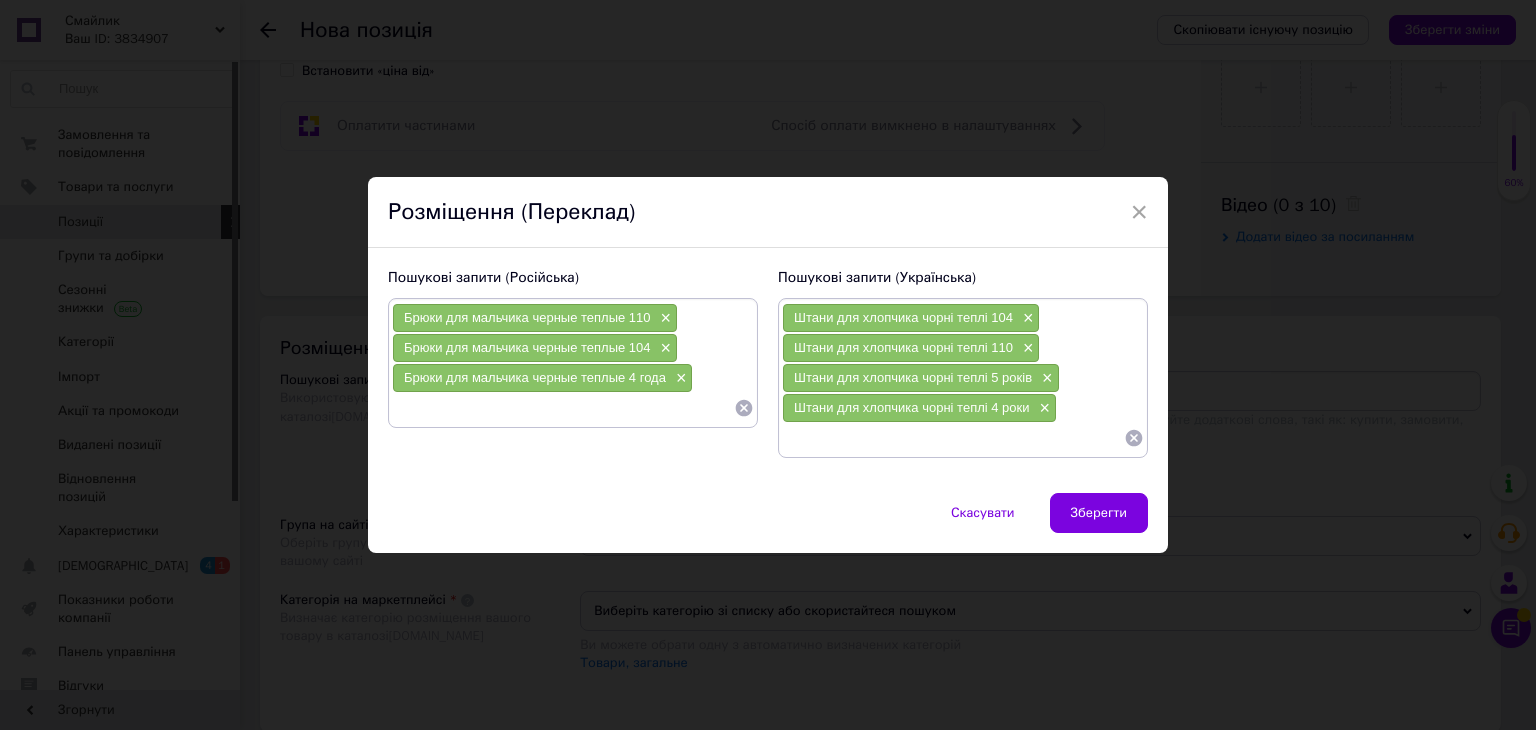 paste on "Брюки для мальчика черные теплые 110" 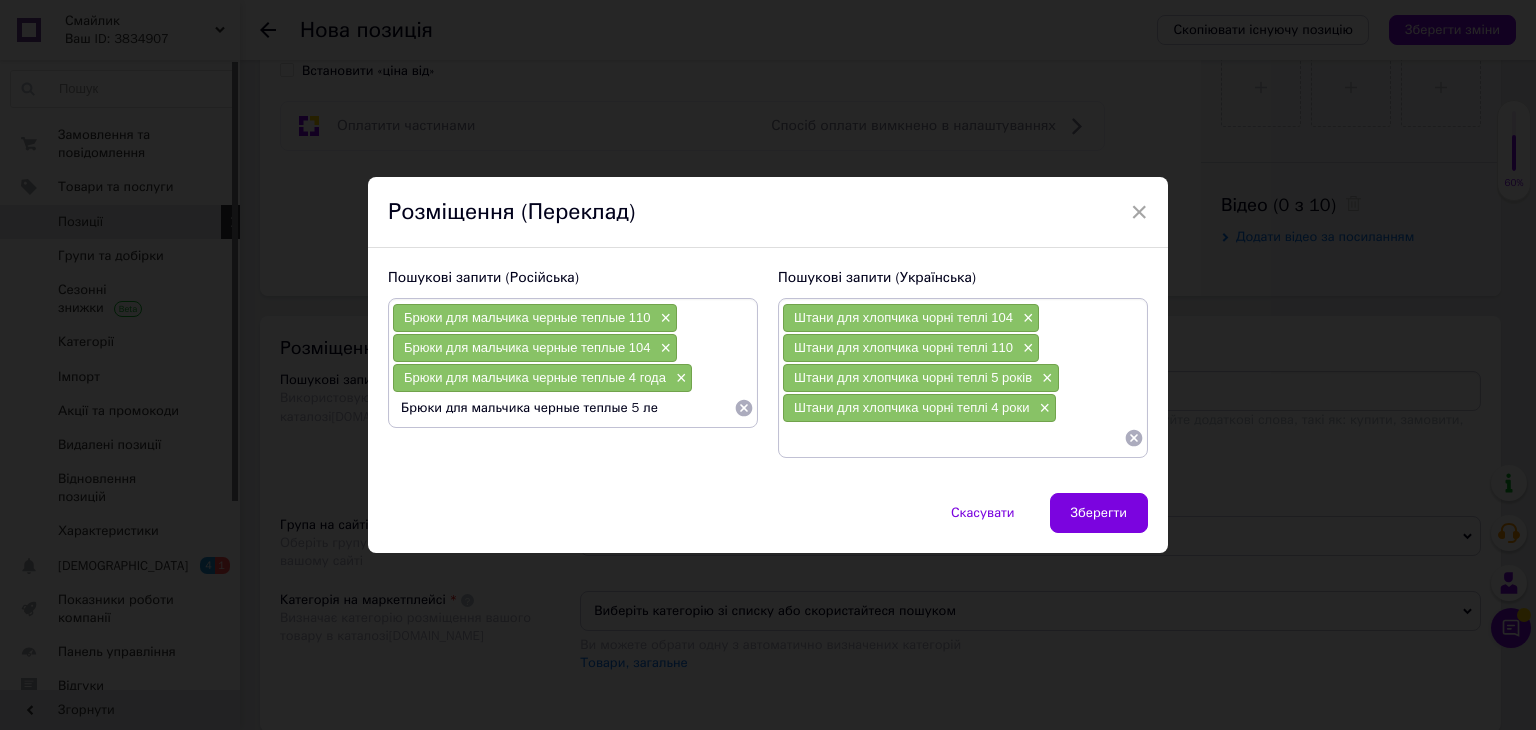 type on "Брюки для мальчика черные теплые 5 лет" 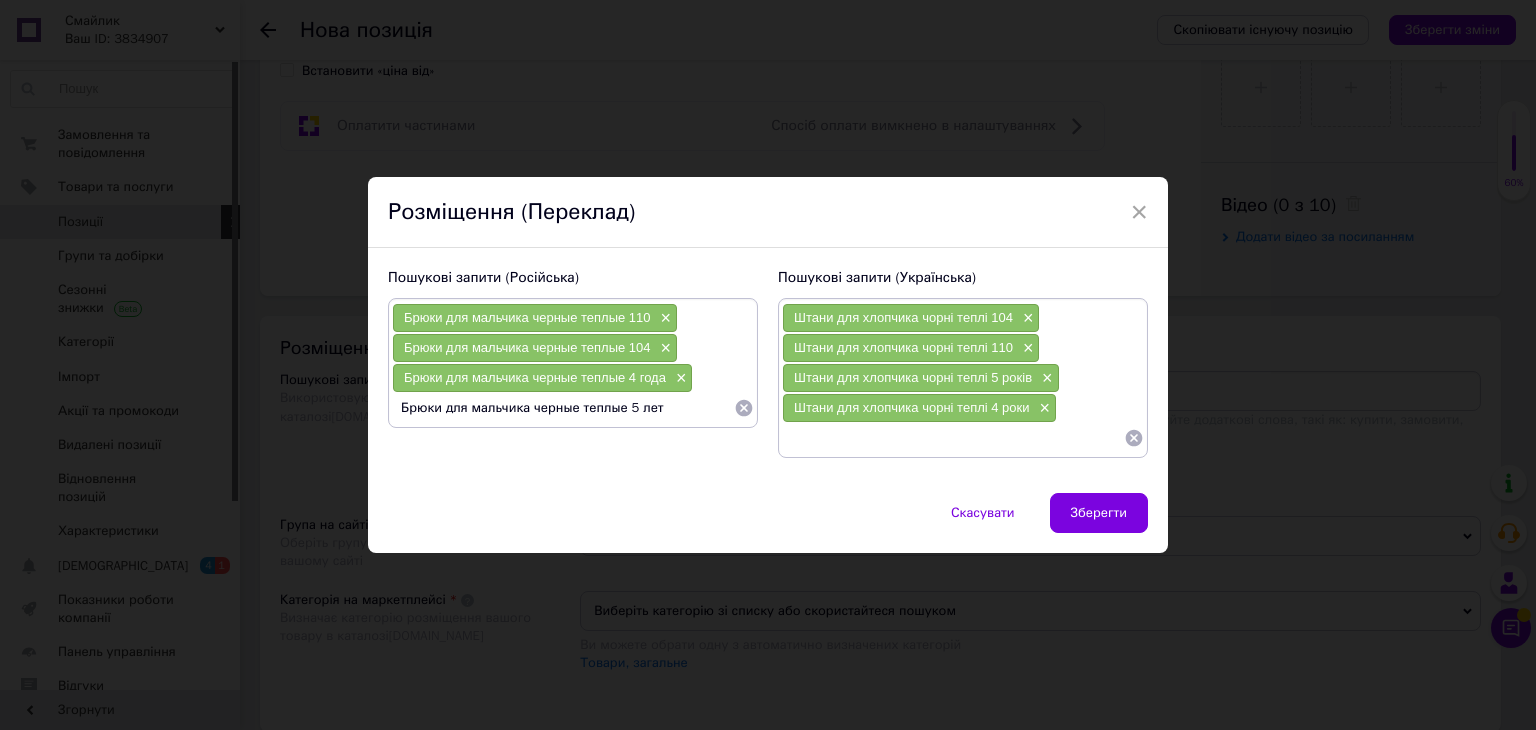 type 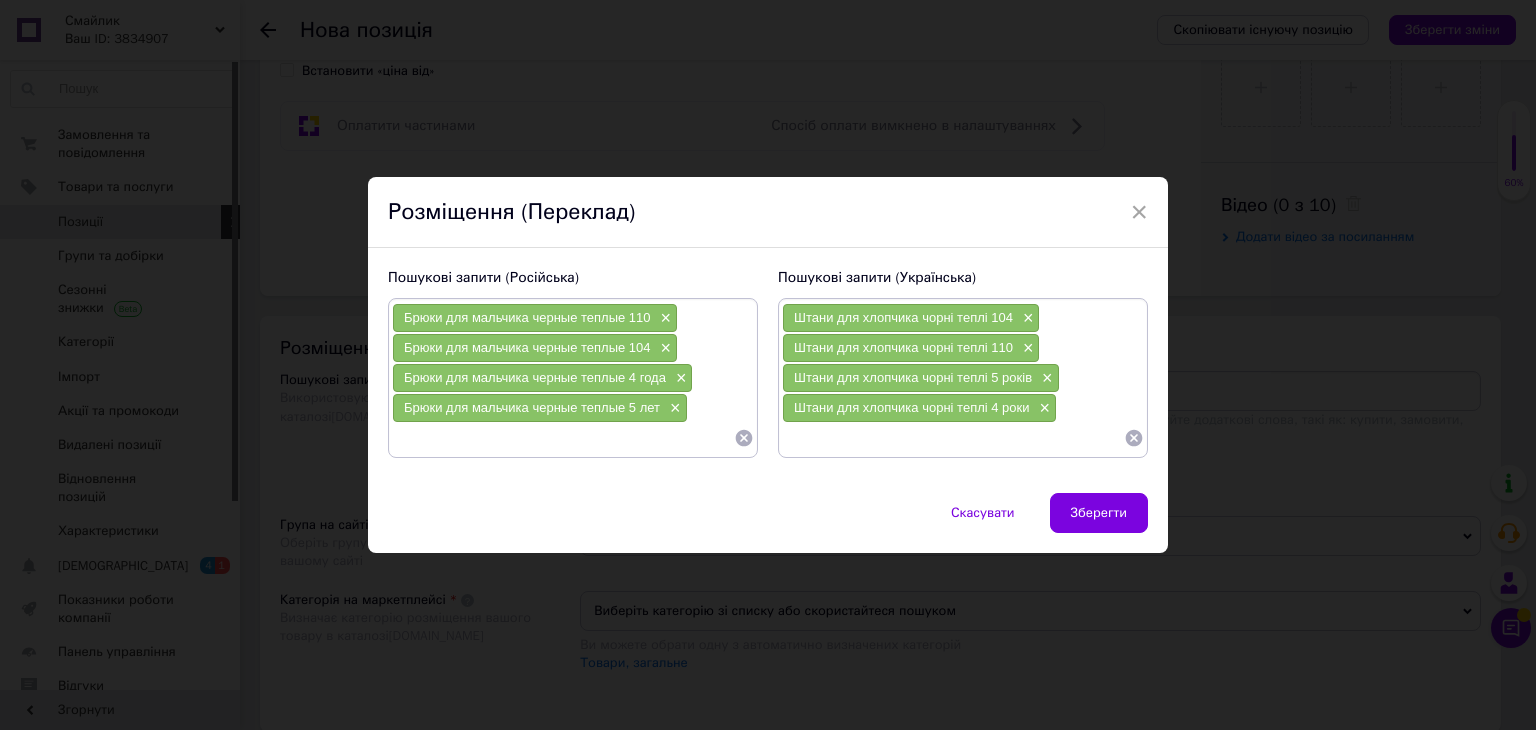 click on "Зберегти" at bounding box center (1099, 513) 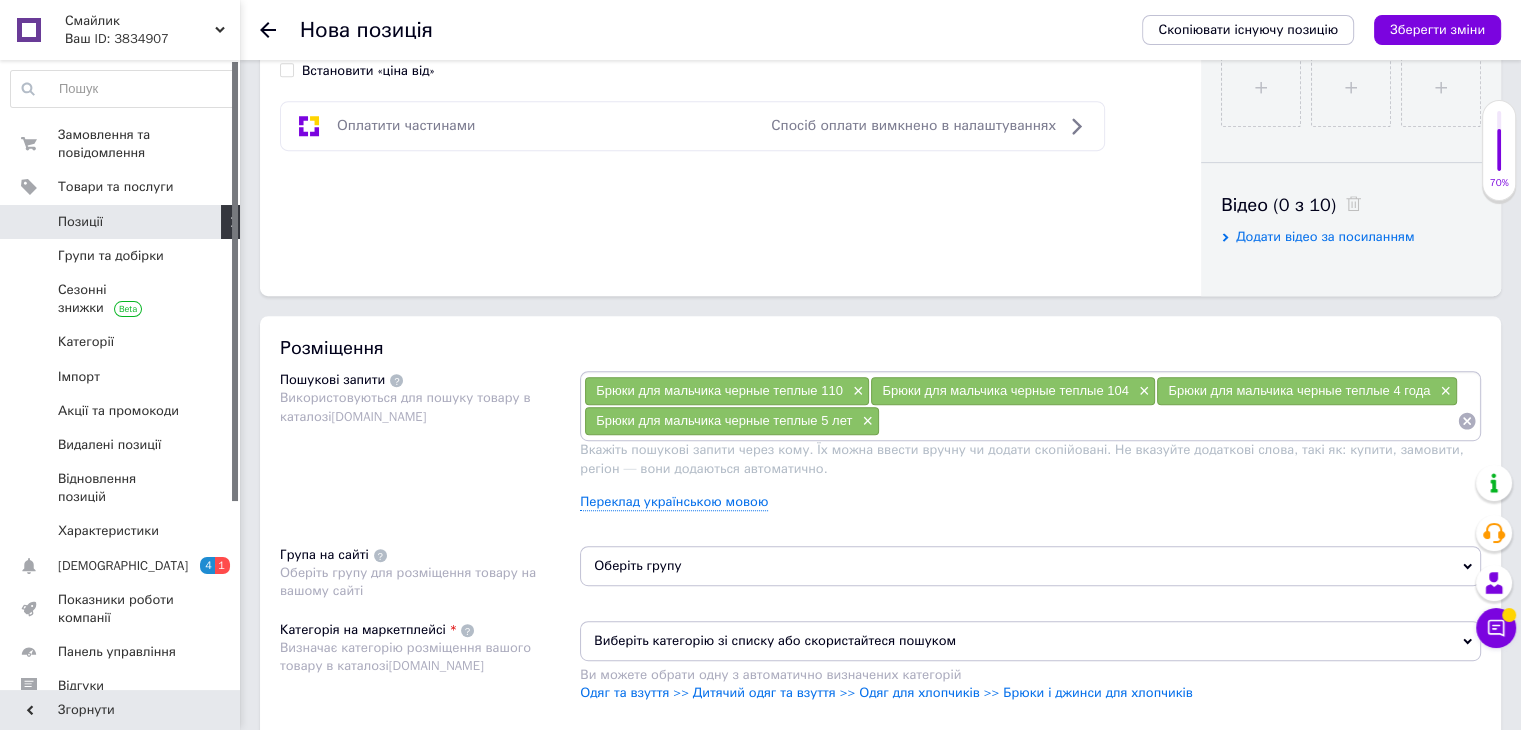 click on "Оберіть групу" at bounding box center (1030, 566) 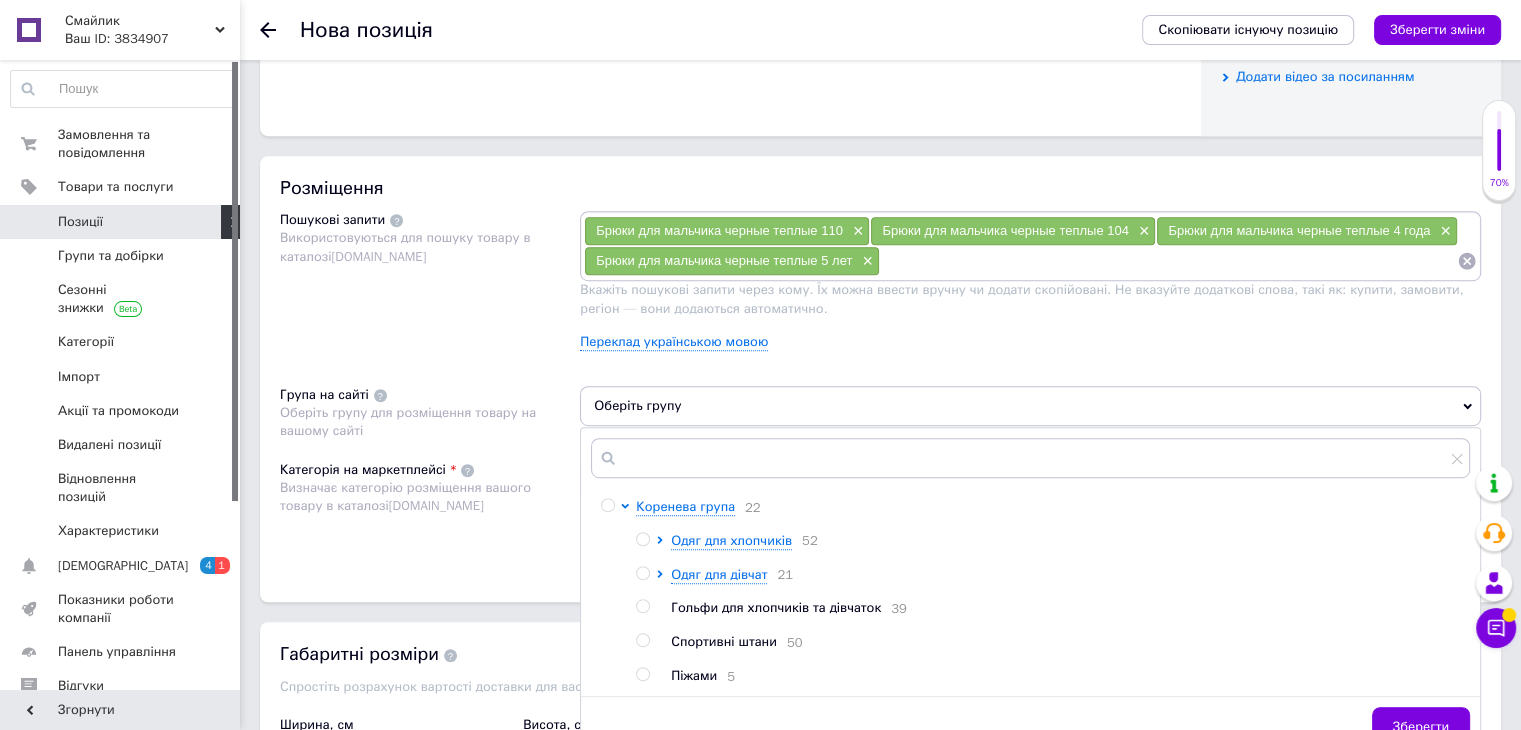 scroll, scrollTop: 1200, scrollLeft: 0, axis: vertical 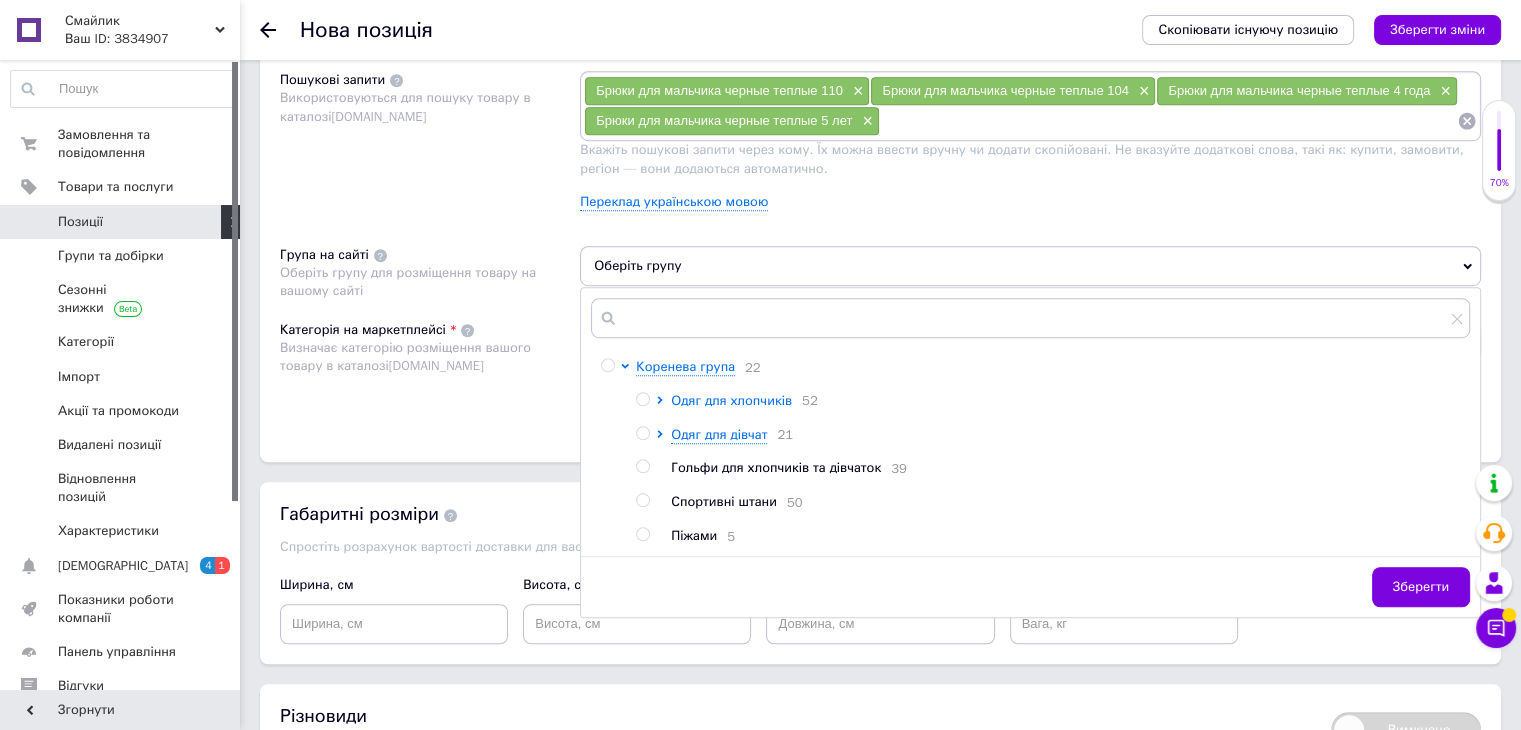 click on "Одяг для хлопчиків" at bounding box center [731, 400] 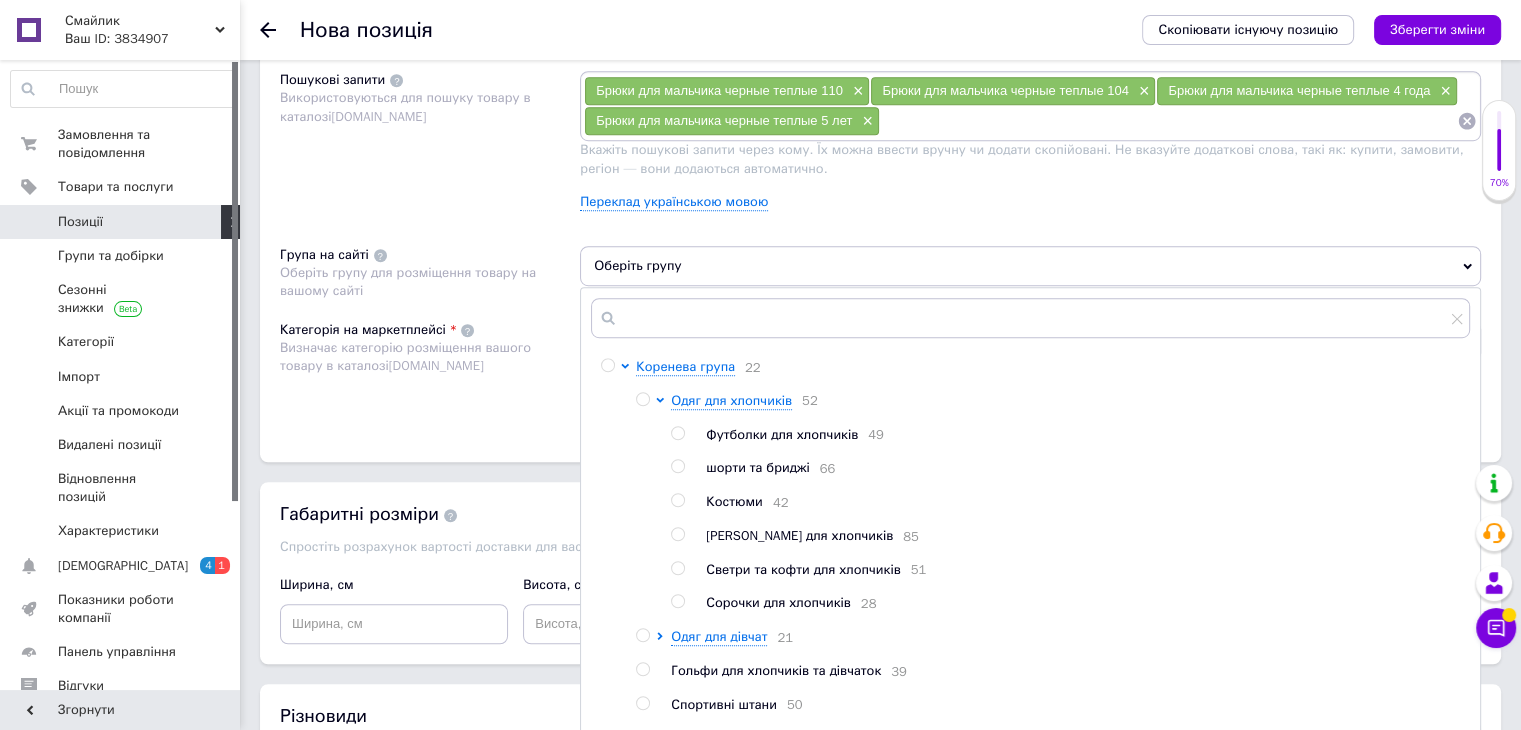 click on "[PERSON_NAME] для хлопчиків" at bounding box center [799, 535] 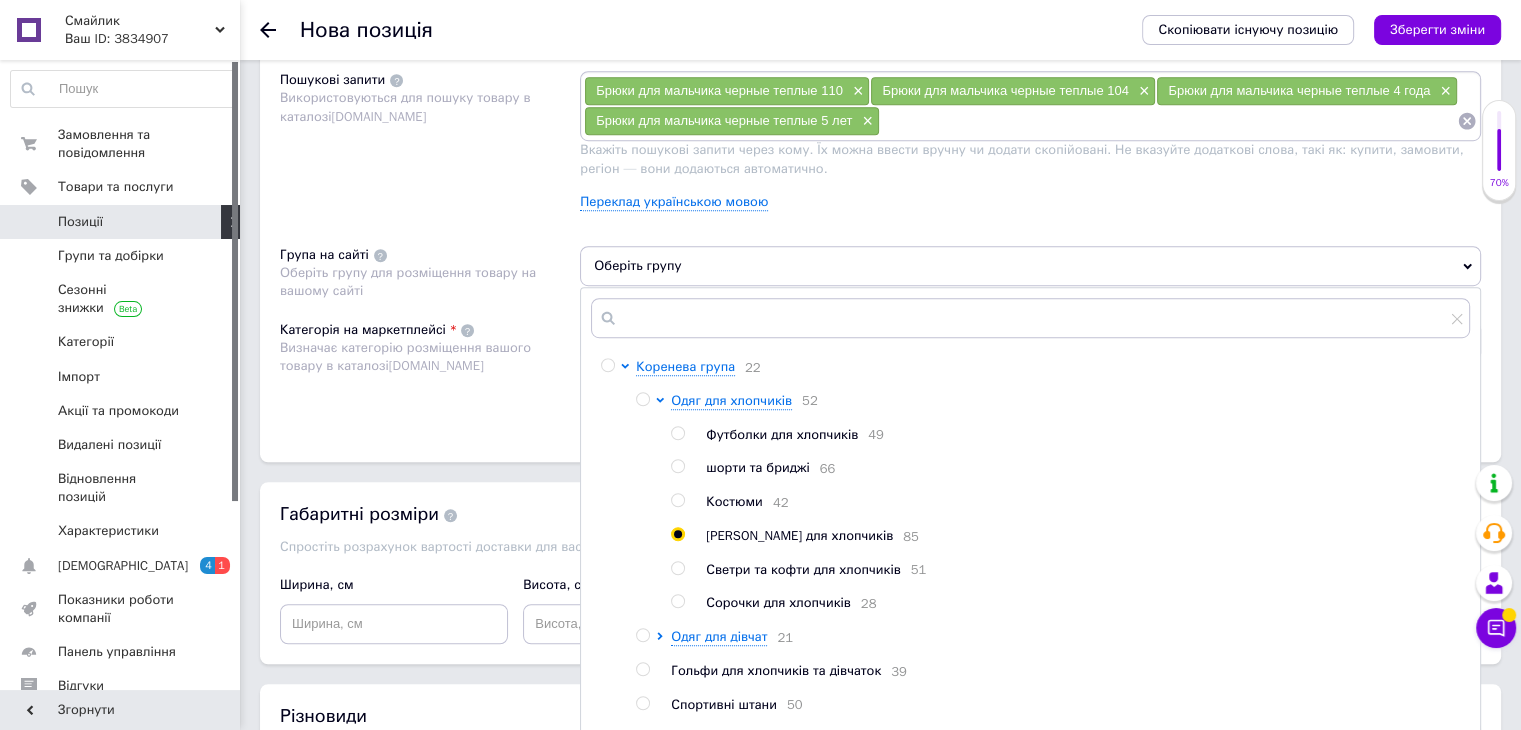 radio on "true" 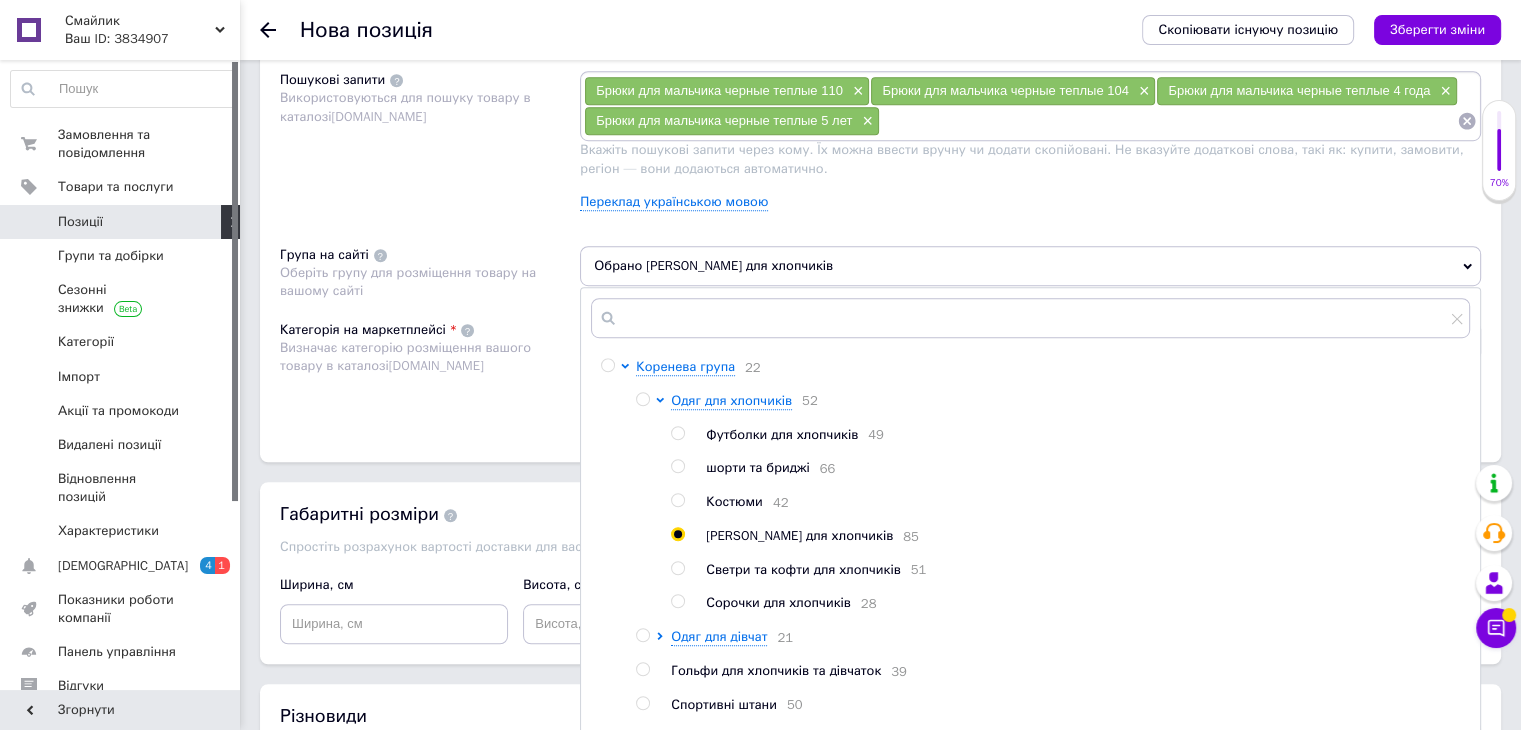 scroll, scrollTop: 37, scrollLeft: 0, axis: vertical 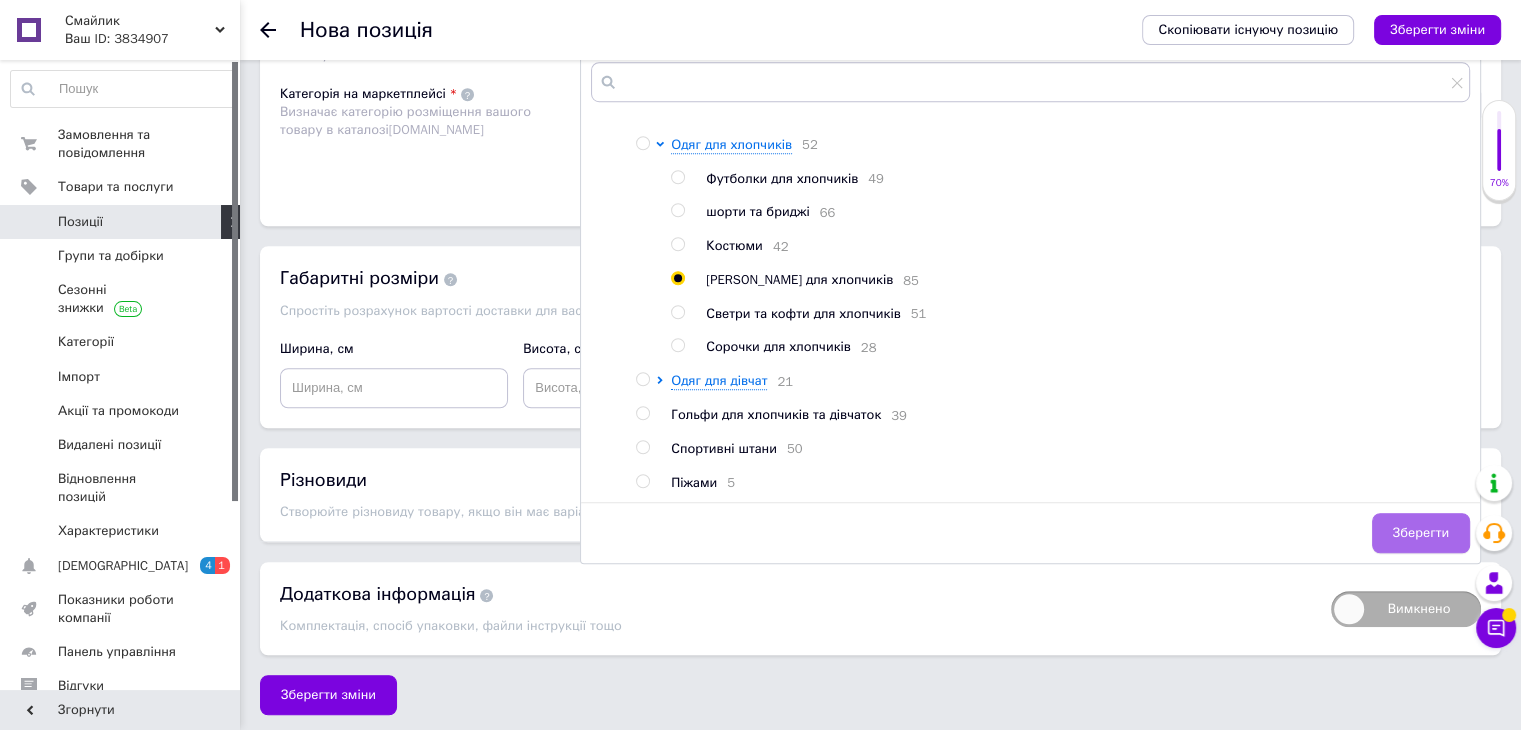 click on "Зберегти" at bounding box center [1421, 533] 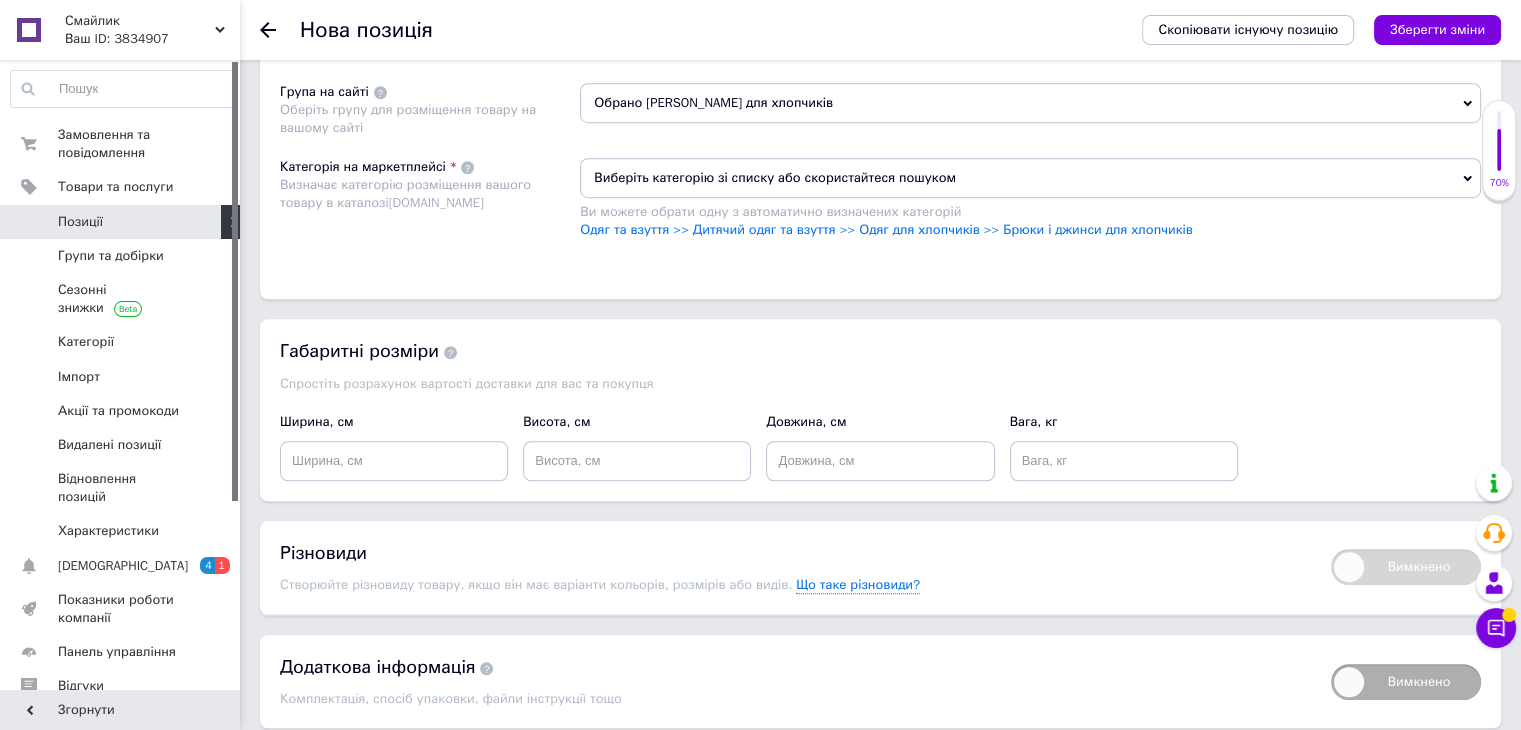 scroll, scrollTop: 1436, scrollLeft: 0, axis: vertical 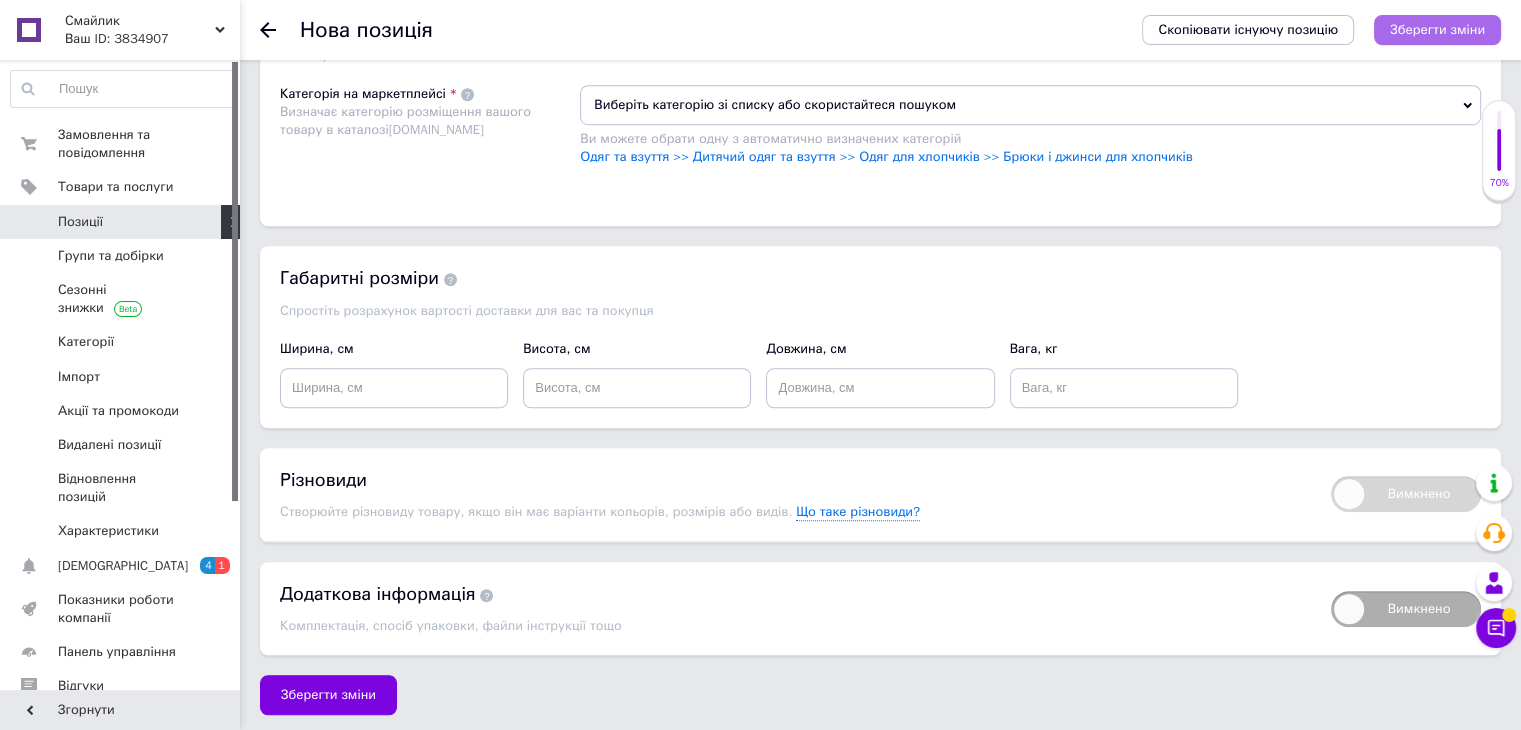 click on "Зберегти зміни" at bounding box center [1437, 29] 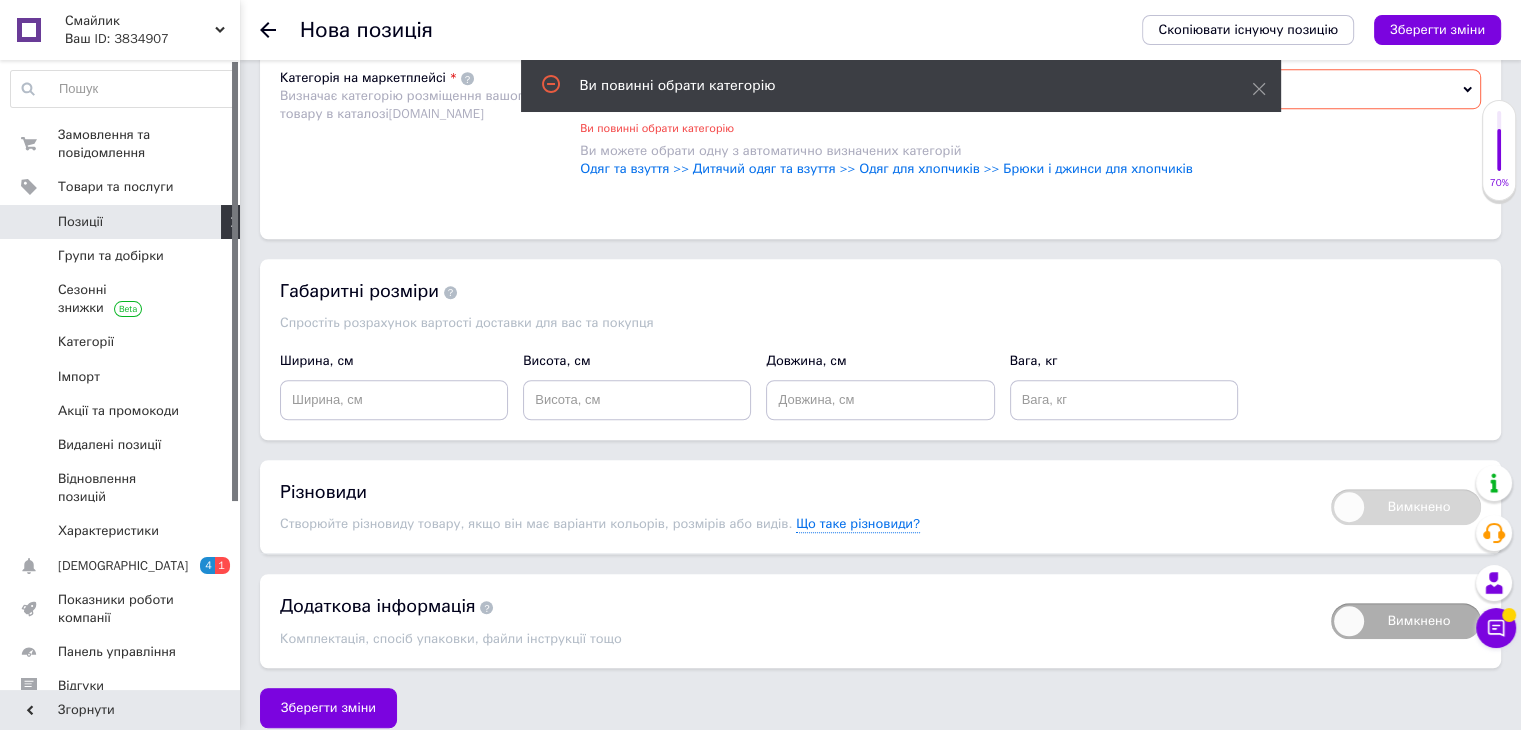 scroll, scrollTop: 1464, scrollLeft: 0, axis: vertical 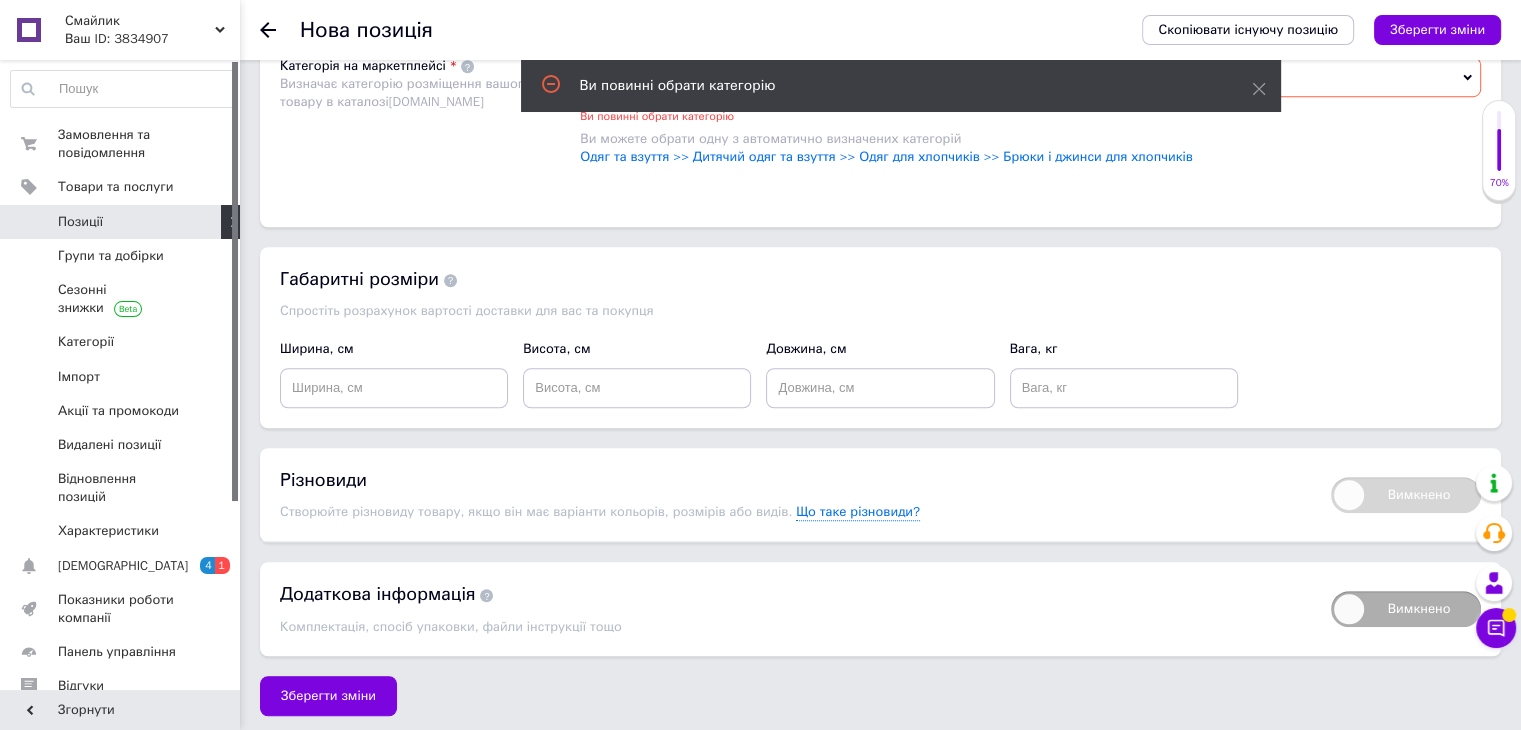 click on "Зберегти зміни" at bounding box center (1437, 29) 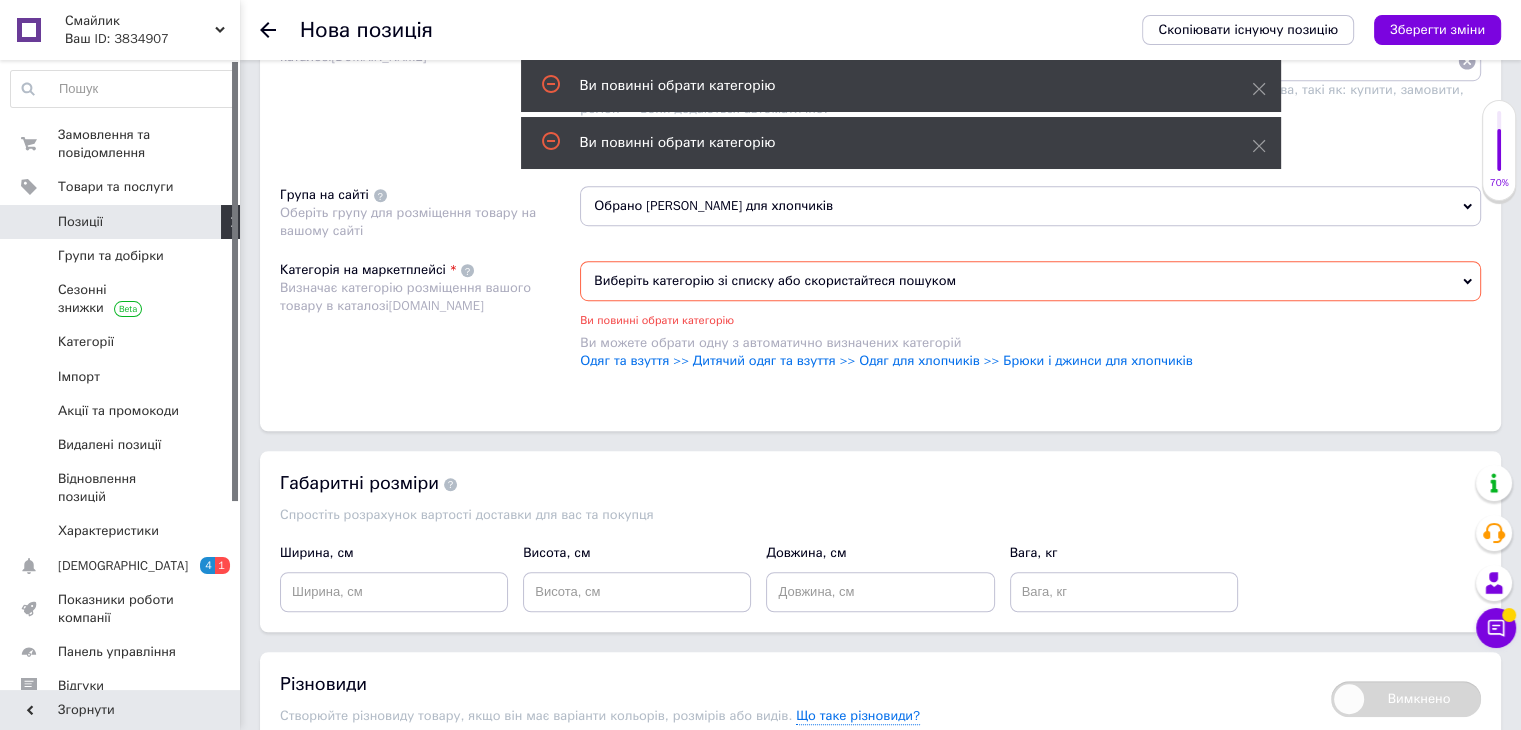 scroll, scrollTop: 1200, scrollLeft: 0, axis: vertical 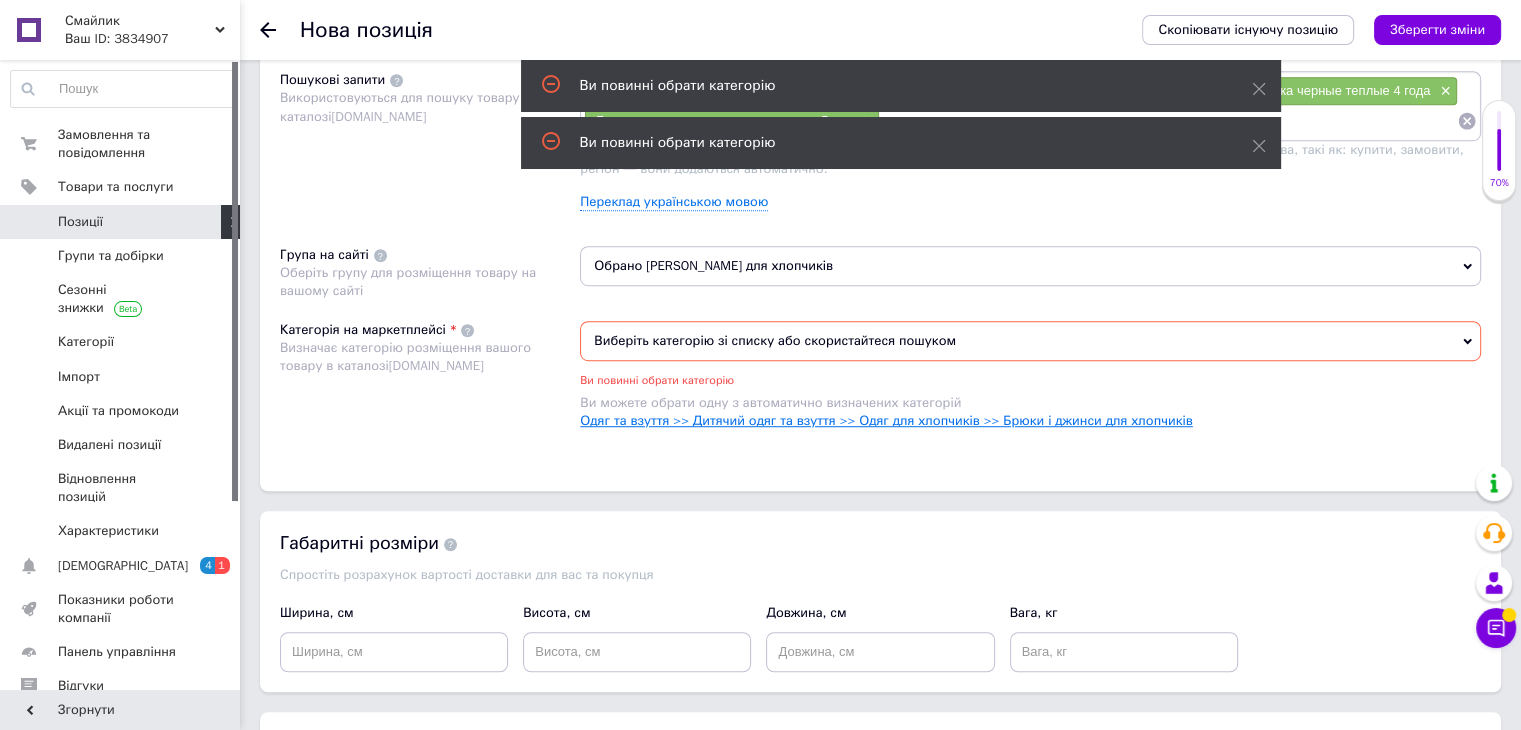 click on "Одяг та взуття >> Дитячий одяг та взуття >> Одяг для хлопчиків >> Брюки і джинси для хлопчиків" at bounding box center [886, 420] 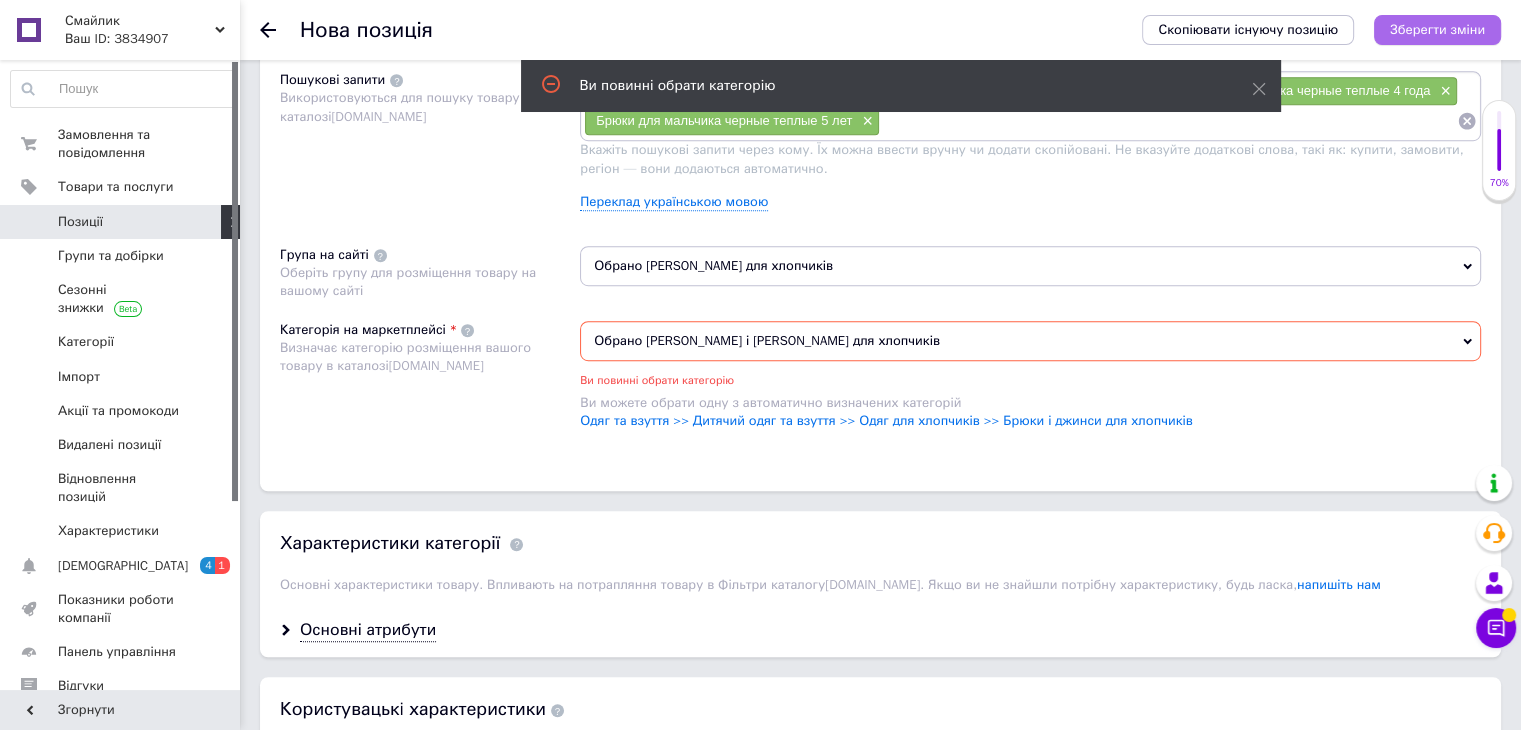 click on "Зберегти зміни" at bounding box center (1437, 29) 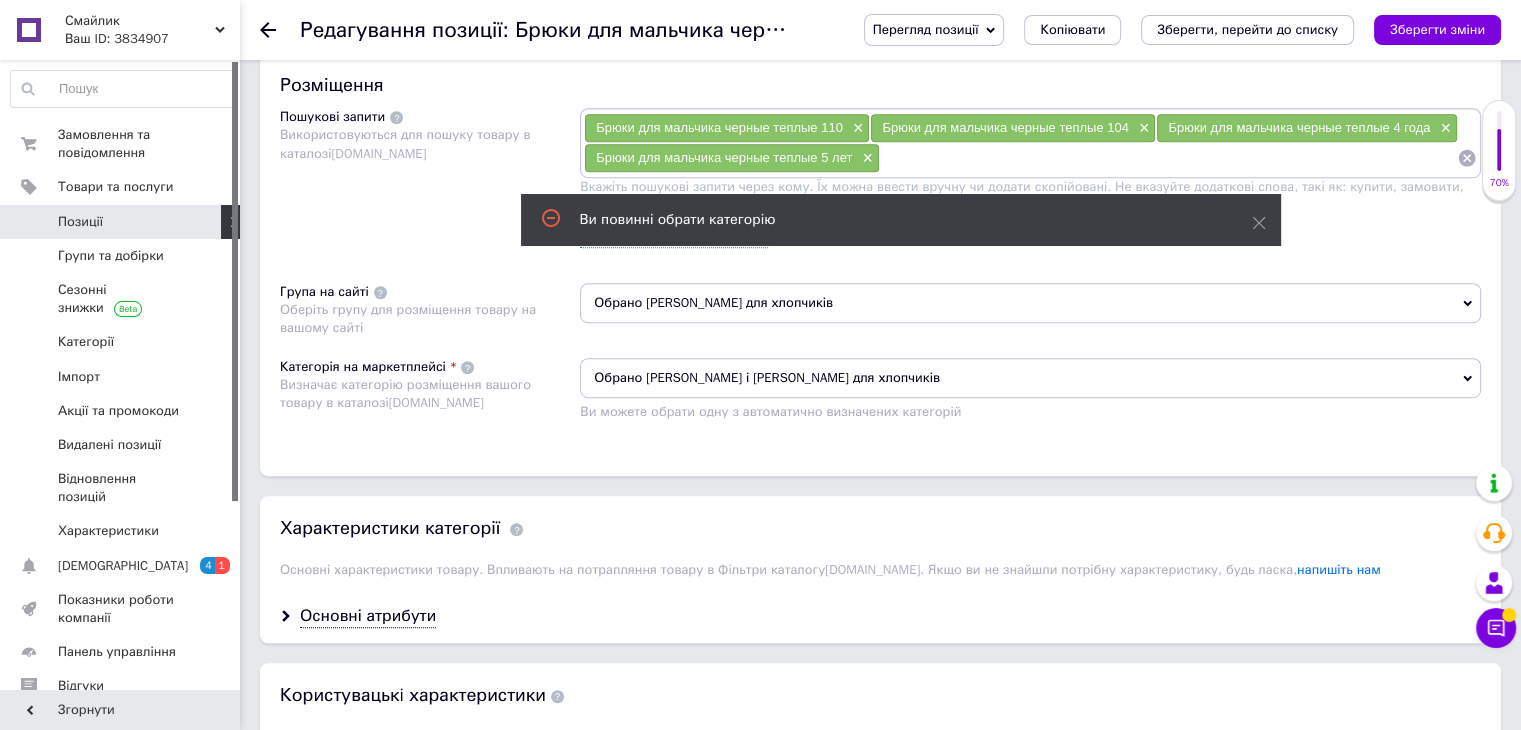 scroll, scrollTop: 1400, scrollLeft: 0, axis: vertical 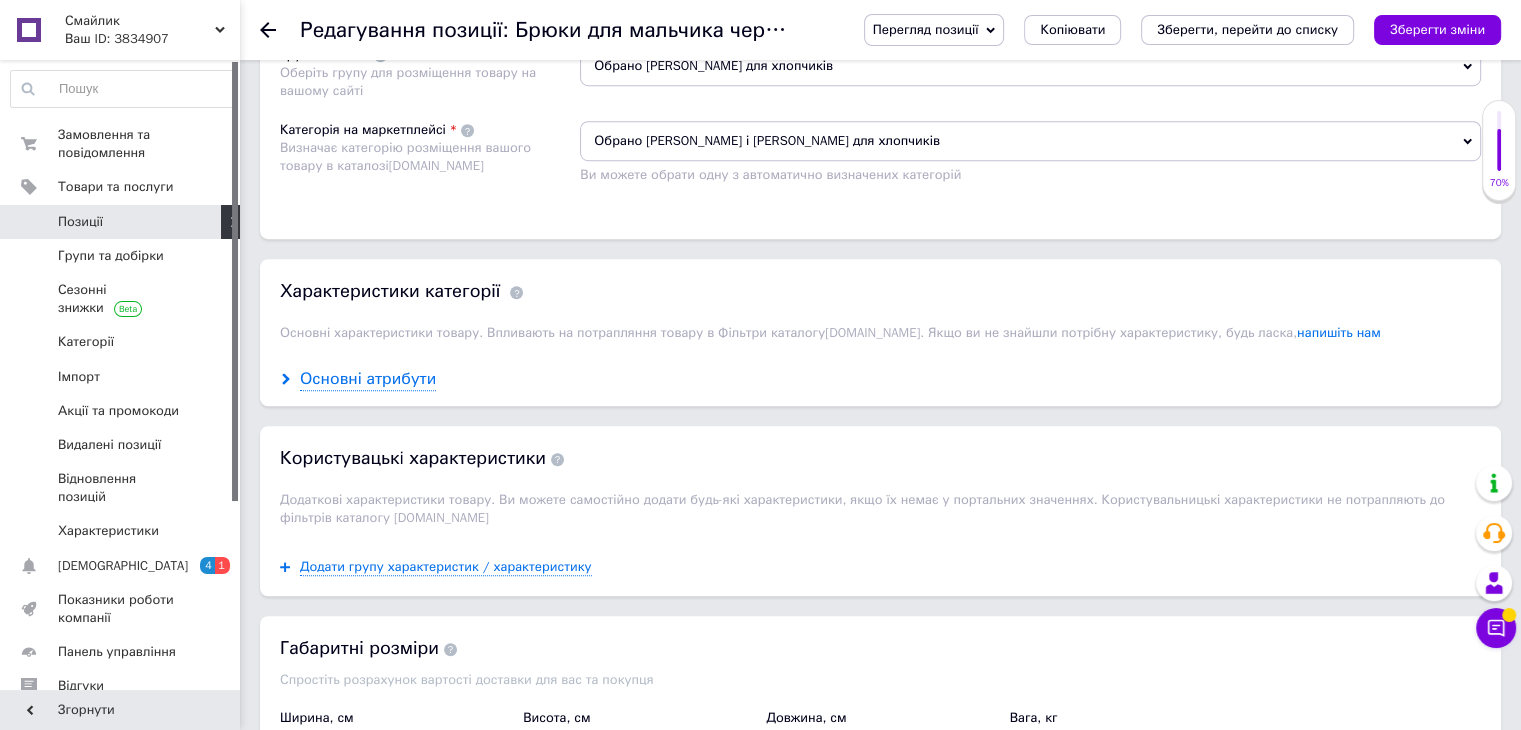 click on "Основні атрибути" at bounding box center (368, 379) 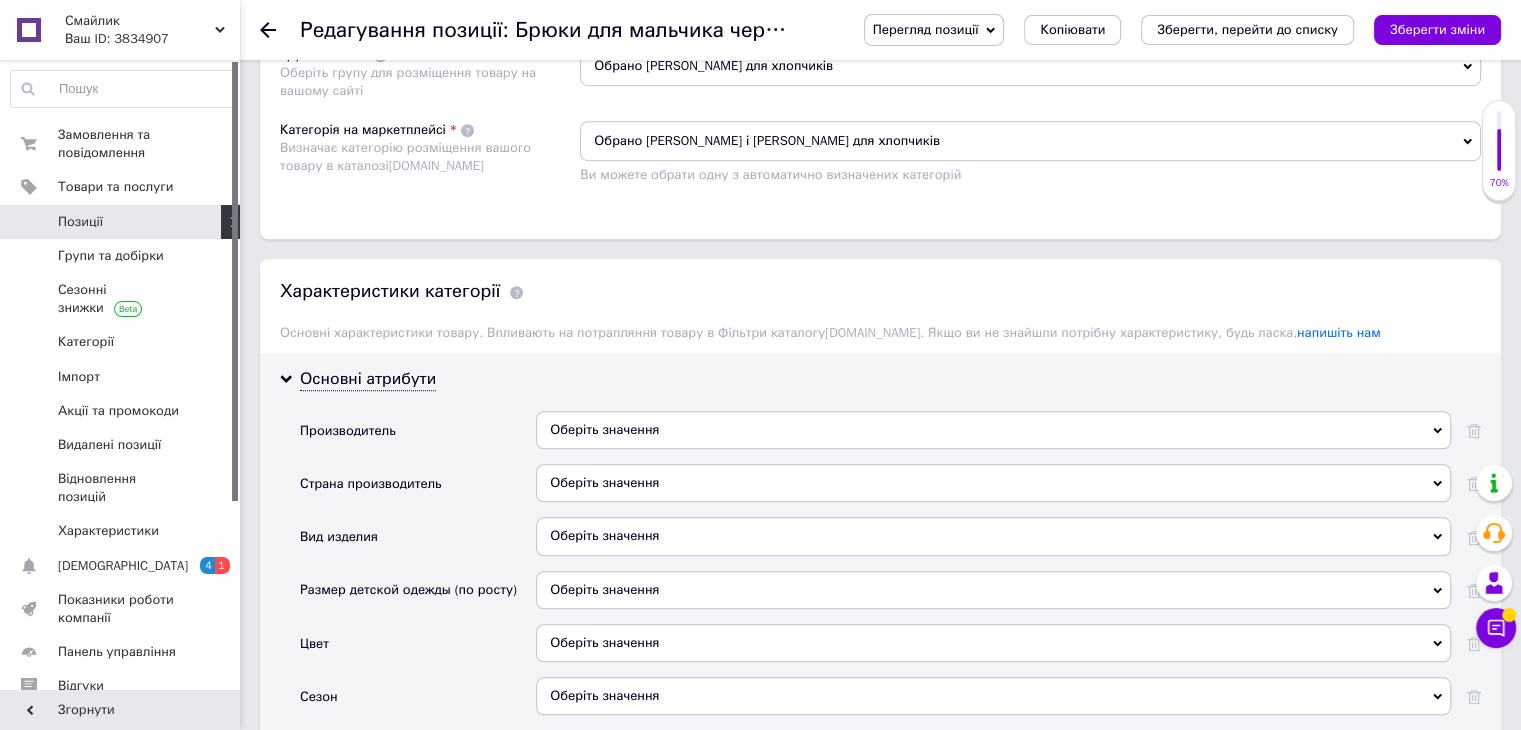 click on "Оберіть значення" at bounding box center [993, 483] 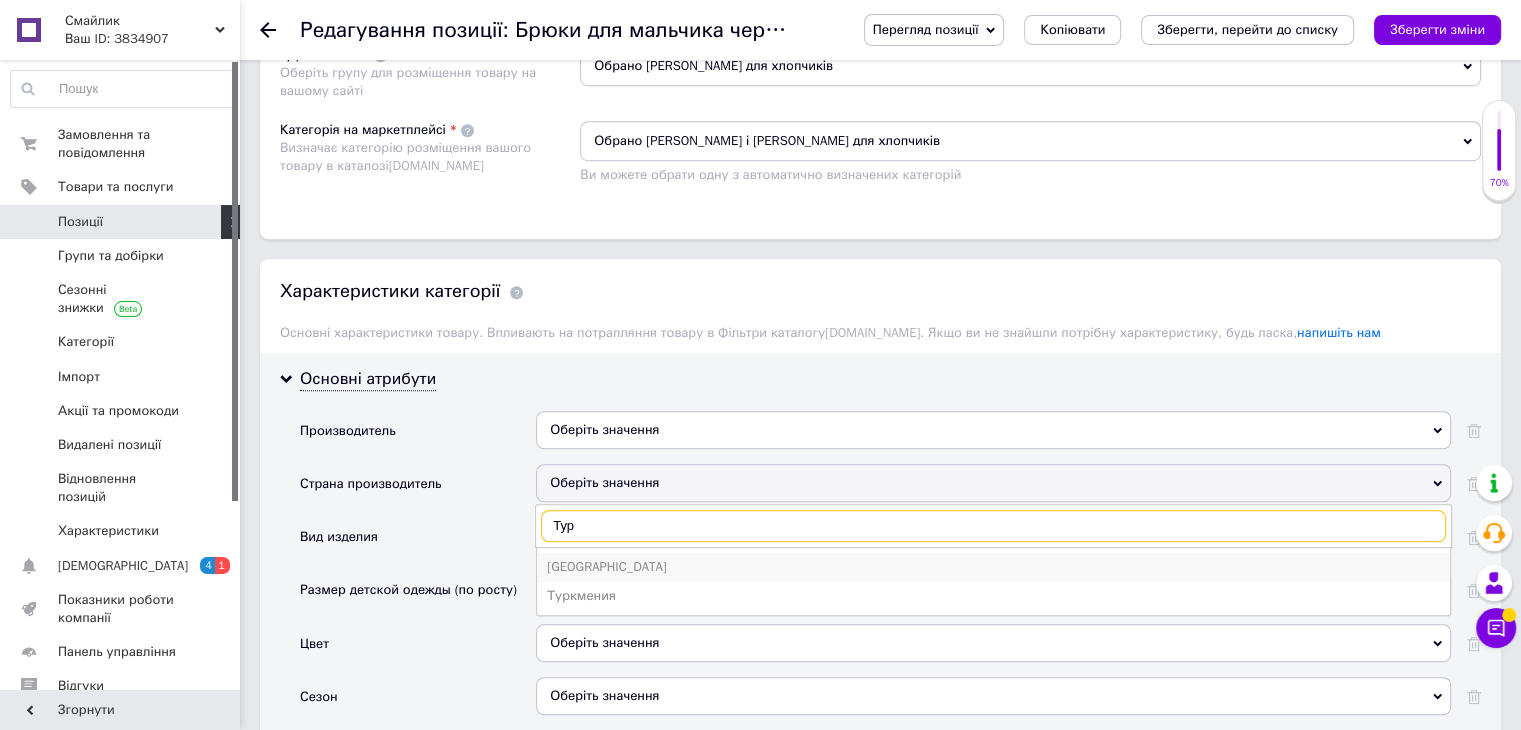 type on "Тур" 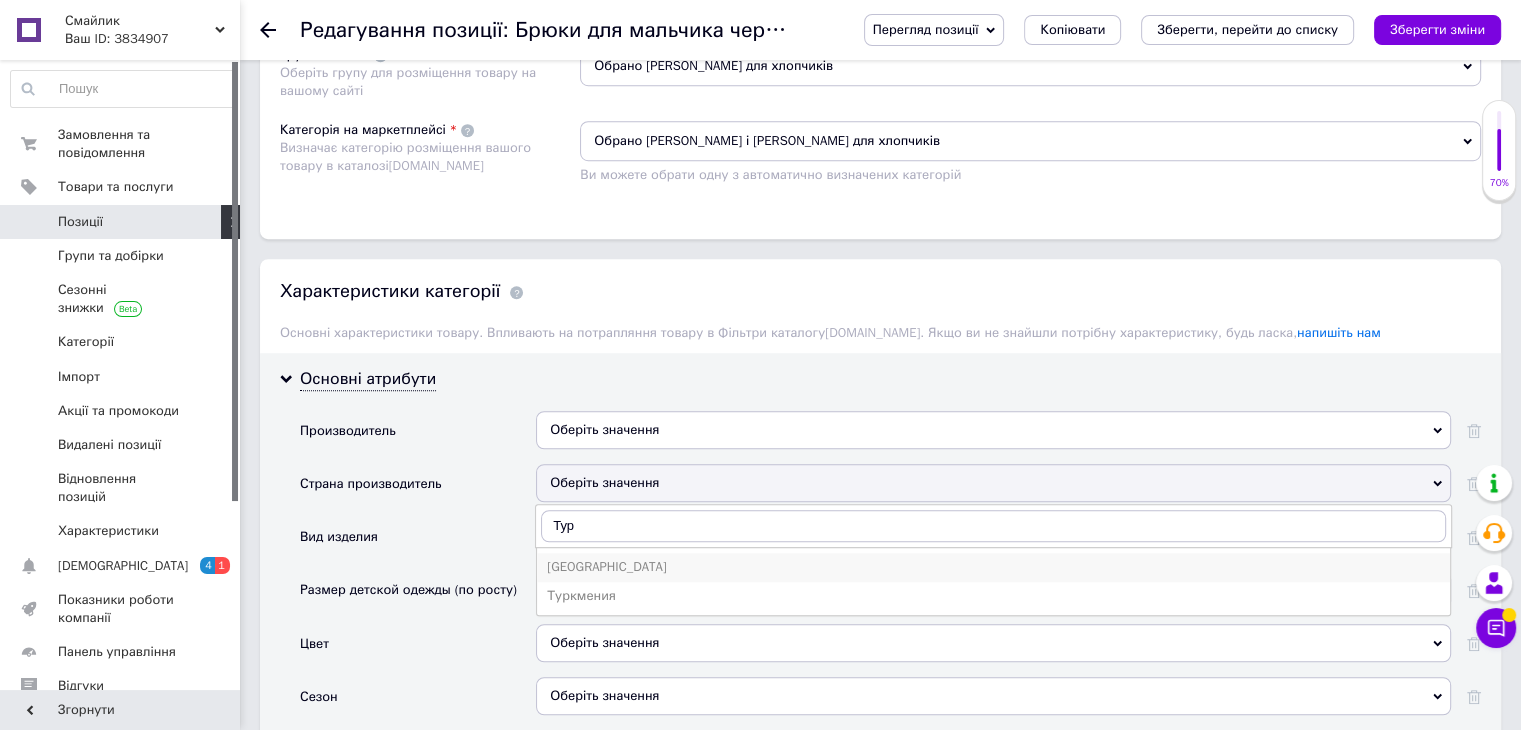 click on "[GEOGRAPHIC_DATA]" at bounding box center (993, 567) 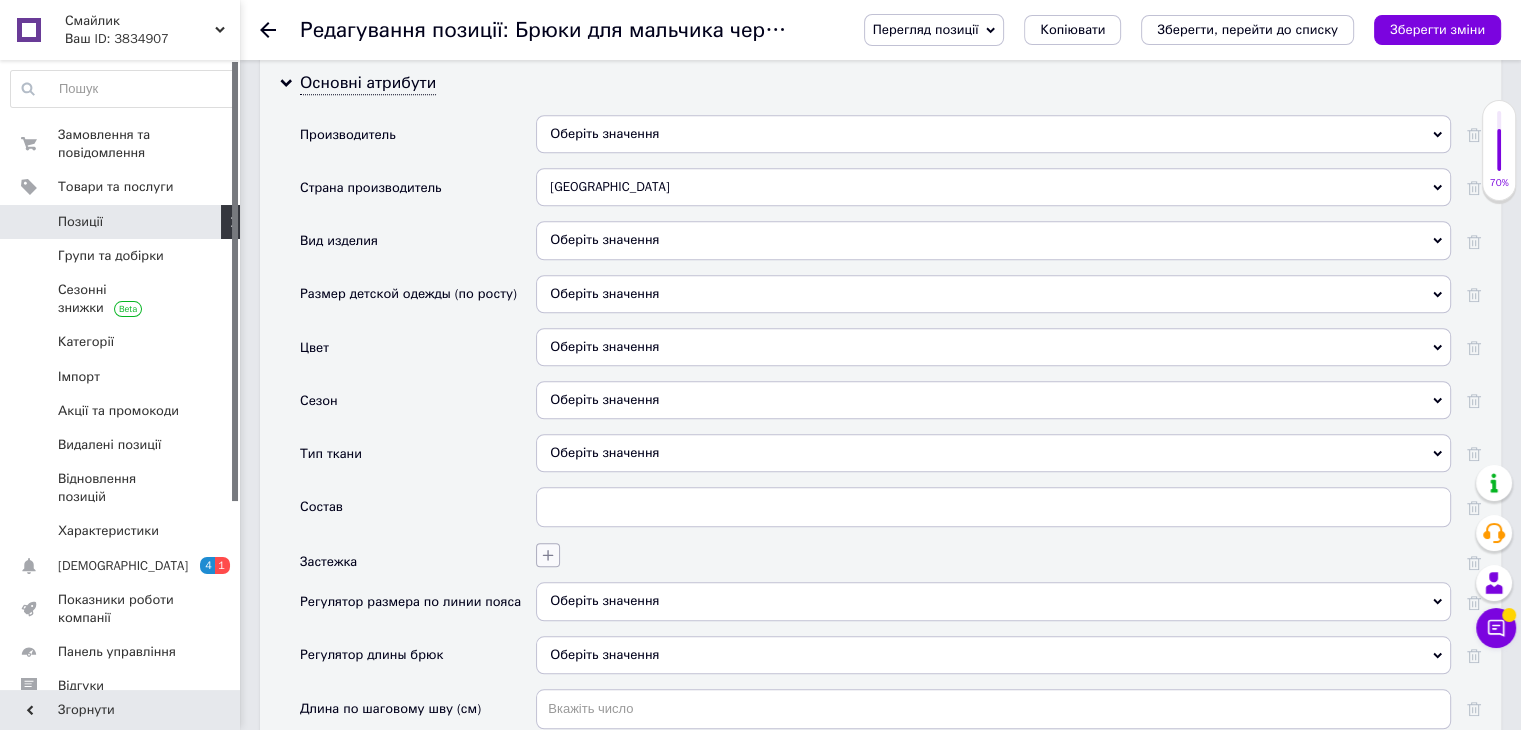 scroll, scrollTop: 1700, scrollLeft: 0, axis: vertical 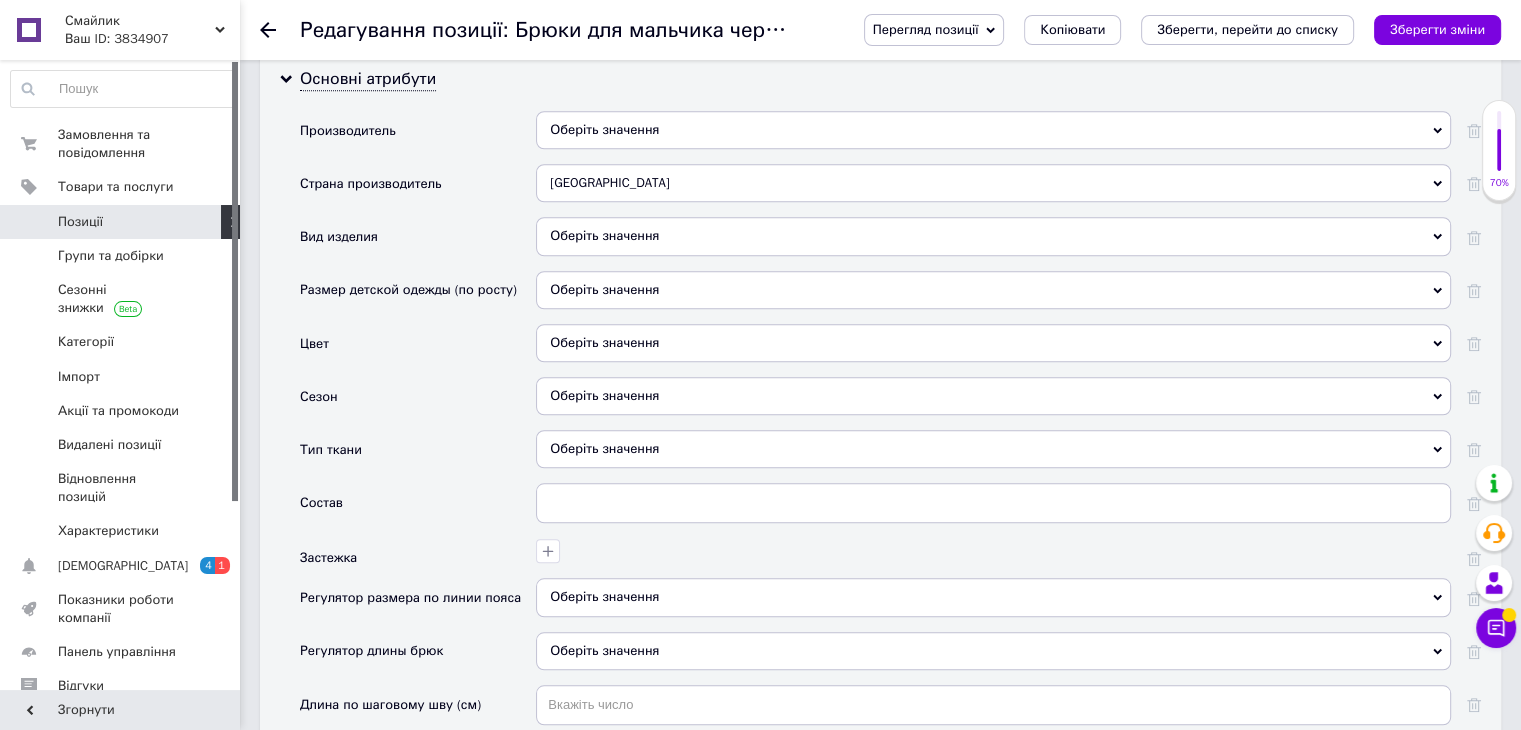 click on "Оберіть значення" at bounding box center [993, 236] 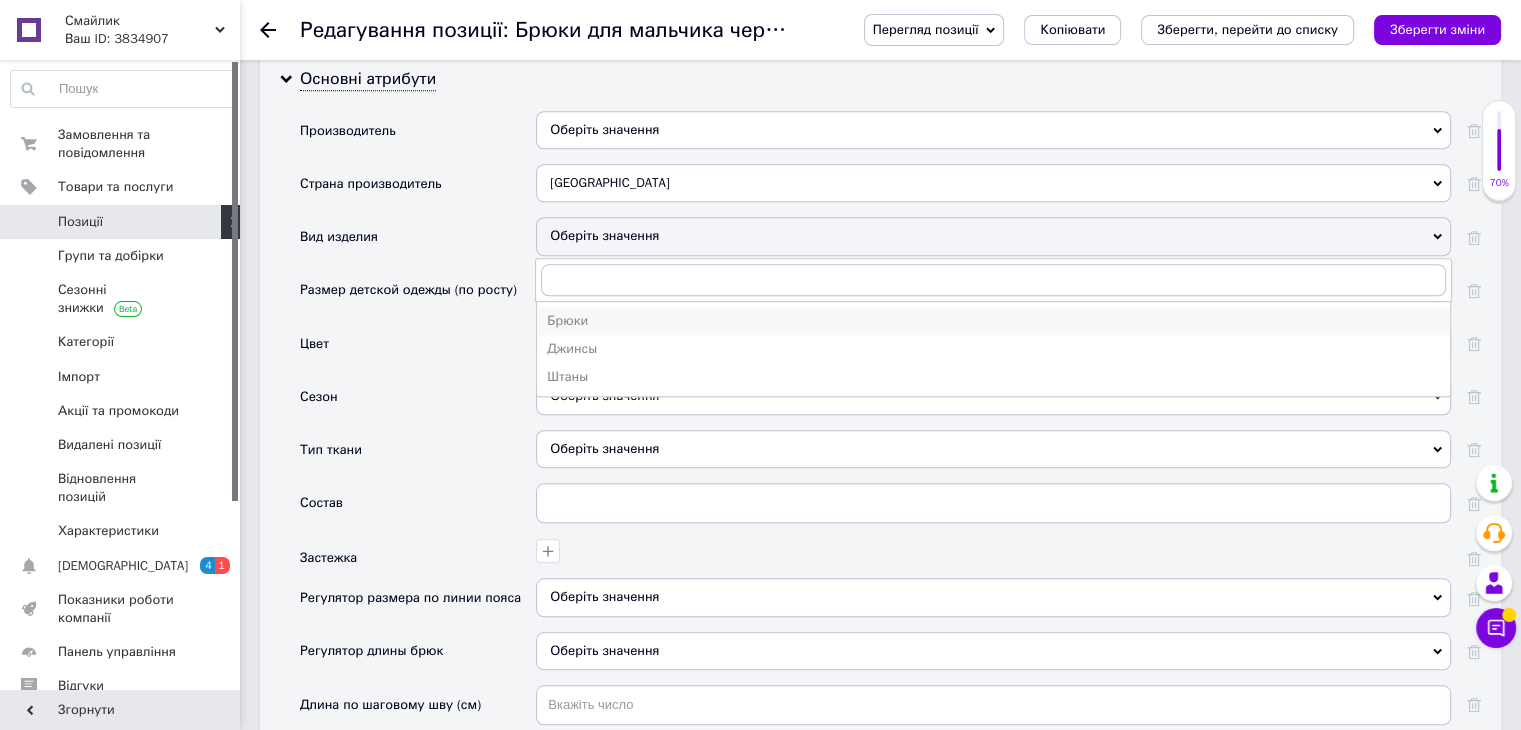 click on "Брюки" at bounding box center (993, 321) 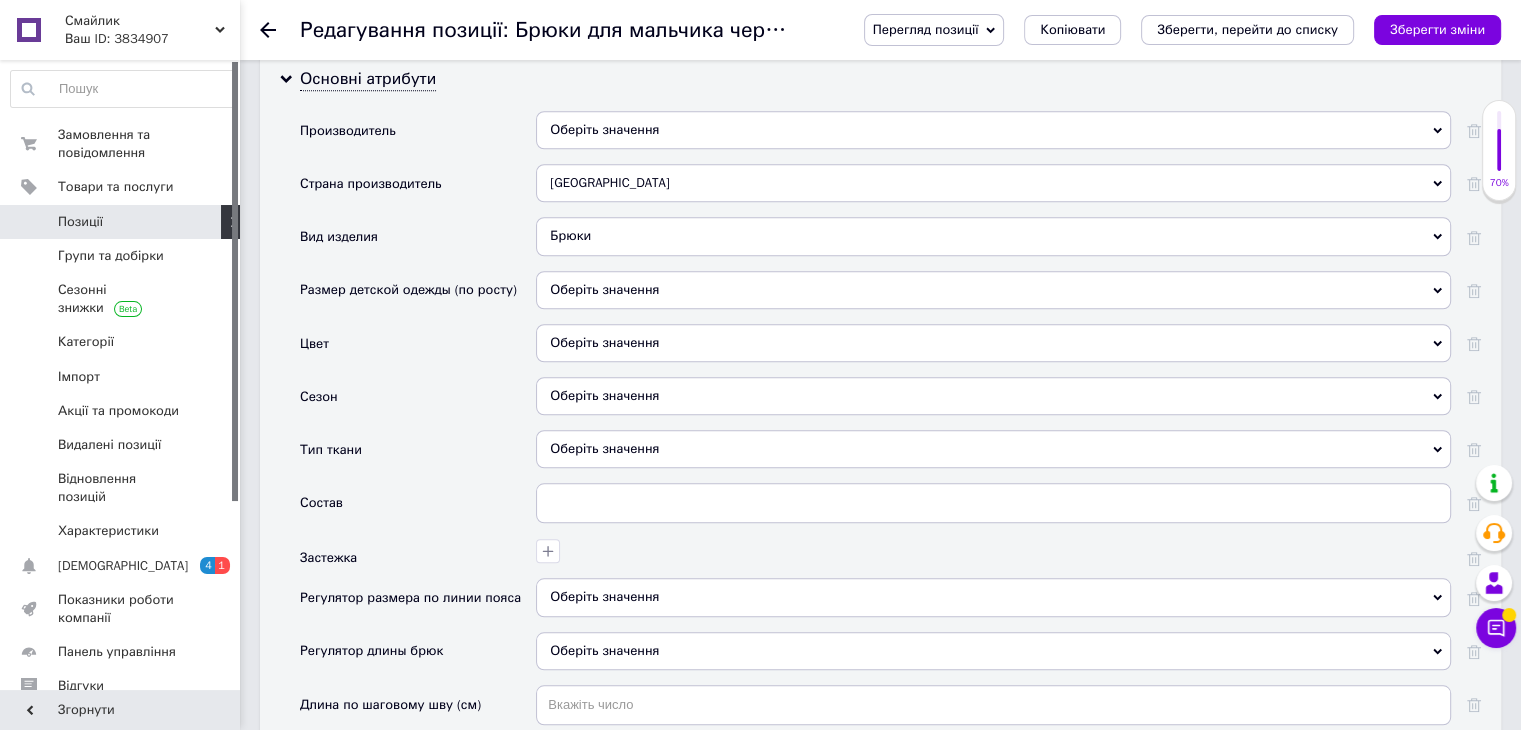 click on "Оберіть значення" at bounding box center [993, 290] 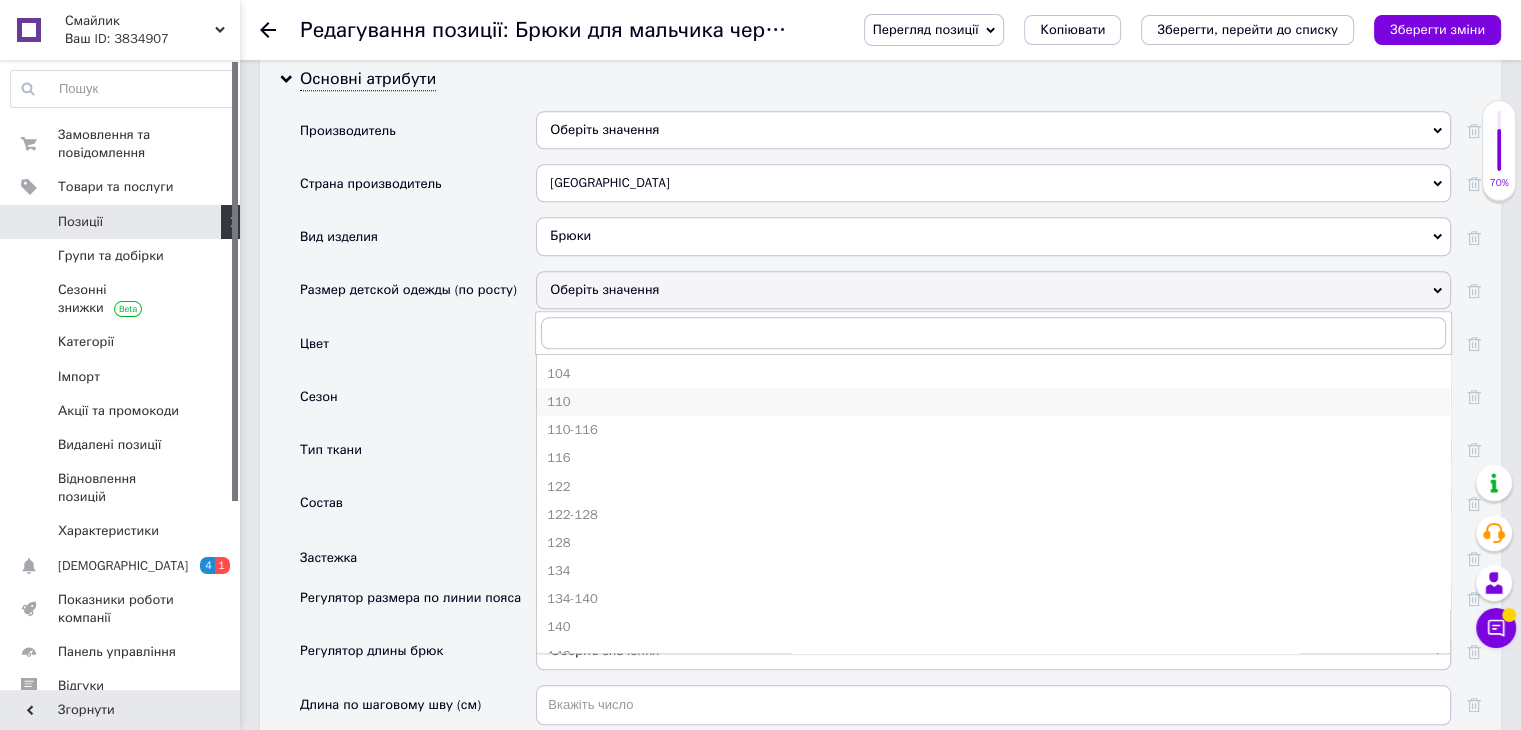 click on "110" at bounding box center (993, 402) 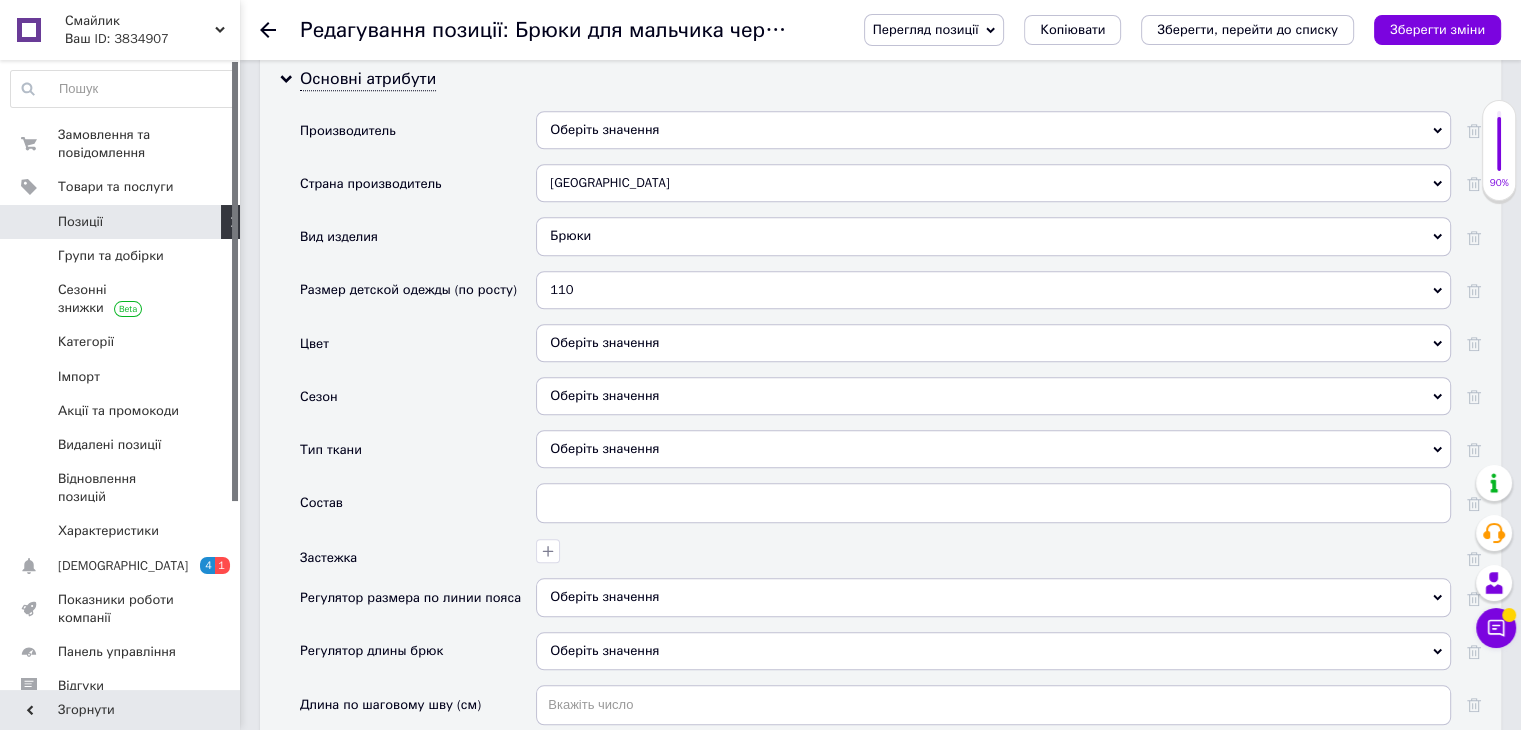 click on "Оберіть значення" at bounding box center (993, 343) 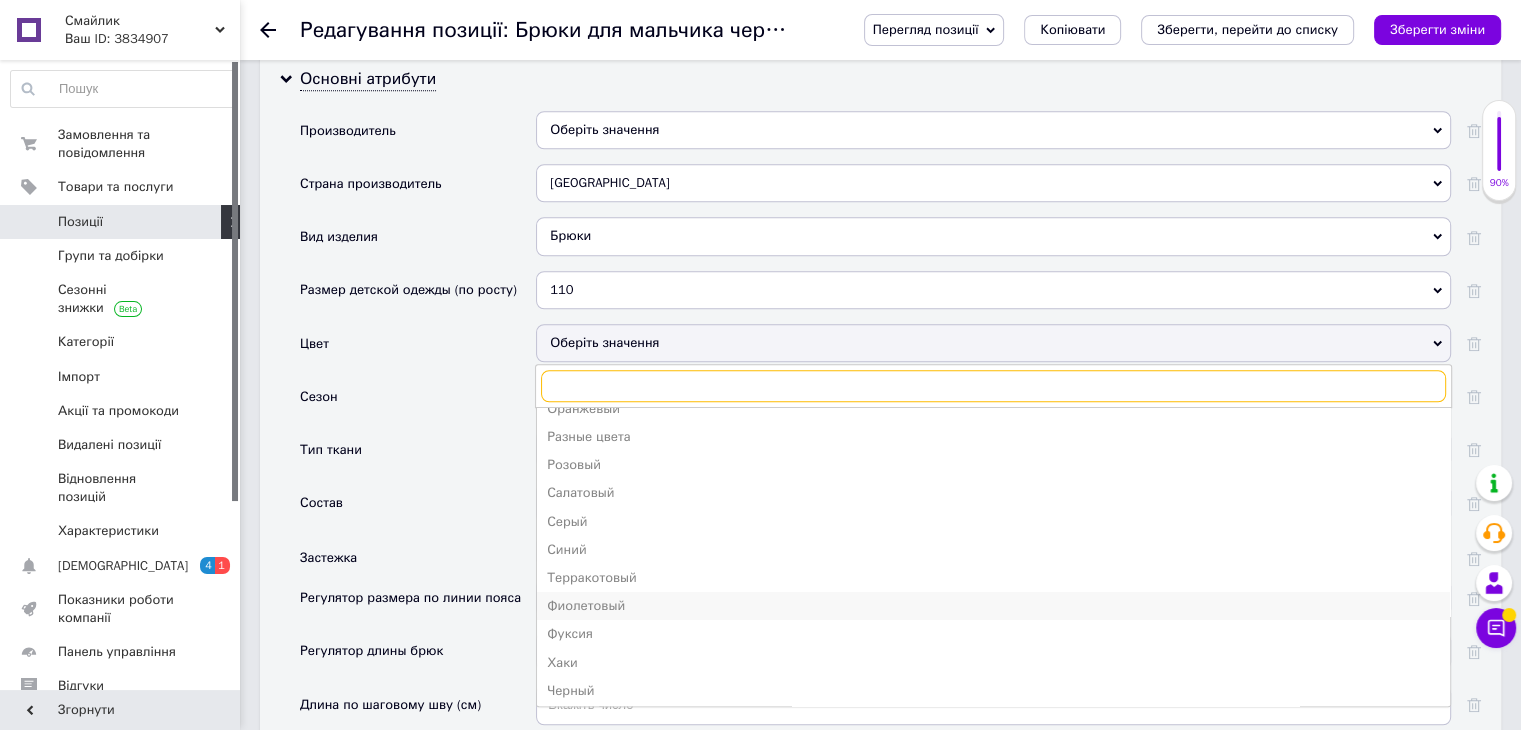 scroll, scrollTop: 304, scrollLeft: 0, axis: vertical 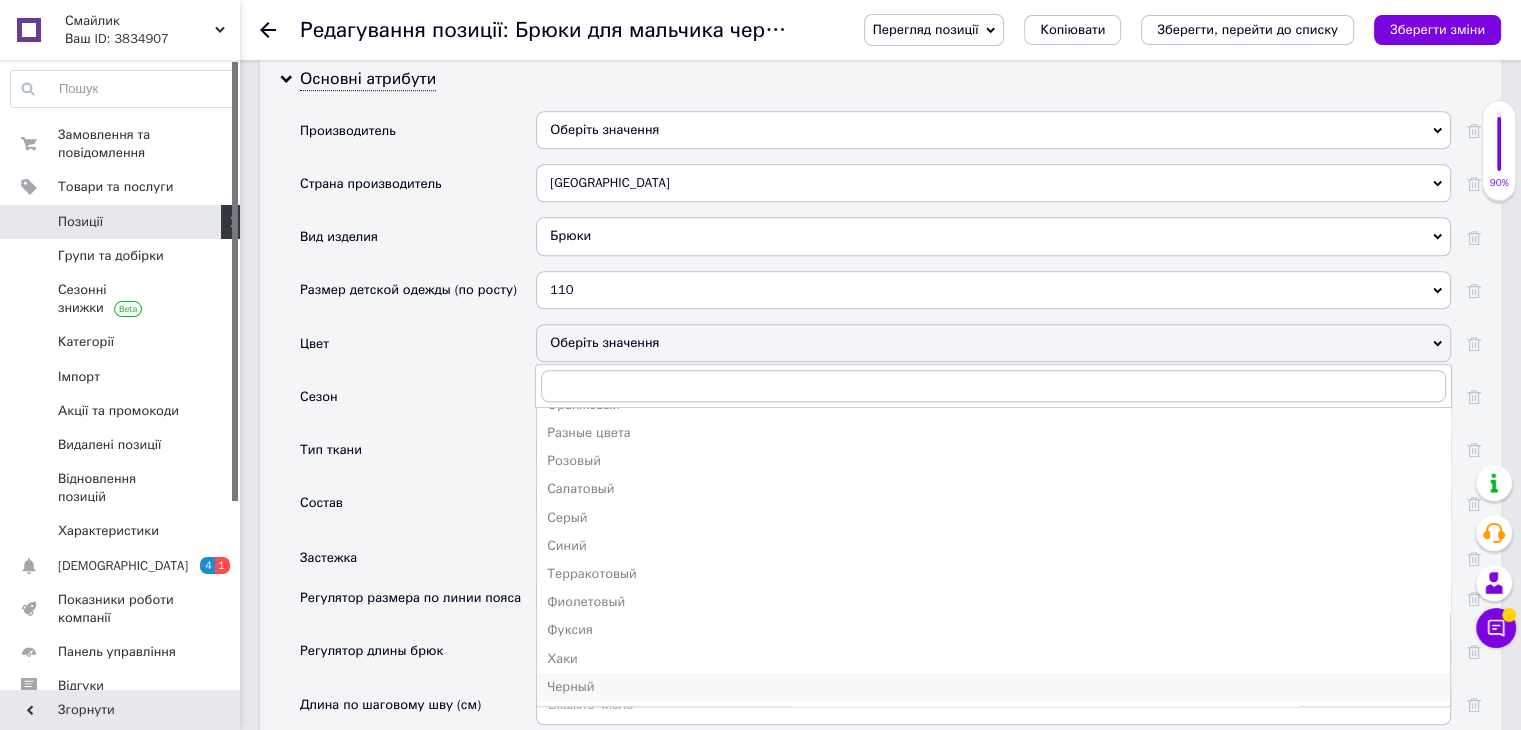 click on "Черный" at bounding box center [993, 687] 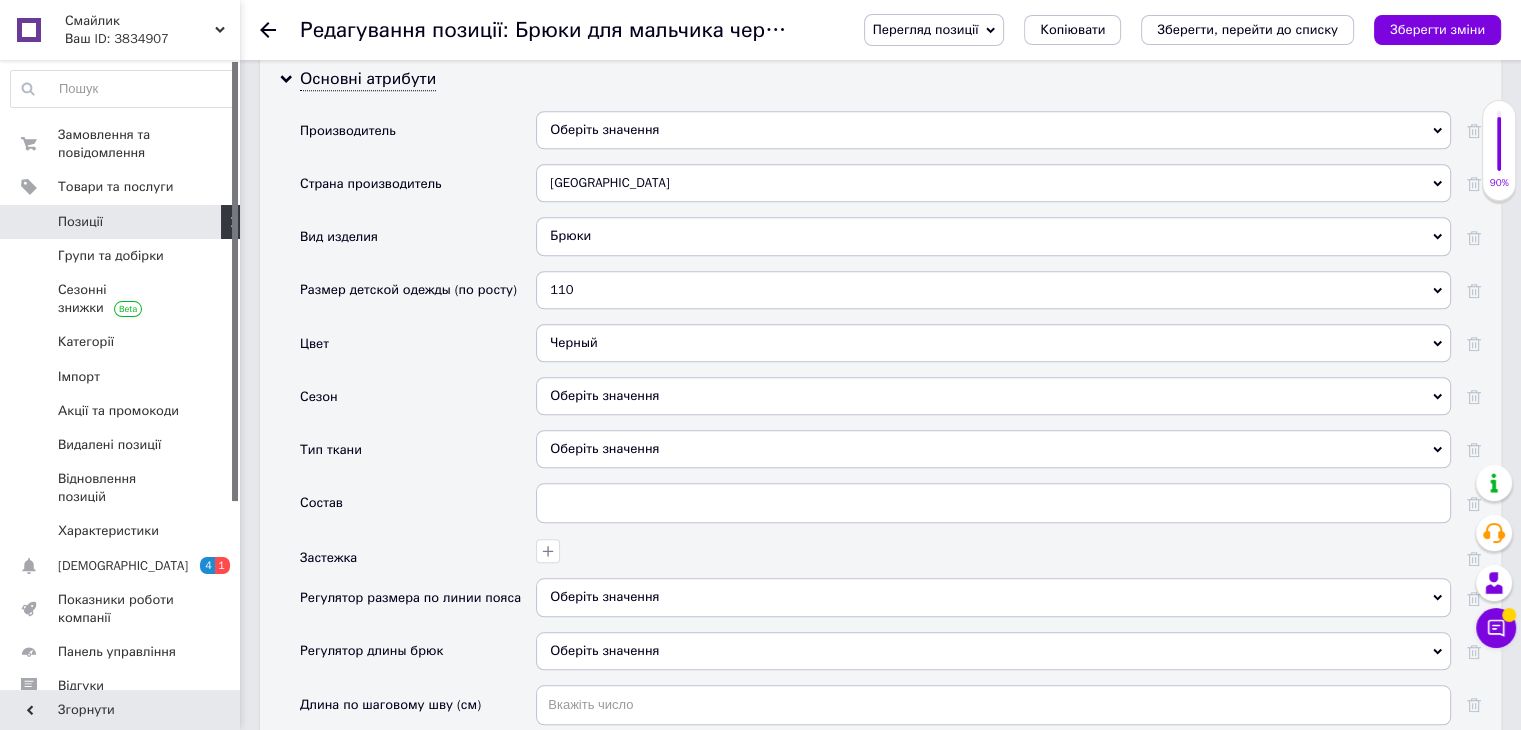 click on "Оберіть значення" at bounding box center (993, 449) 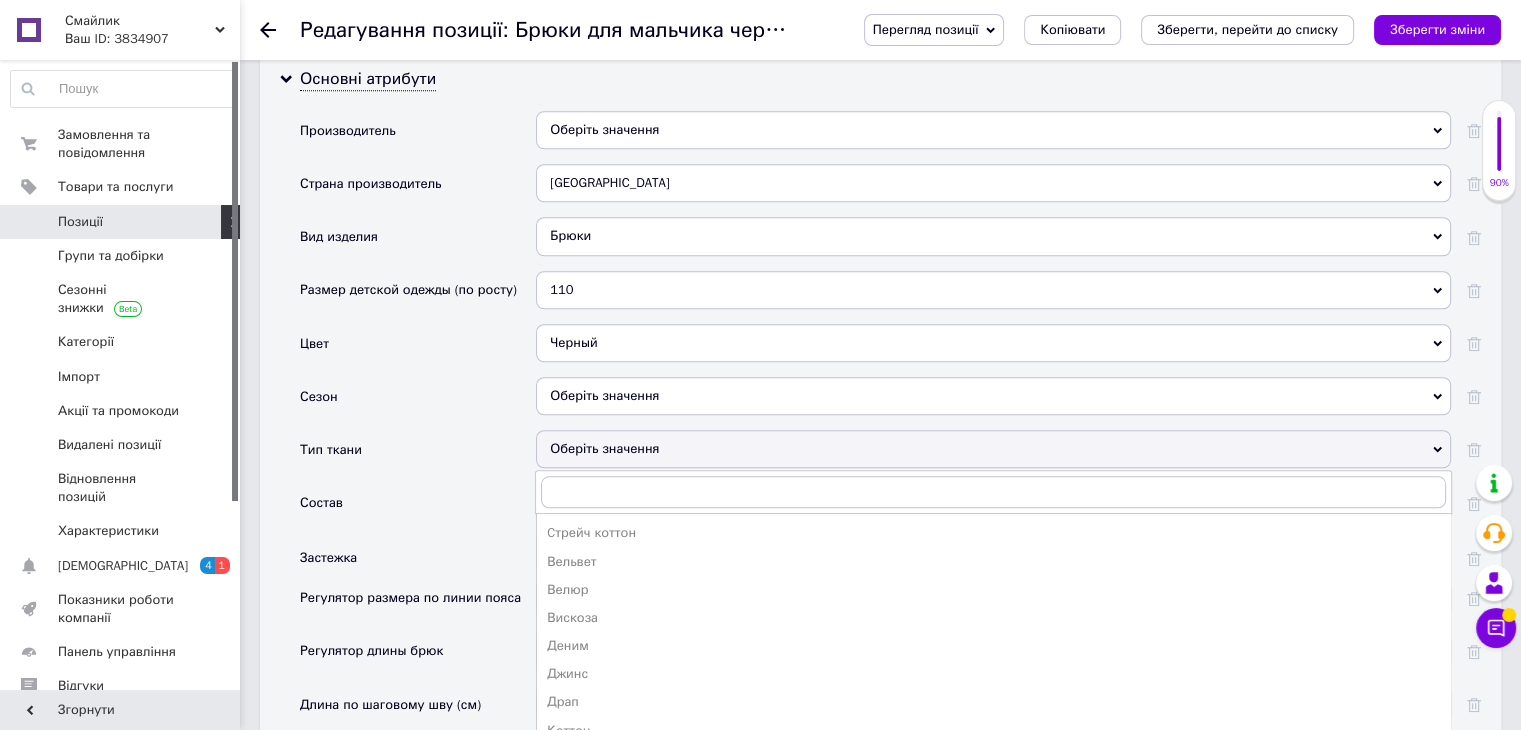 click on "Оберіть значення" at bounding box center [993, 449] 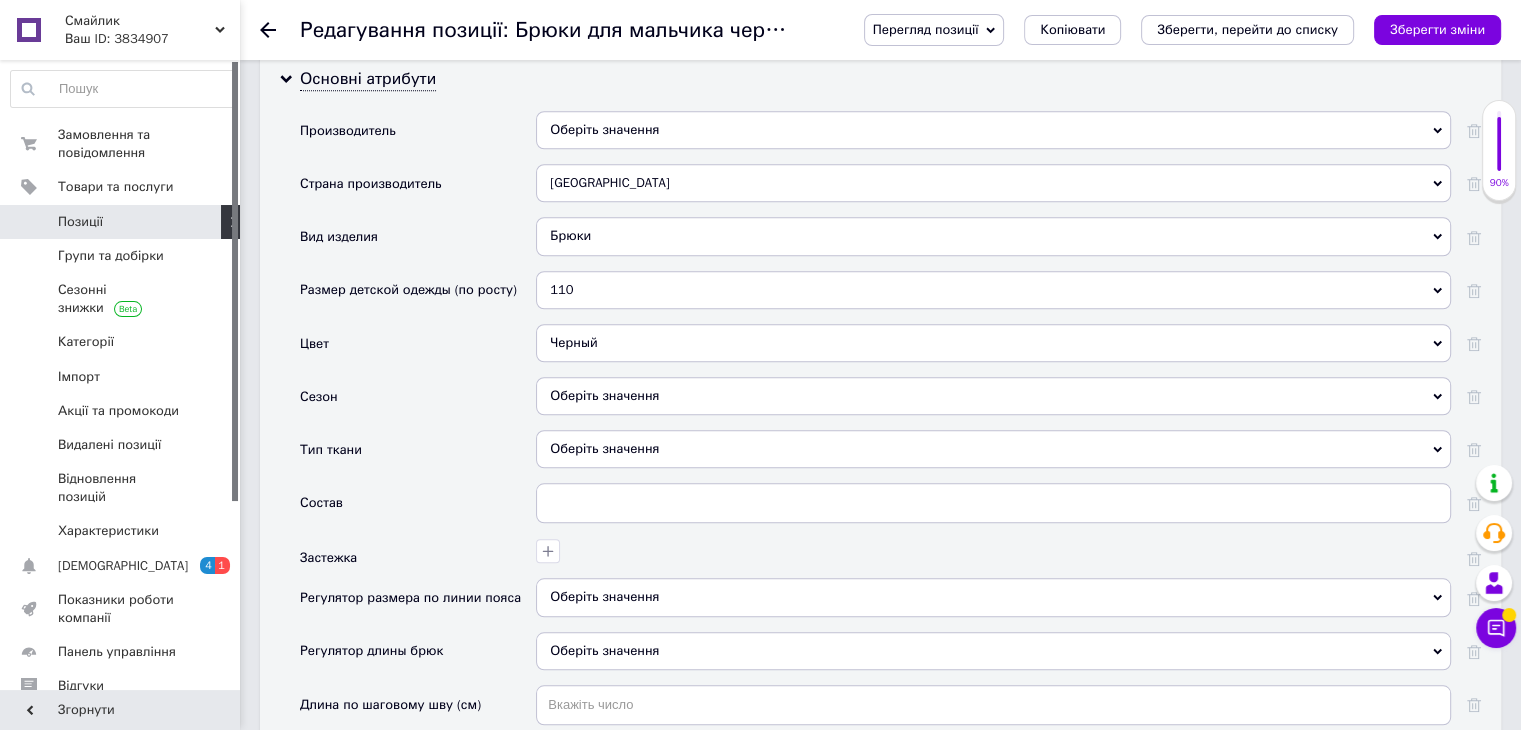 click on "Оберіть значення" at bounding box center [993, 449] 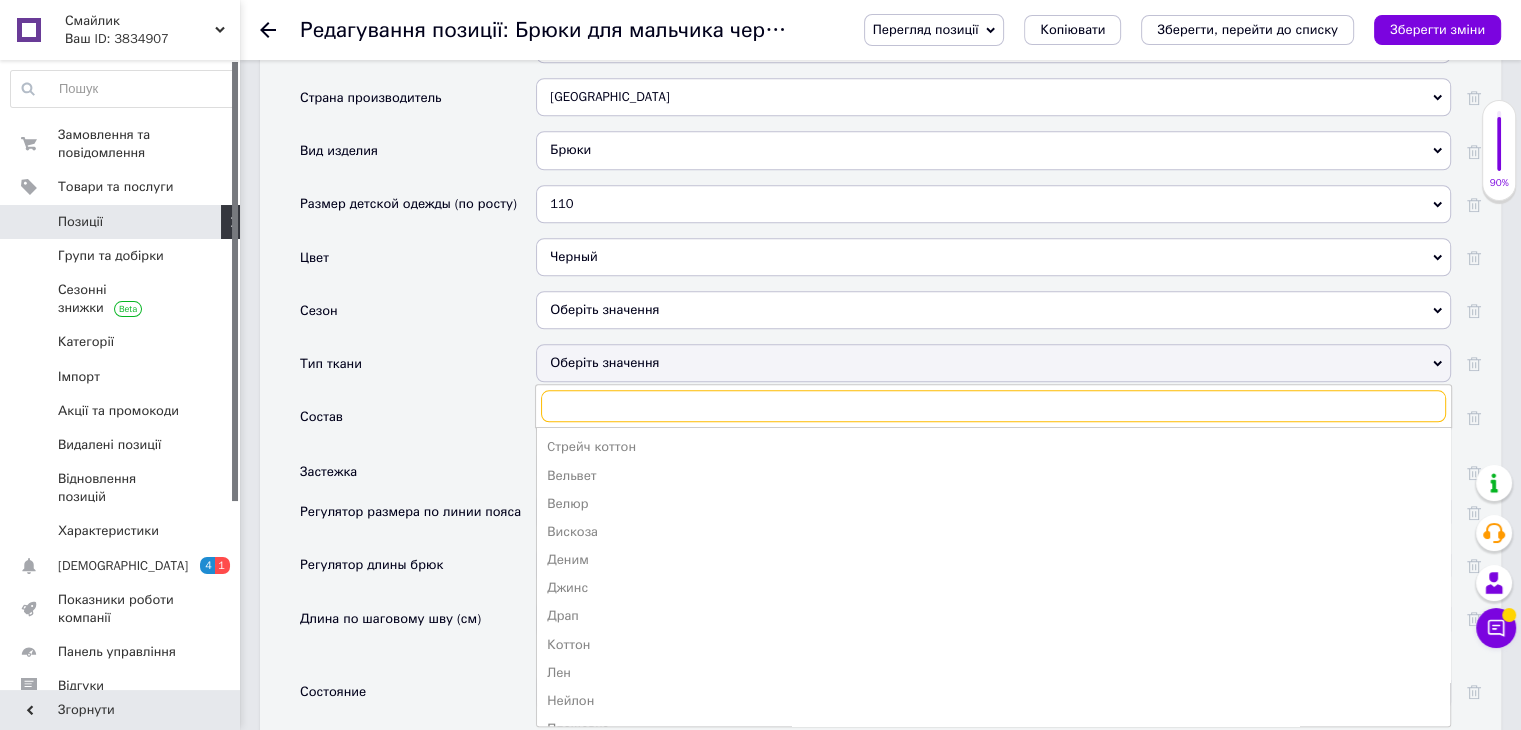 scroll, scrollTop: 2000, scrollLeft: 0, axis: vertical 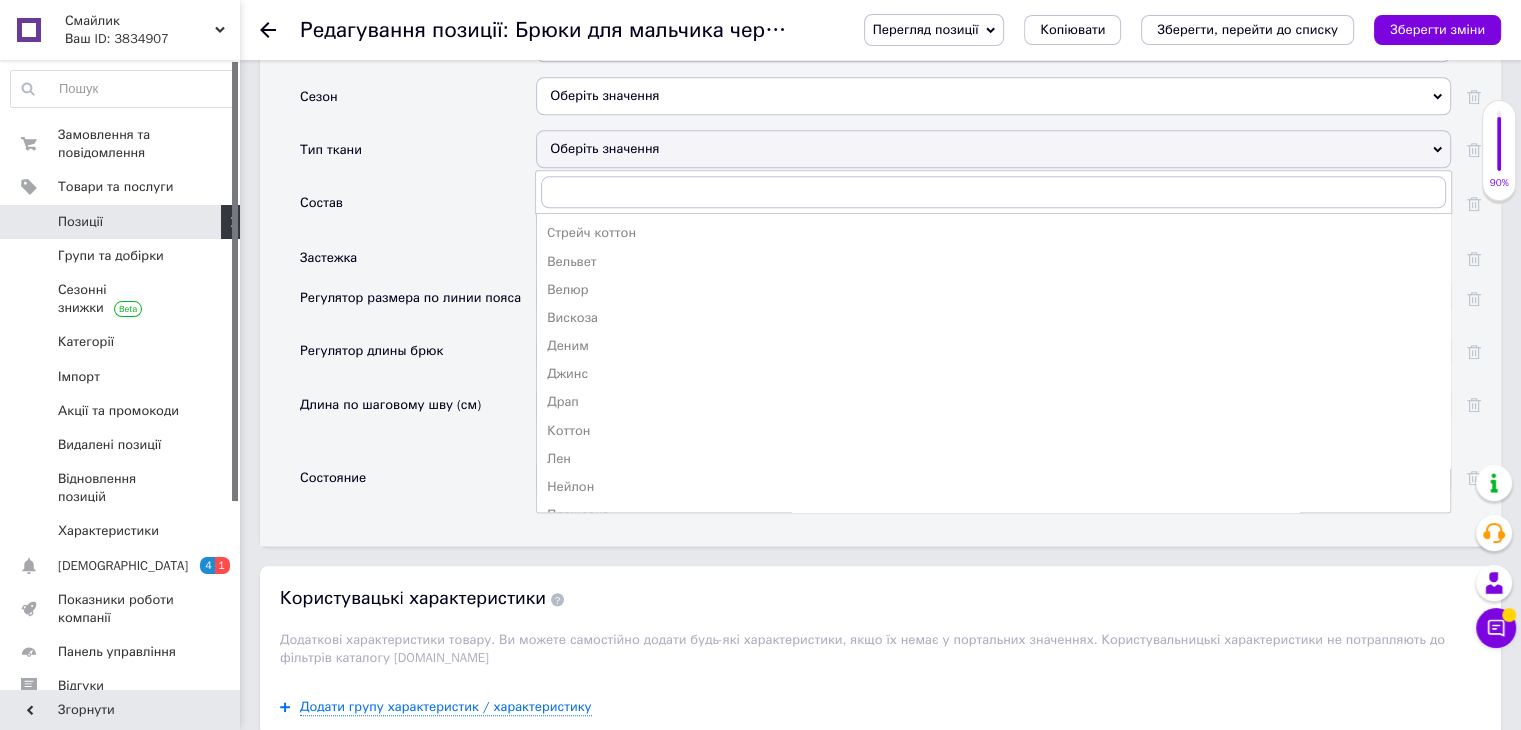 click on "Коттон" at bounding box center [993, 431] 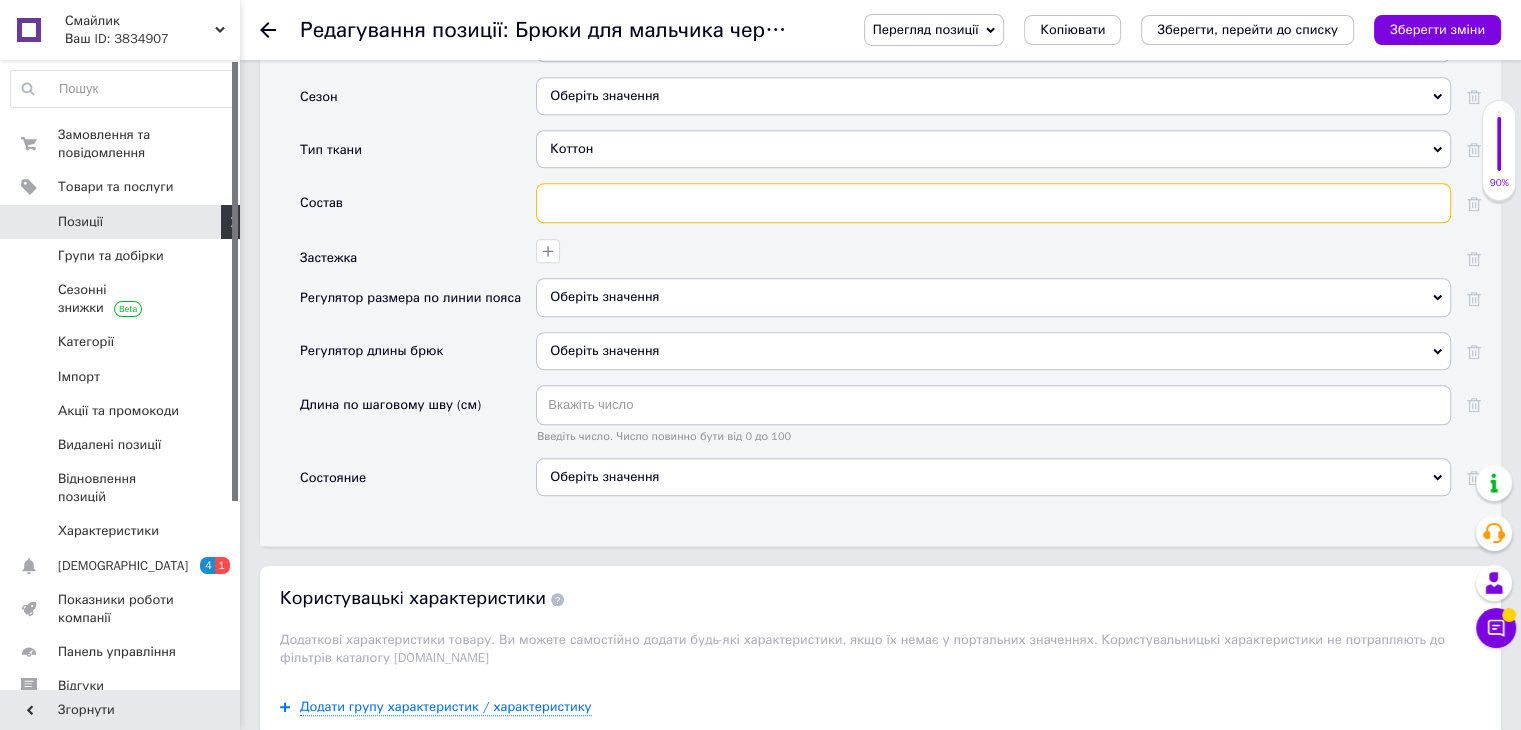 click at bounding box center (993, 203) 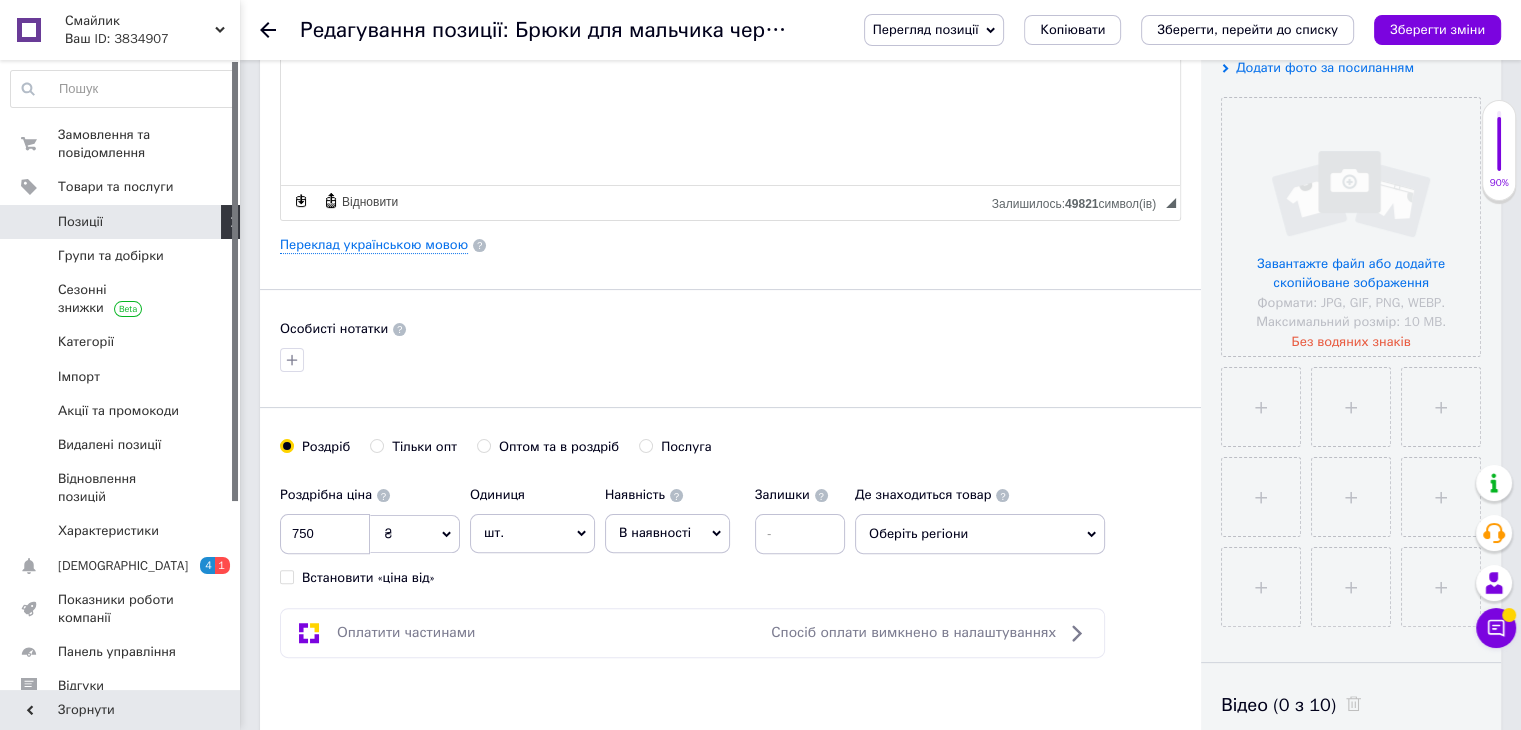 scroll, scrollTop: 100, scrollLeft: 0, axis: vertical 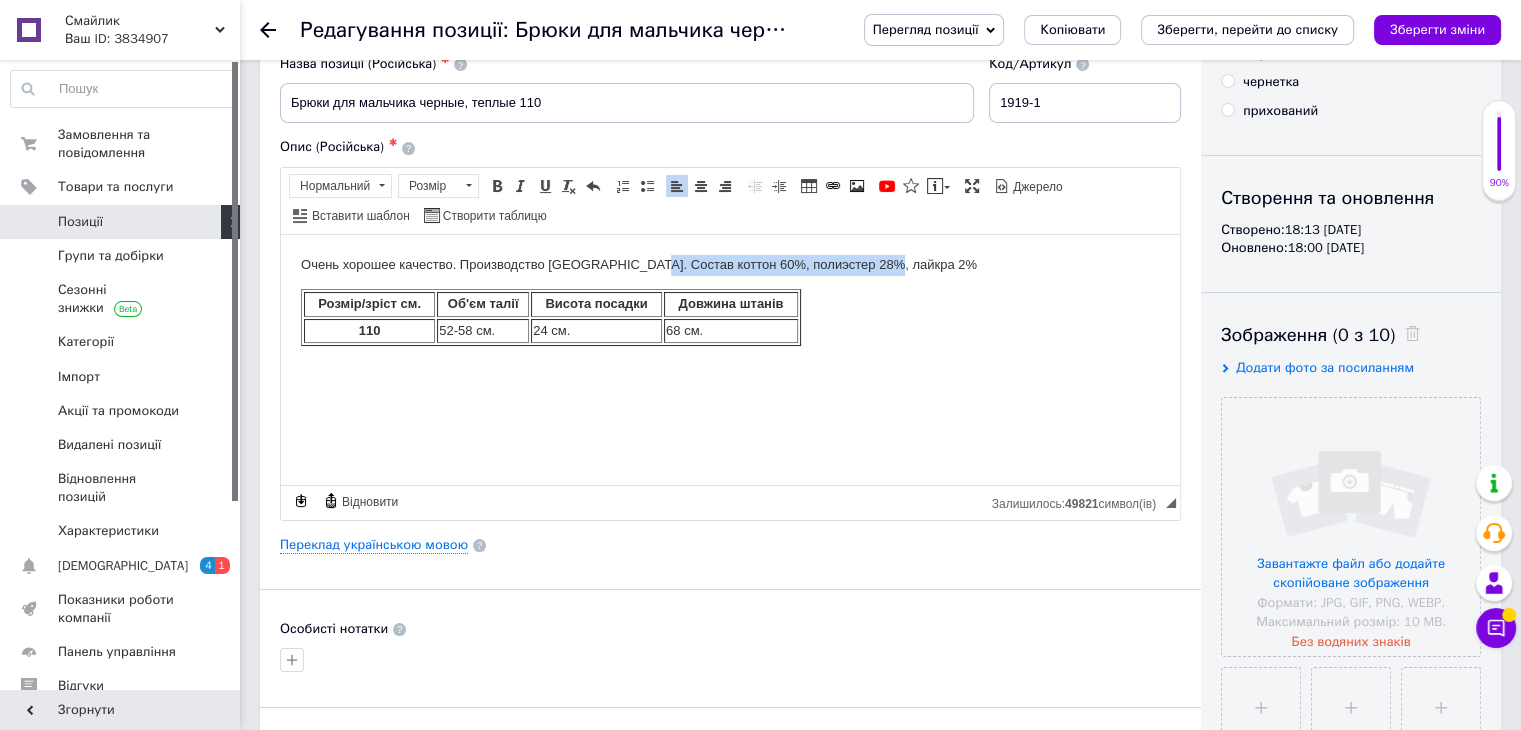 drag, startPoint x: 645, startPoint y: 262, endPoint x: 923, endPoint y: 264, distance: 278.0072 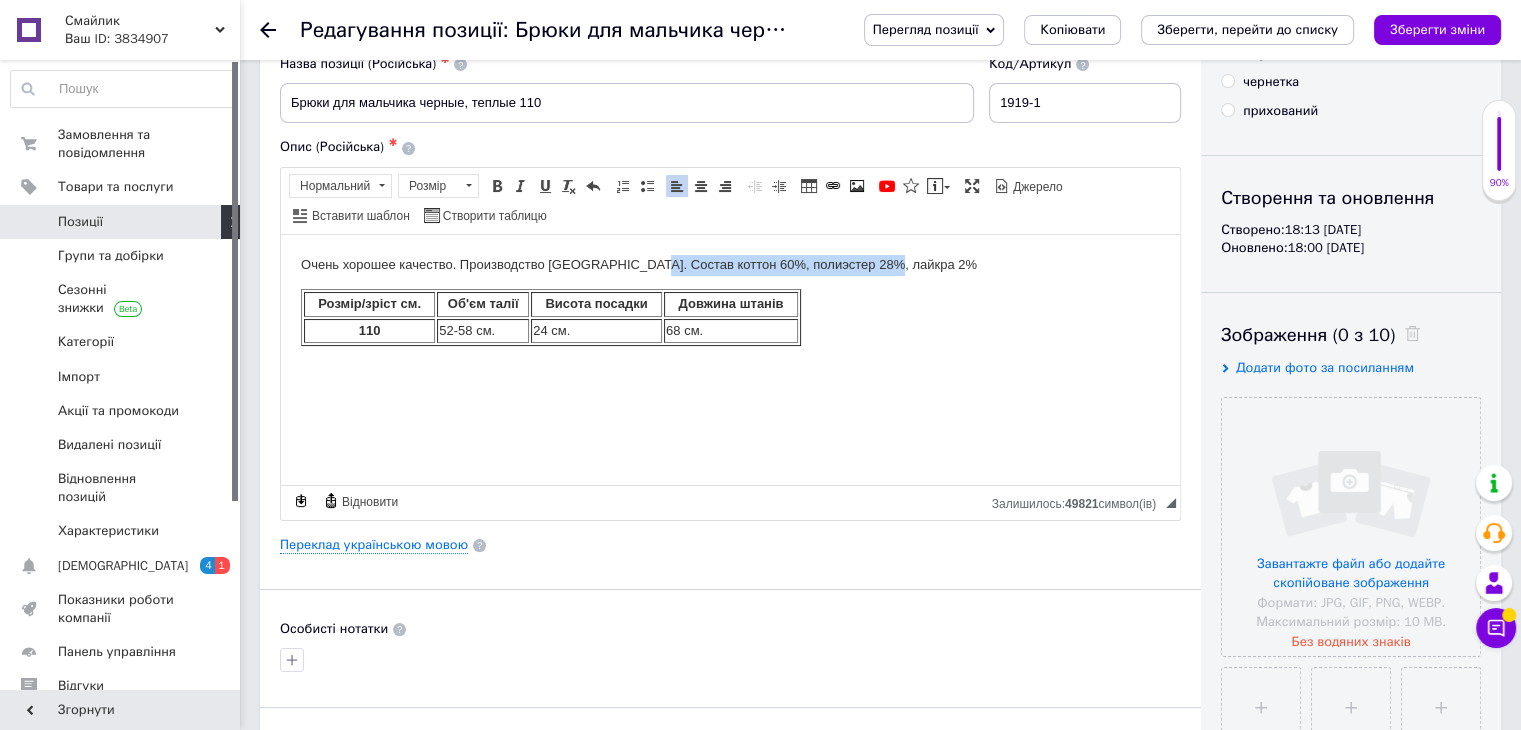 click on "Очень хорошее качество. Производство [GEOGRAPHIC_DATA]. Состав коттон 60%, полиэстер 28%, лайкра 2%" at bounding box center [730, 264] 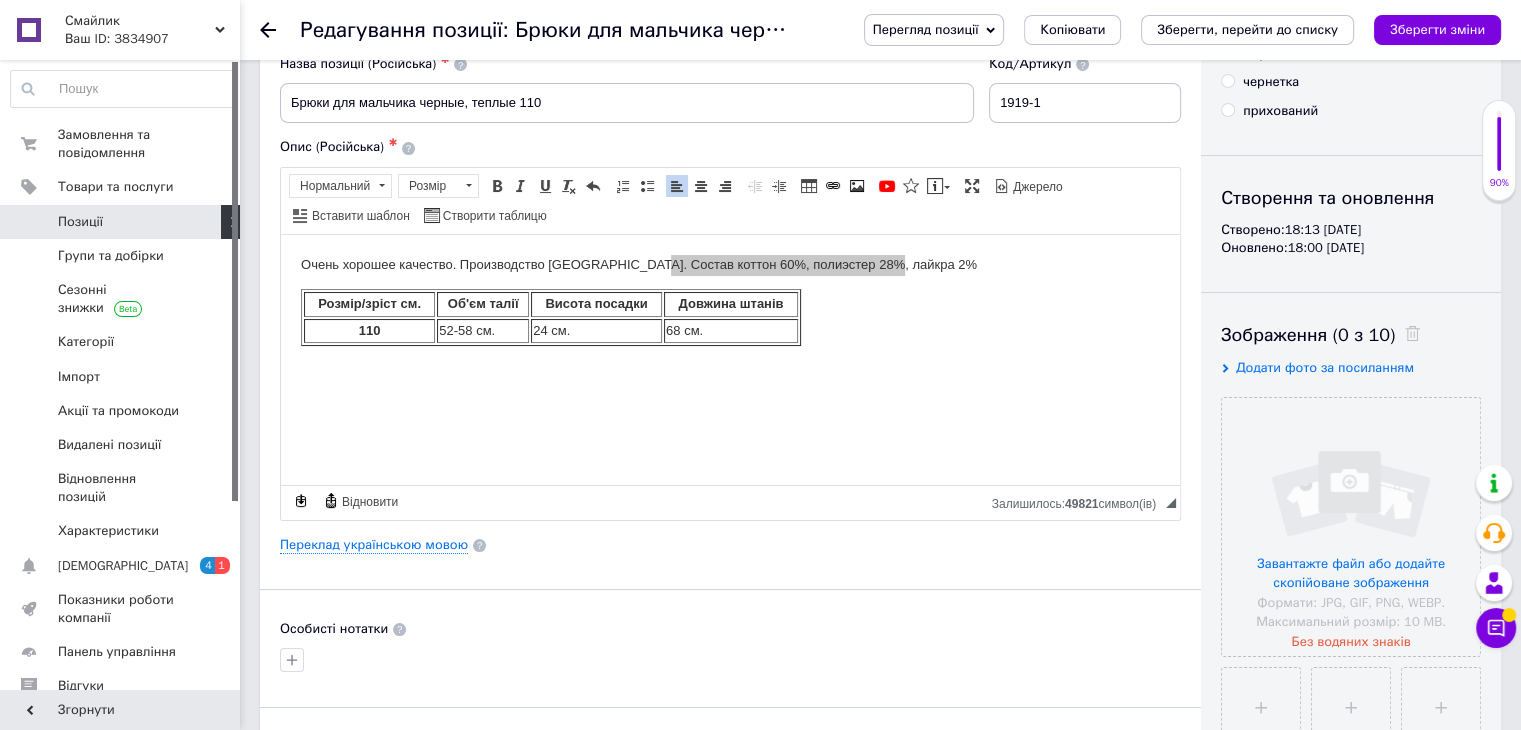 scroll, scrollTop: 0, scrollLeft: 0, axis: both 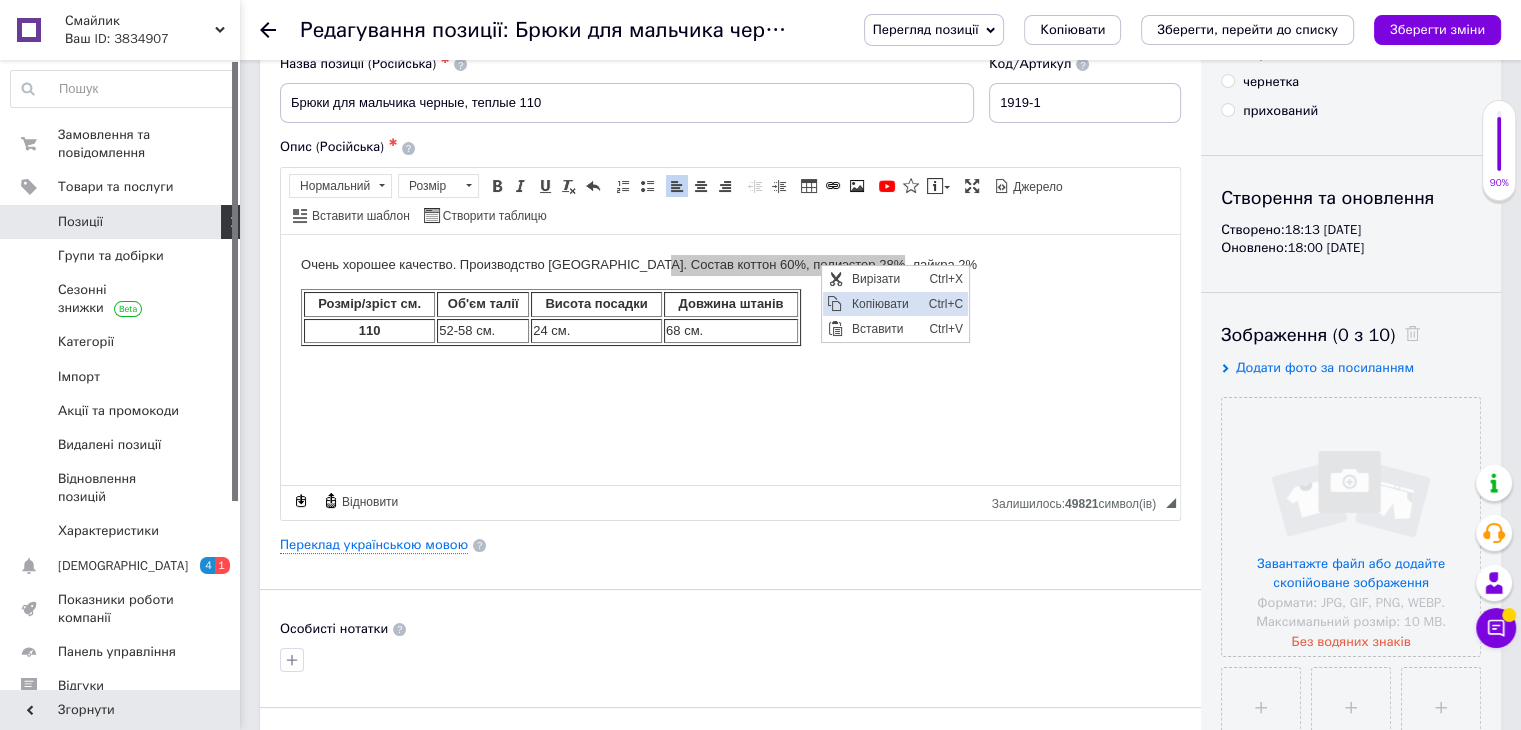 click on "Копіювати" at bounding box center [884, 304] 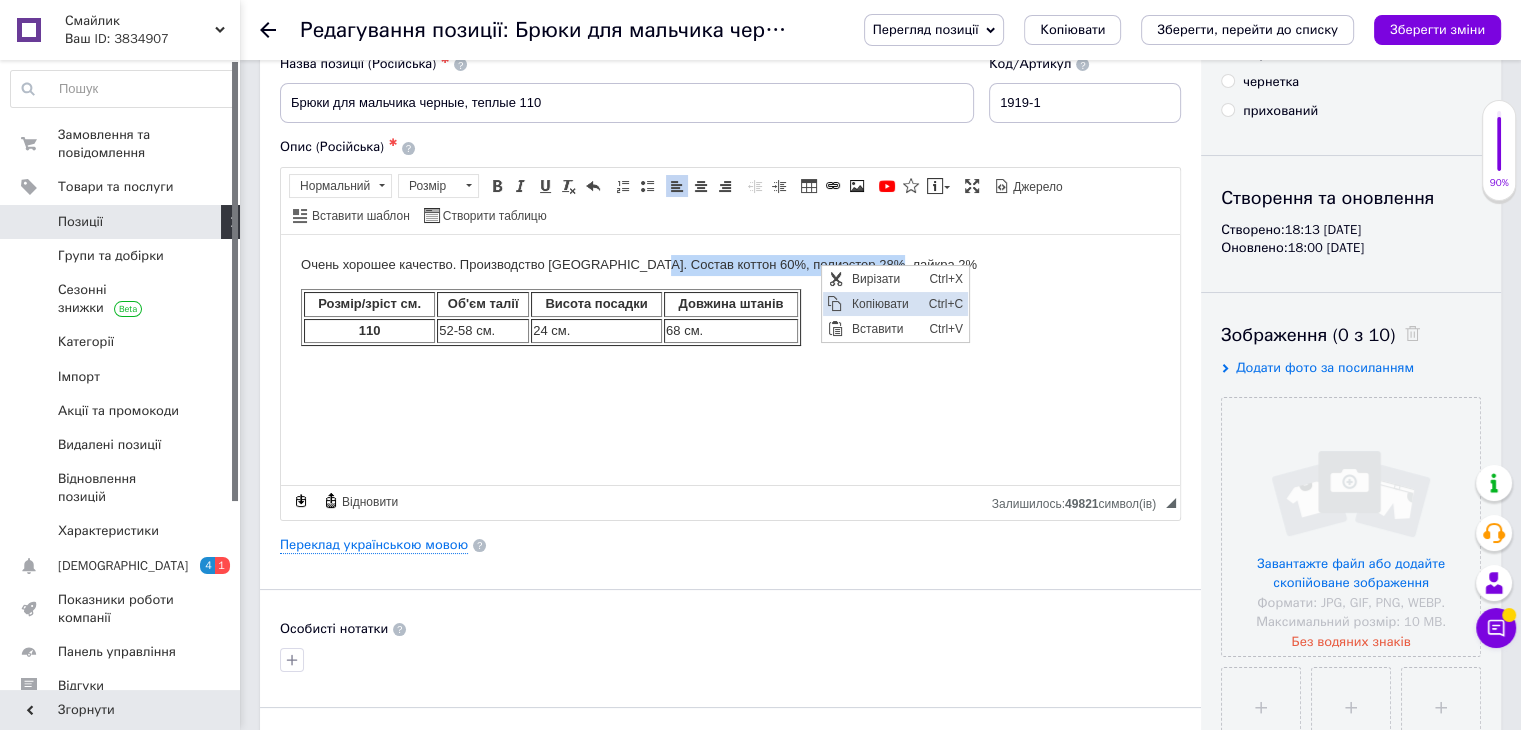 copy on "коттон 60%, полиэстер 28%, лайкра 2%" 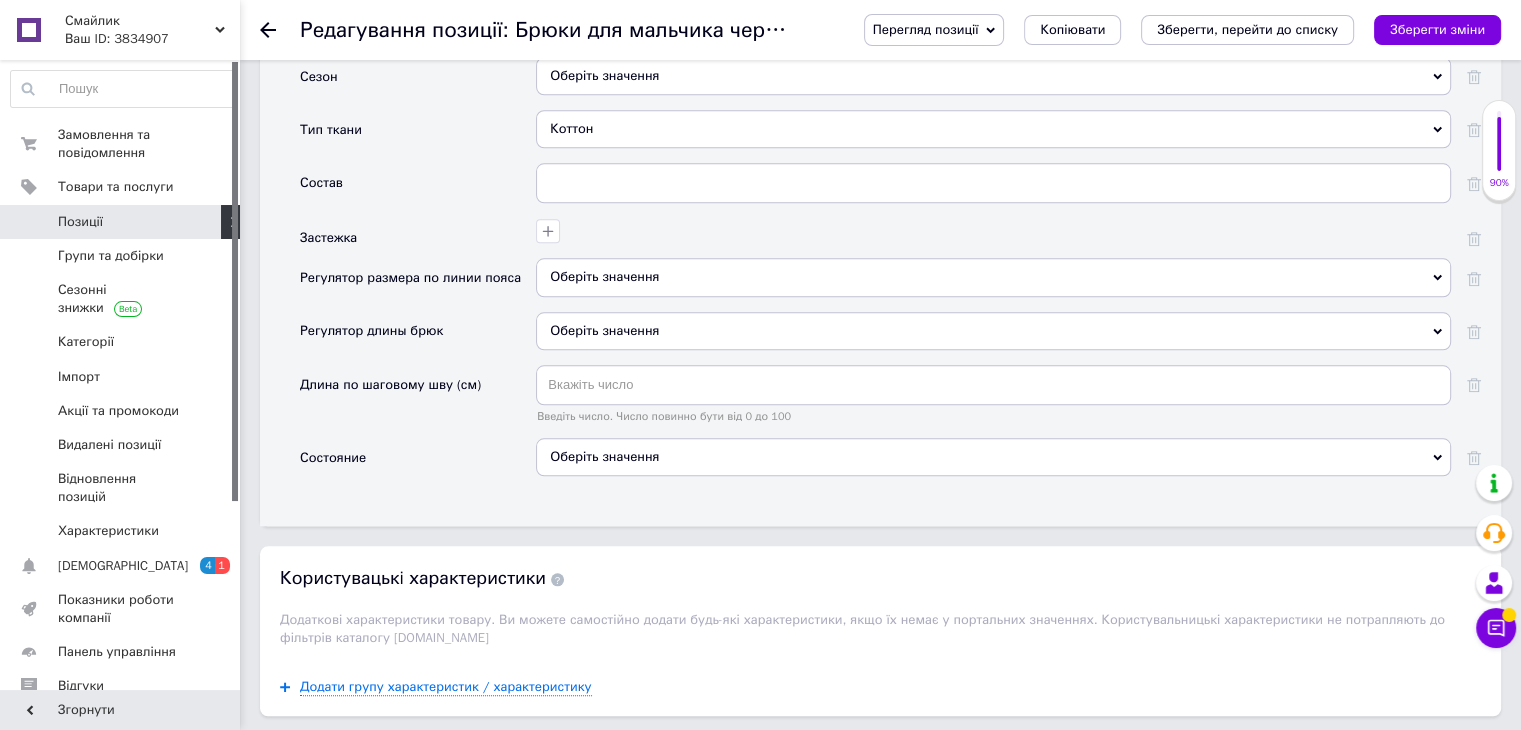 scroll, scrollTop: 1900, scrollLeft: 0, axis: vertical 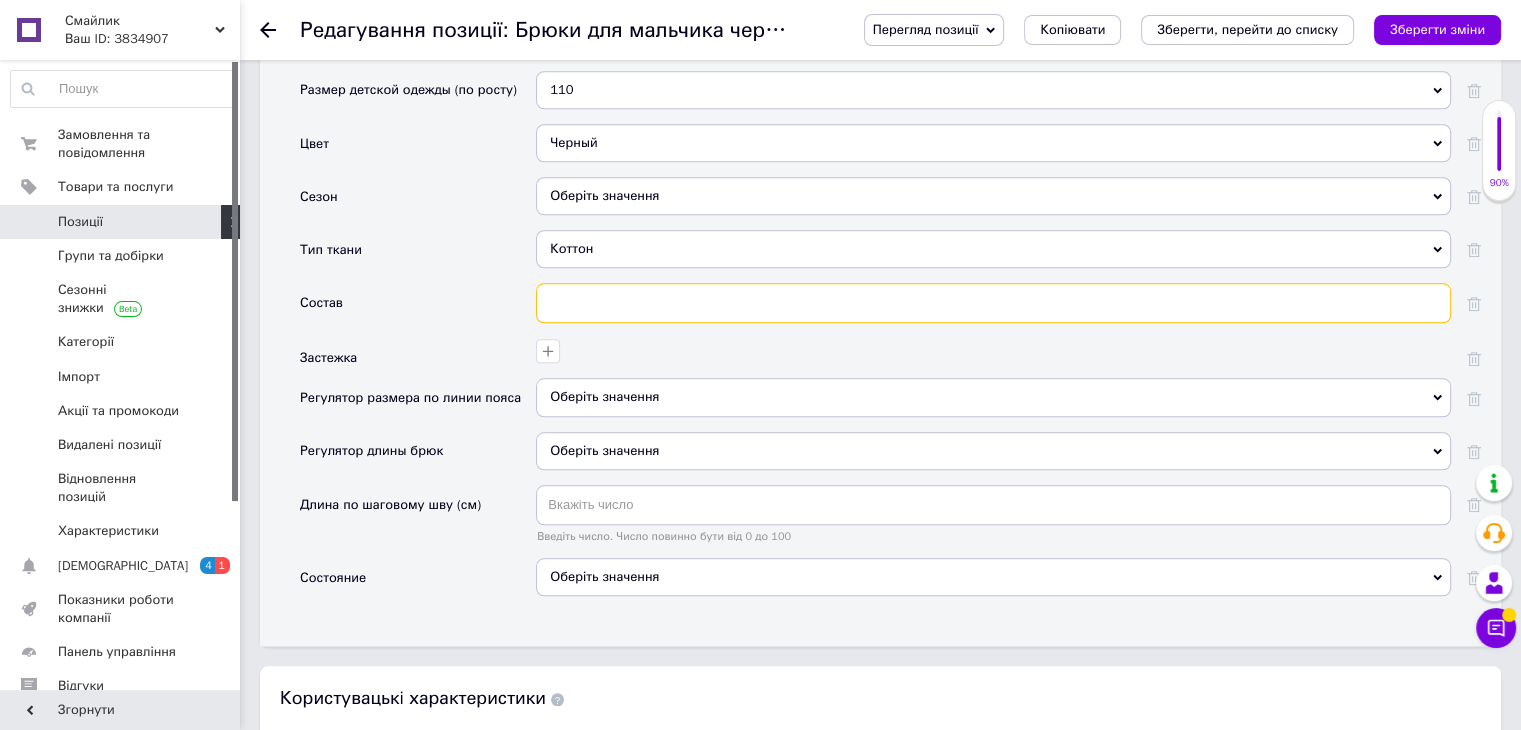 click at bounding box center [993, 303] 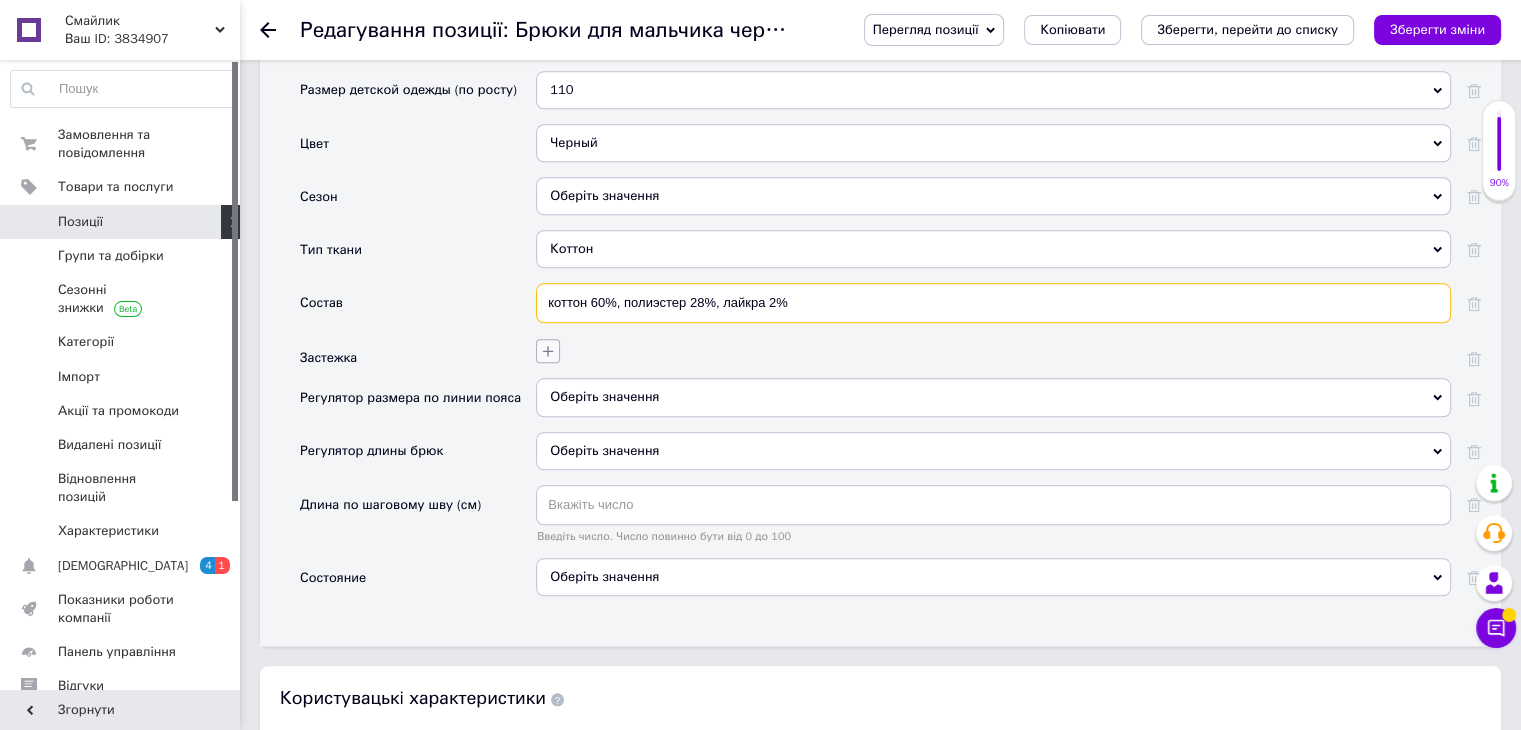 type on "коттон 60%, полиэстер 28%, лайкра 2%" 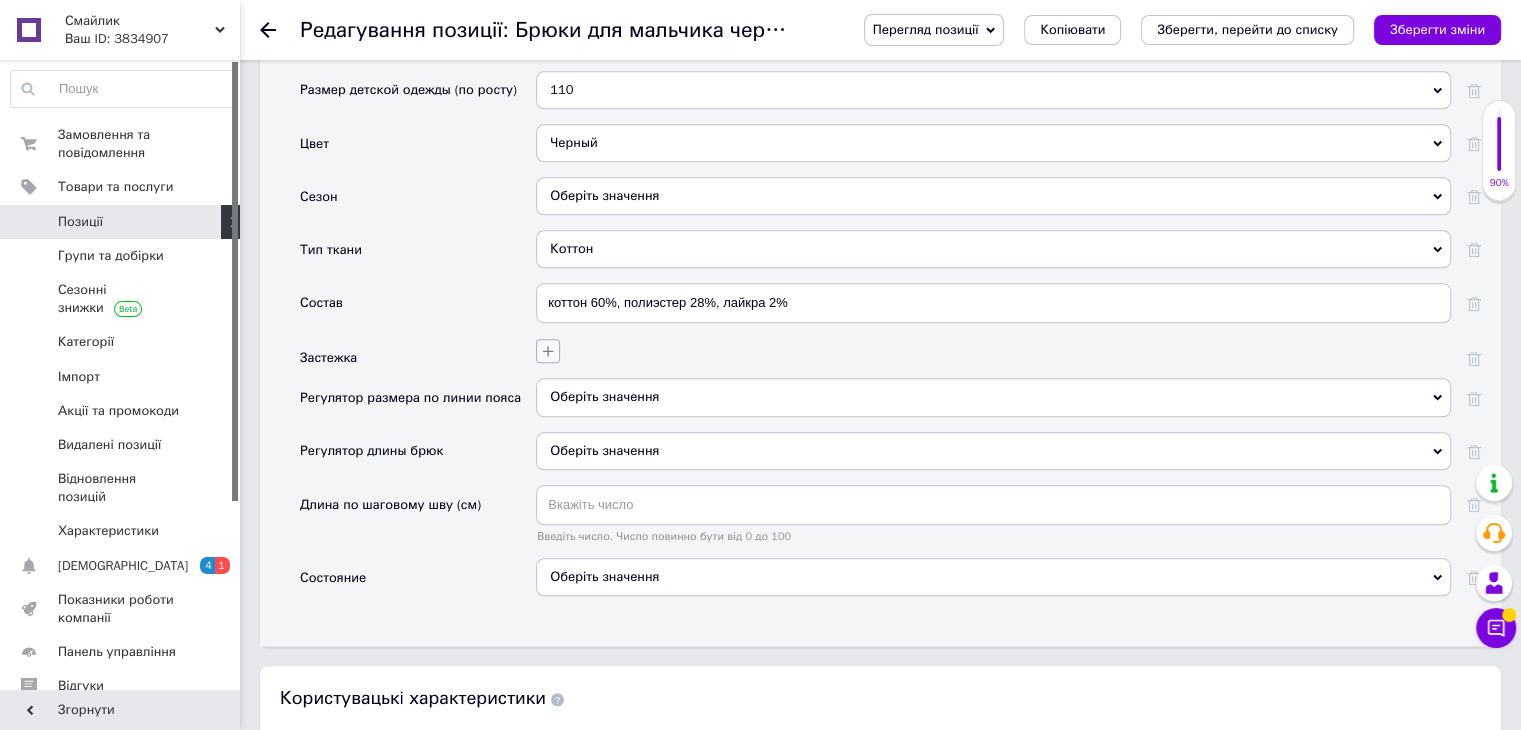 click 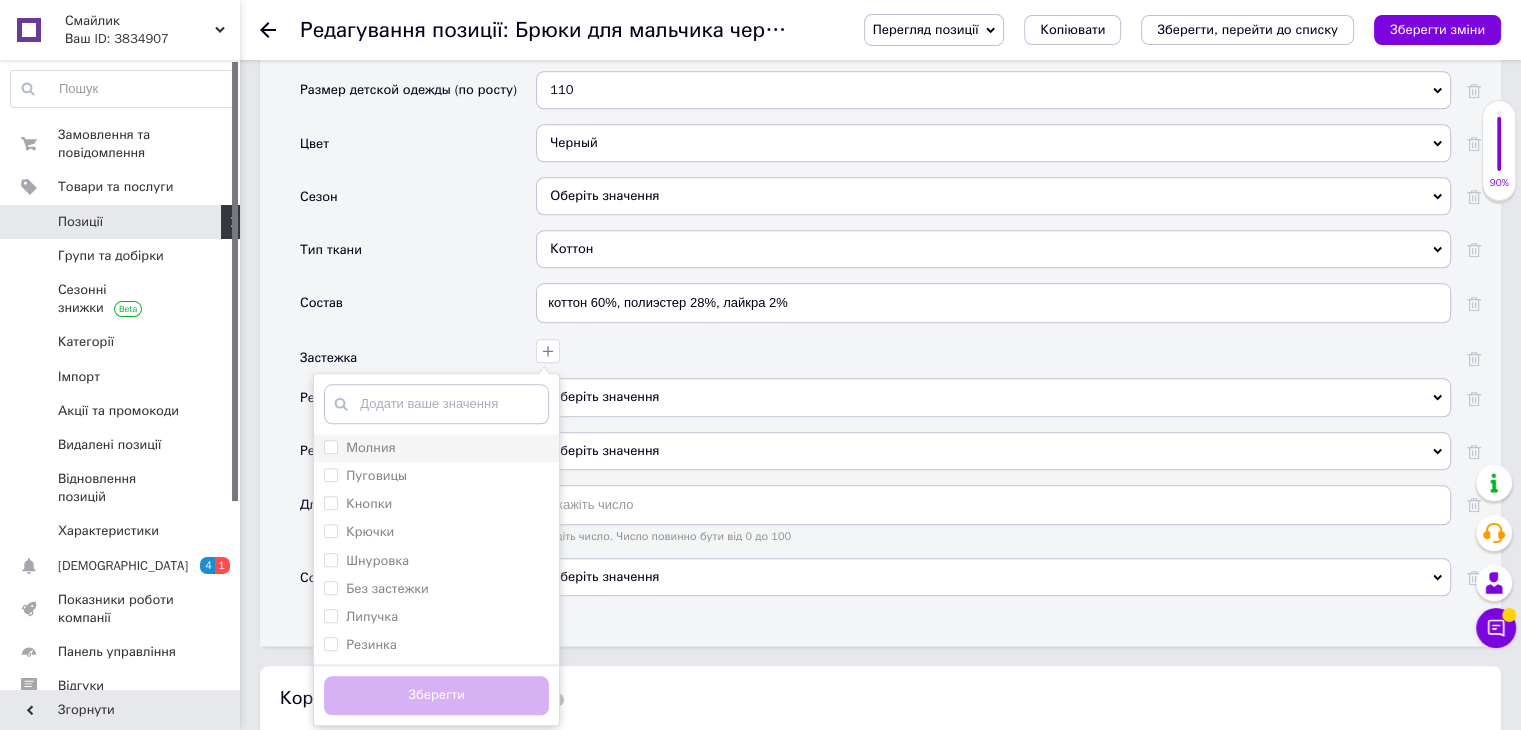 click on "Молния" at bounding box center [330, 446] 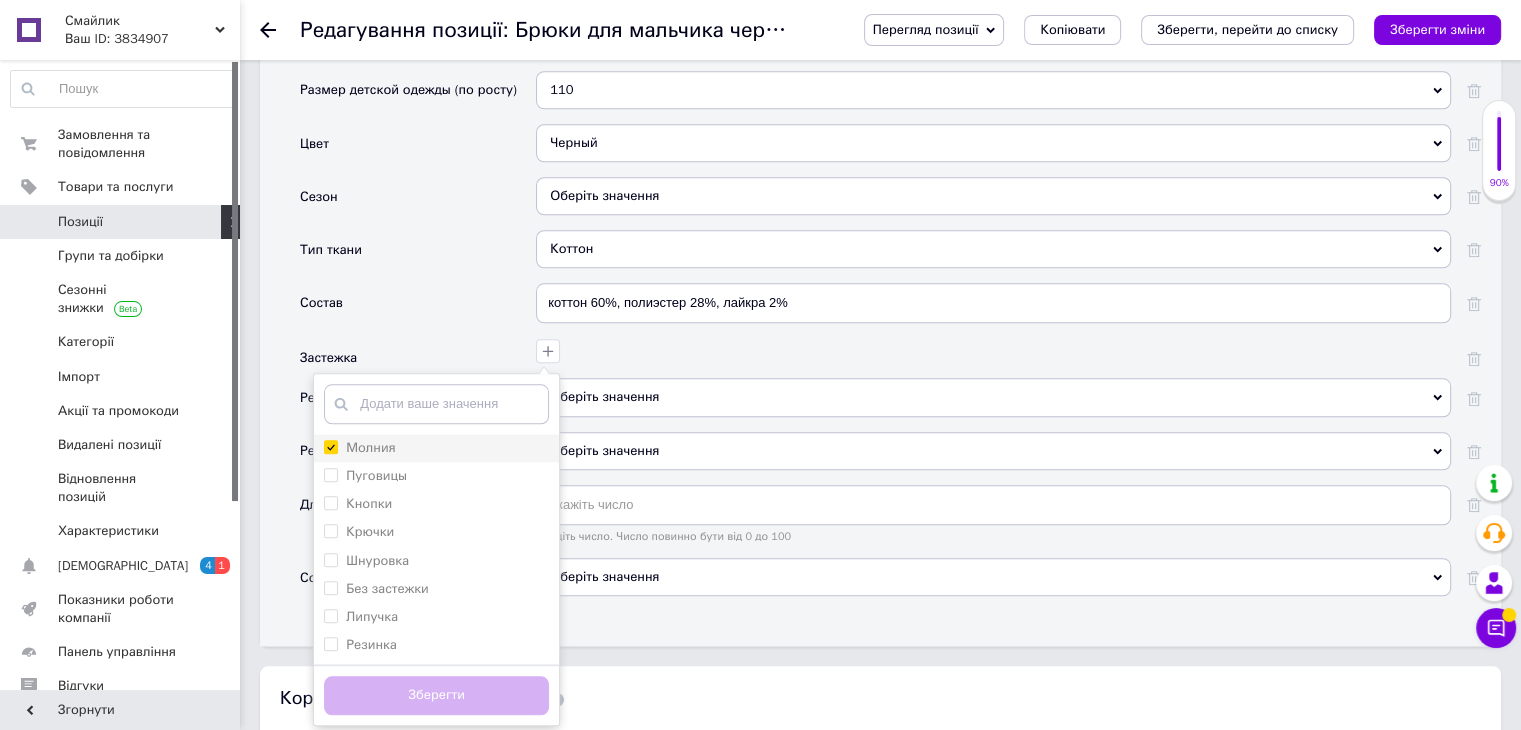 checkbox on "true" 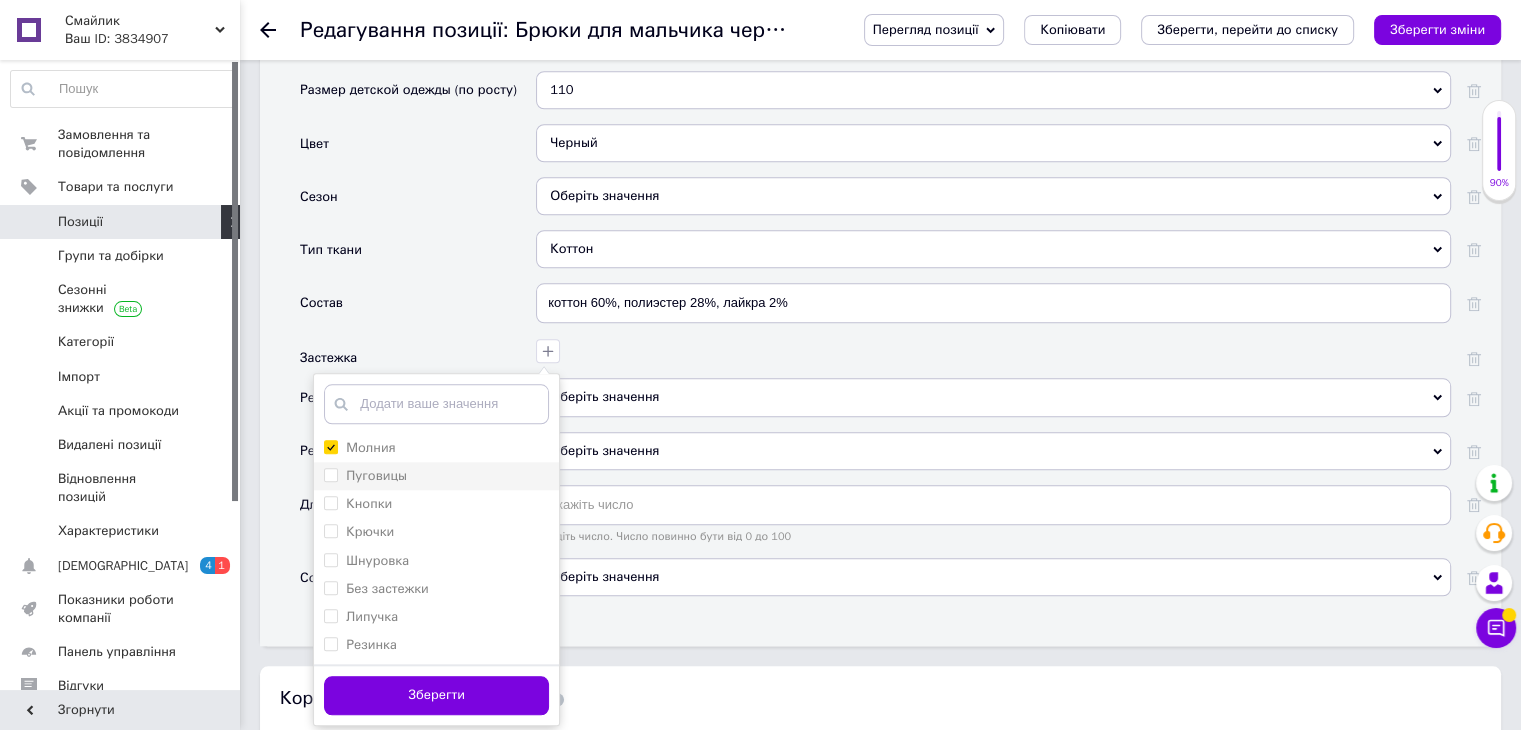 click on "Пуговицы" at bounding box center [330, 474] 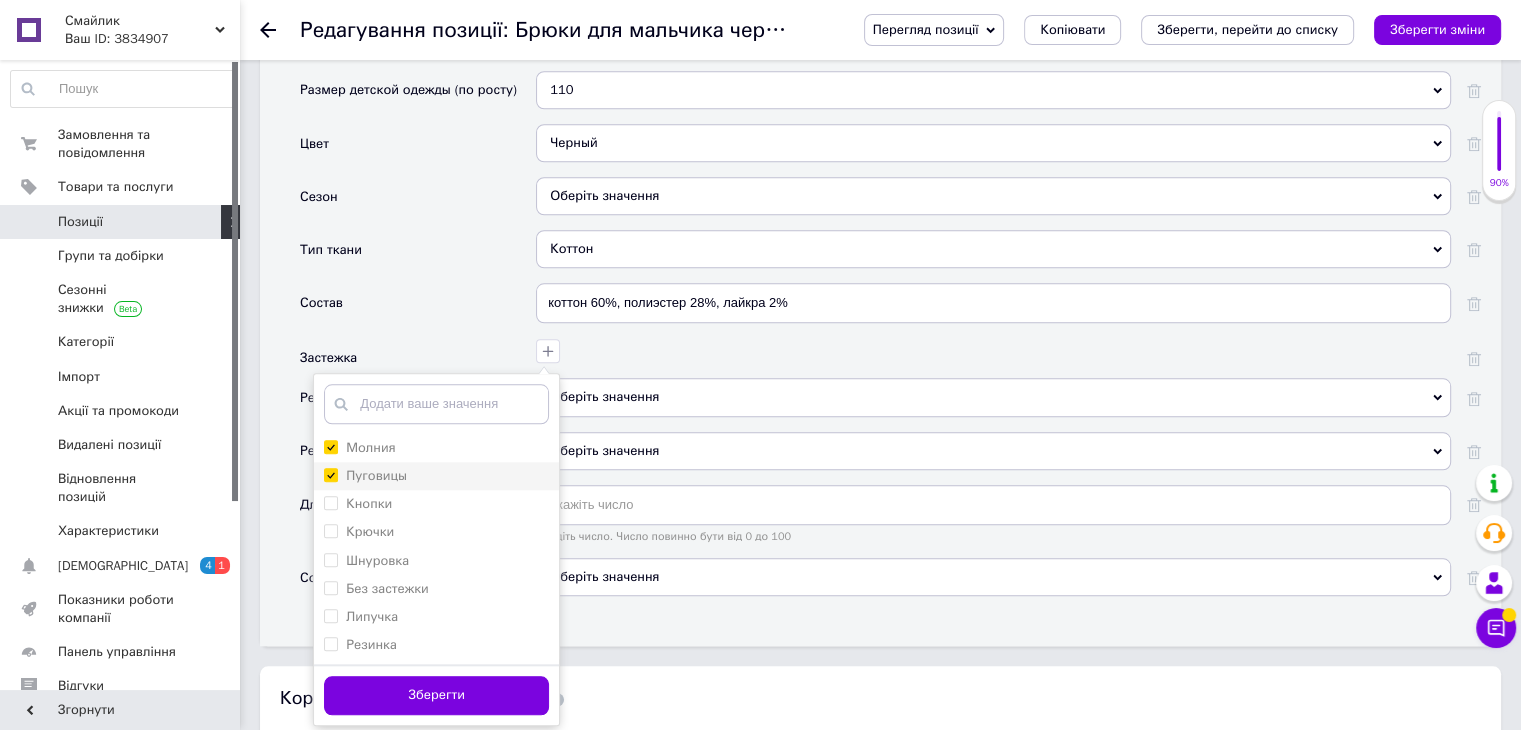 checkbox on "true" 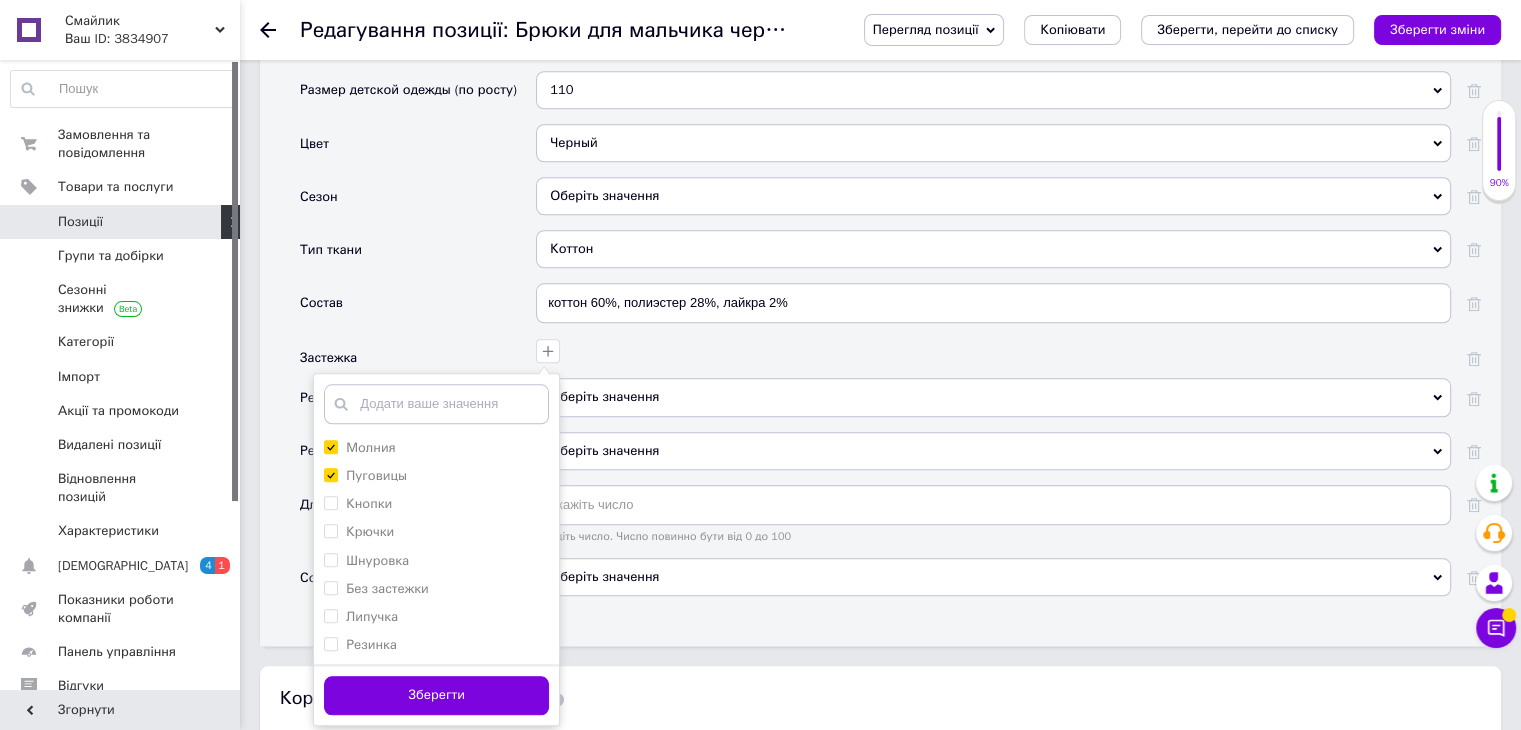 click on "Зберегти" at bounding box center (436, 695) 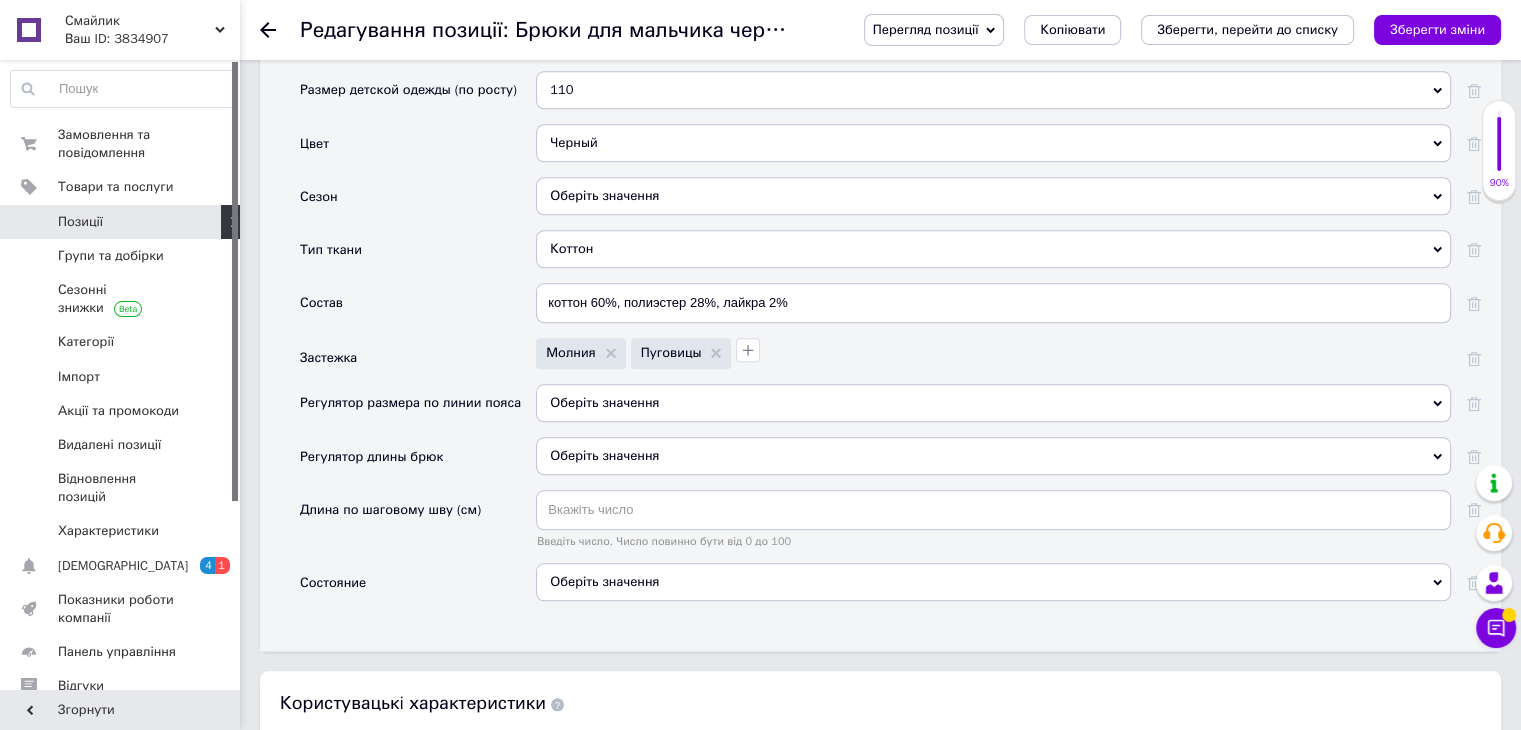 click on "Оберіть значення" at bounding box center (604, 402) 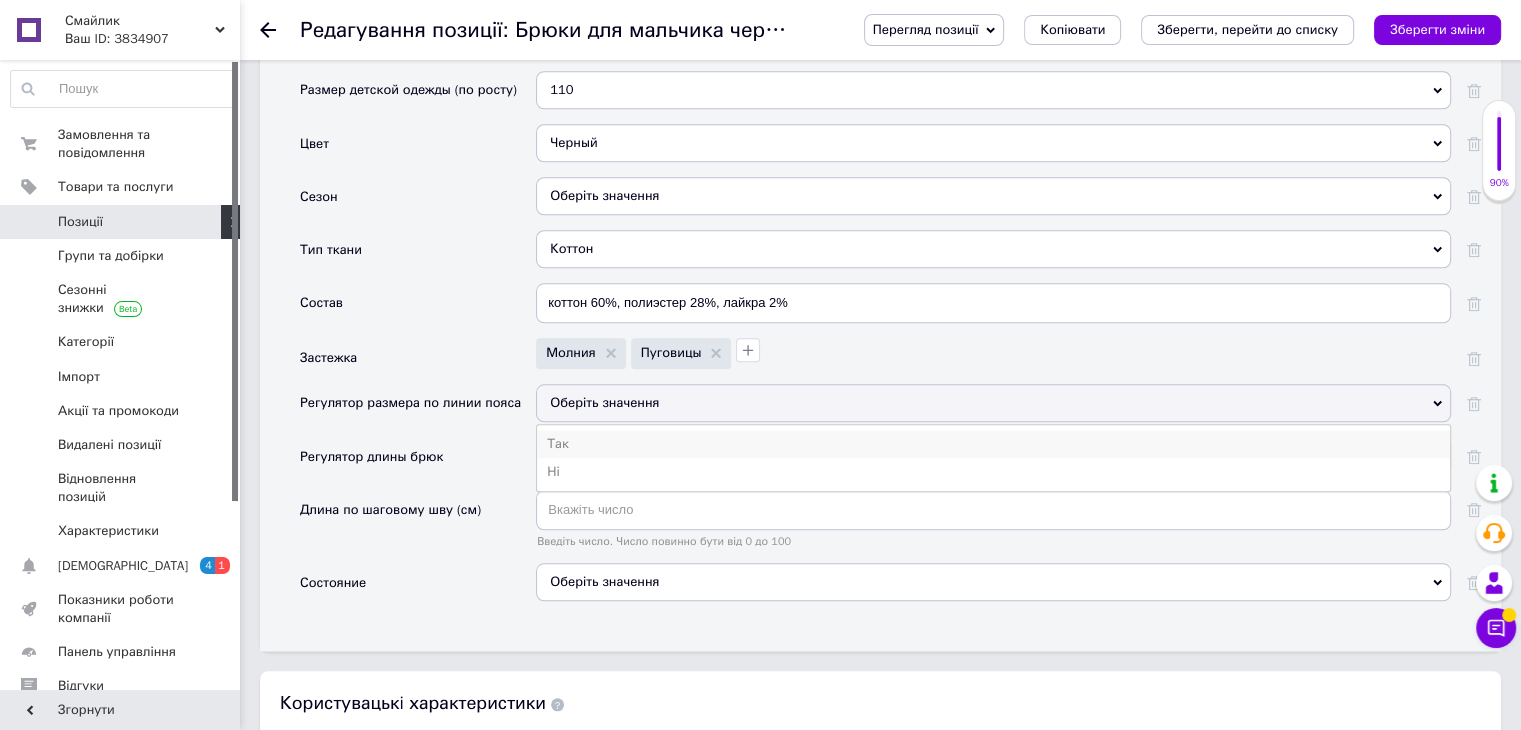 click on "Так" at bounding box center [993, 444] 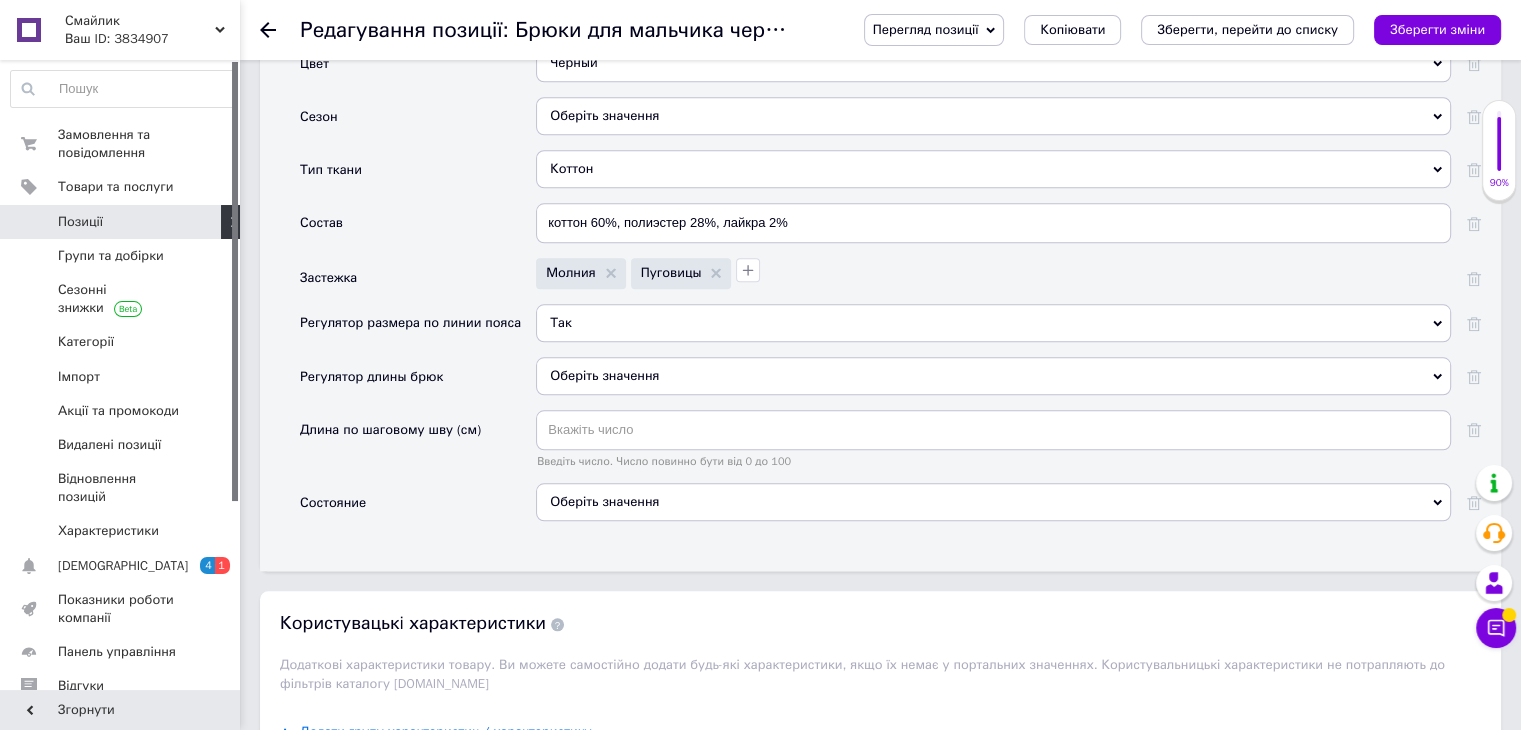 scroll, scrollTop: 2100, scrollLeft: 0, axis: vertical 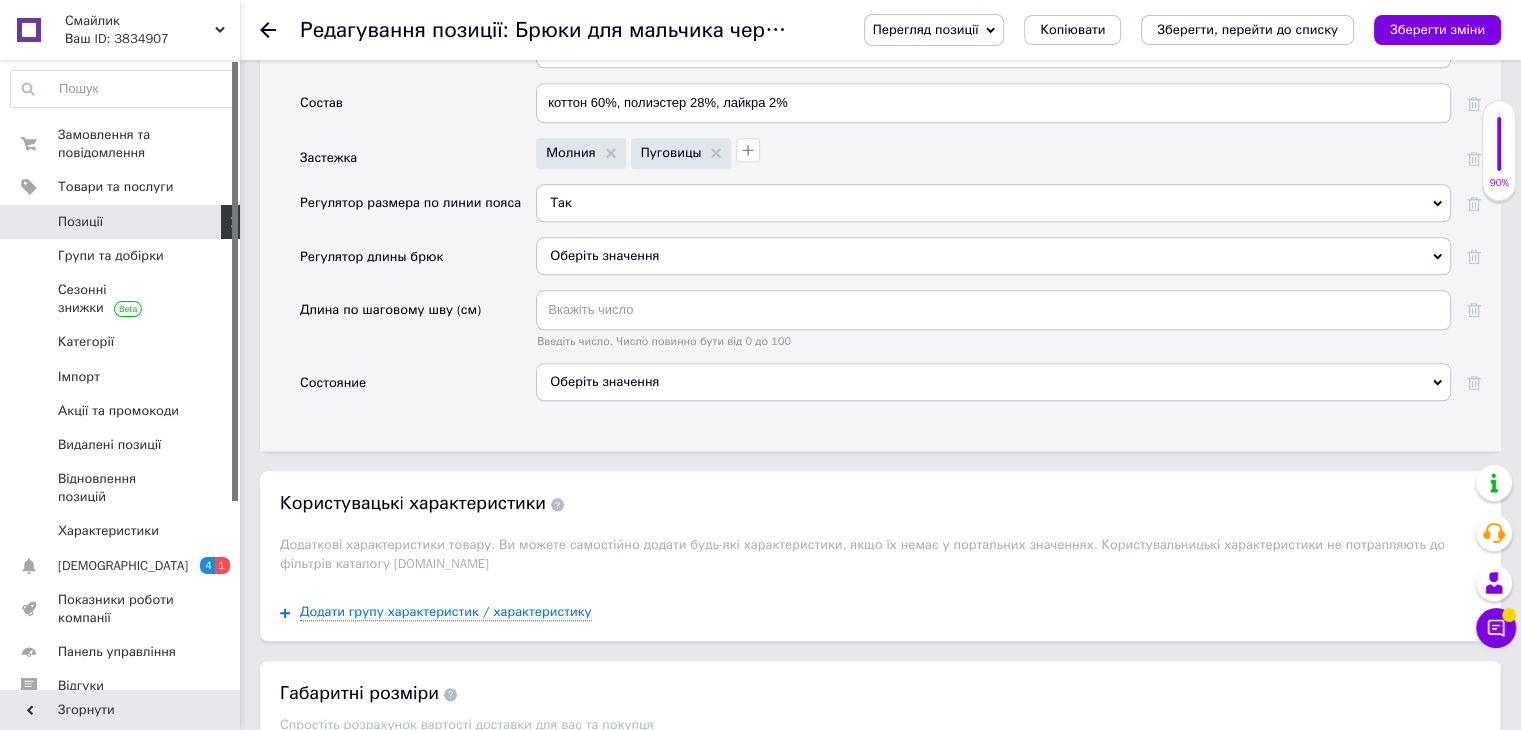 click on "Оберіть значення" at bounding box center (993, 382) 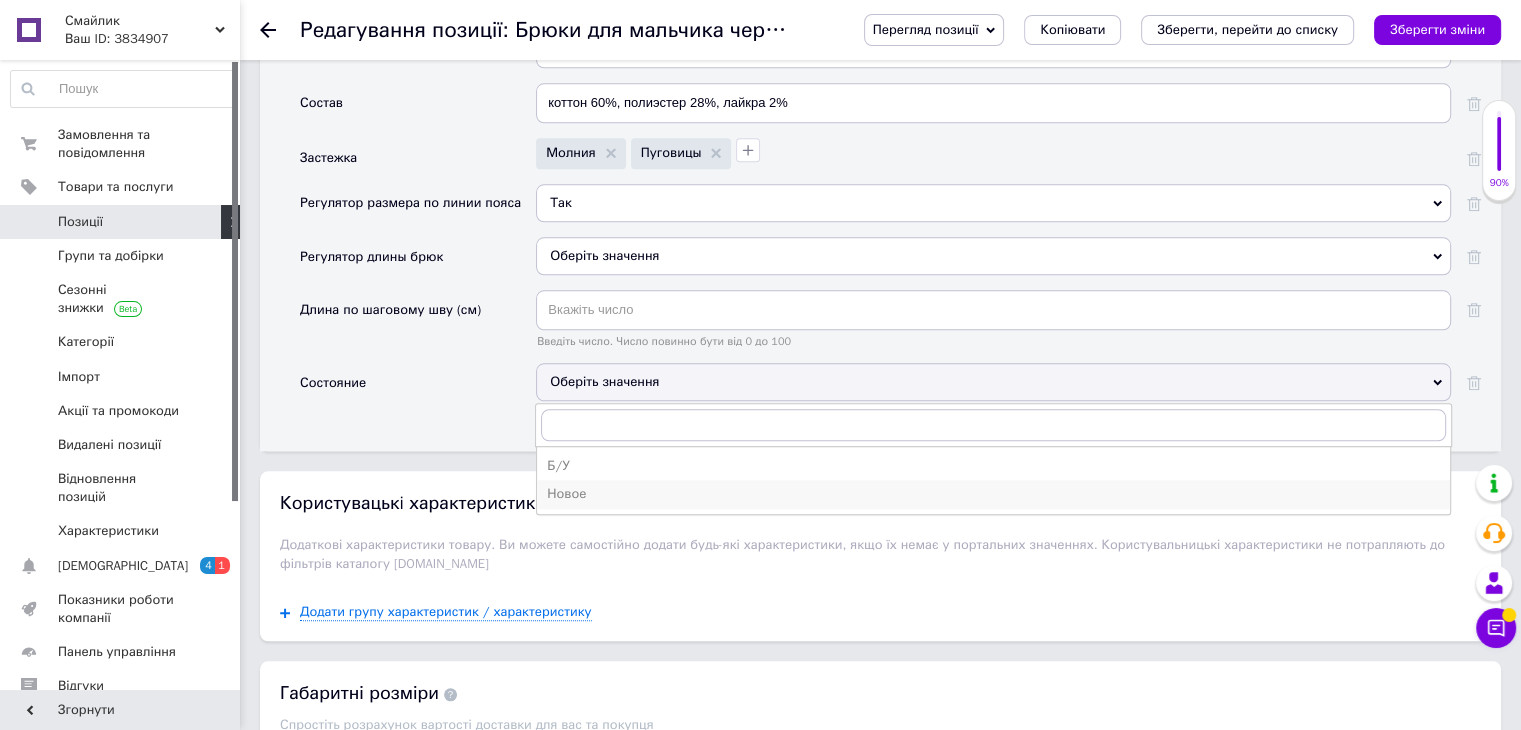 click on "Новое" at bounding box center [993, 494] 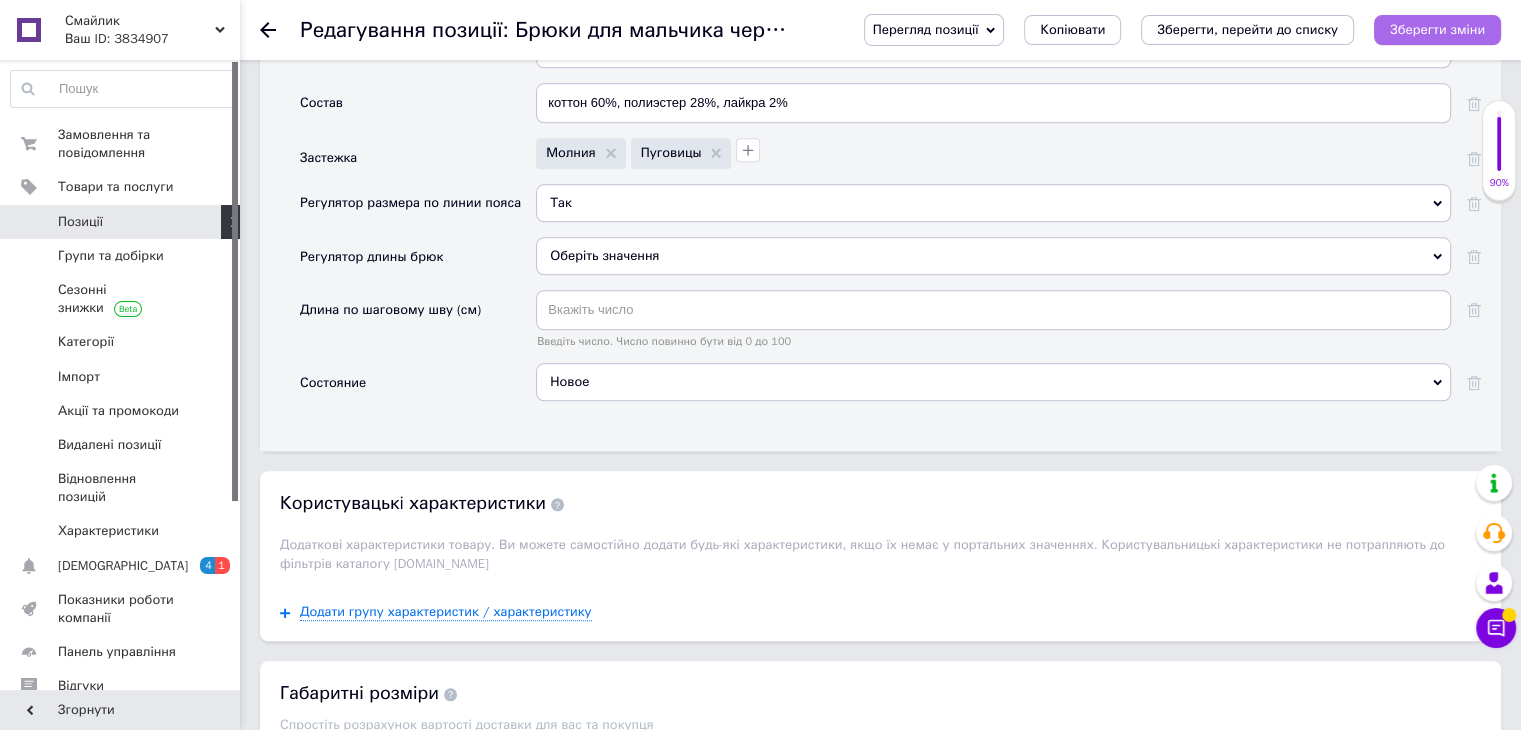 click on "Зберегти зміни" at bounding box center (1437, 29) 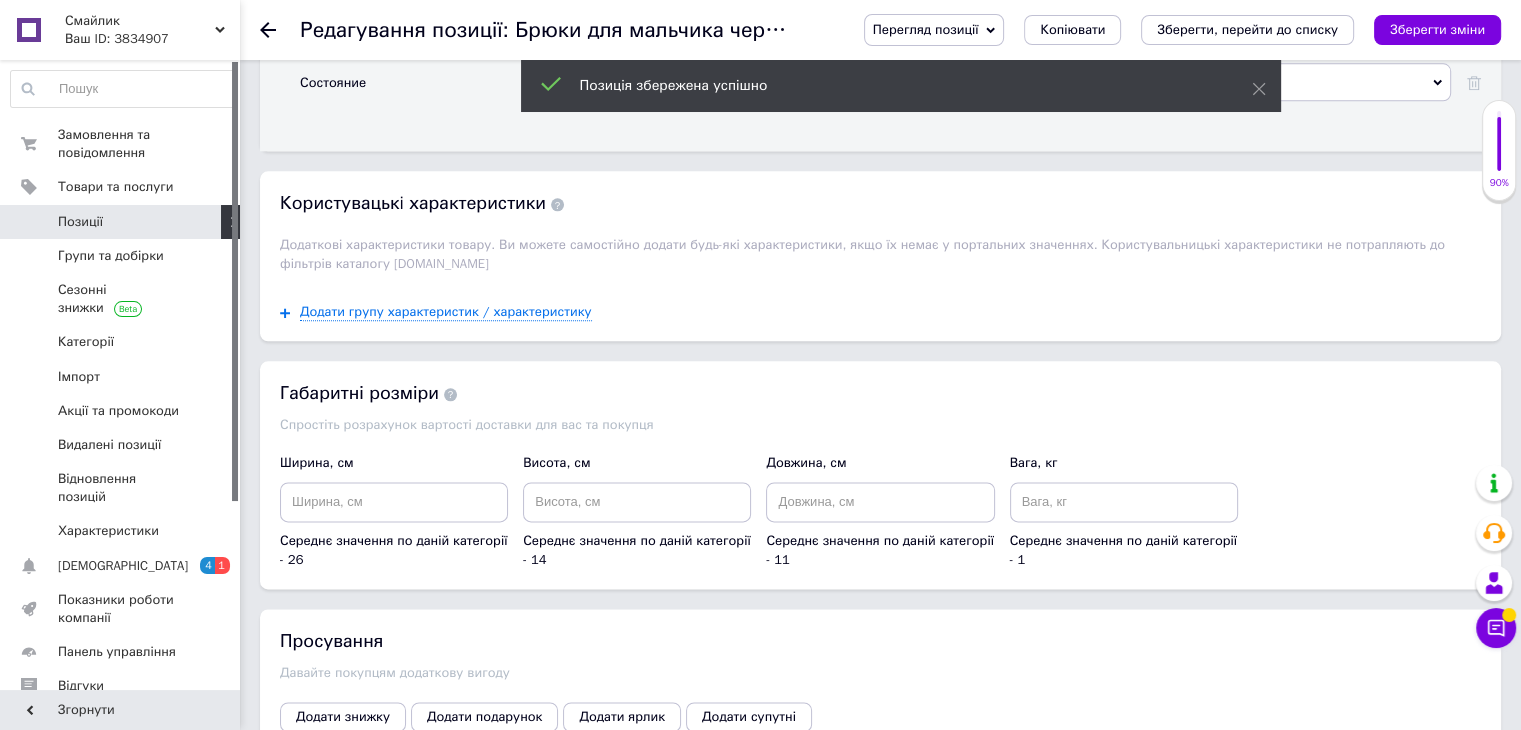 scroll, scrollTop: 2600, scrollLeft: 0, axis: vertical 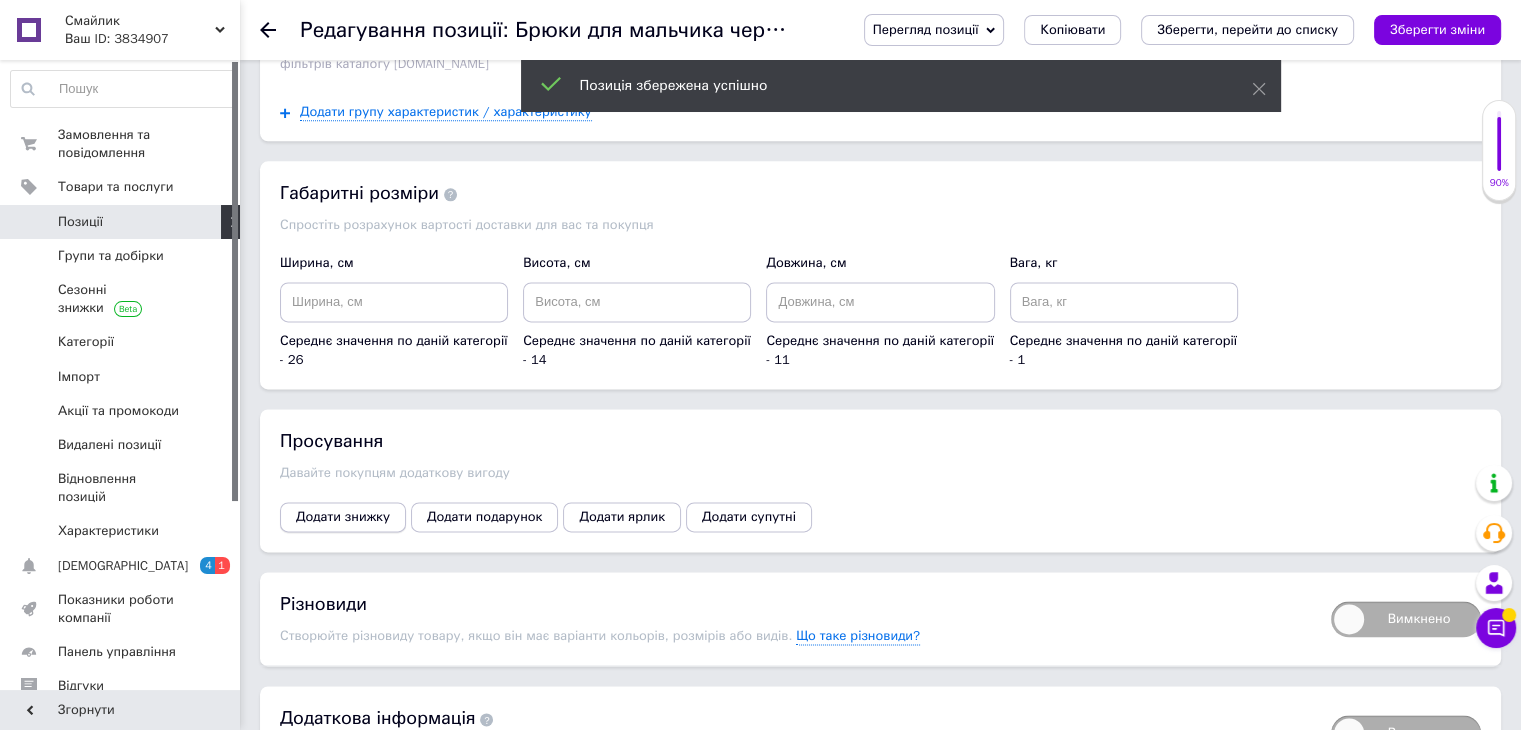 click on "Додати знижку" at bounding box center (343, 517) 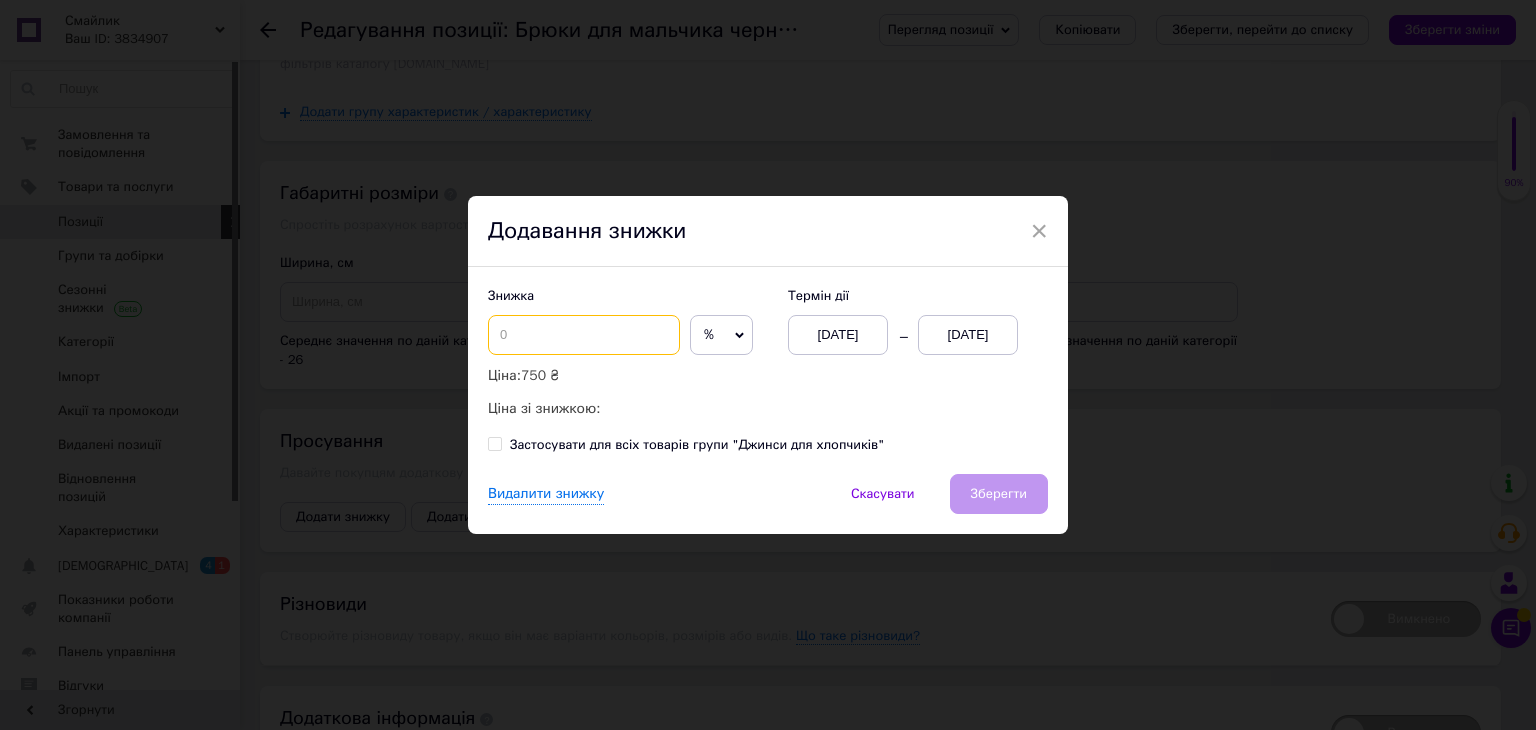 click at bounding box center [584, 335] 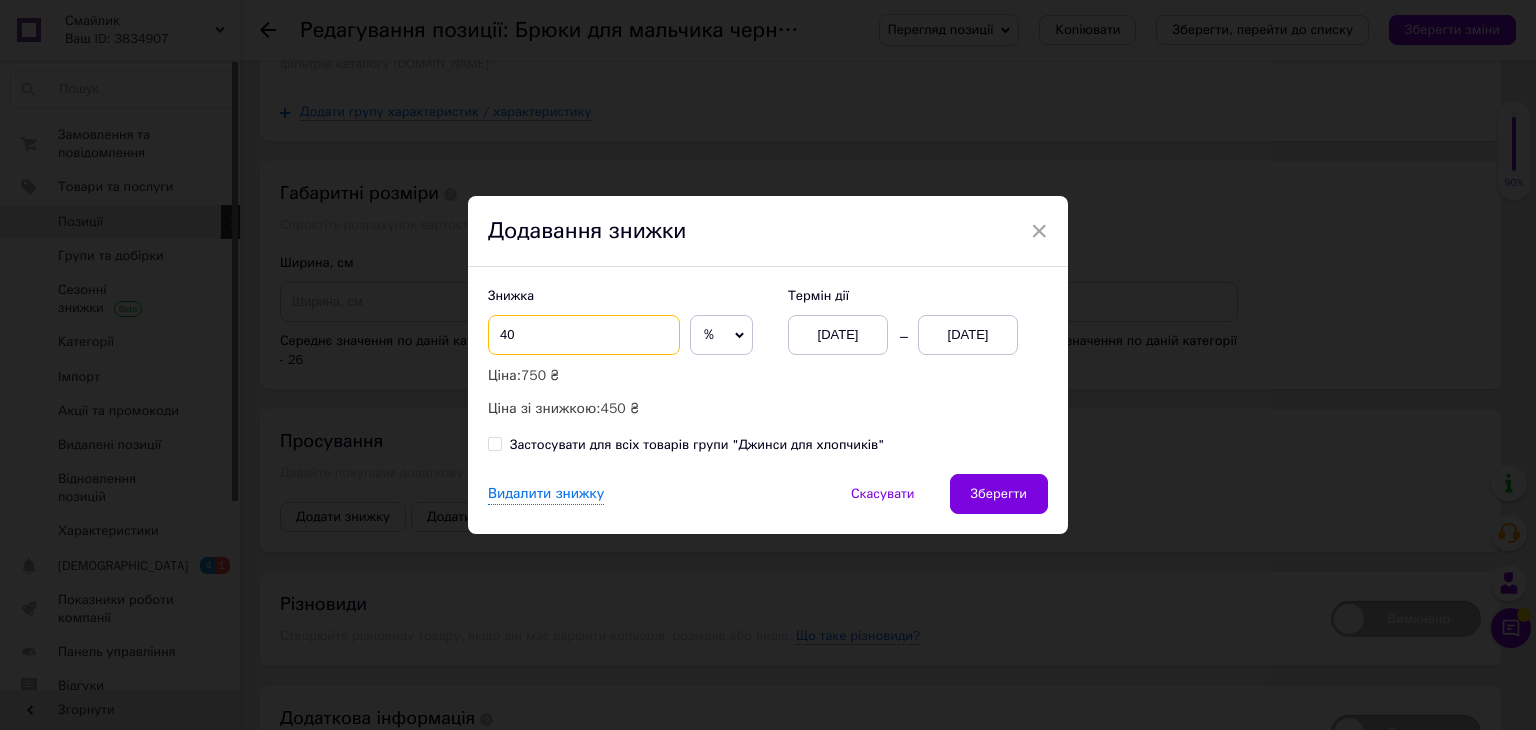 type on "40" 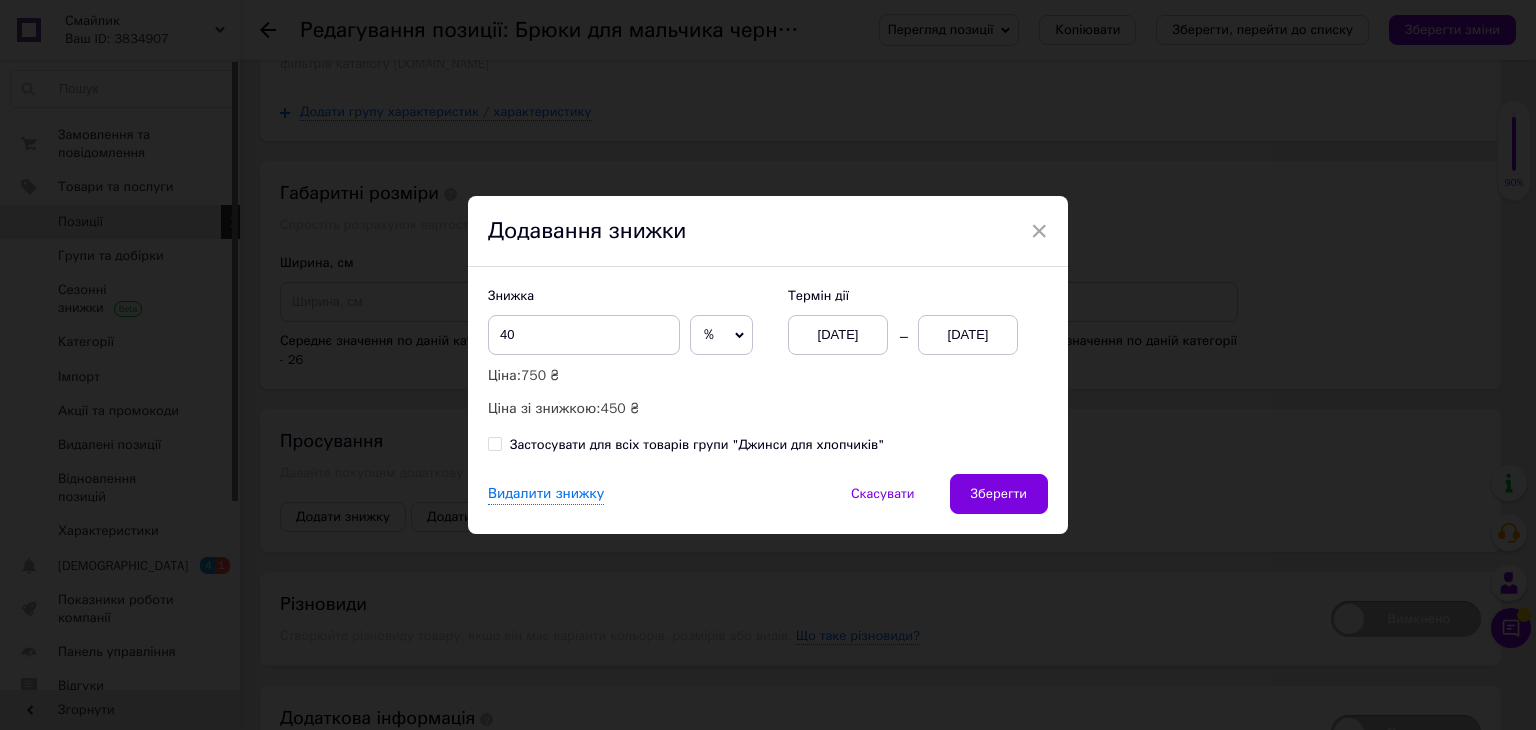 click on "[DATE]" at bounding box center [968, 335] 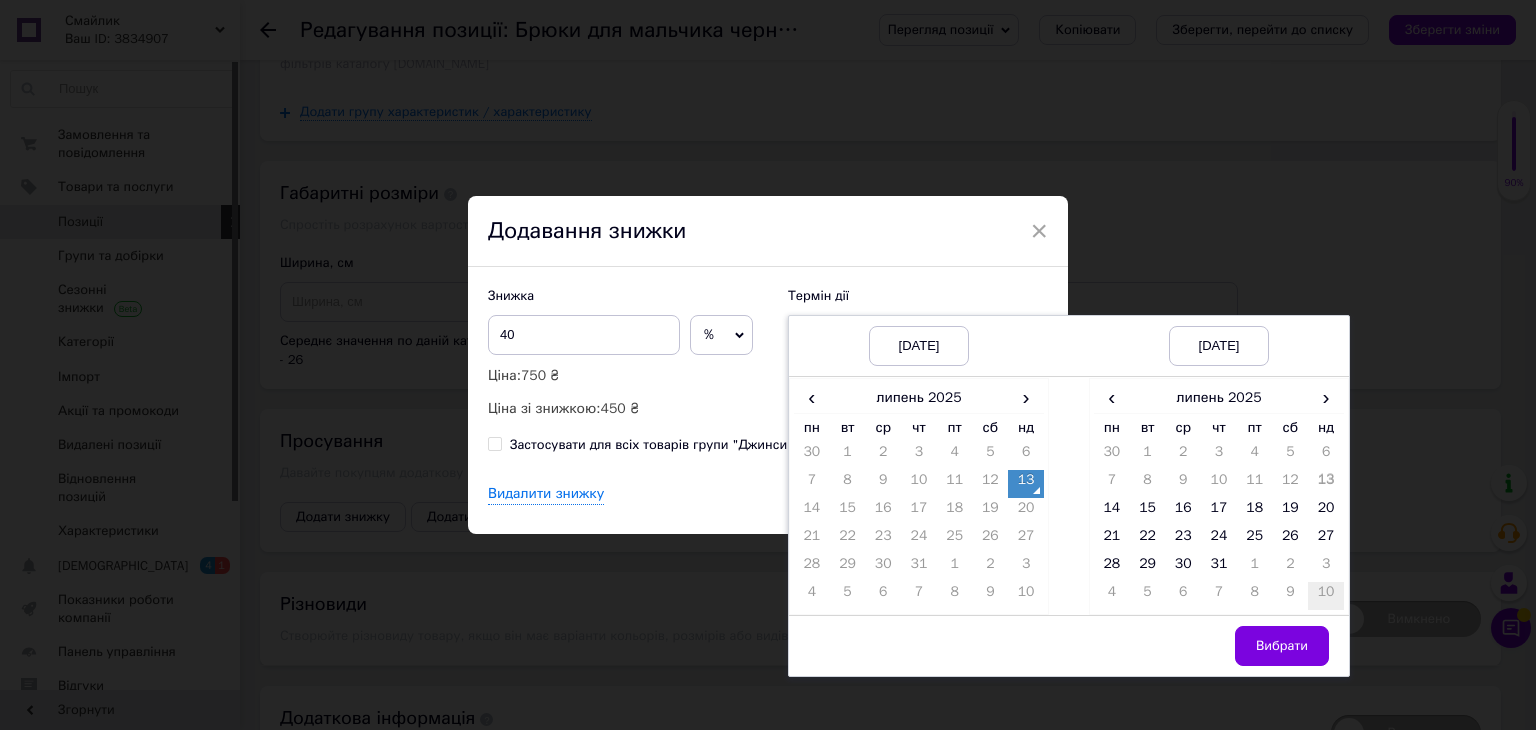 click on "10" at bounding box center (1326, 596) 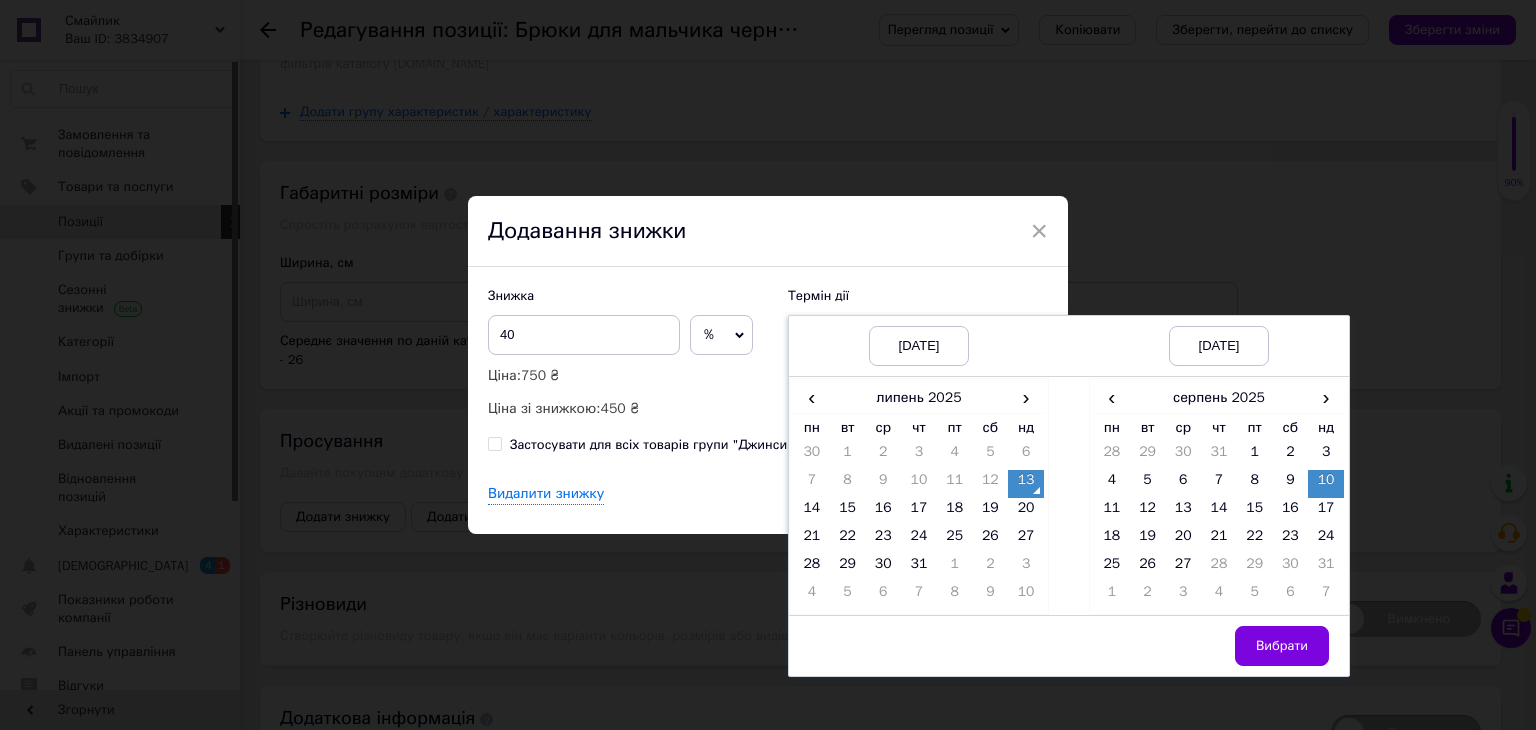 click on "7" at bounding box center [1326, 596] 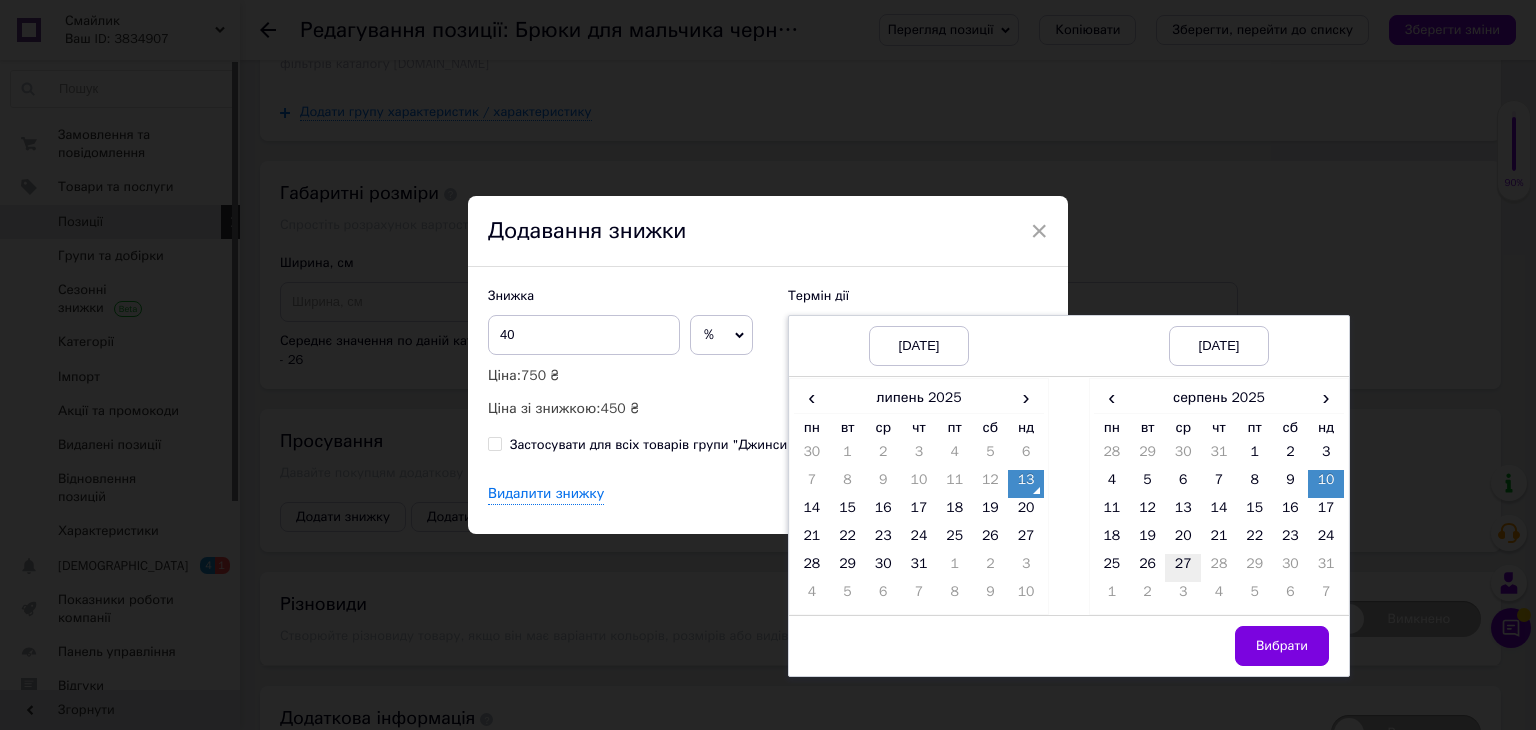 click on "27" at bounding box center [1183, 568] 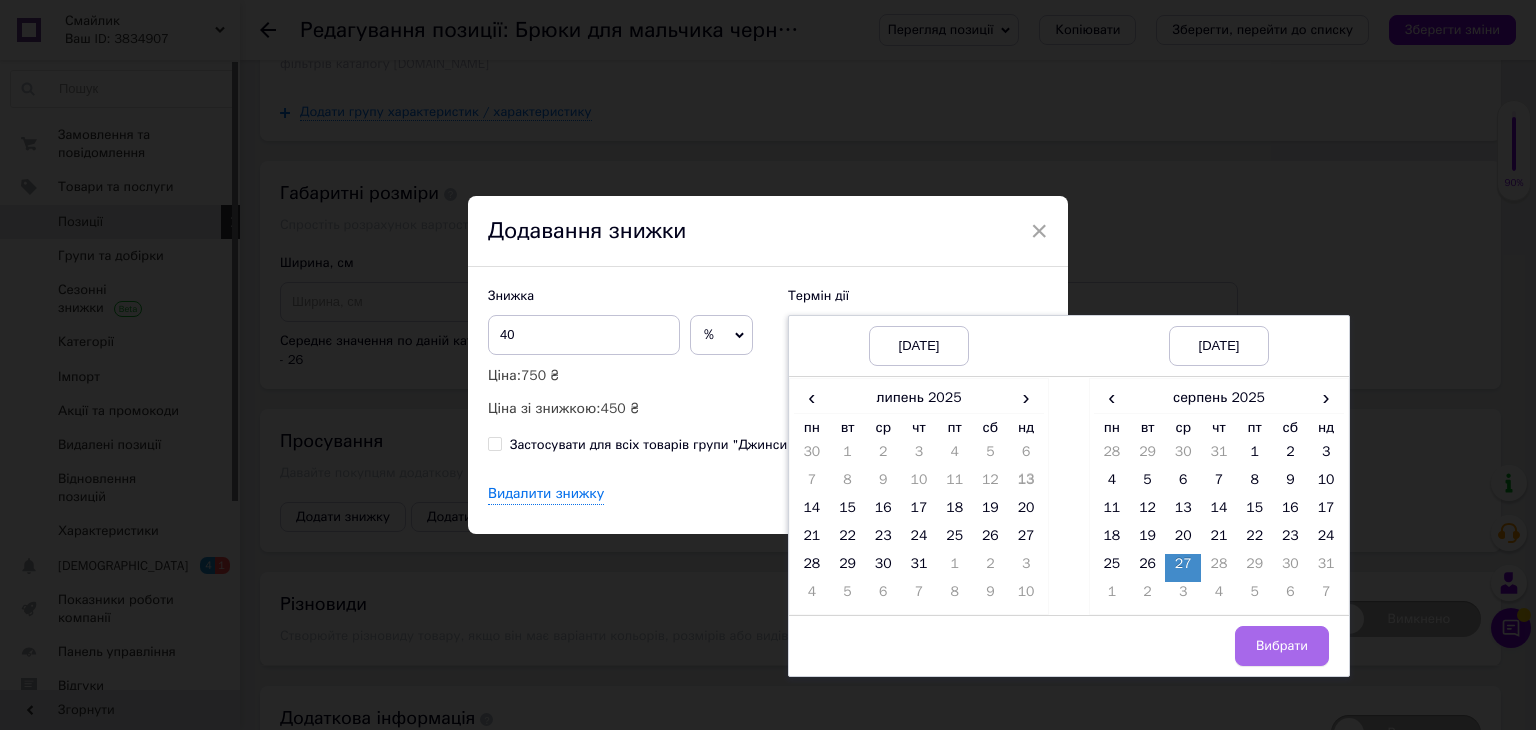 click on "Вибрати" at bounding box center (1282, 646) 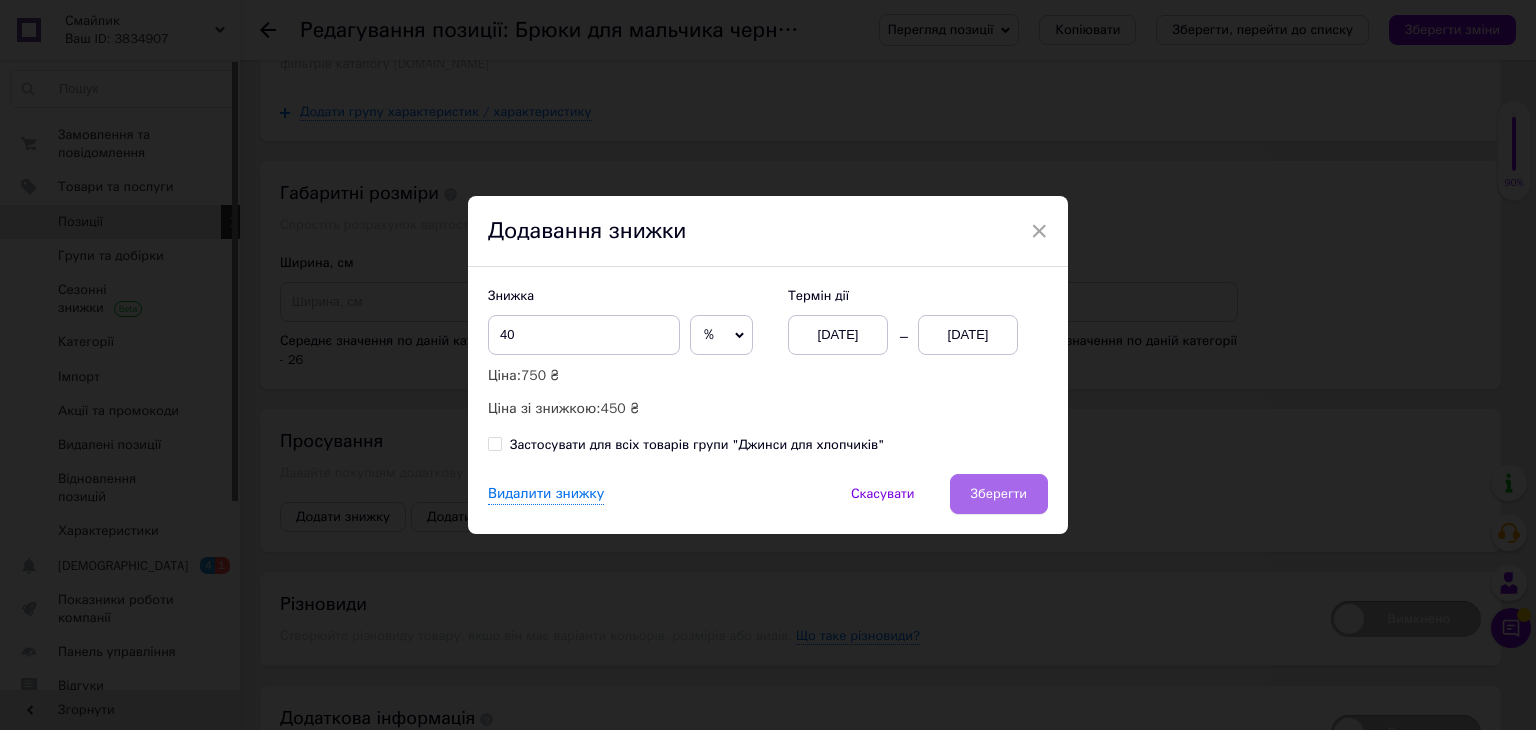 click on "Зберегти" at bounding box center (999, 494) 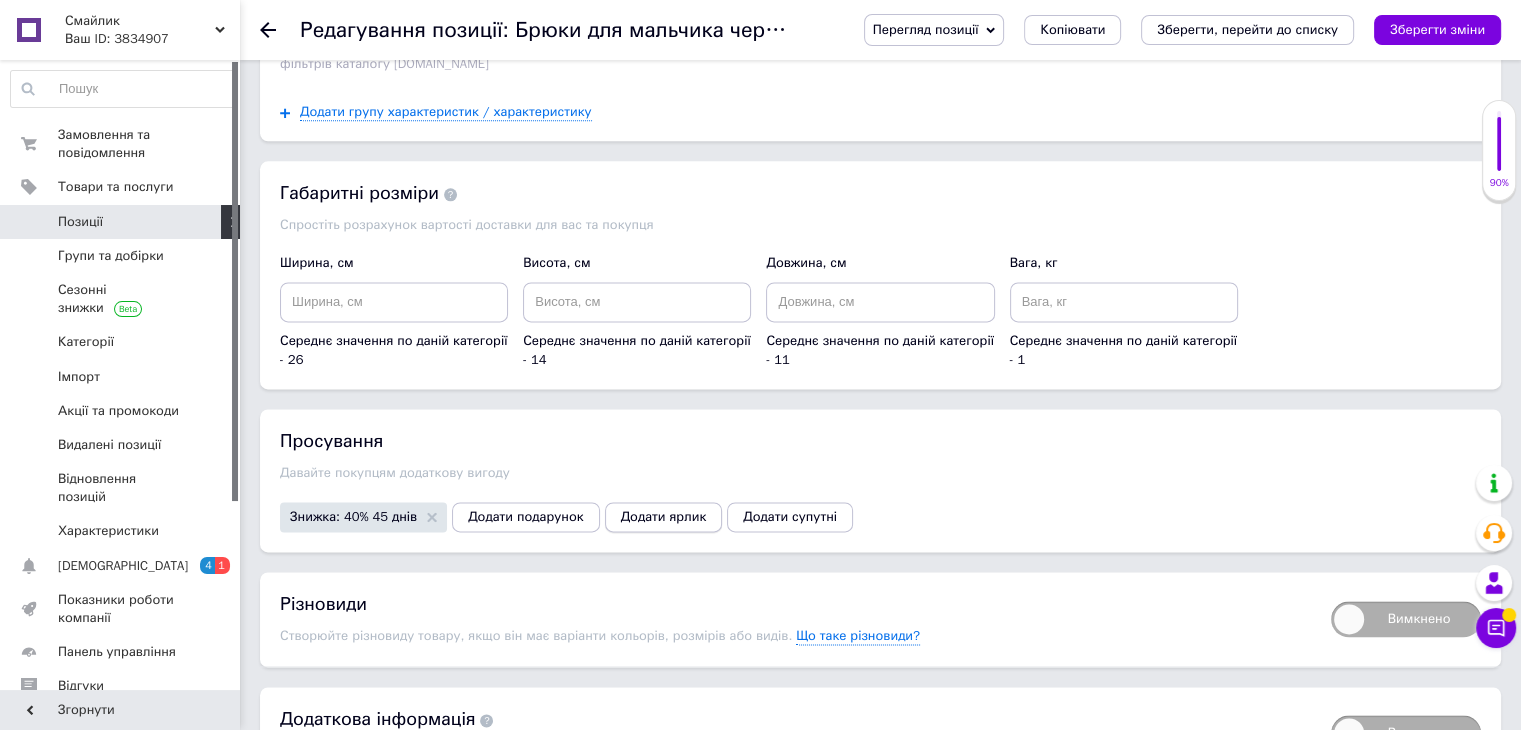 click on "Додати ярлик" at bounding box center (664, 517) 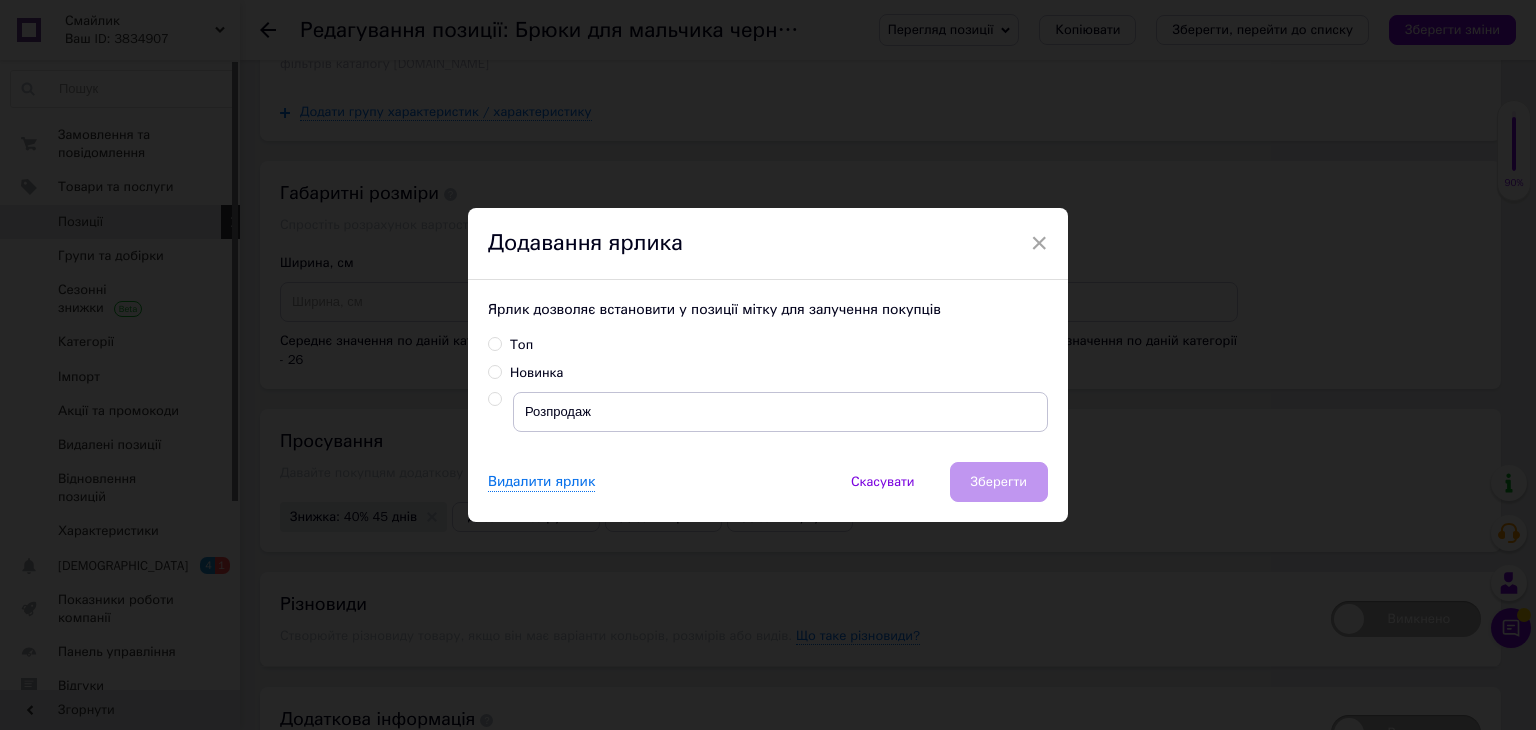 click at bounding box center [494, 399] 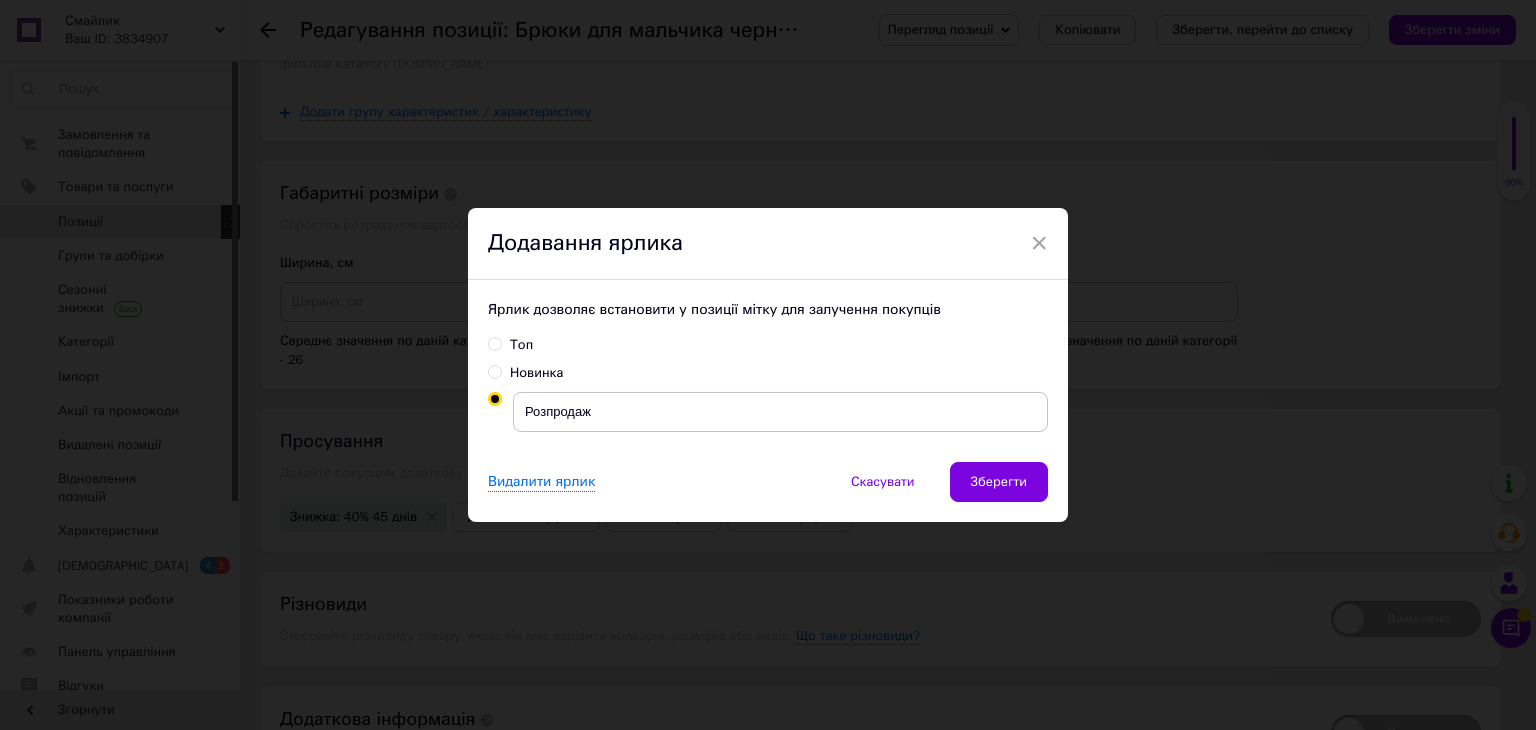 click on "Зберегти" at bounding box center [999, 482] 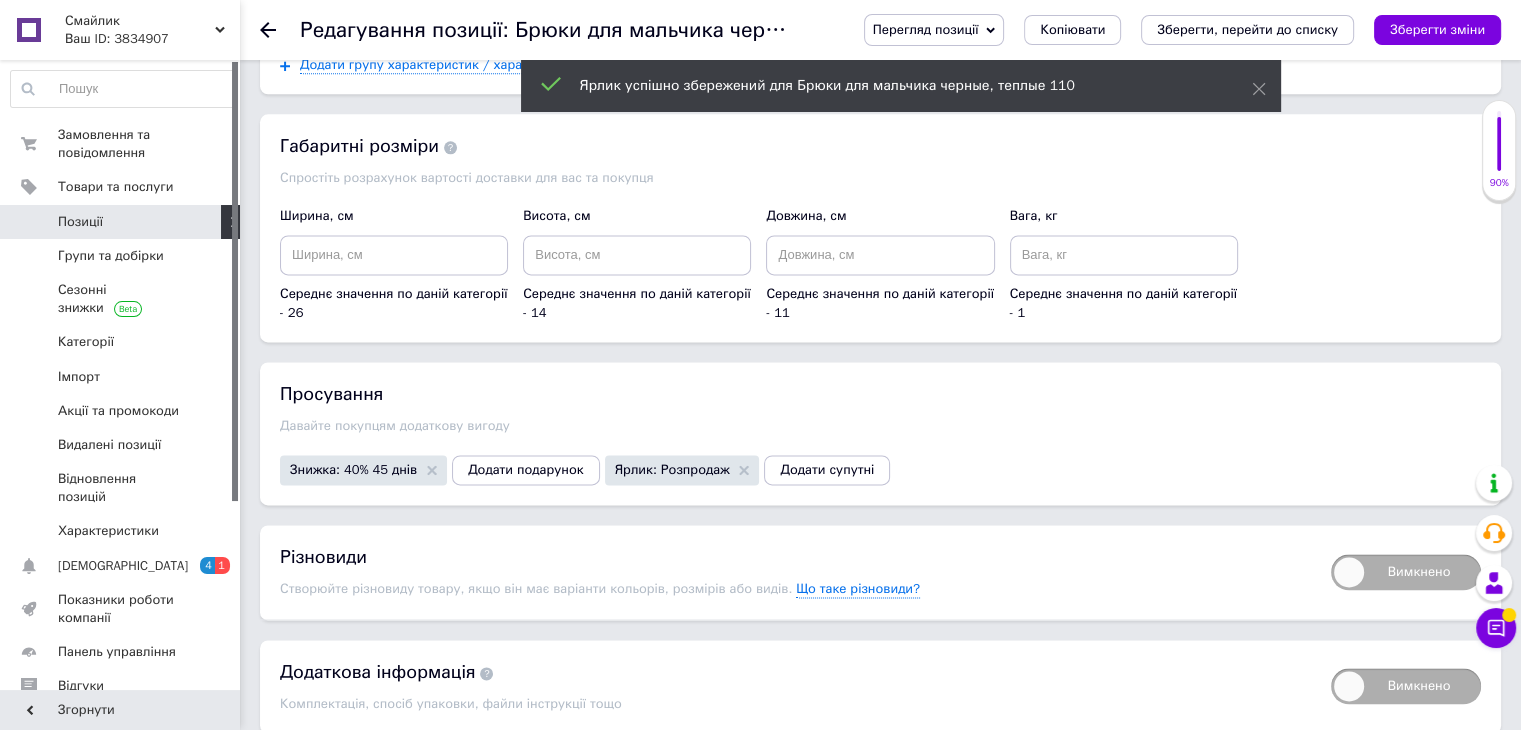 scroll, scrollTop: 2720, scrollLeft: 0, axis: vertical 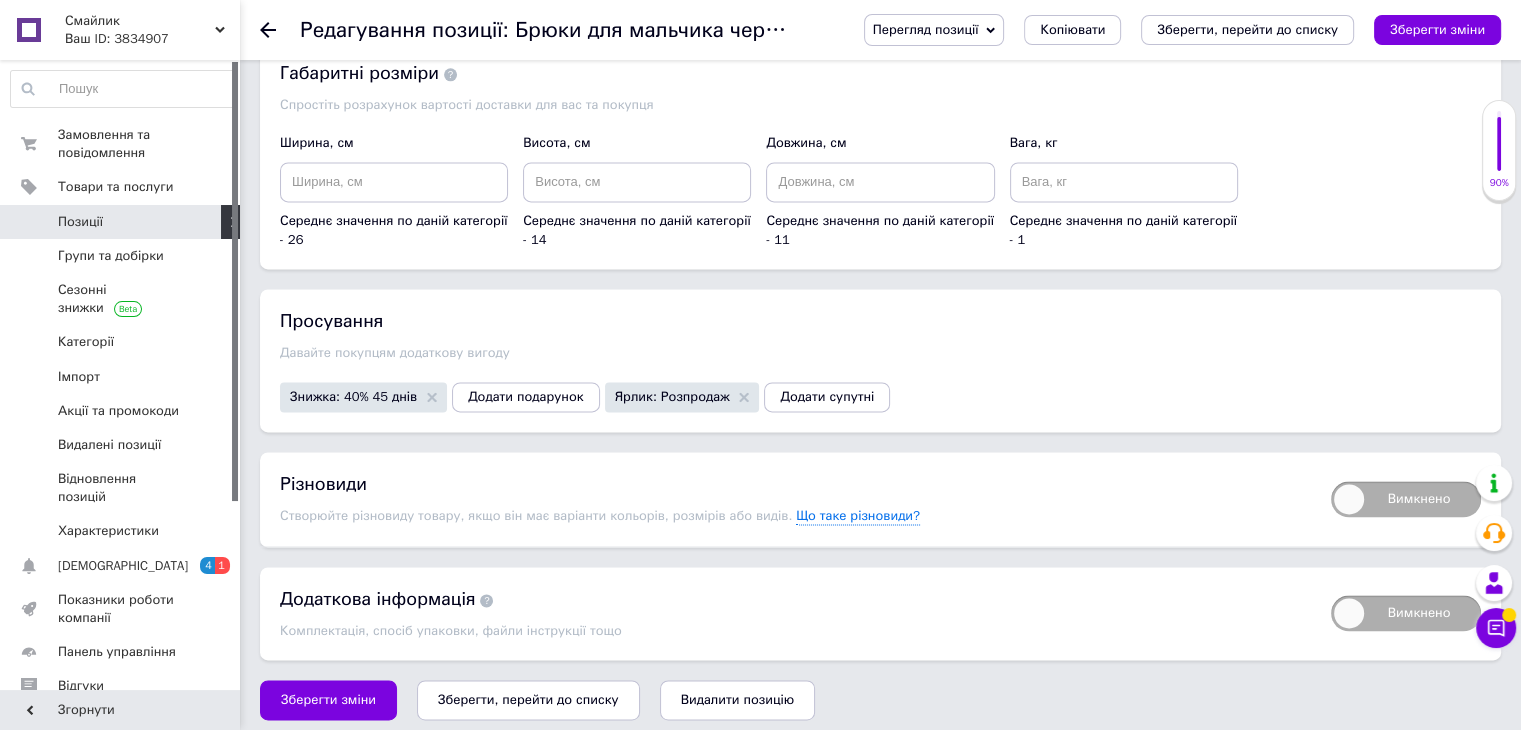 click on "Зберегти зміни" at bounding box center [328, 700] 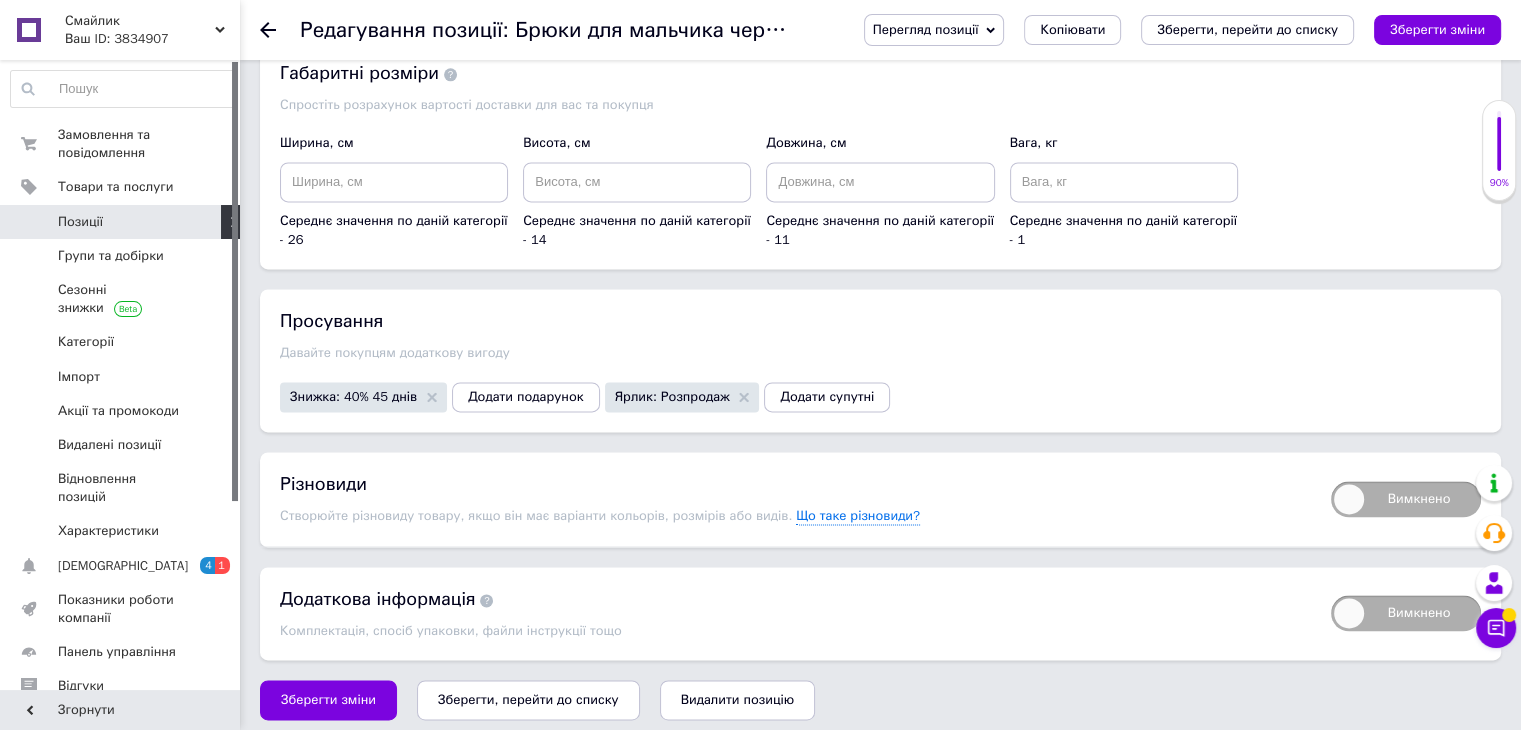 click on "Вимкнено" at bounding box center (1406, 499) 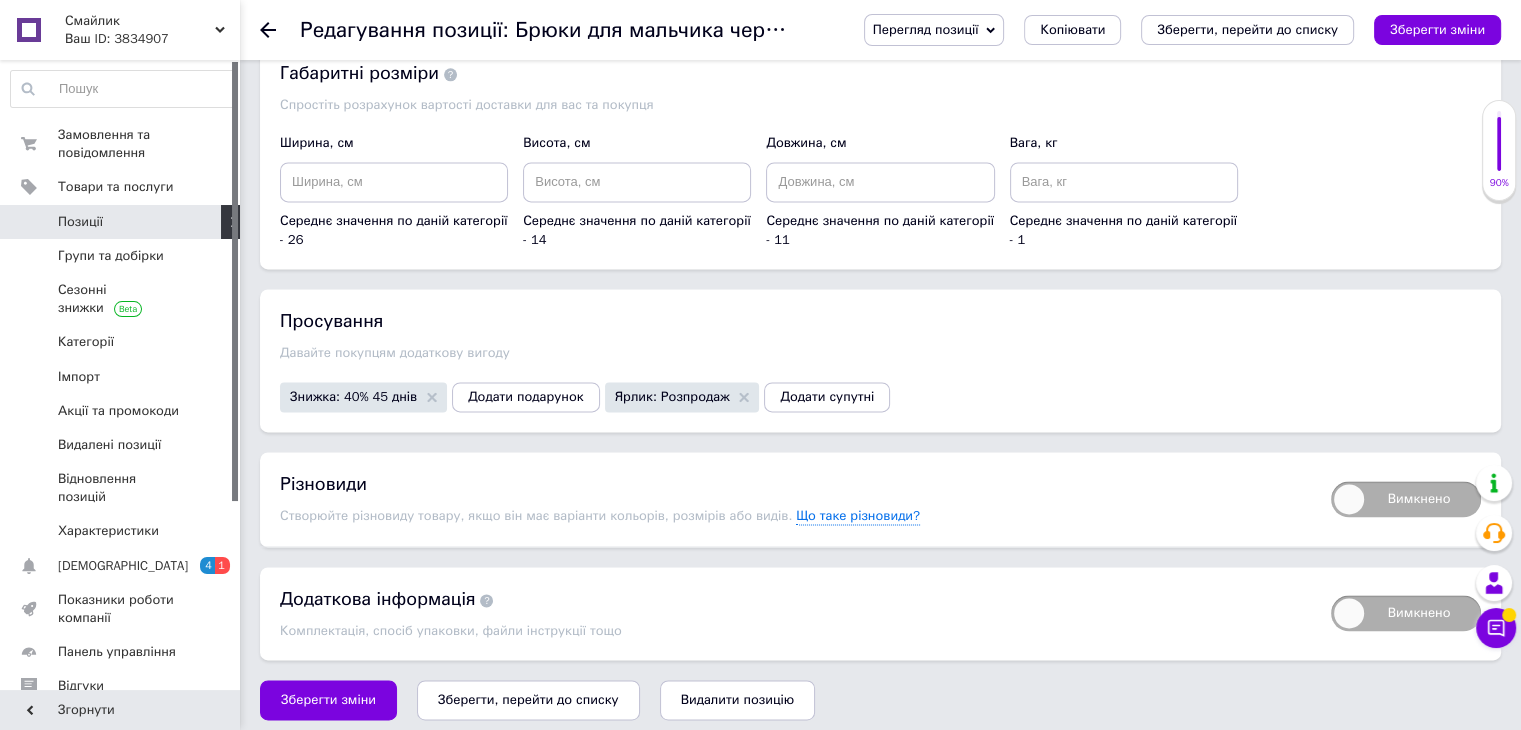 click on "Вимкнено" at bounding box center [1324, 474] 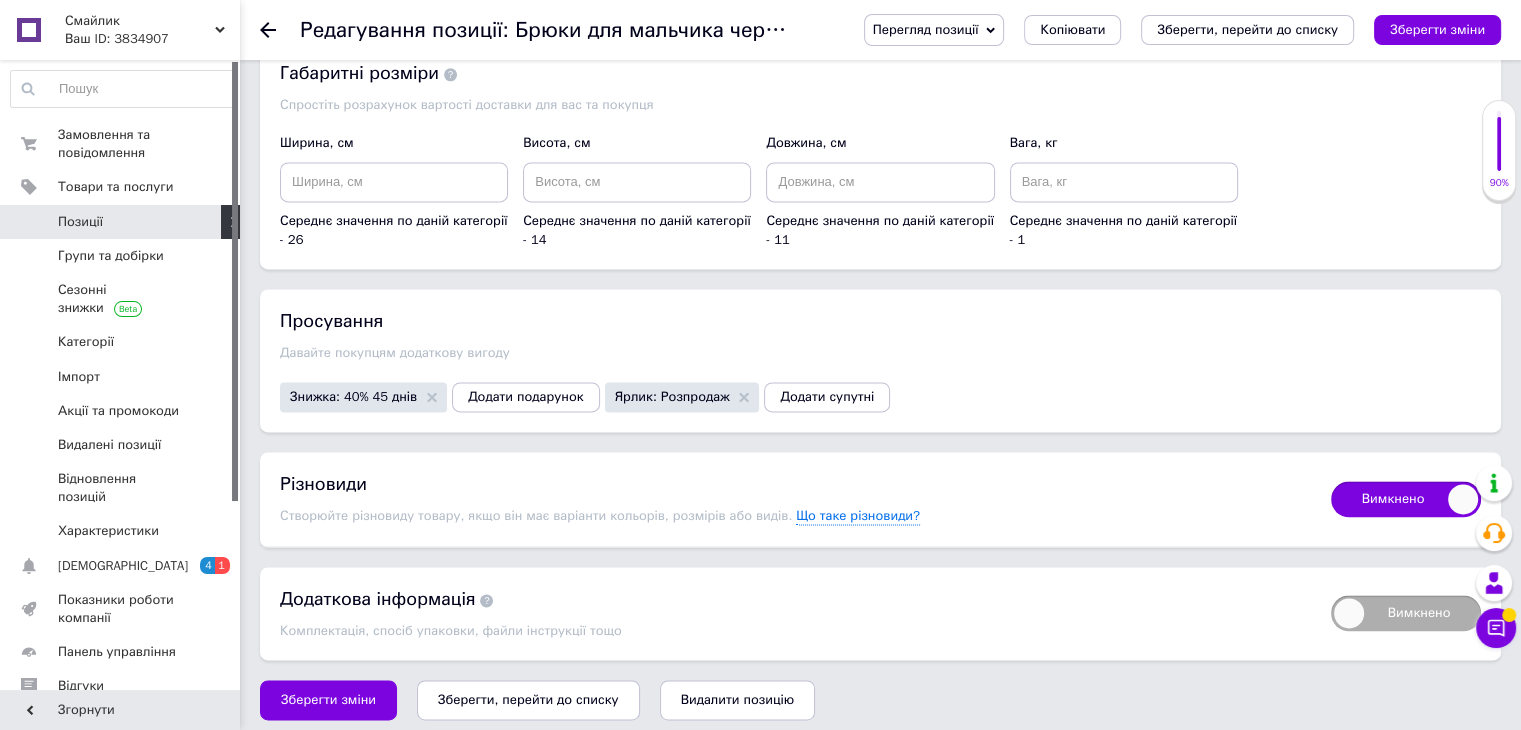 checkbox on "true" 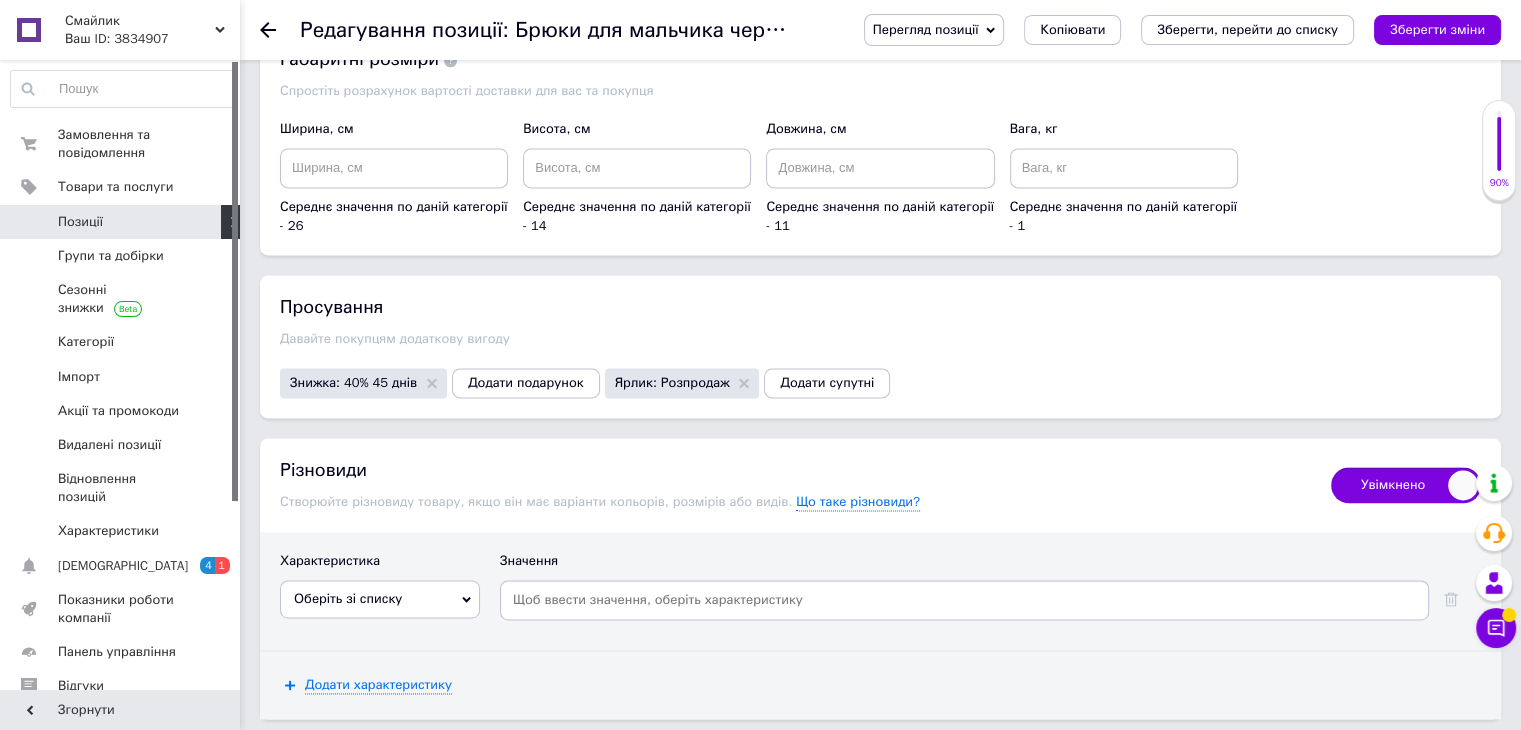 scroll, scrollTop: 2905, scrollLeft: 0, axis: vertical 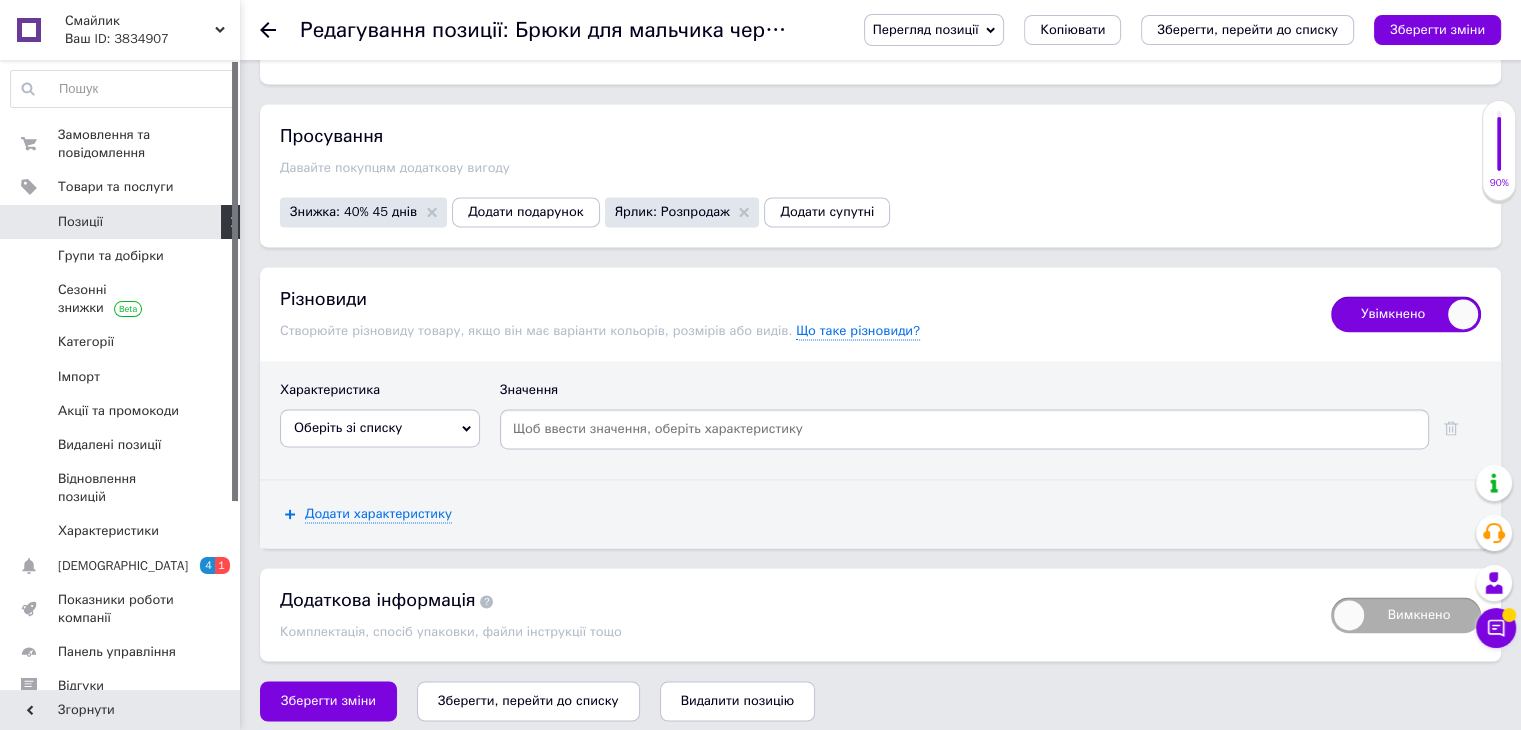 click 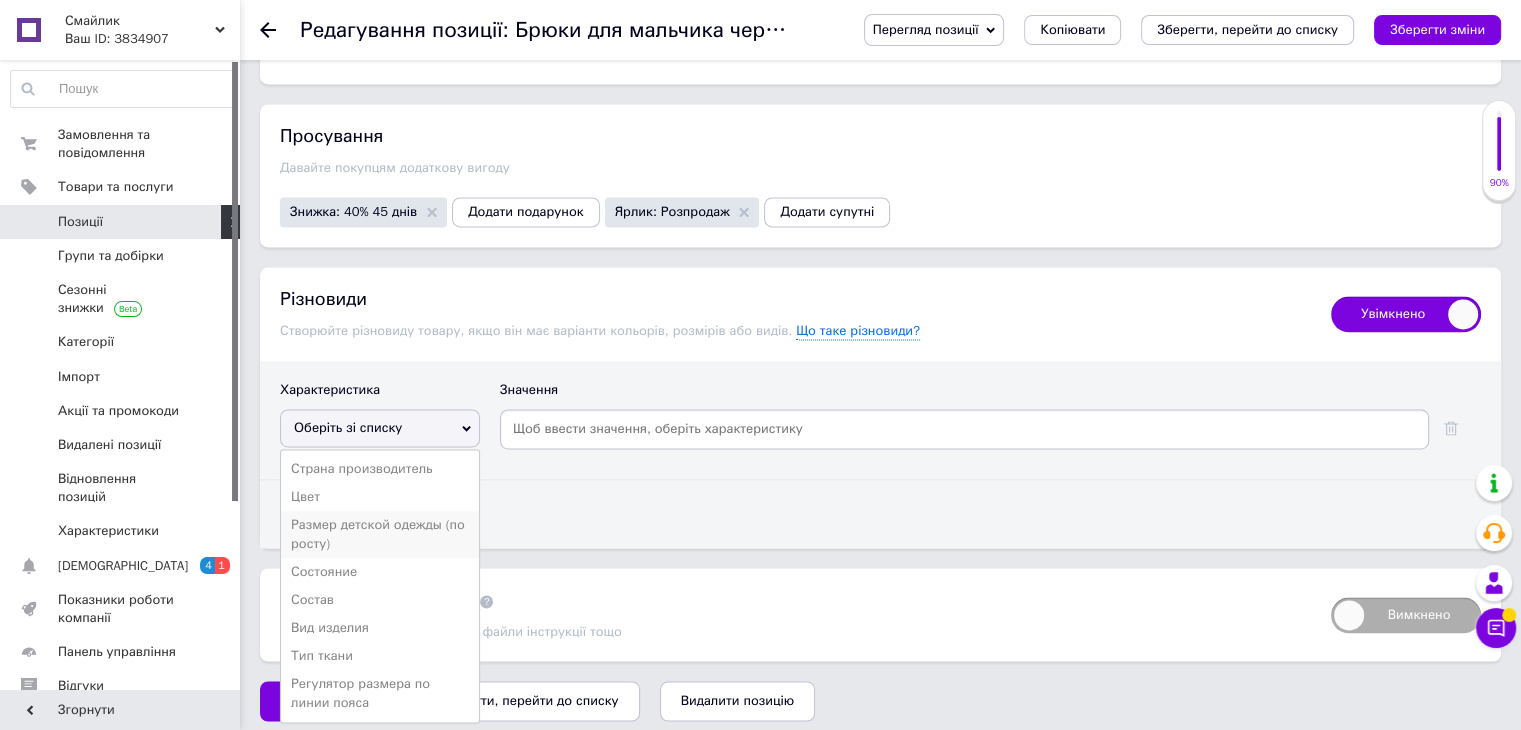 click on "Размер детской одежды (по росту)" at bounding box center [380, 534] 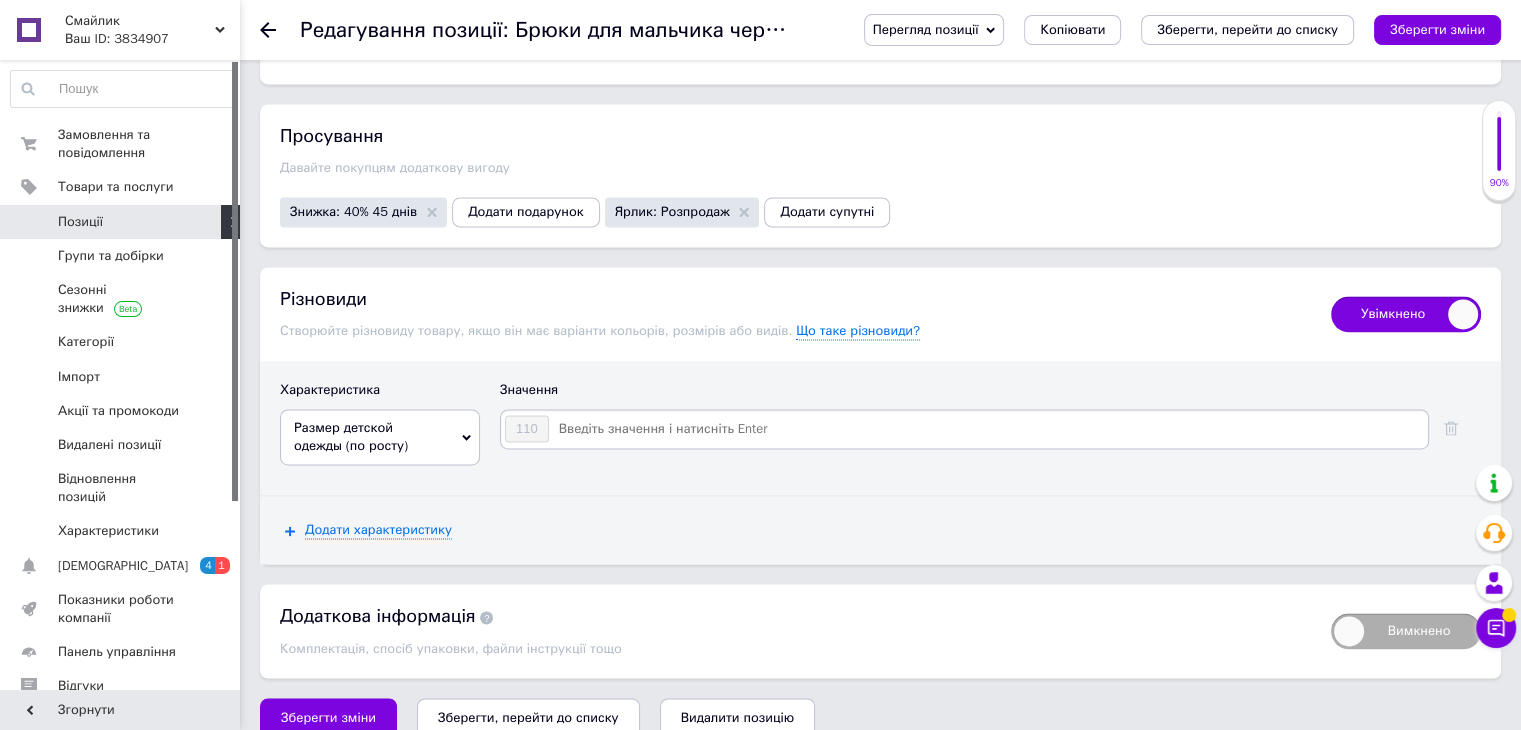 click at bounding box center (987, 429) 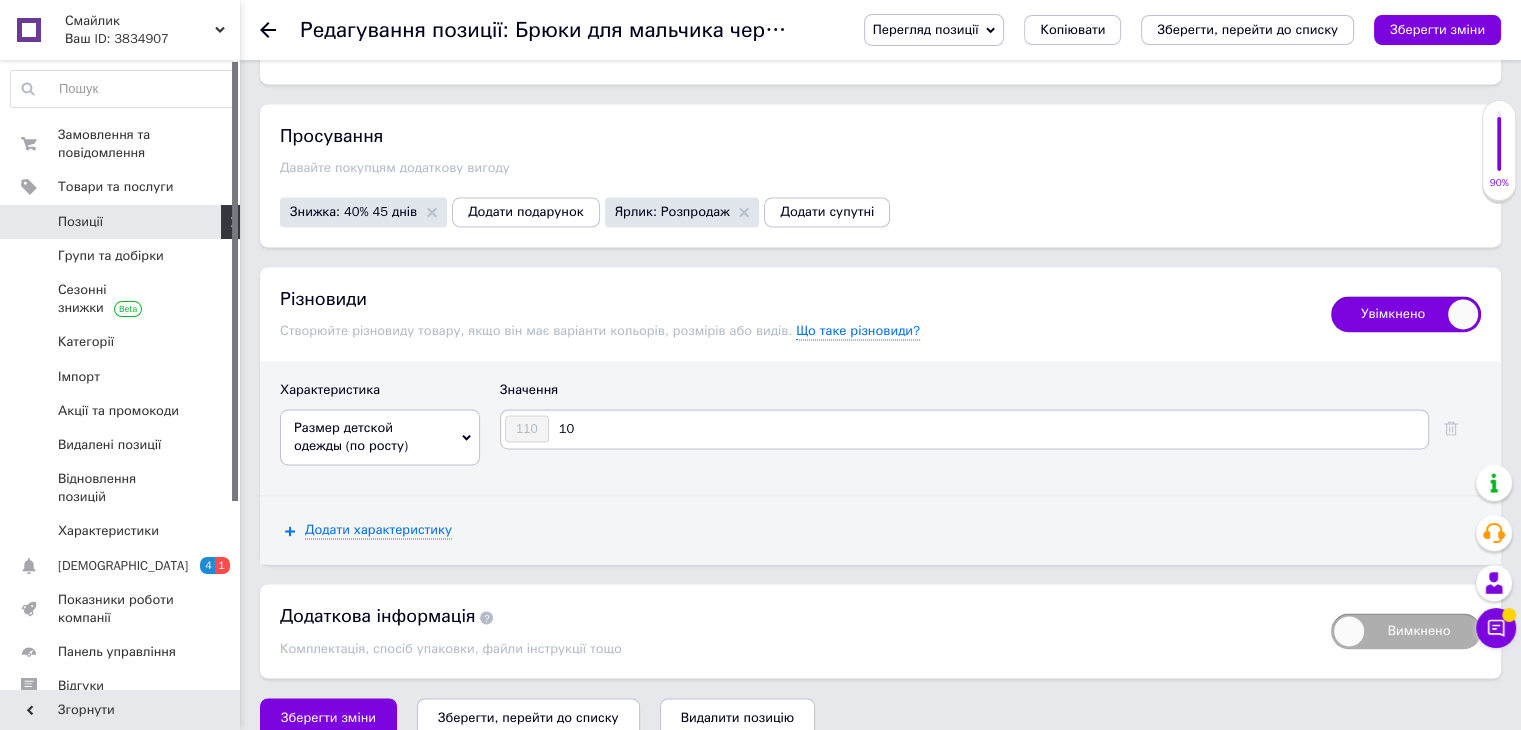 type on "104" 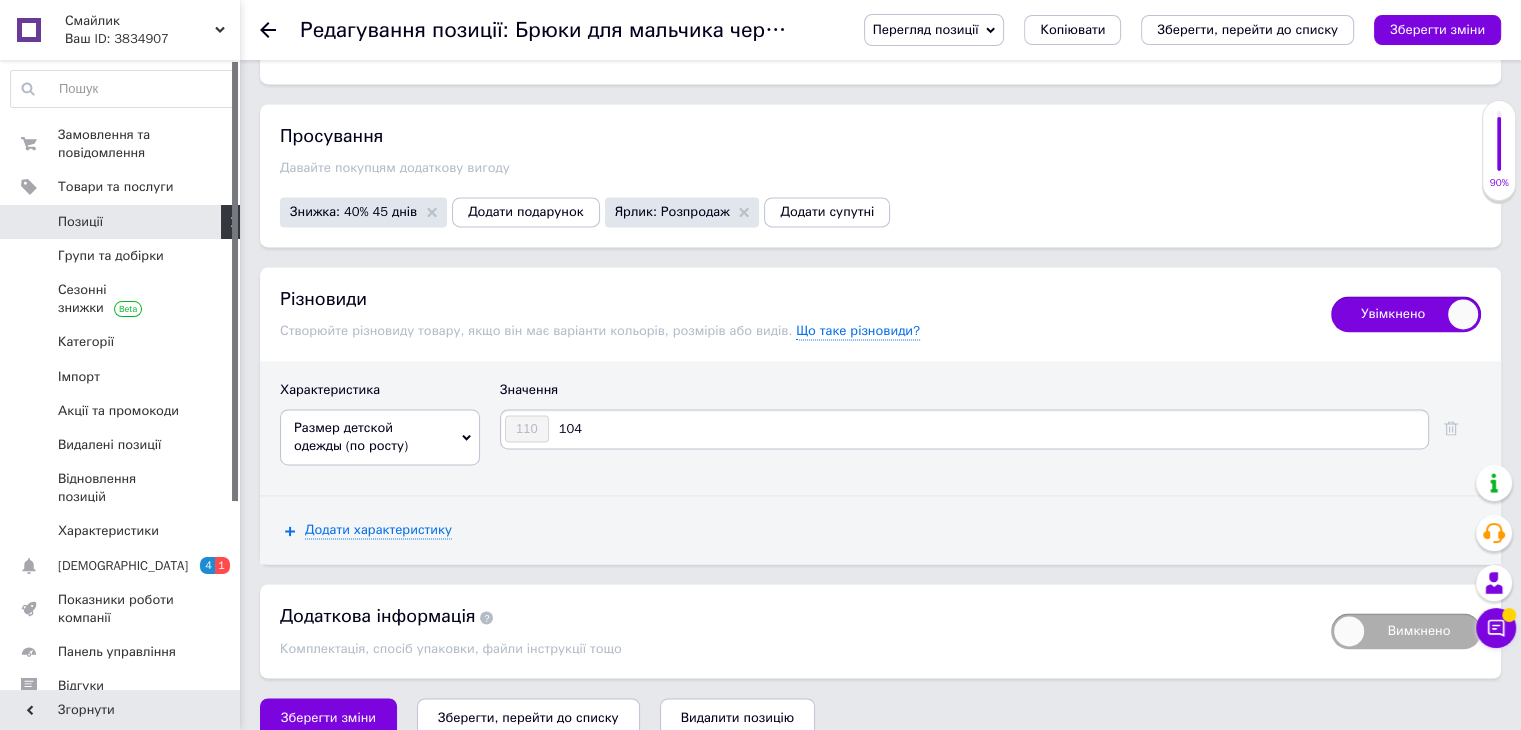 type 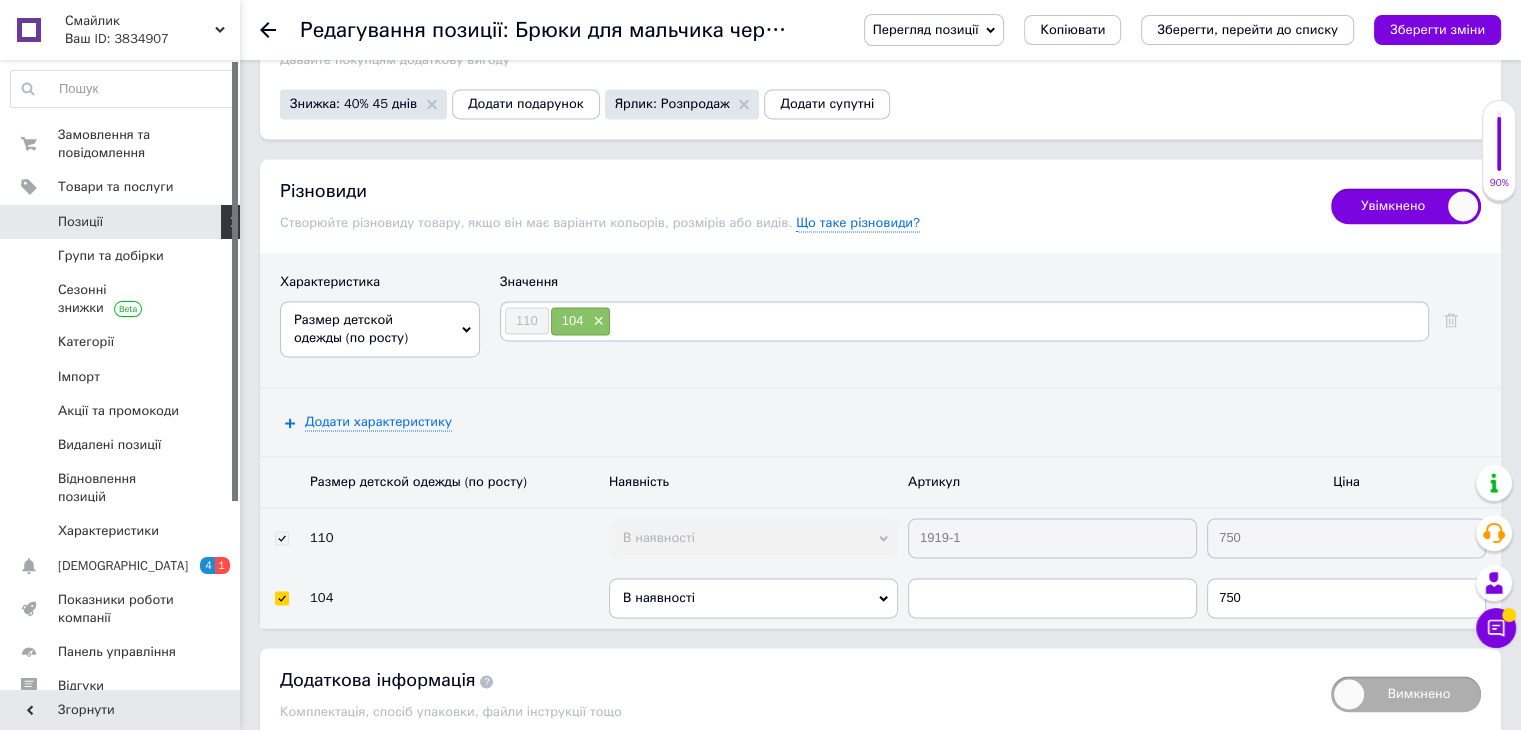 scroll, scrollTop: 3092, scrollLeft: 0, axis: vertical 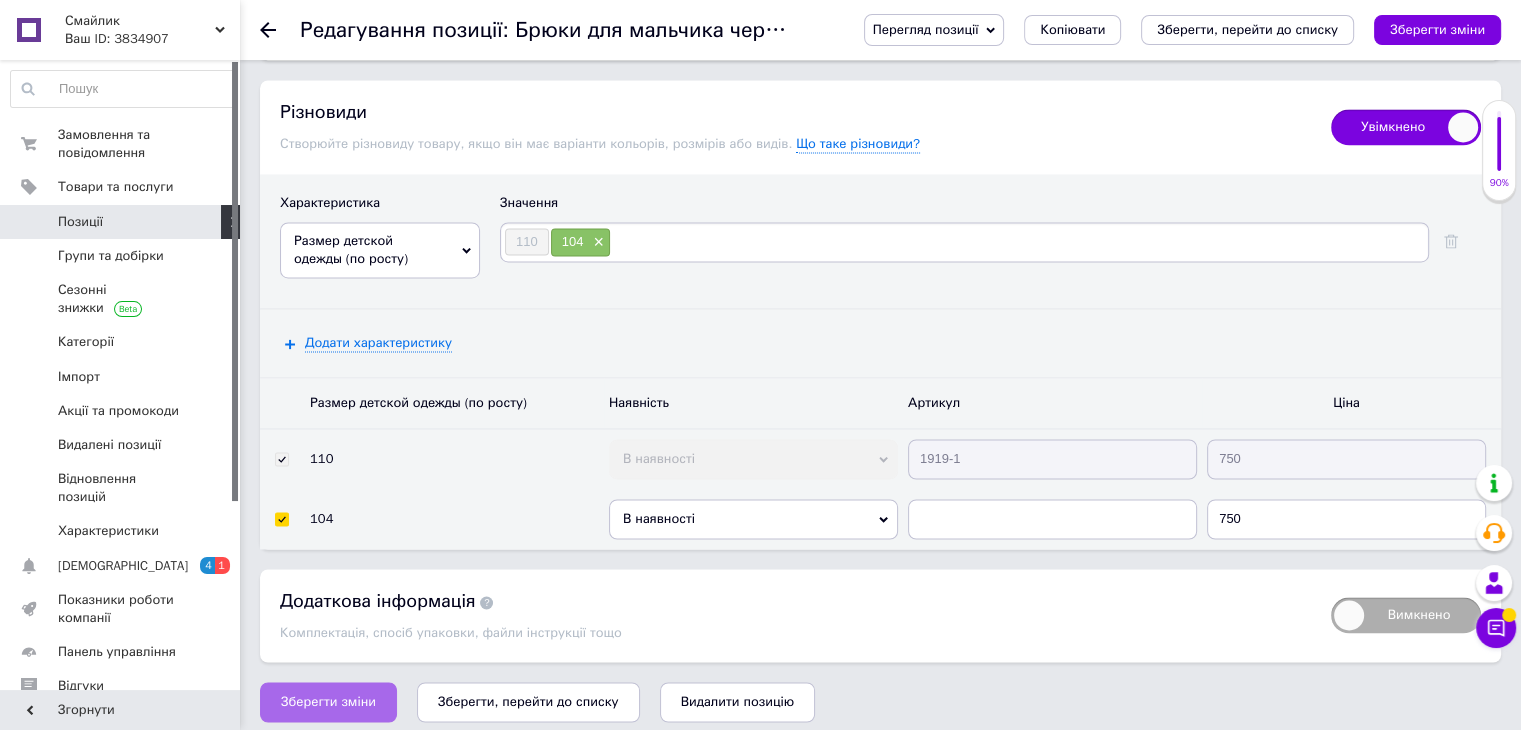 click on "Зберегти зміни" at bounding box center [328, 702] 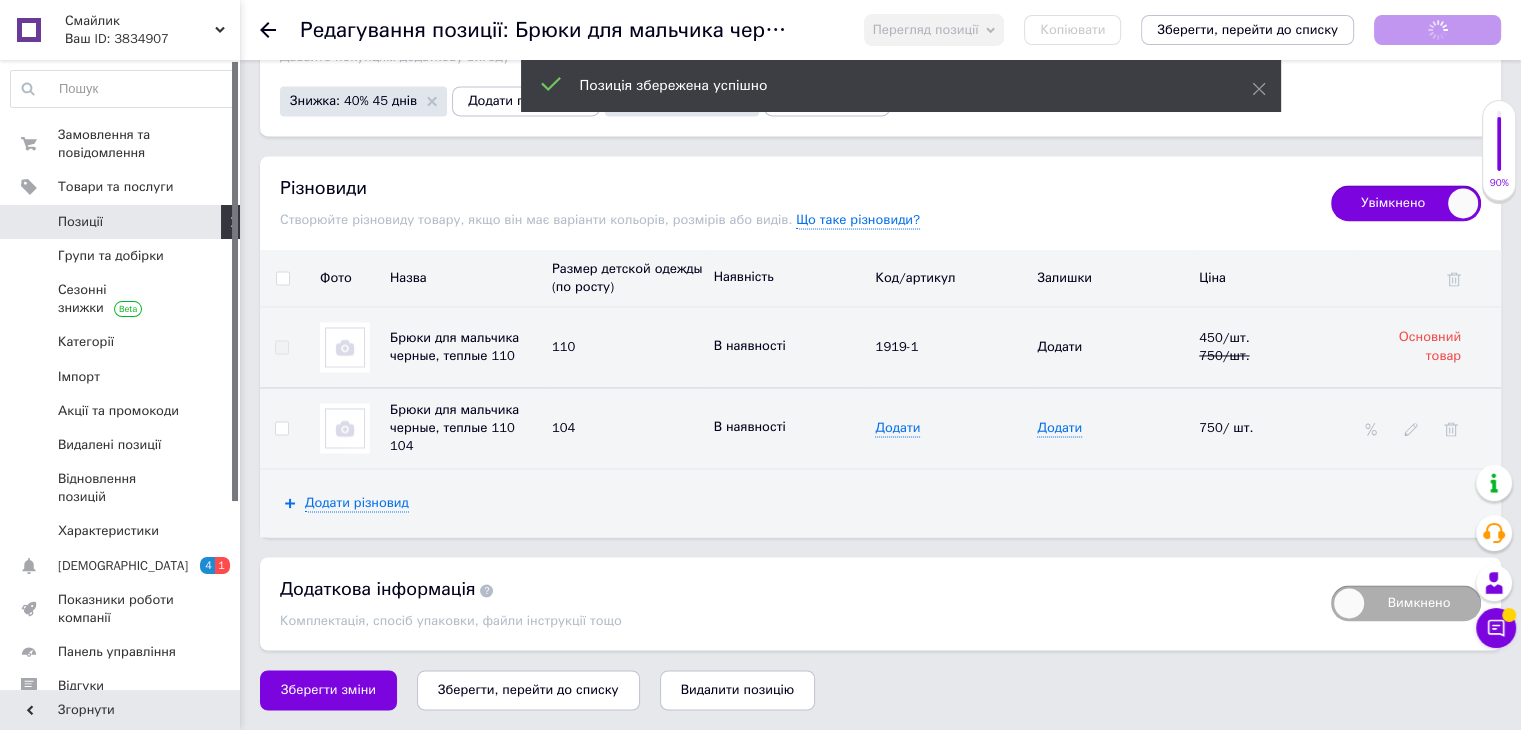 scroll, scrollTop: 3004, scrollLeft: 0, axis: vertical 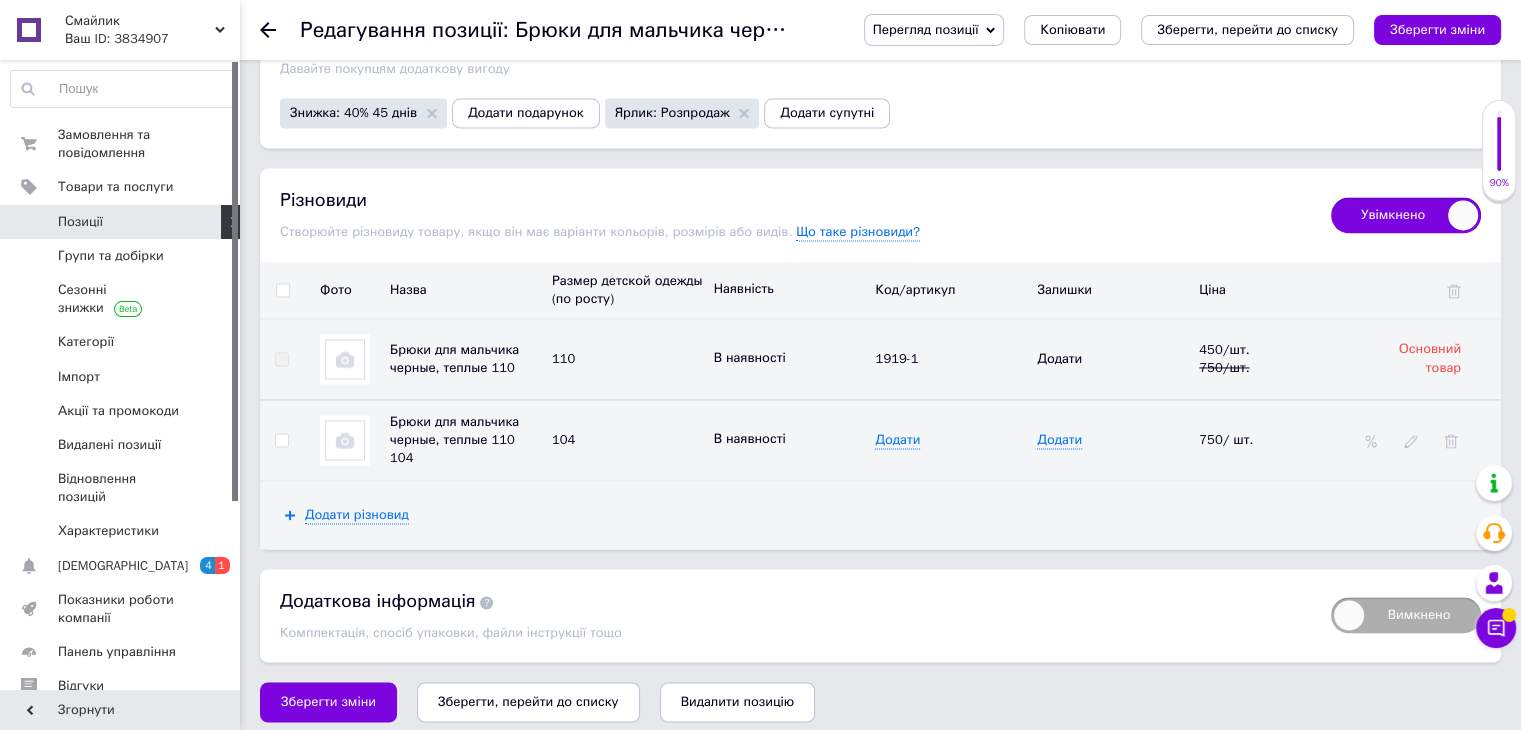 click on "Зберегти, перейти до списку" at bounding box center [528, 701] 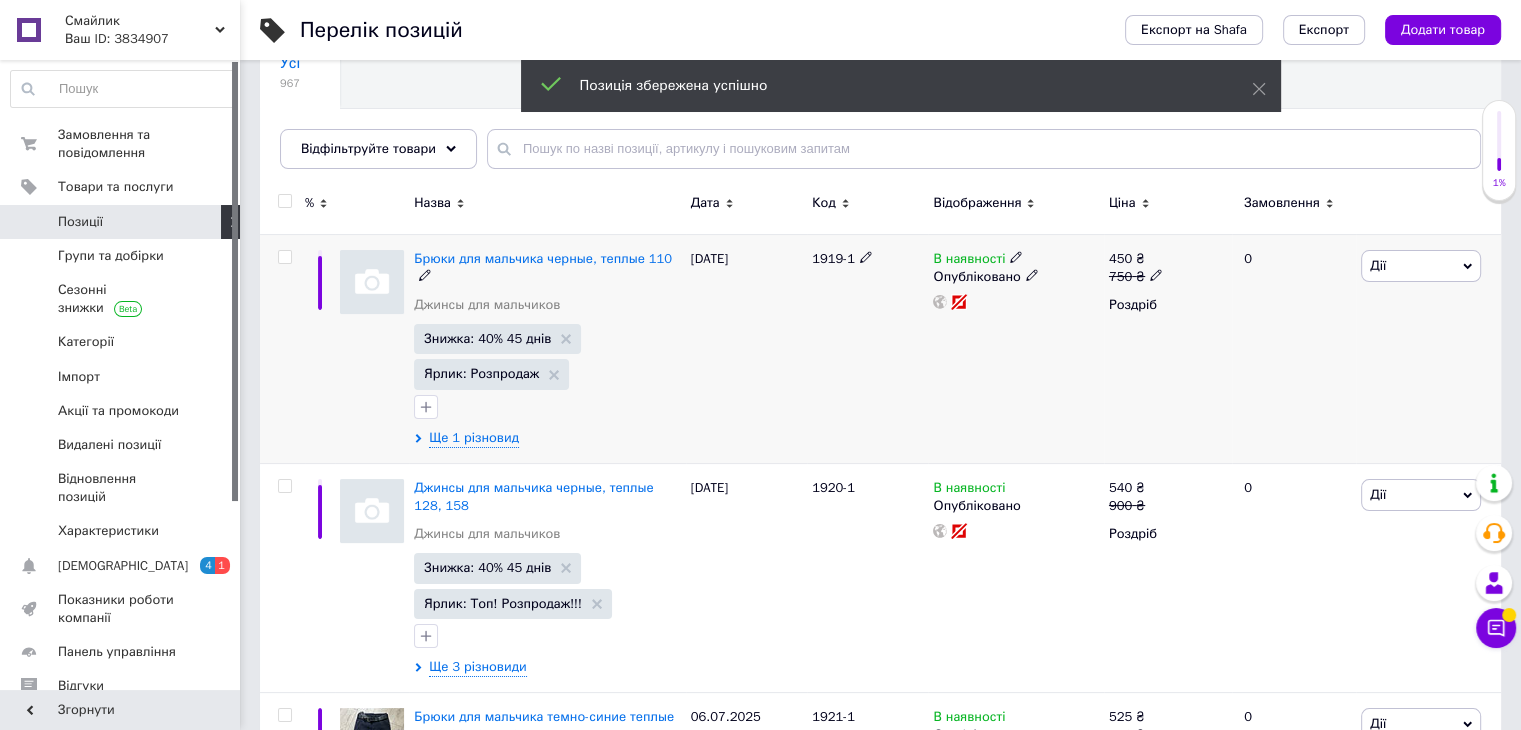 scroll, scrollTop: 200, scrollLeft: 0, axis: vertical 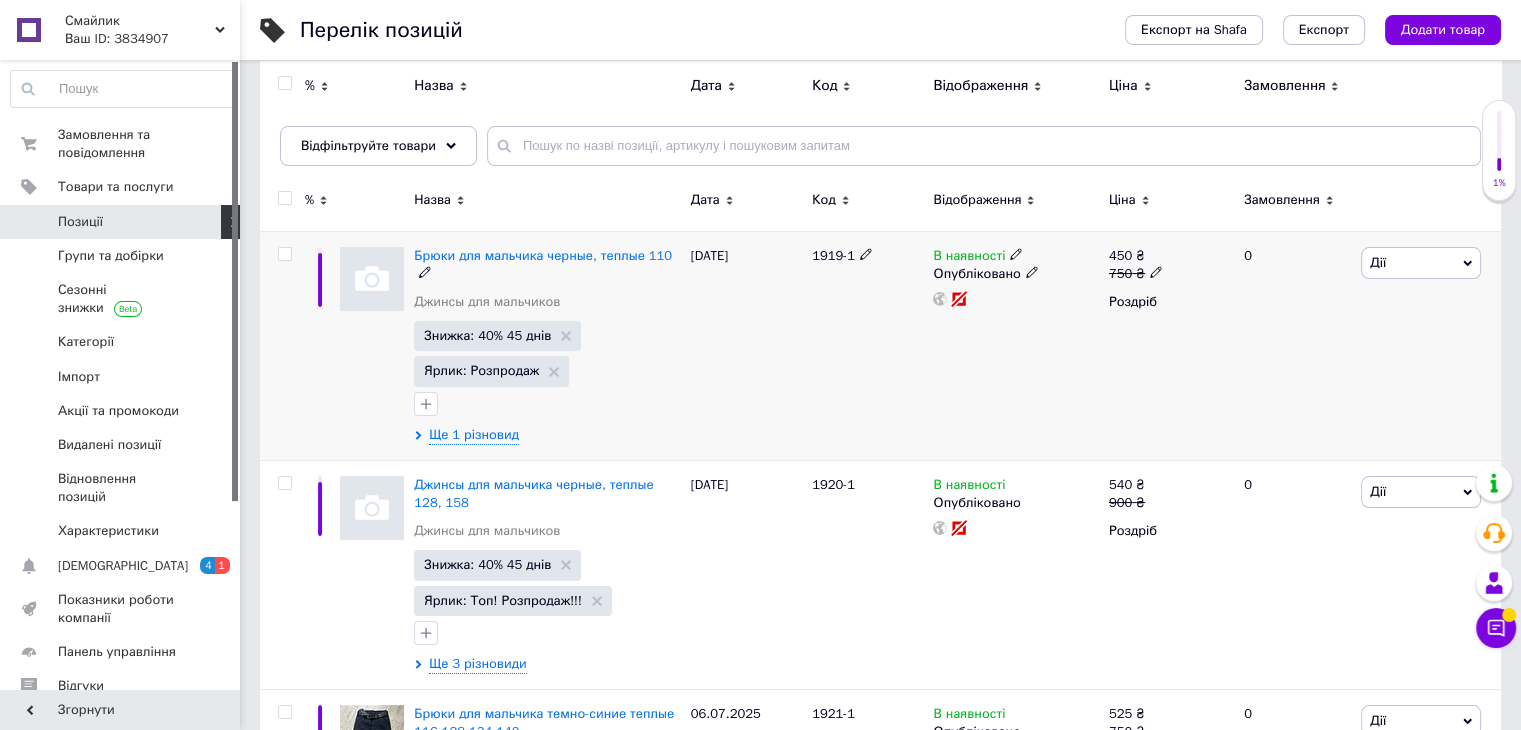 click on "0" at bounding box center [1294, 345] 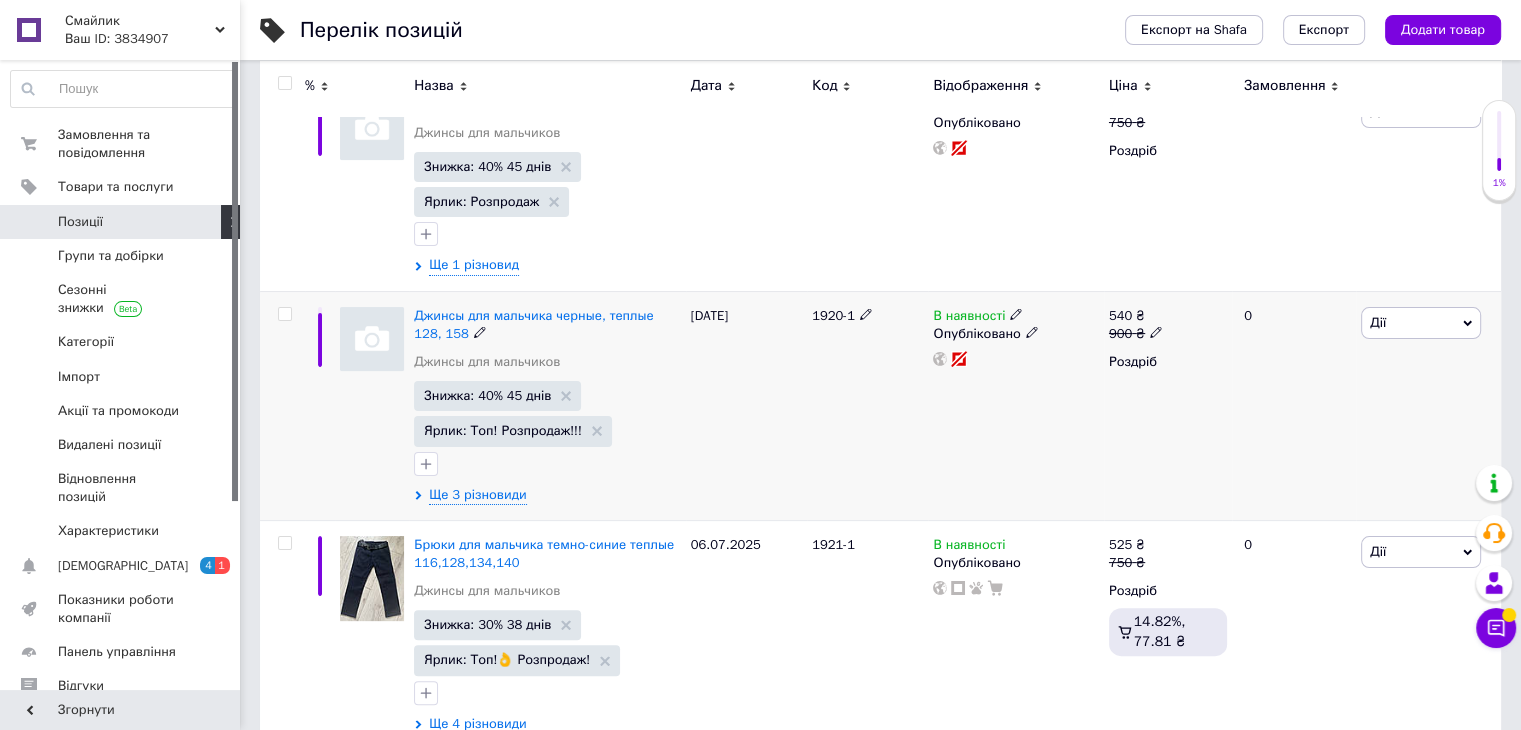 scroll, scrollTop: 400, scrollLeft: 0, axis: vertical 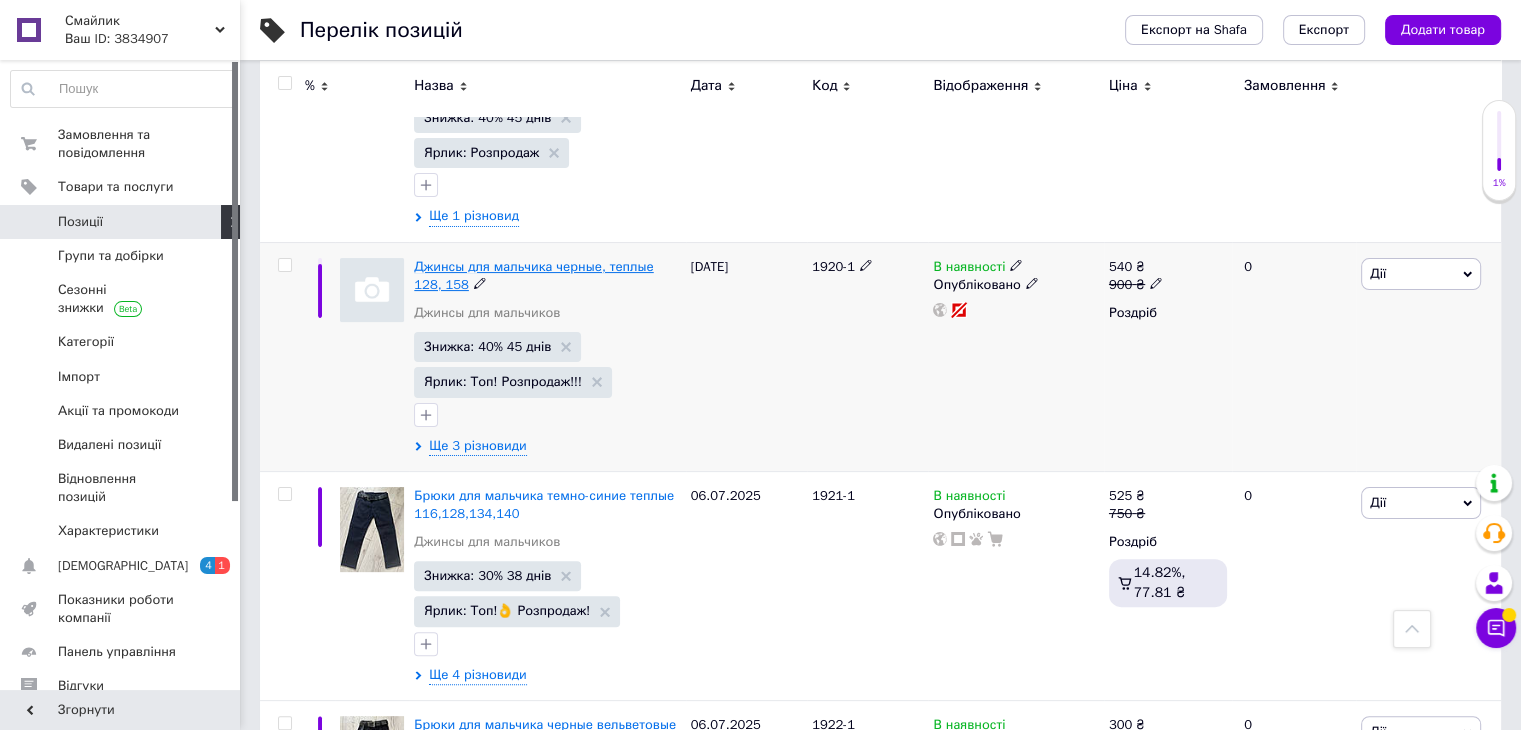 click on "Джинсы для мальчика черные, теплые 128, 158" at bounding box center [533, 275] 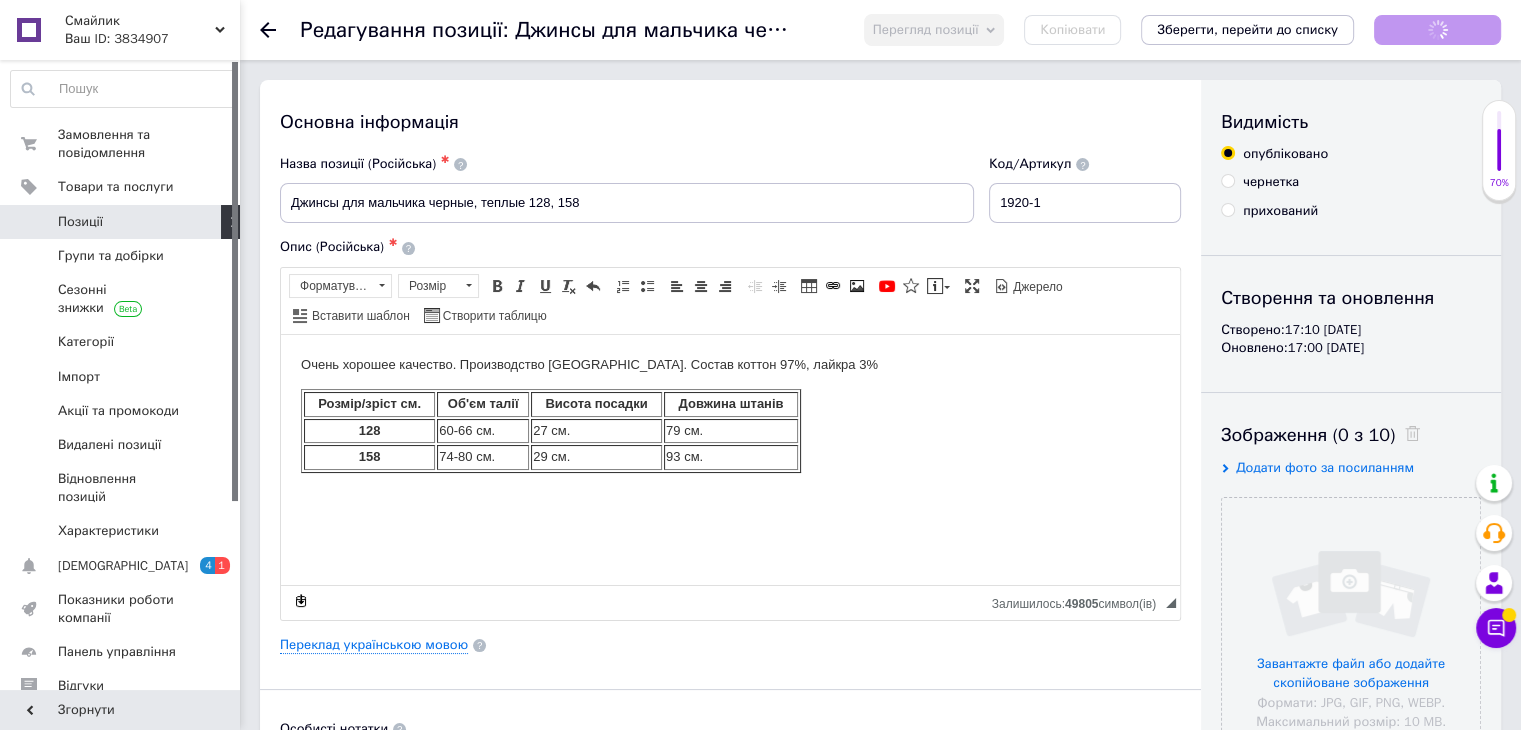 scroll, scrollTop: 0, scrollLeft: 0, axis: both 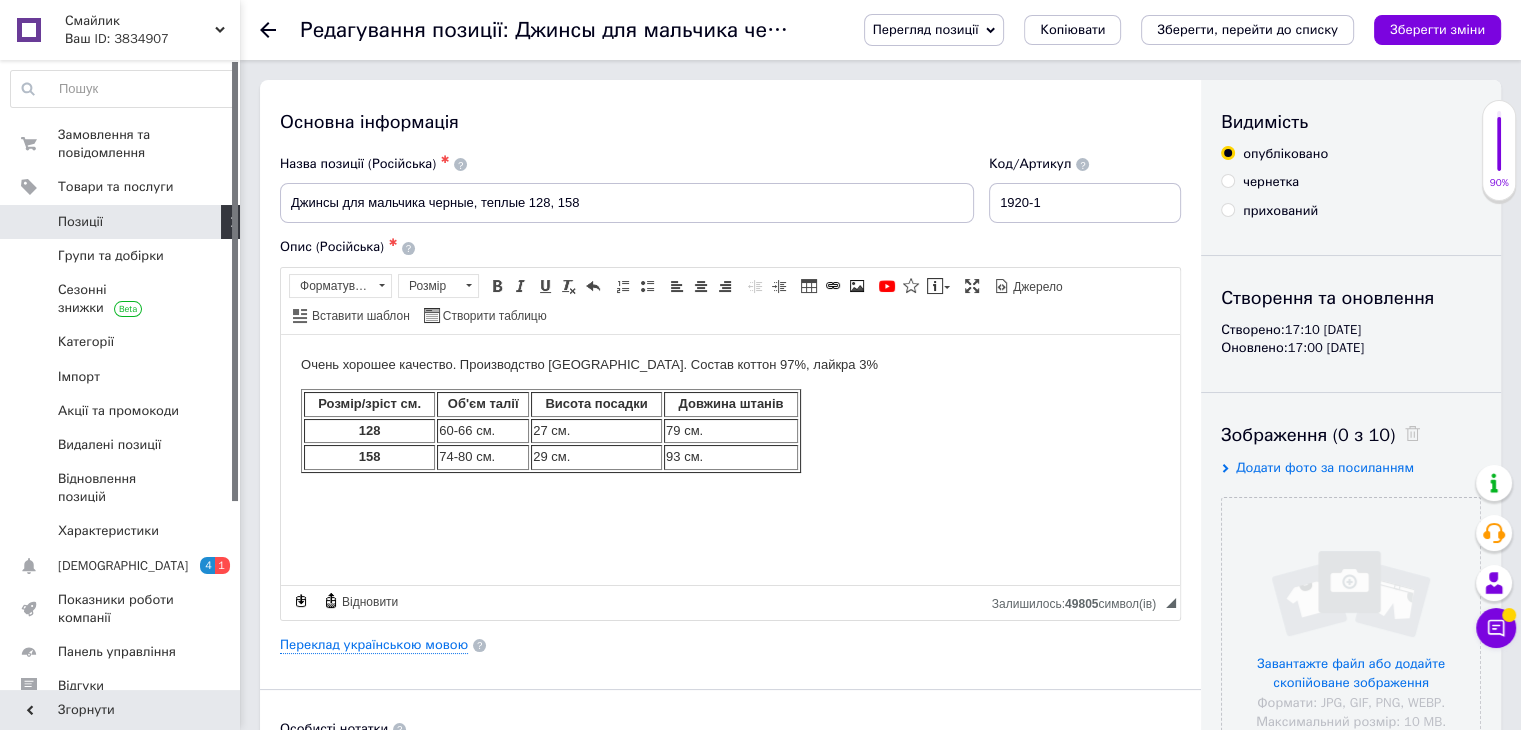 click 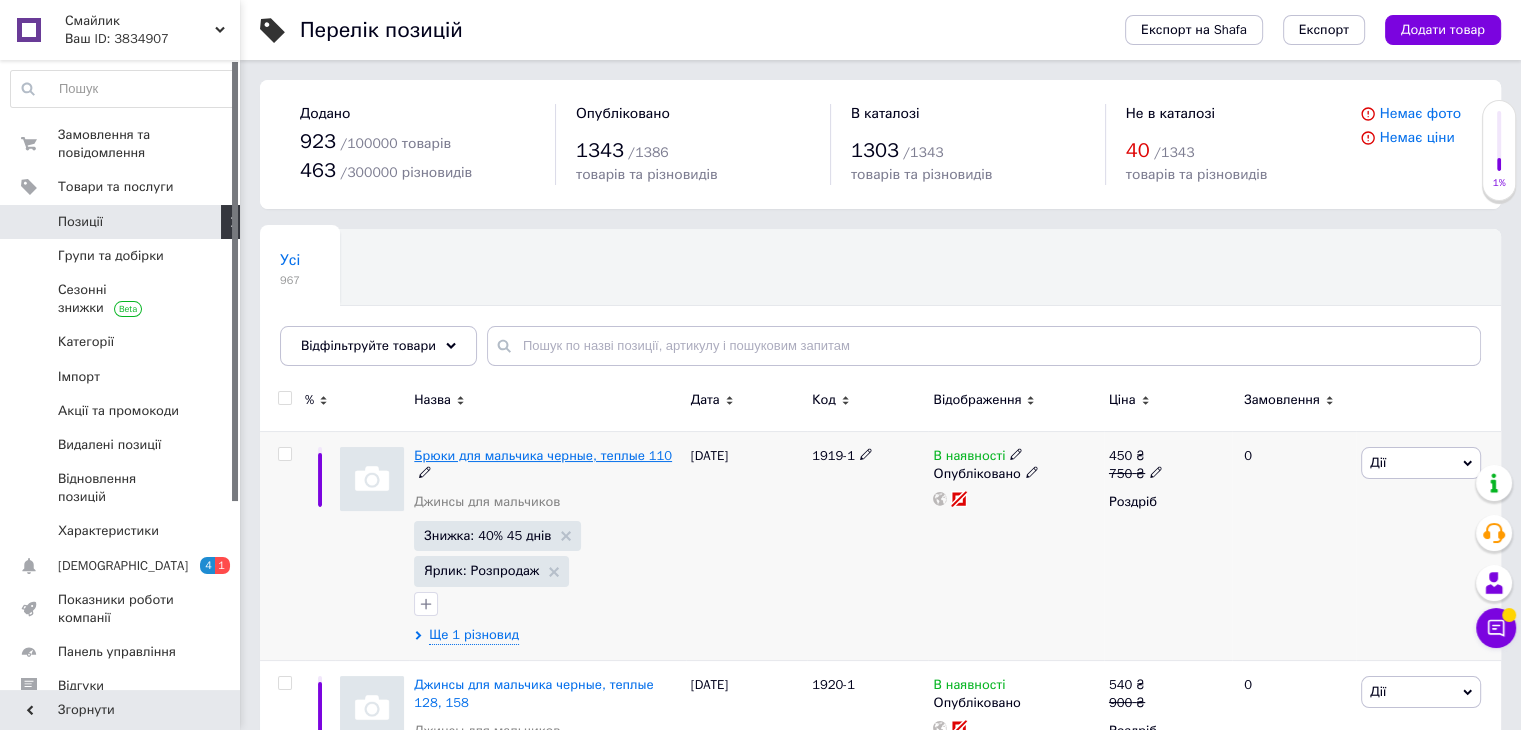 click on "Брюки для мальчика черные, теплые 110" at bounding box center [543, 455] 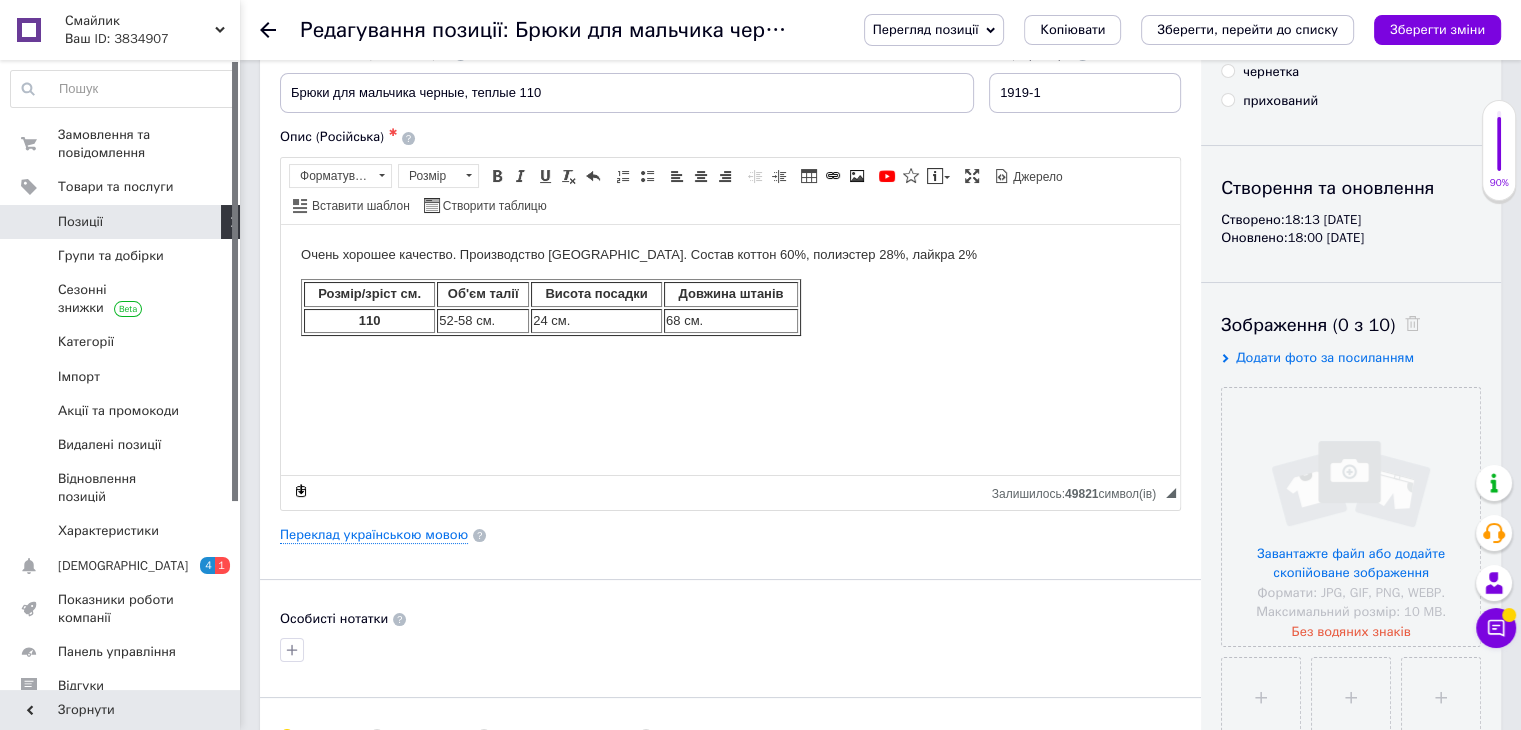 scroll, scrollTop: 300, scrollLeft: 0, axis: vertical 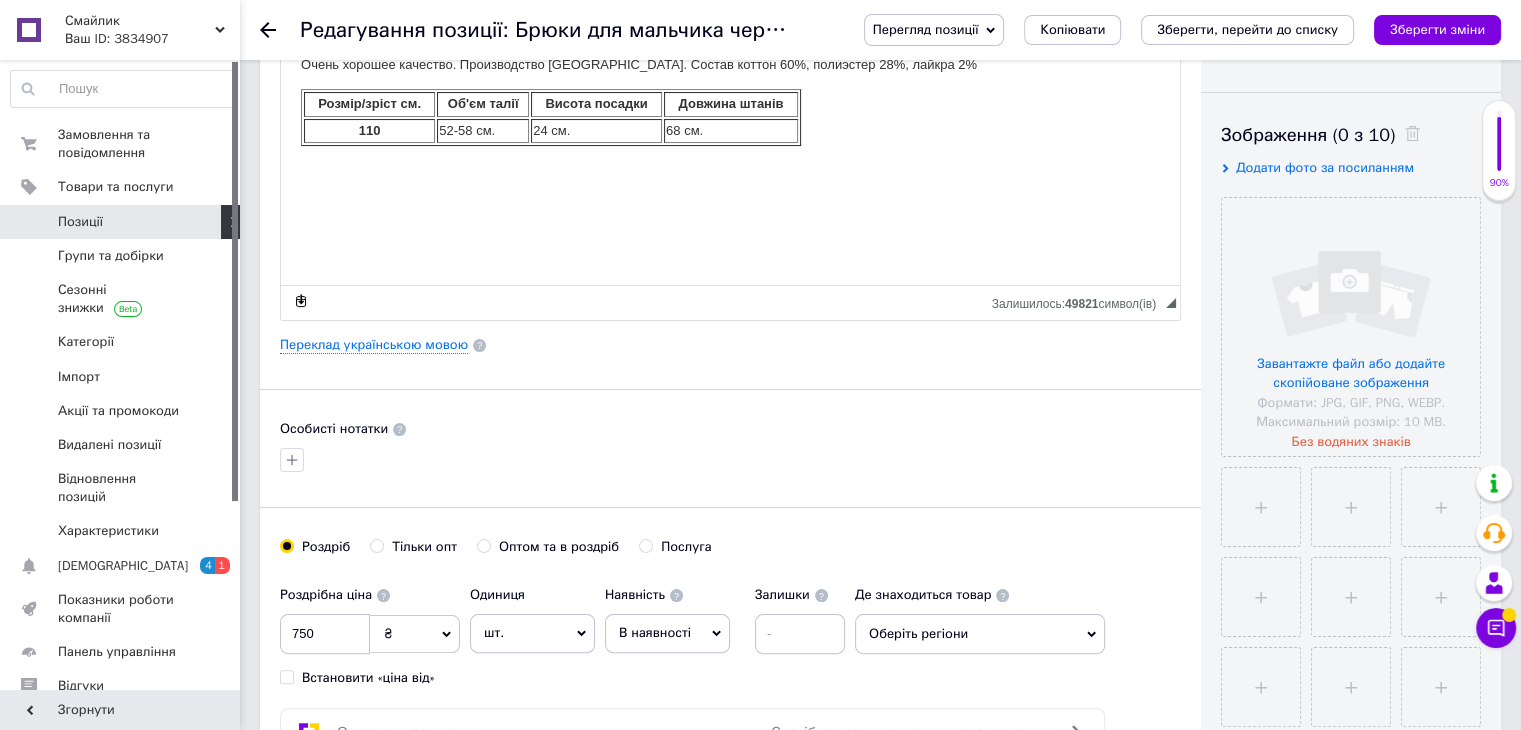 click on "Очень хорошее качество. Производство [GEOGRAPHIC_DATA]. Состав коттон 60%, полиэстер 28%, лайкра 2% Розмір/зріст см. Об'єм талії [PERSON_NAME] посадки Довжина штанів [PHONE_NUMBER] см.  24 см.  68 см." at bounding box center (730, 99) 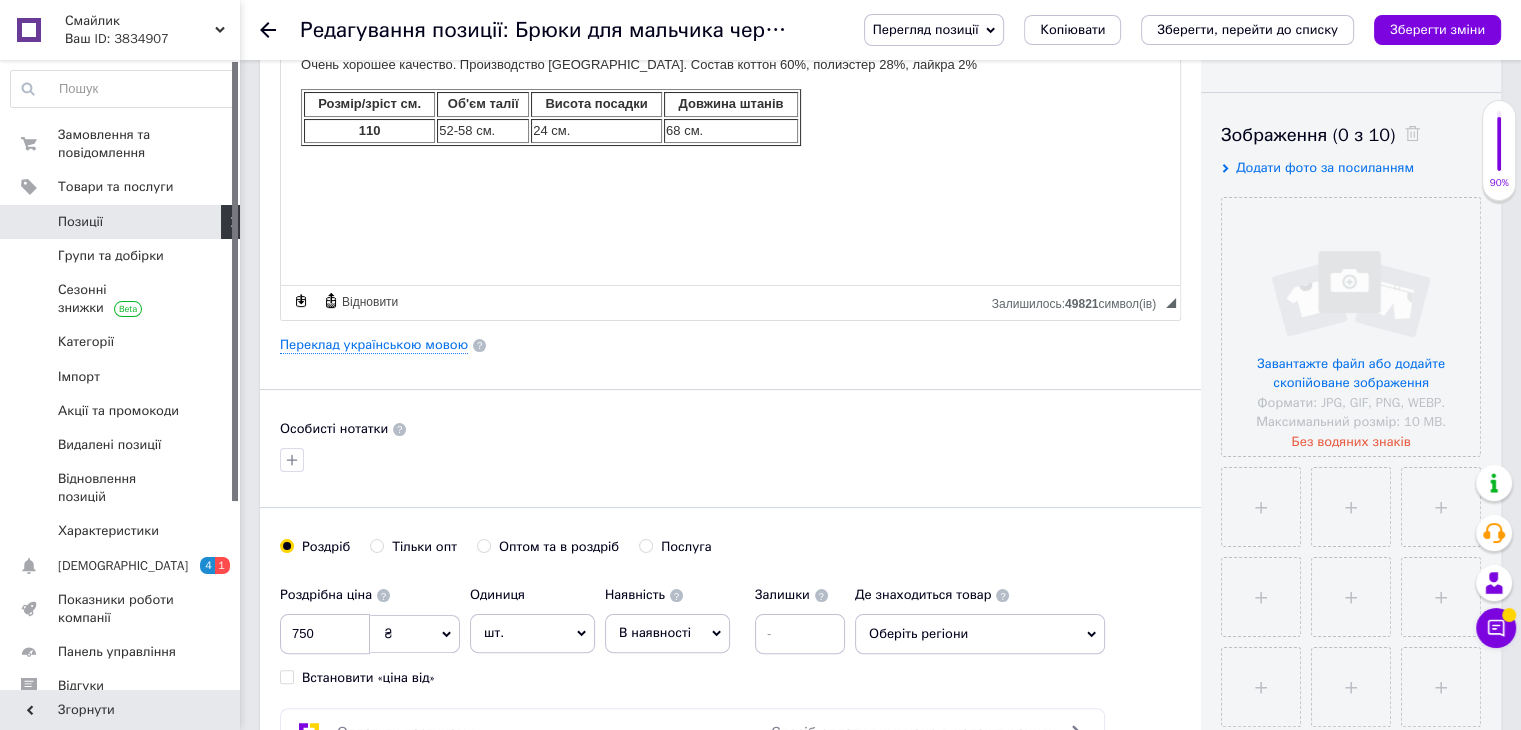 click at bounding box center (280, 30) 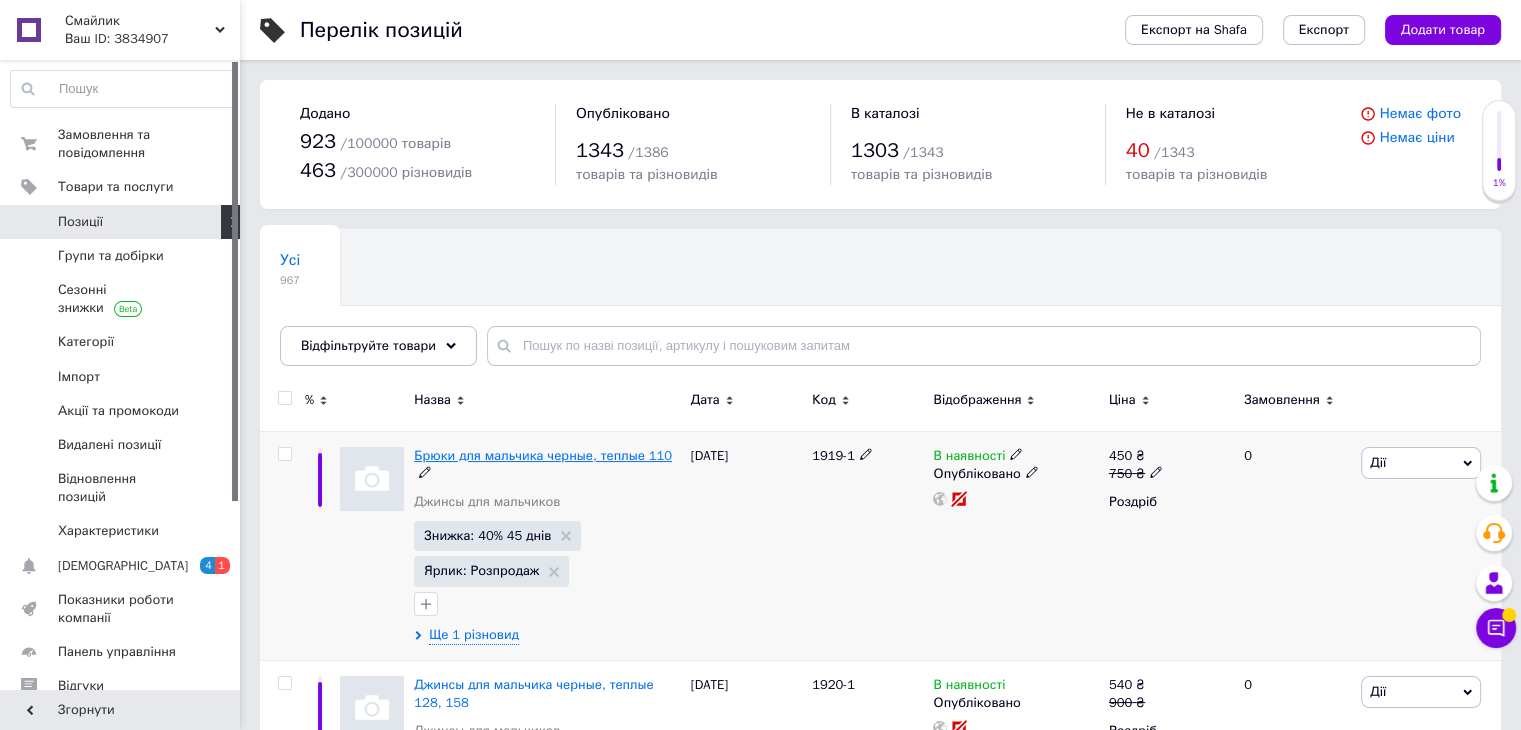 click on "Брюки для мальчика черные, теплые 110" at bounding box center (543, 455) 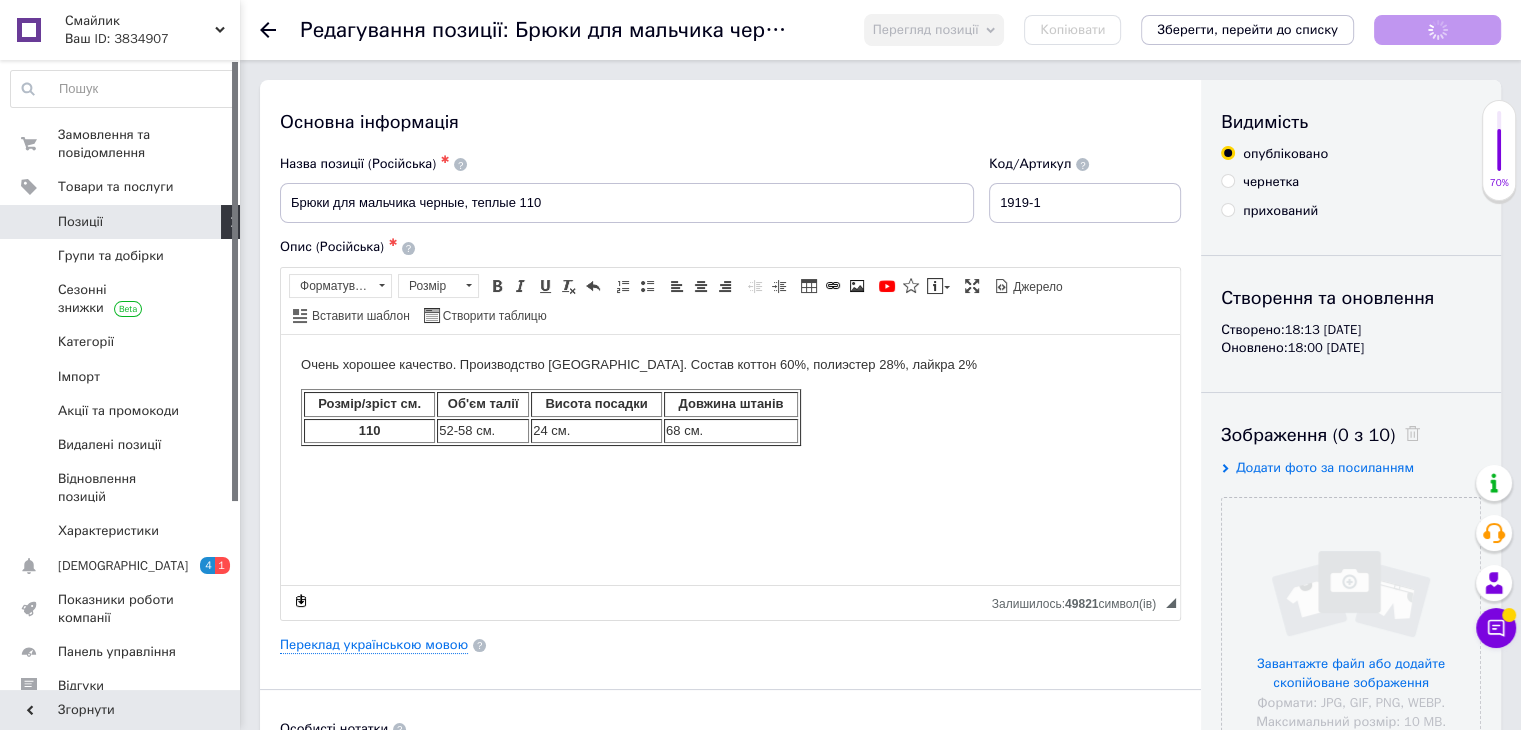 scroll, scrollTop: 0, scrollLeft: 0, axis: both 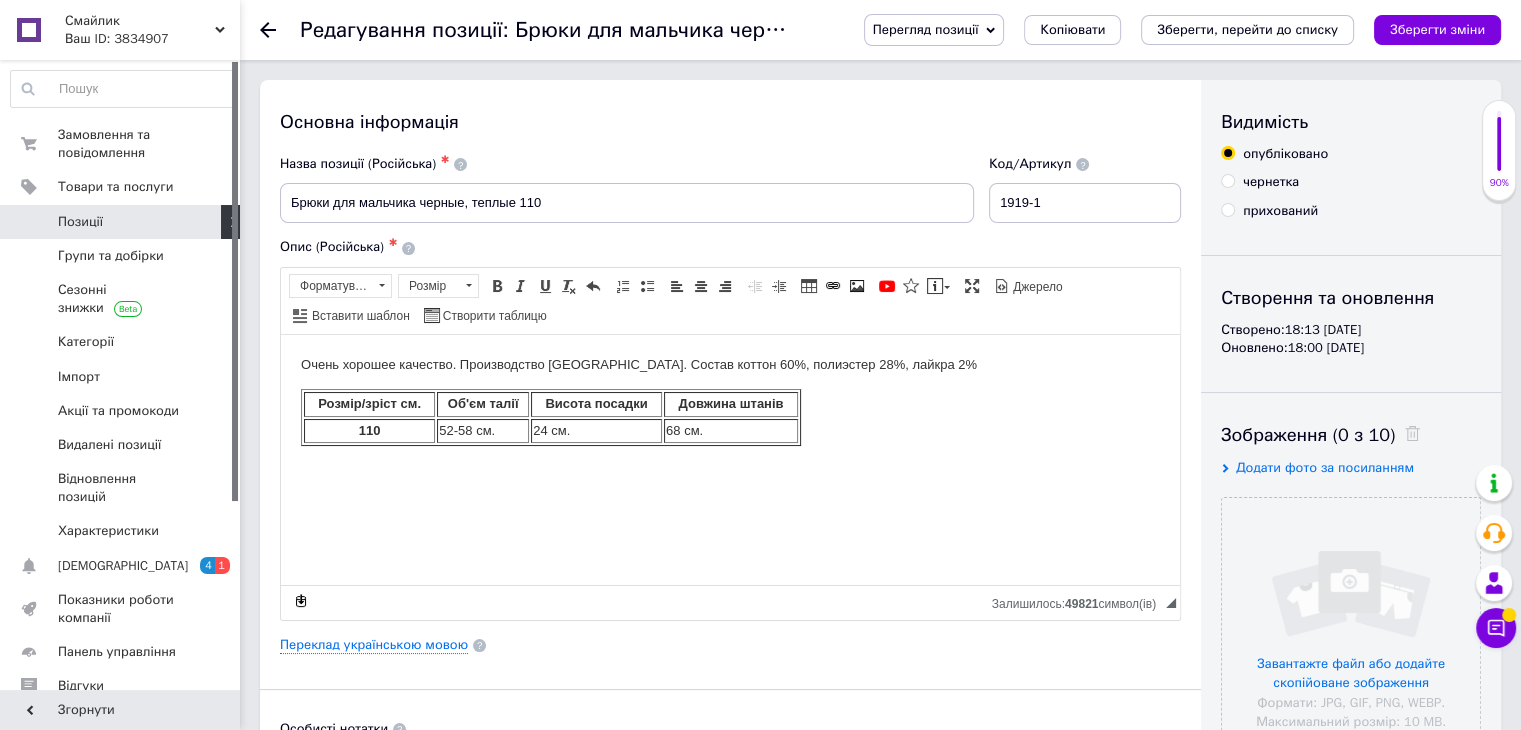 click 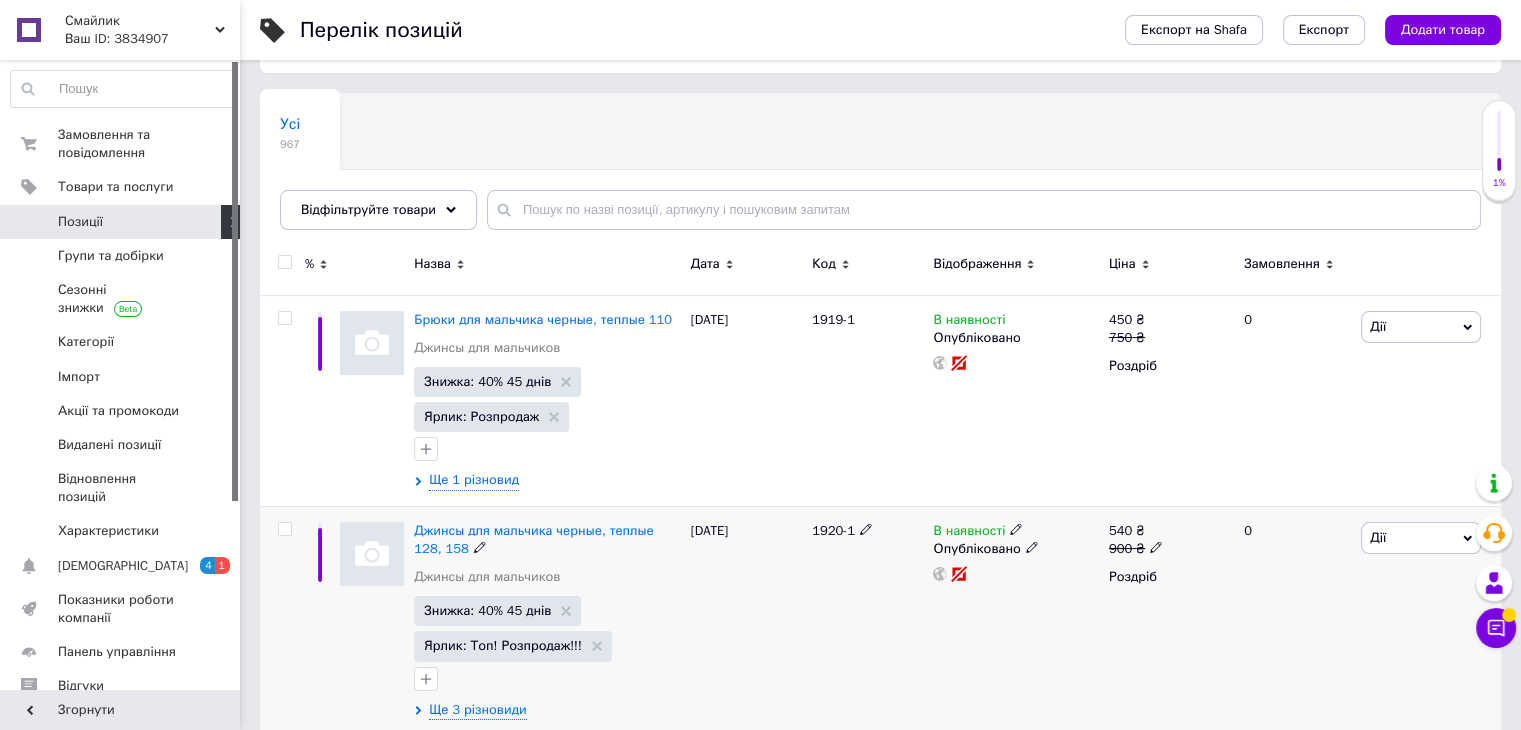 scroll, scrollTop: 300, scrollLeft: 0, axis: vertical 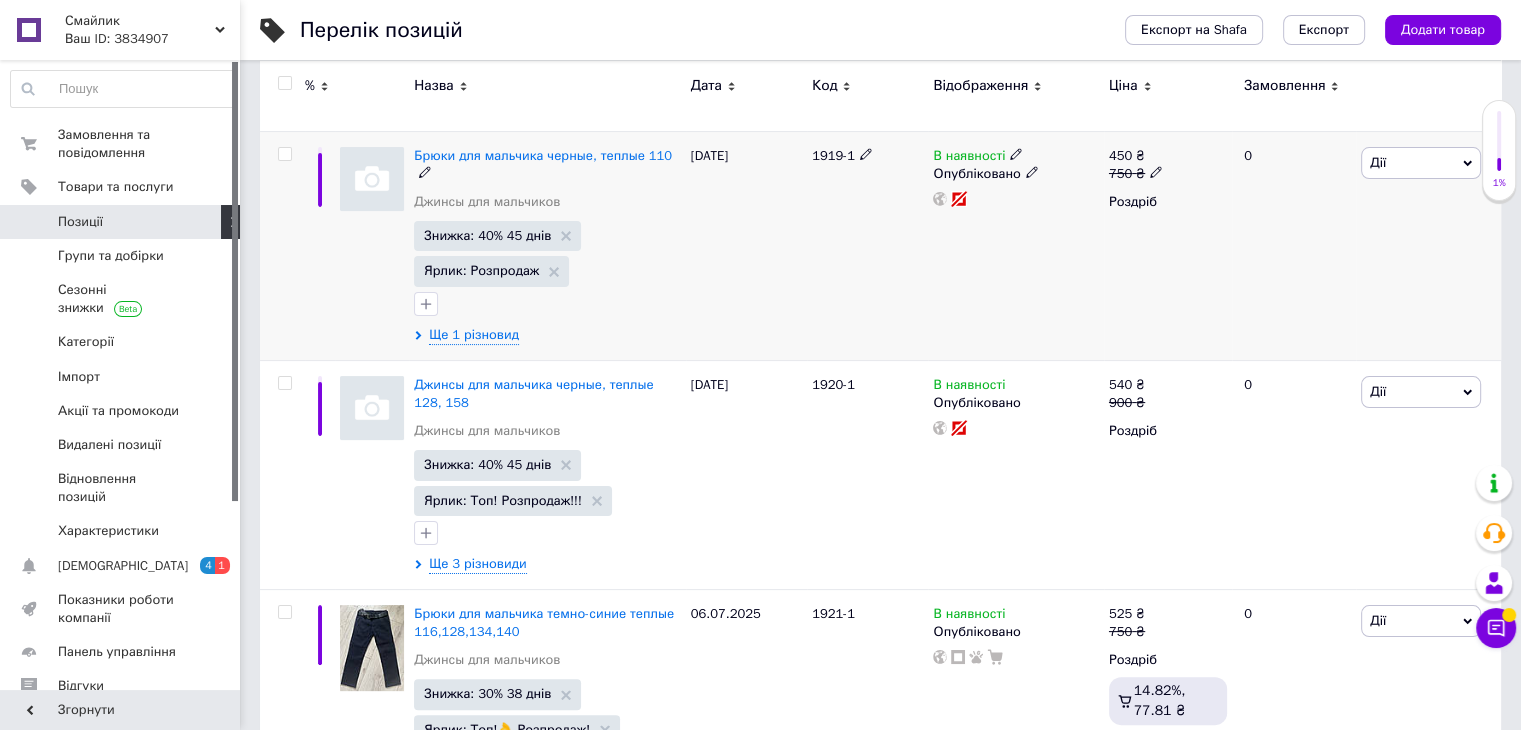 click on "0" at bounding box center [1294, 245] 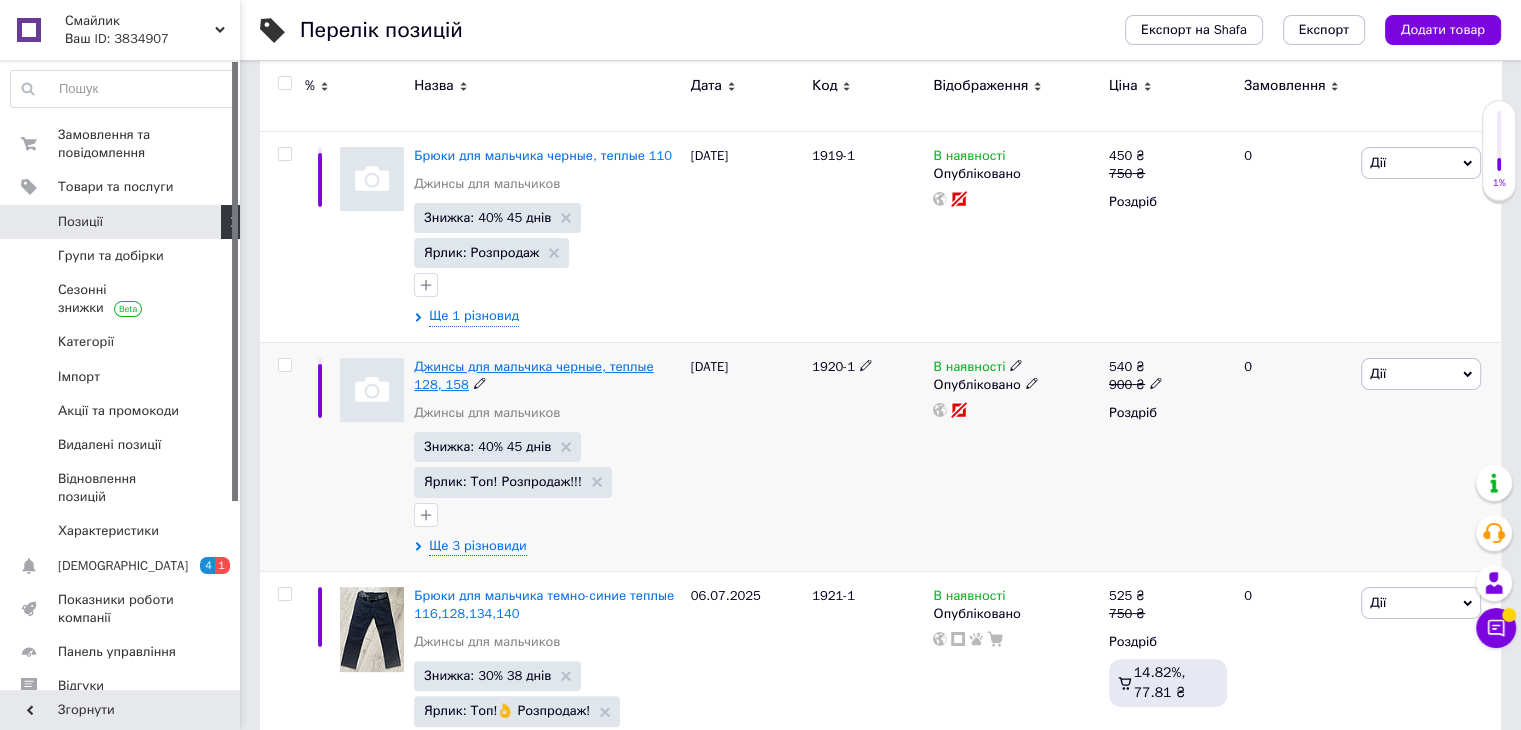 click on "Джинсы для мальчика черные, теплые 128, 158" at bounding box center (533, 375) 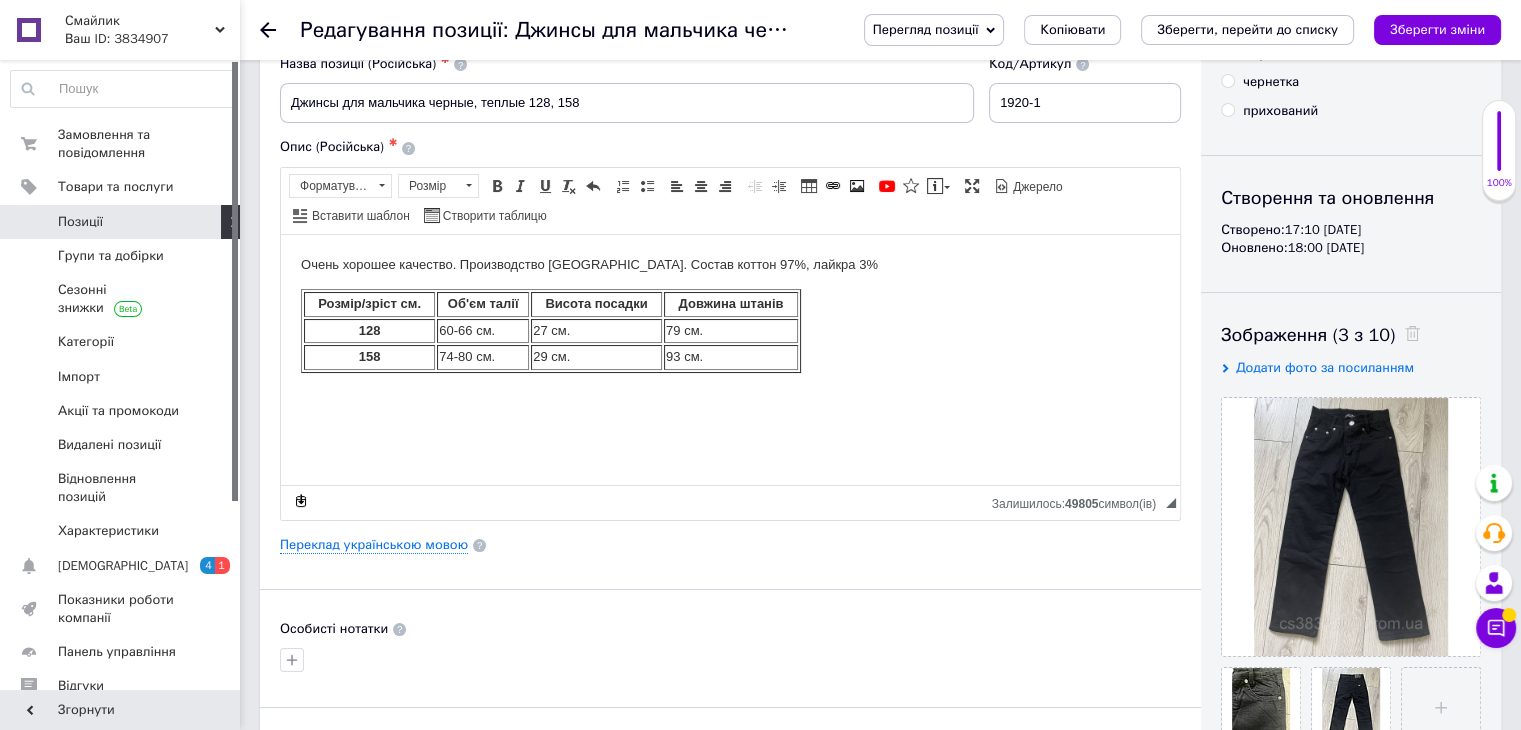 scroll, scrollTop: 300, scrollLeft: 0, axis: vertical 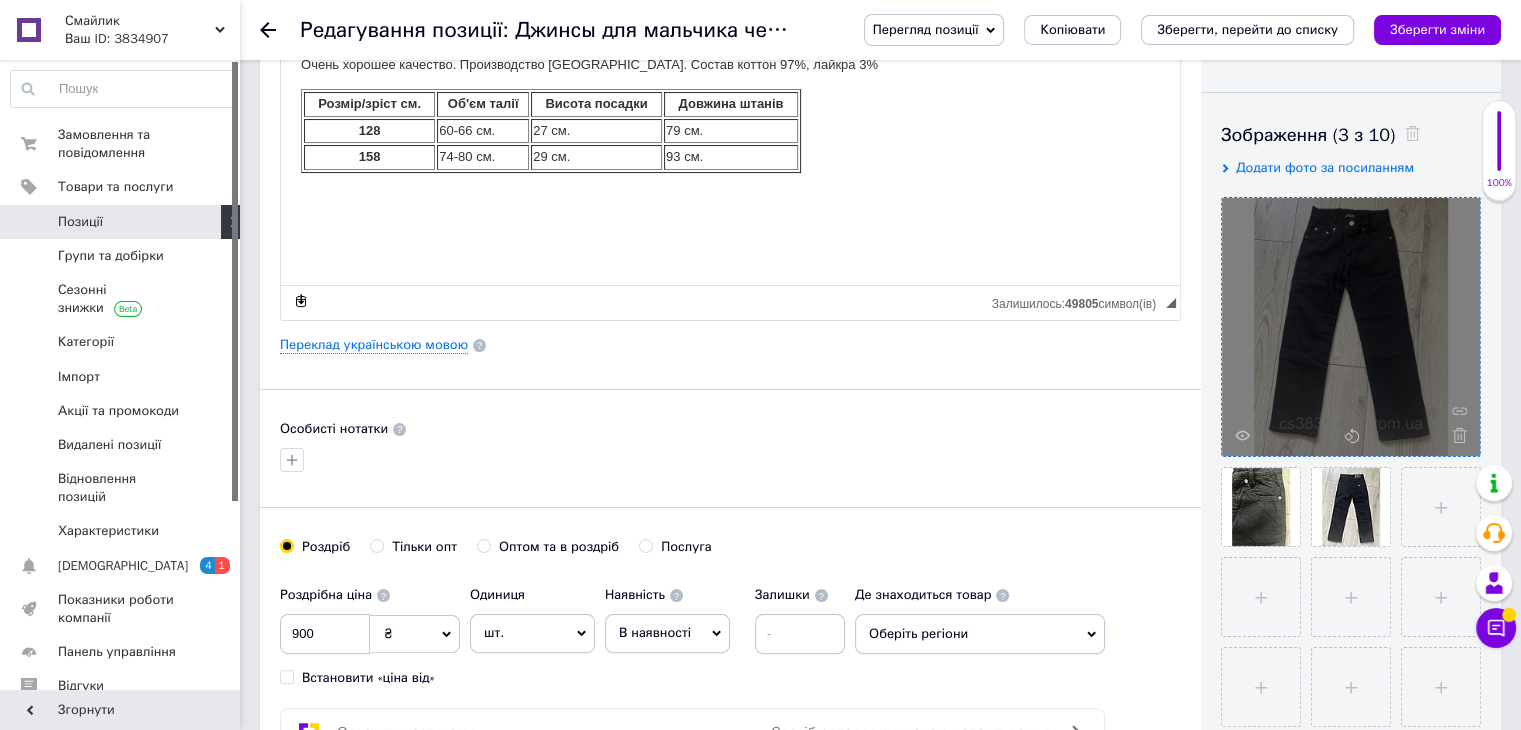 click at bounding box center (1351, 327) 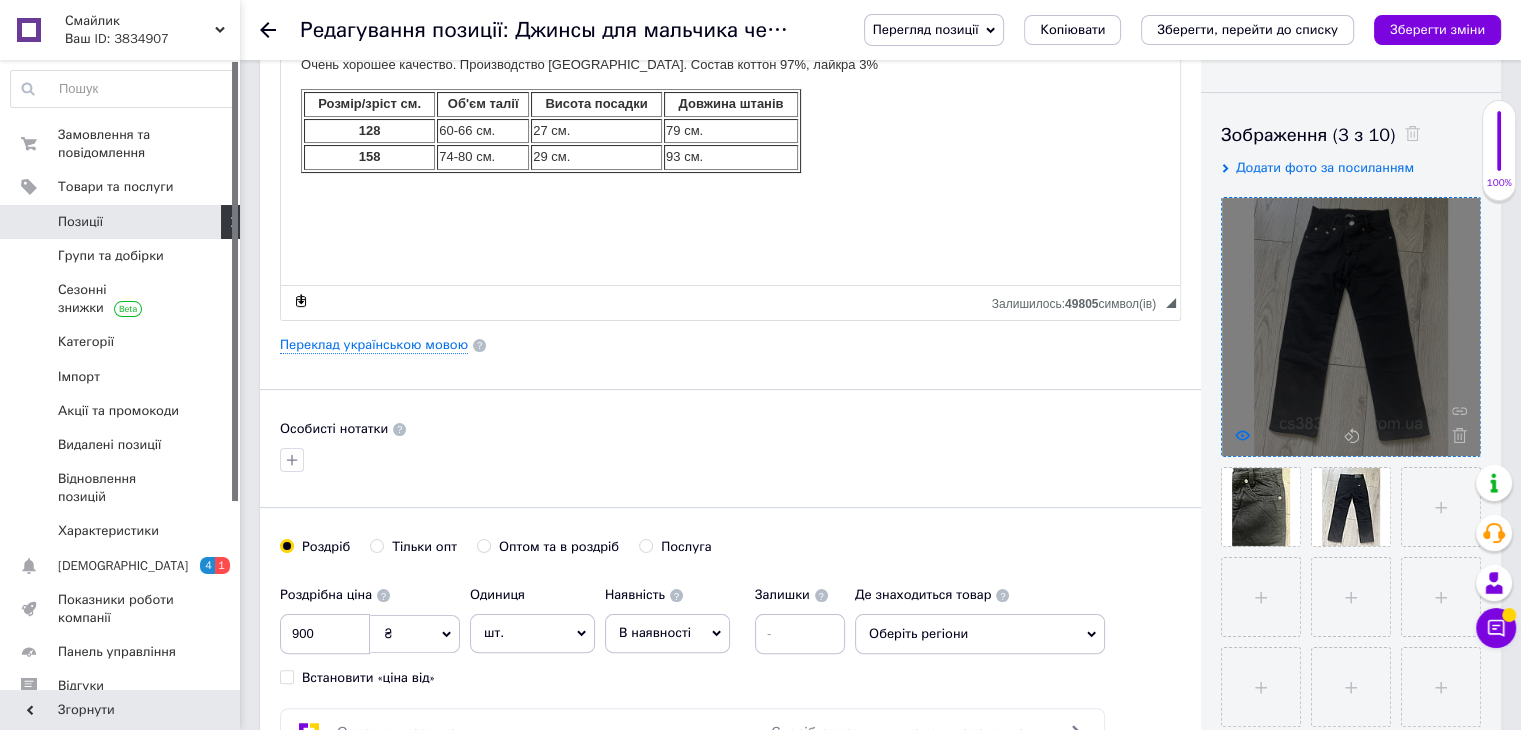 click 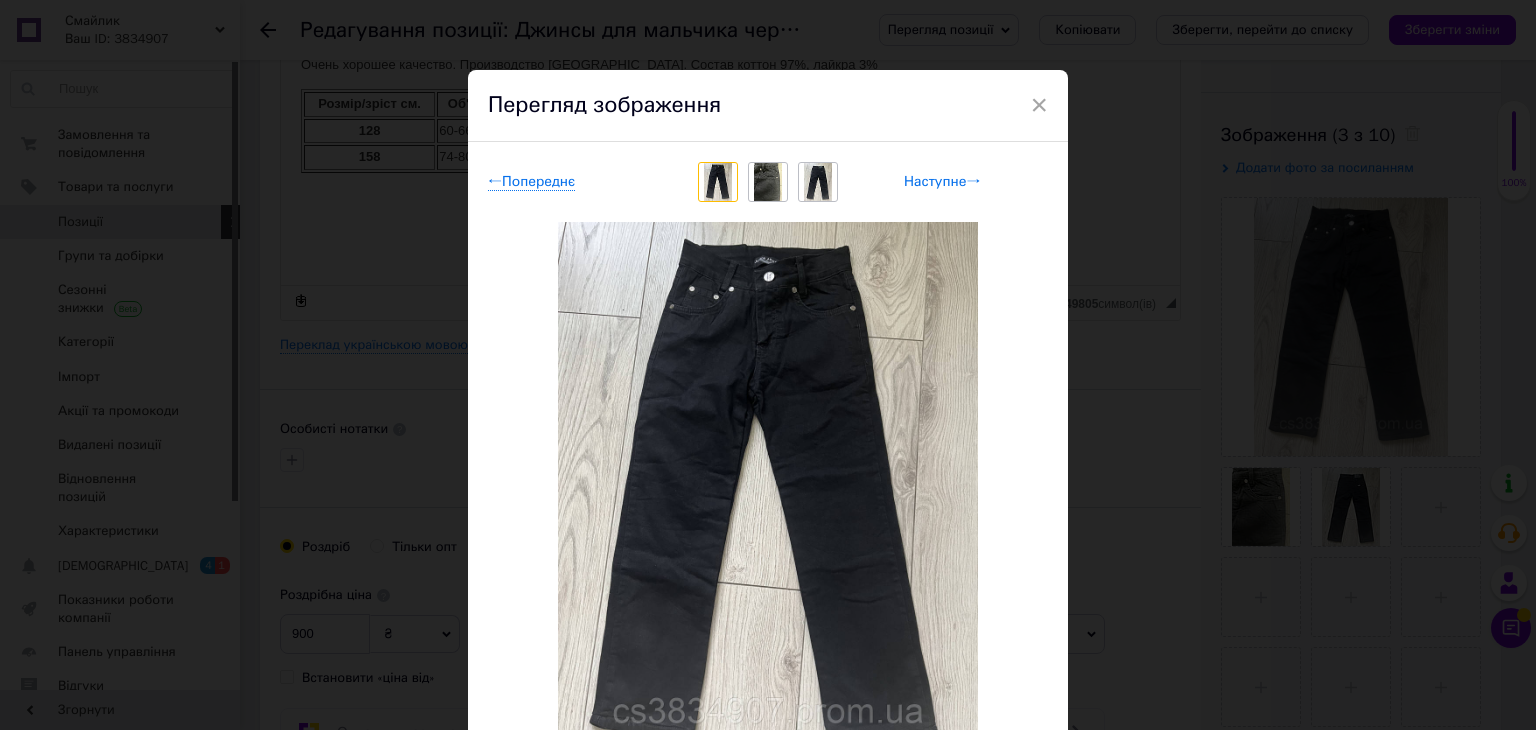 click on "Наступне →" at bounding box center [942, 182] 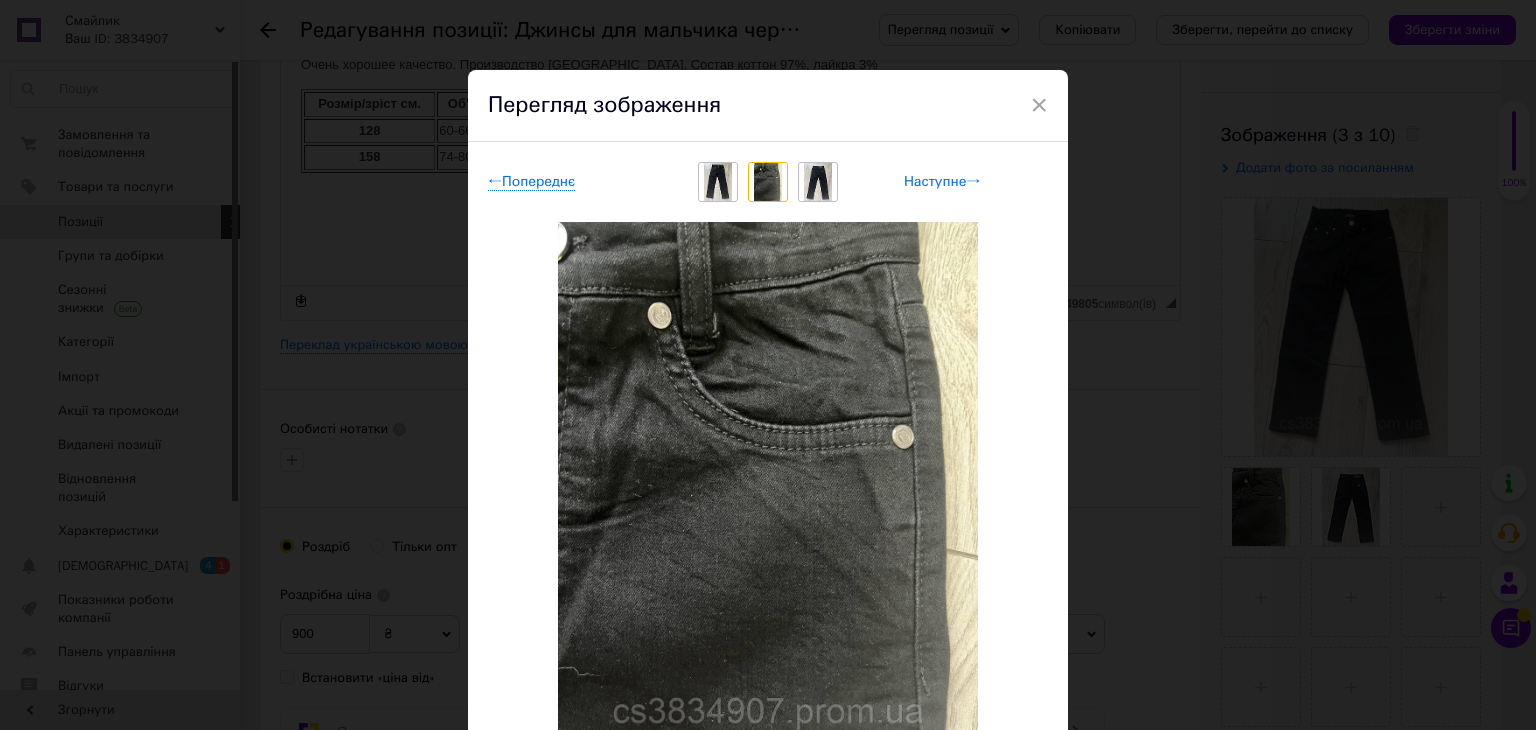 click on "Наступне →" at bounding box center [942, 182] 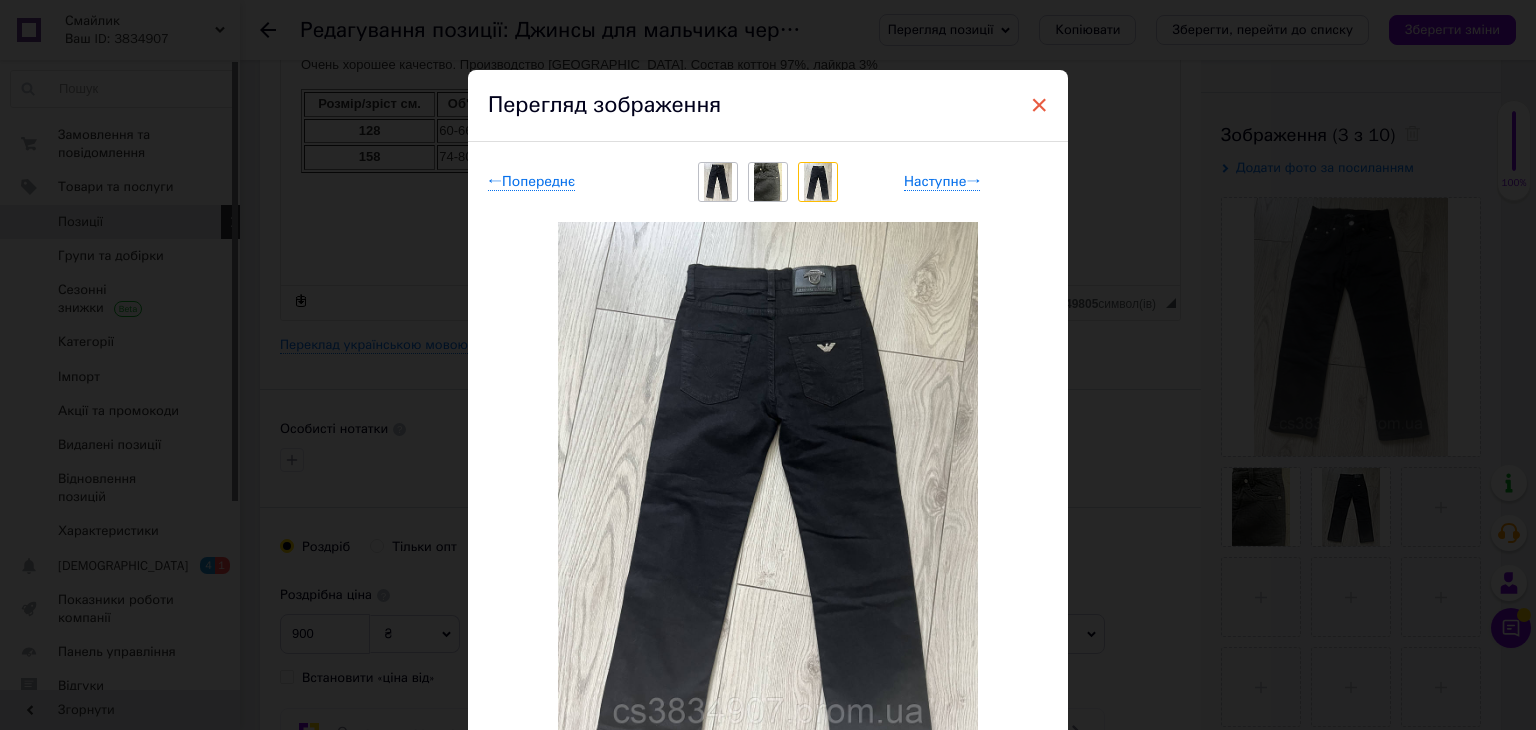click on "×" at bounding box center [1039, 105] 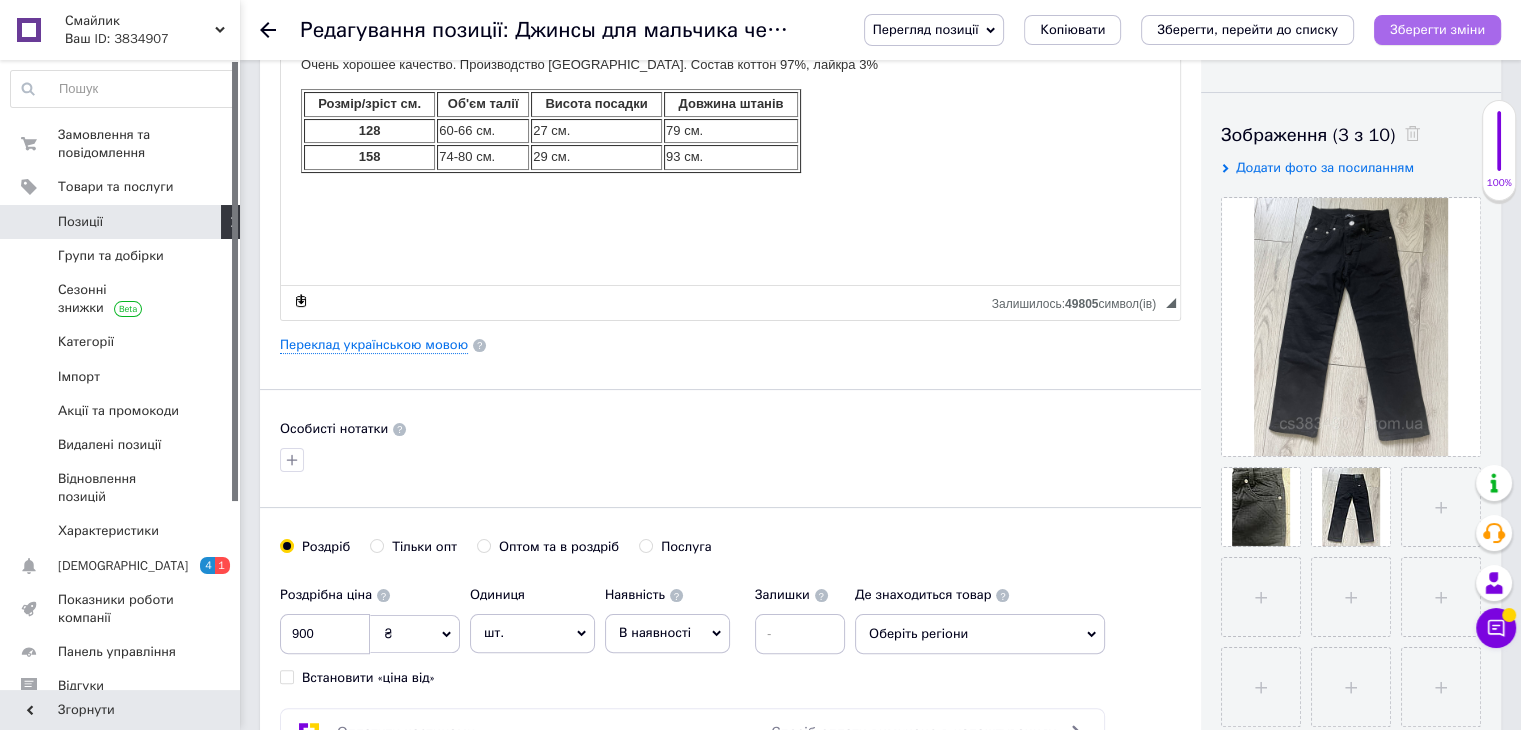 click on "Зберегти зміни" at bounding box center [1437, 29] 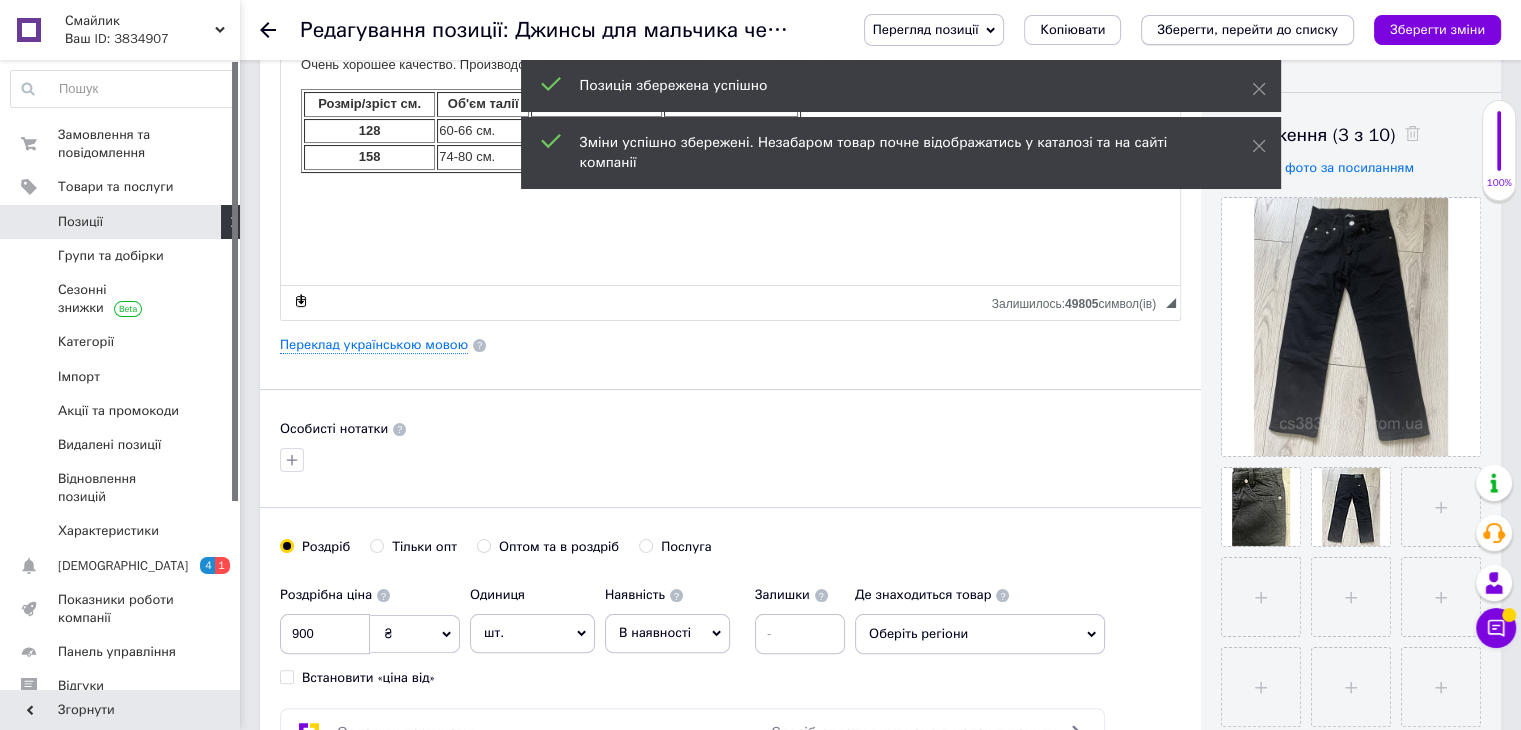 click on "Зберегти, перейти до списку" at bounding box center (1247, 29) 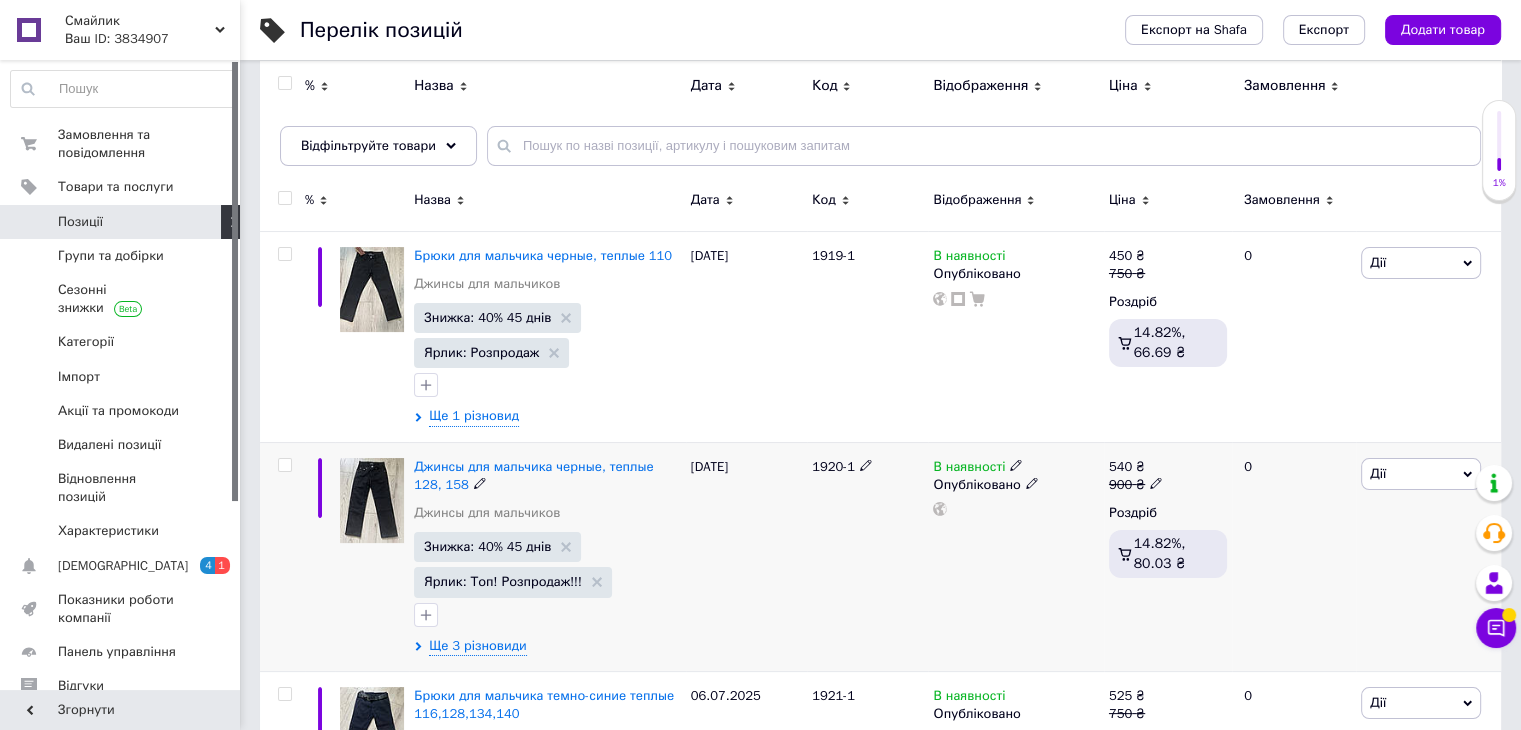 scroll, scrollTop: 100, scrollLeft: 0, axis: vertical 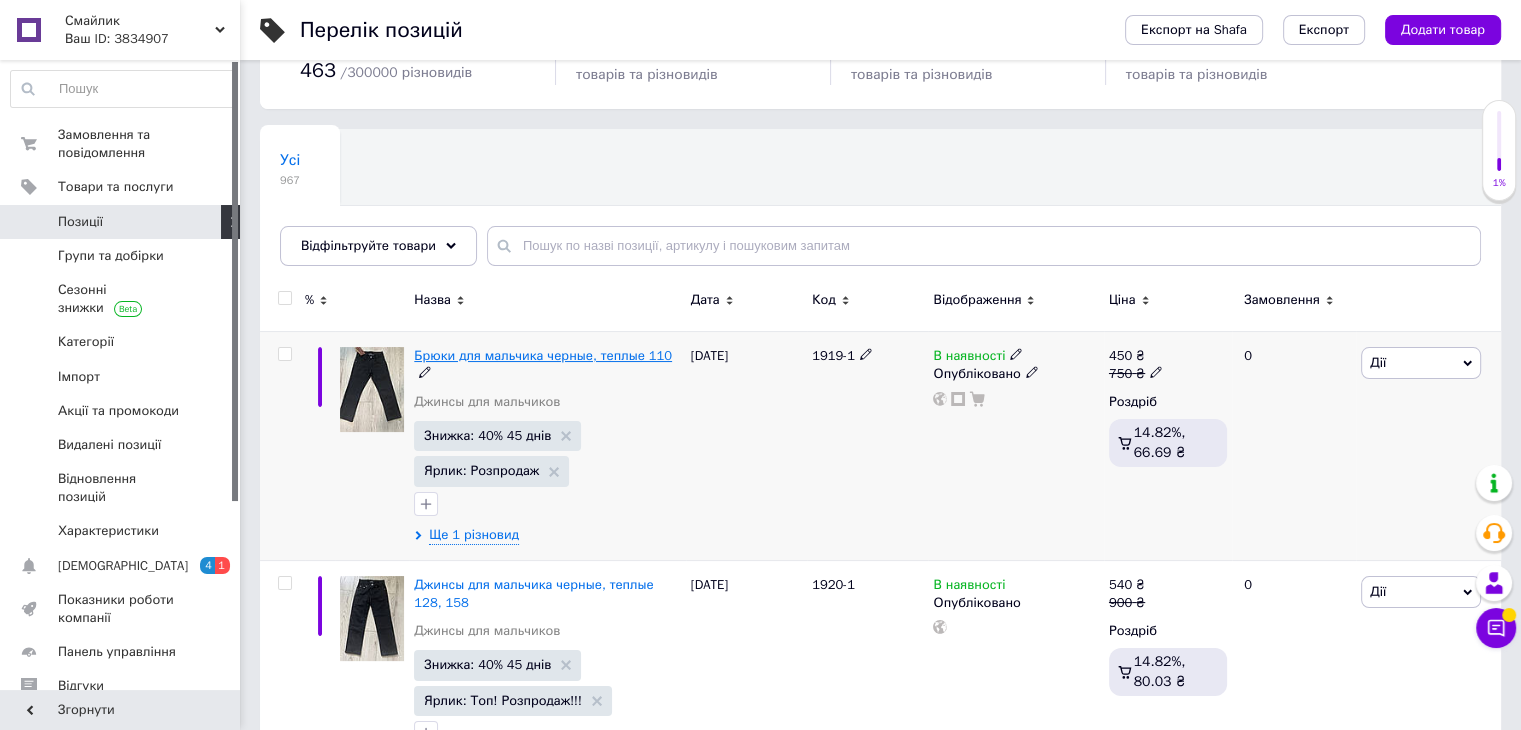 click on "Брюки для мальчика черные, теплые 110" at bounding box center [543, 355] 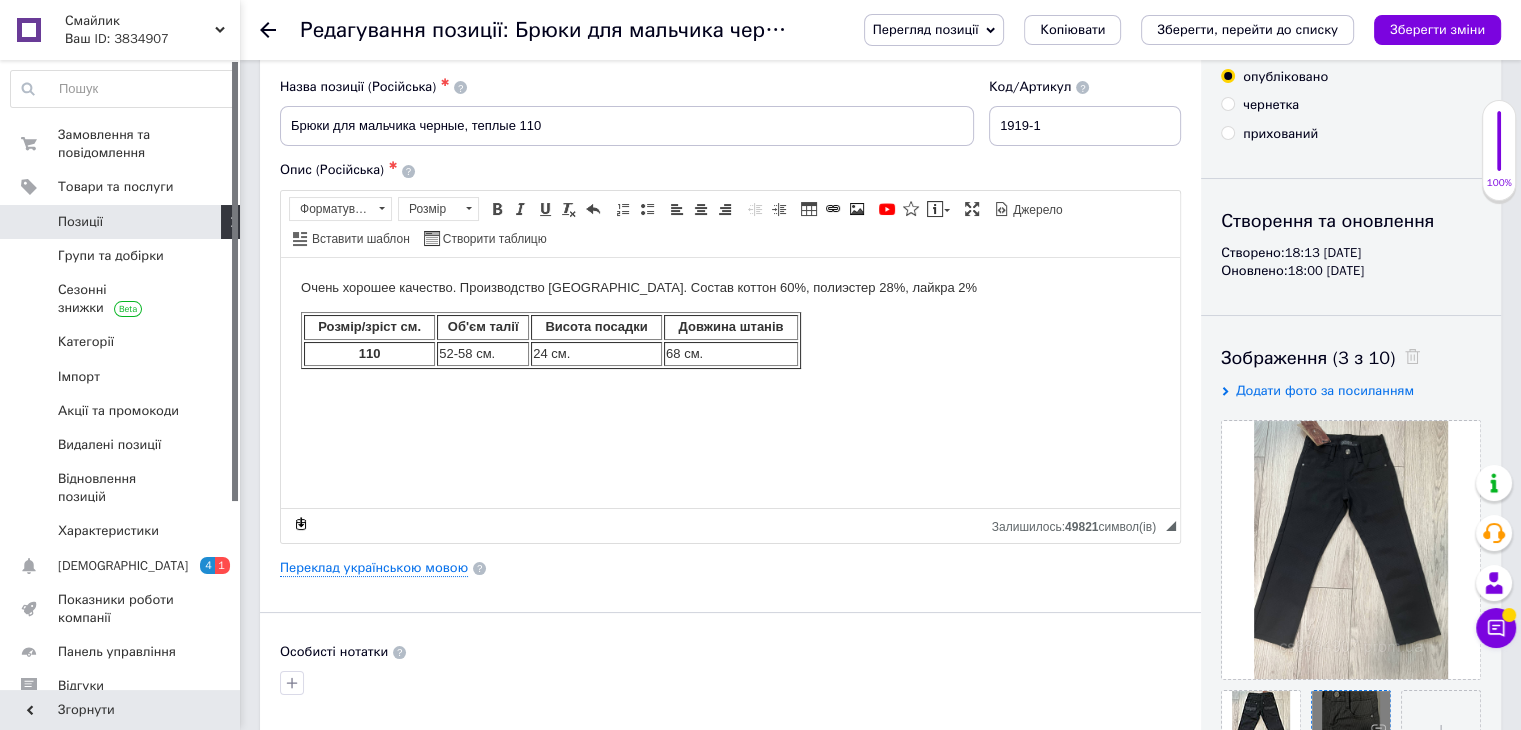 scroll, scrollTop: 200, scrollLeft: 0, axis: vertical 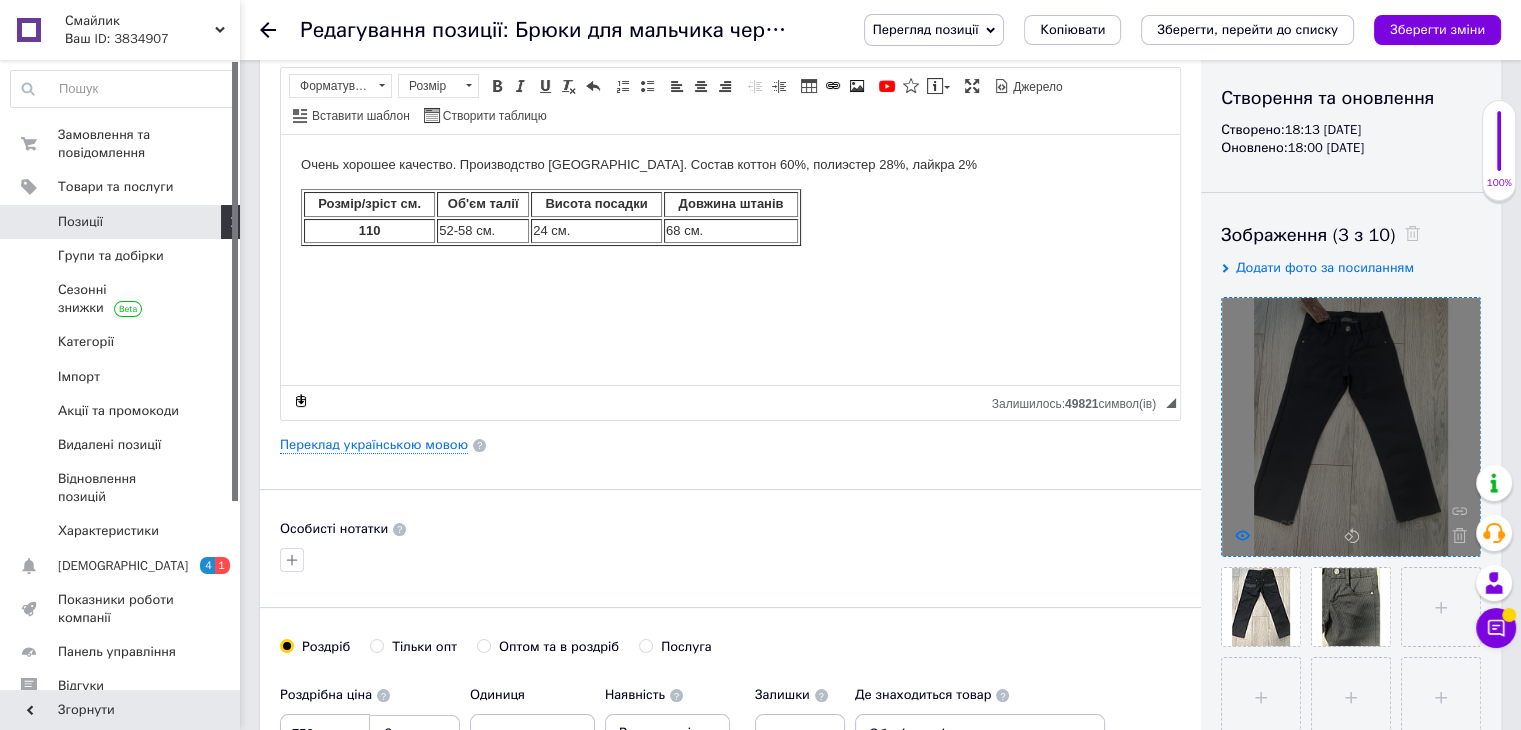 click 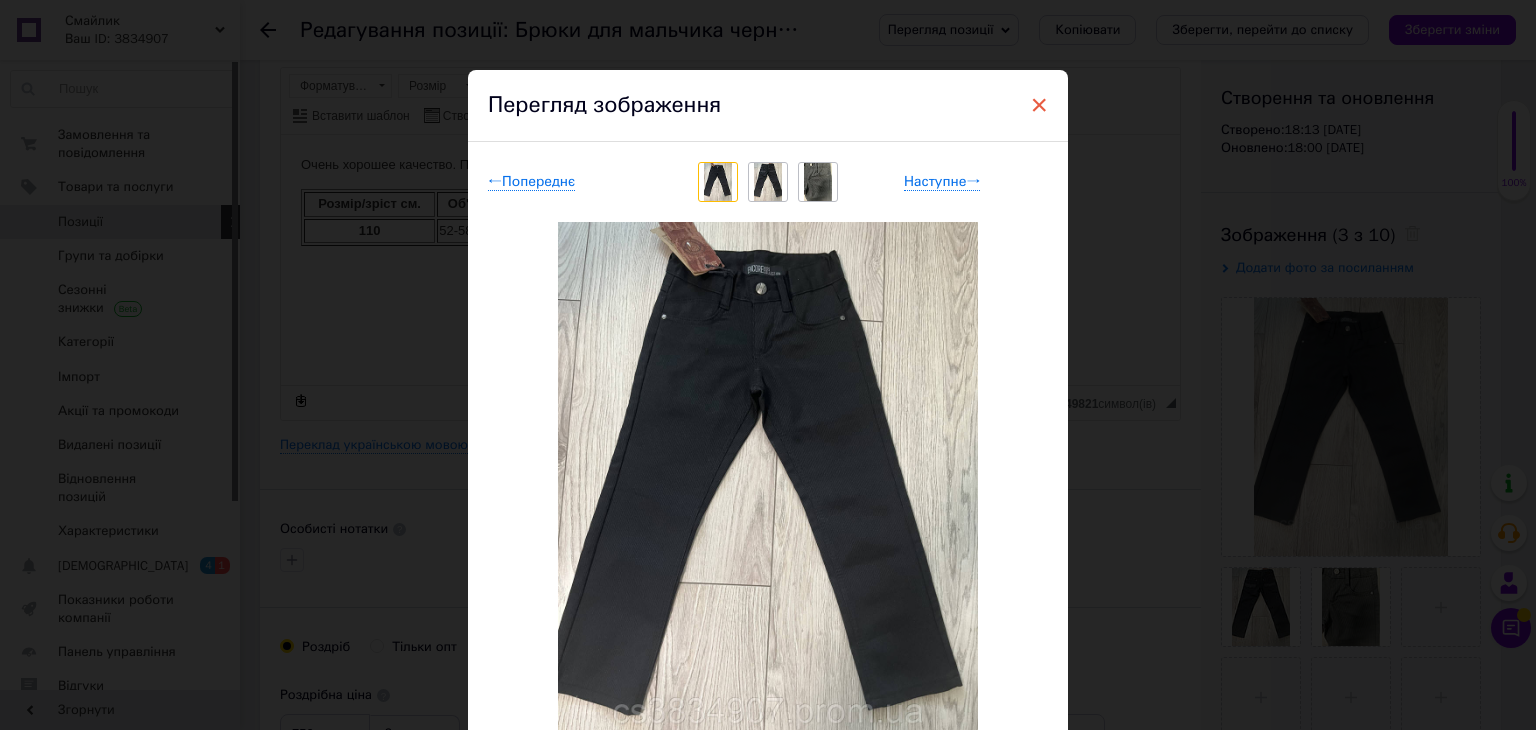 click on "×" at bounding box center [1039, 105] 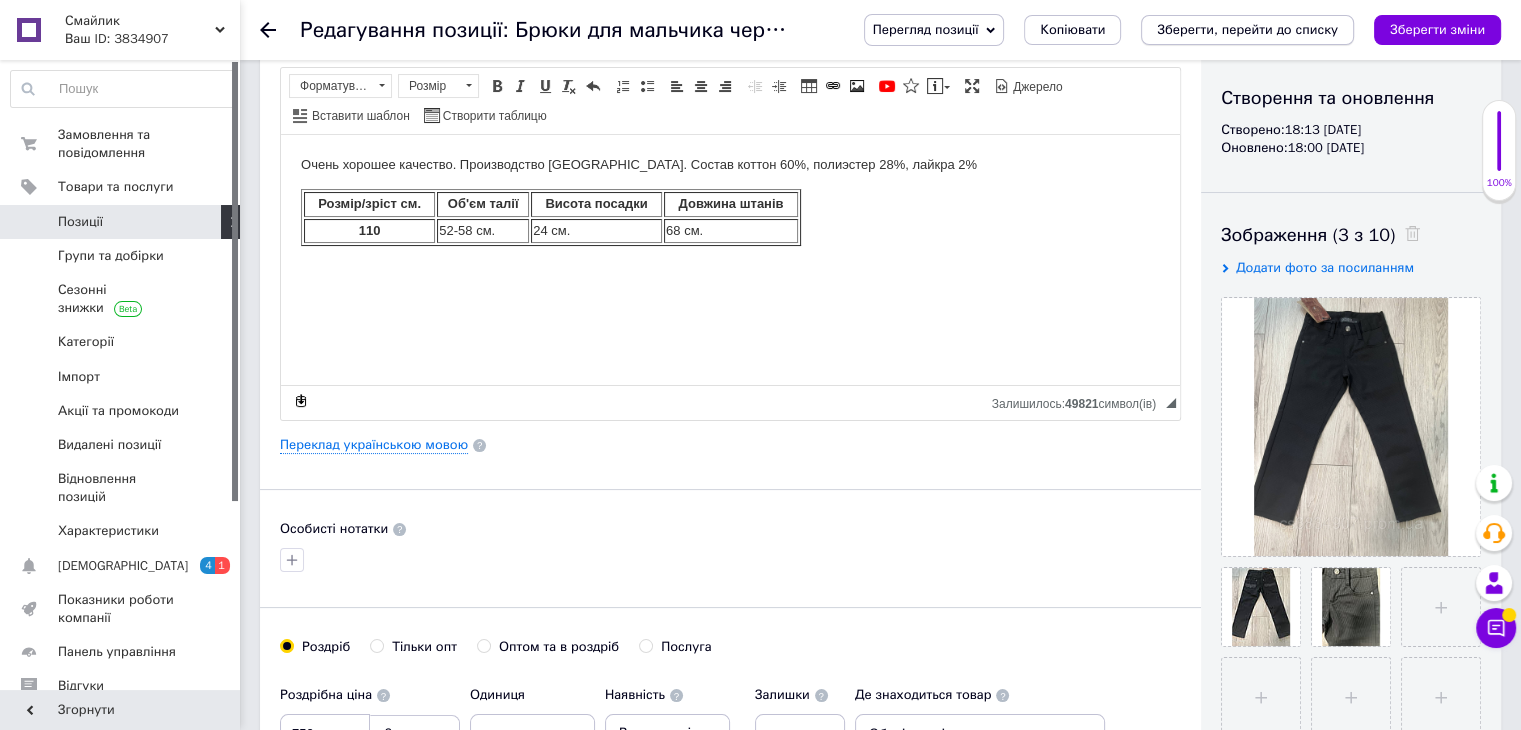 click on "Зберегти, перейти до списку" at bounding box center (1247, 29) 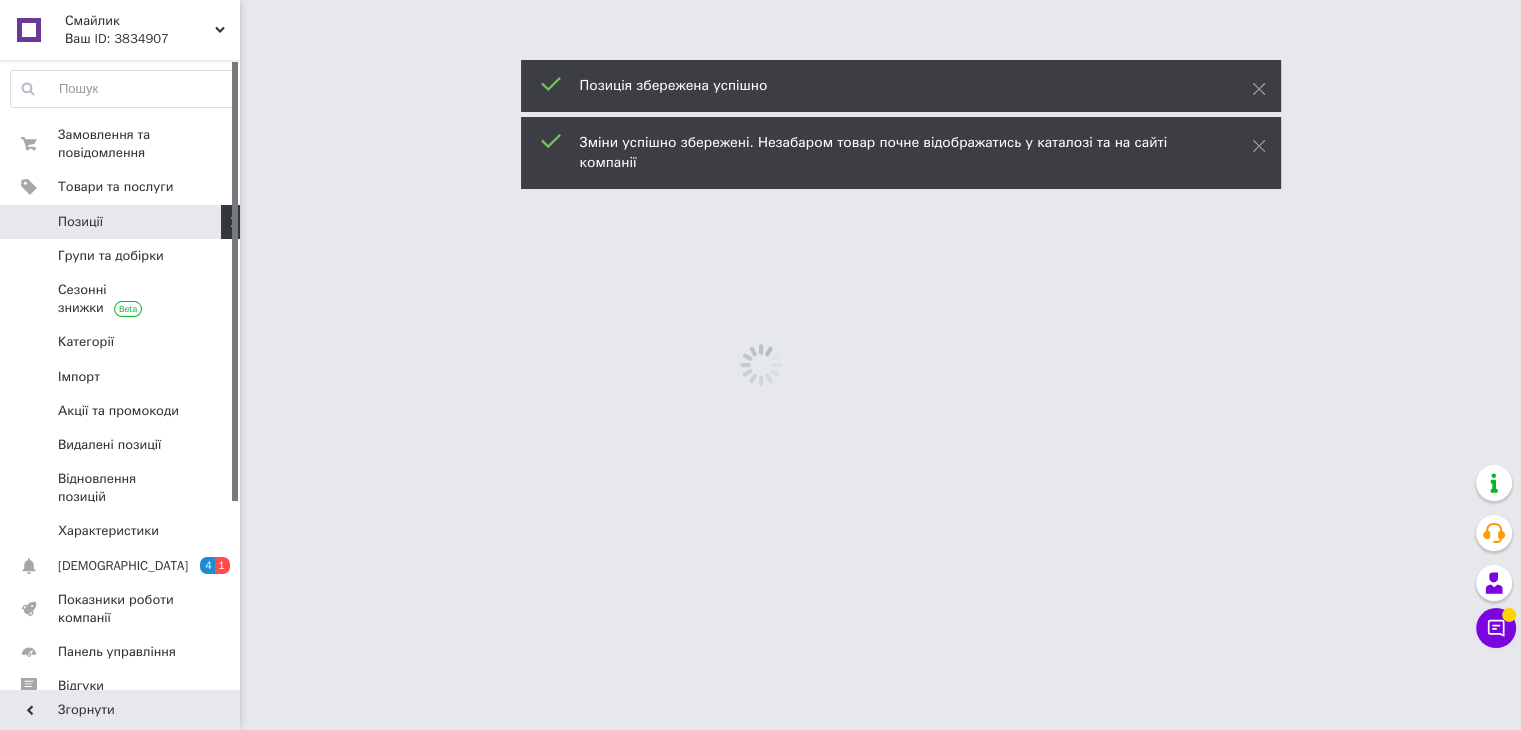 scroll, scrollTop: 0, scrollLeft: 0, axis: both 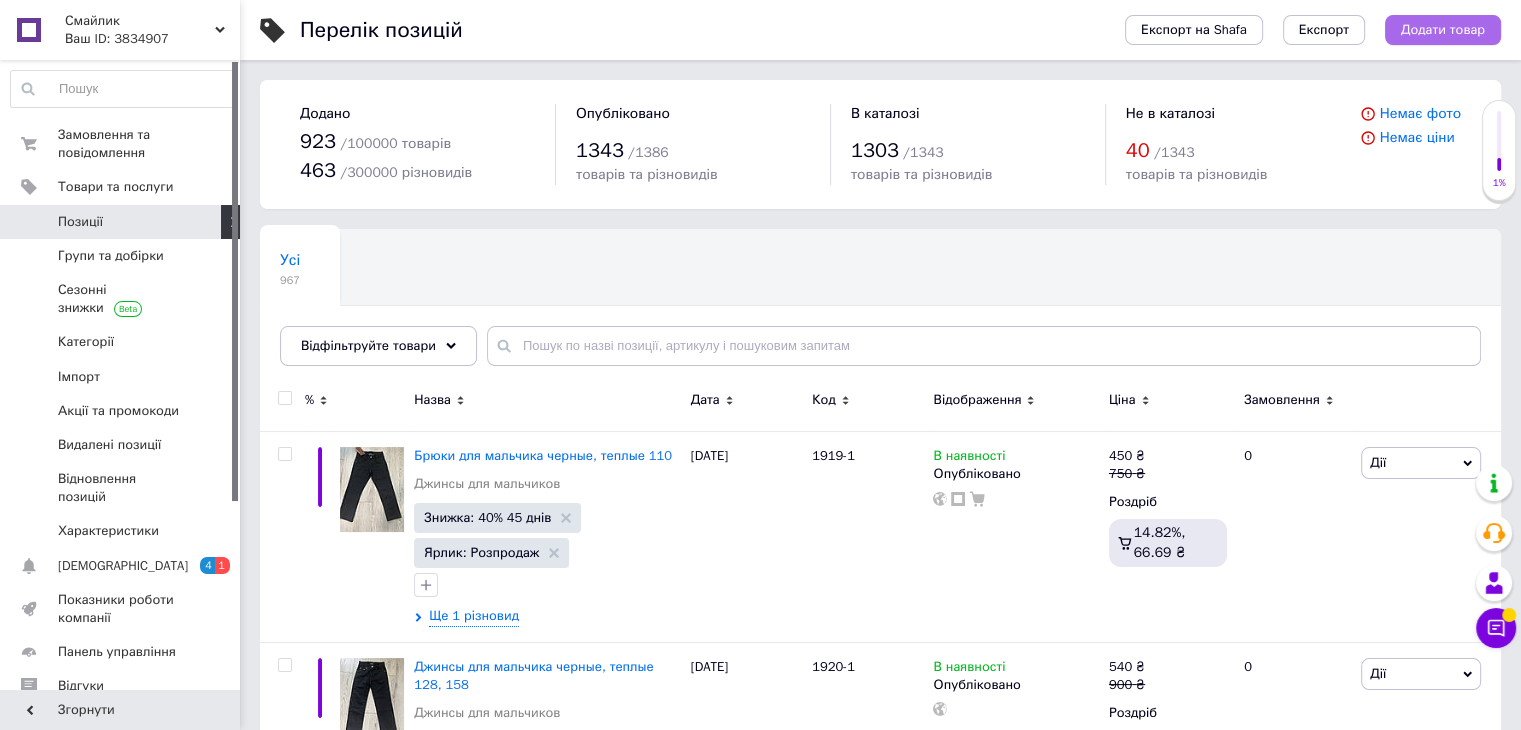 click on "Додати товар" at bounding box center (1443, 30) 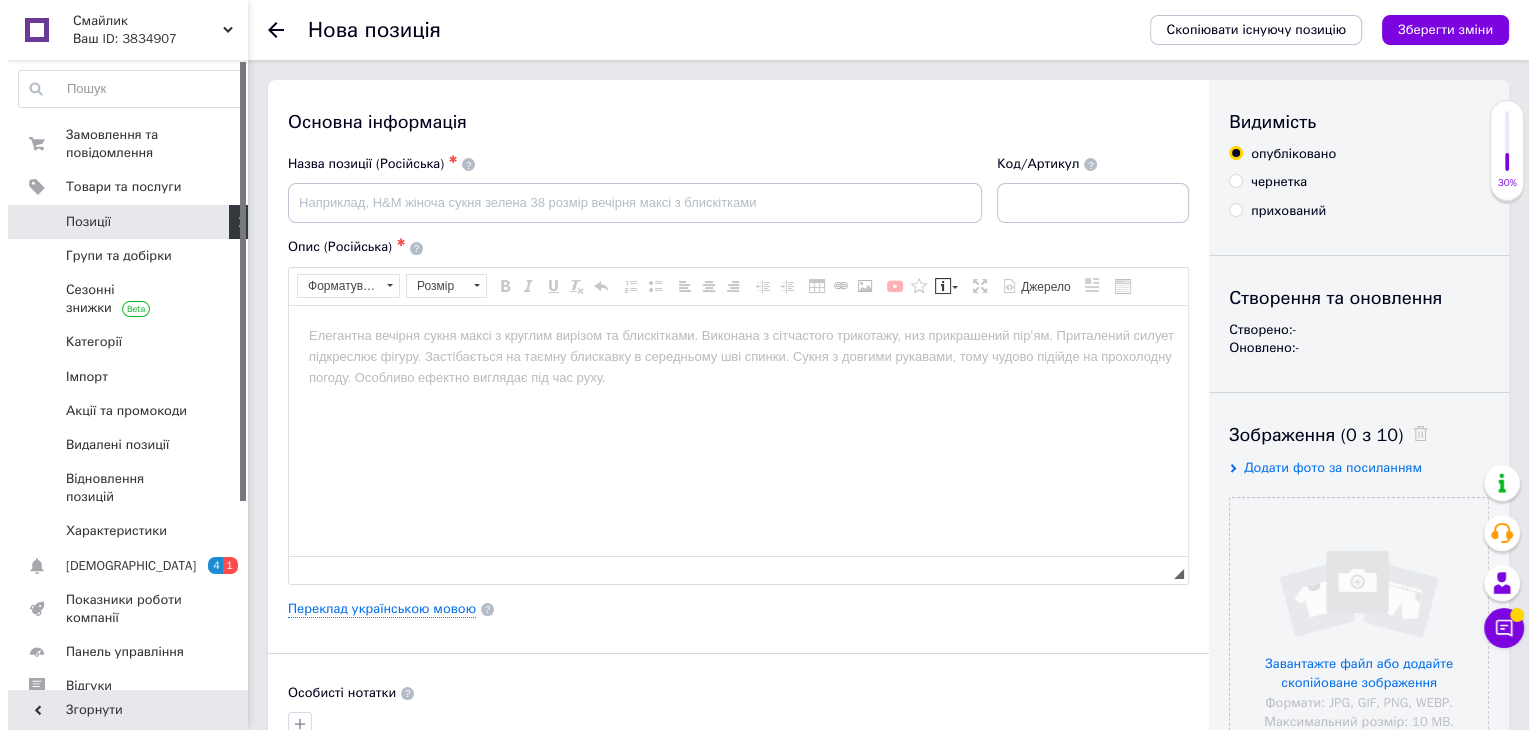 scroll, scrollTop: 0, scrollLeft: 0, axis: both 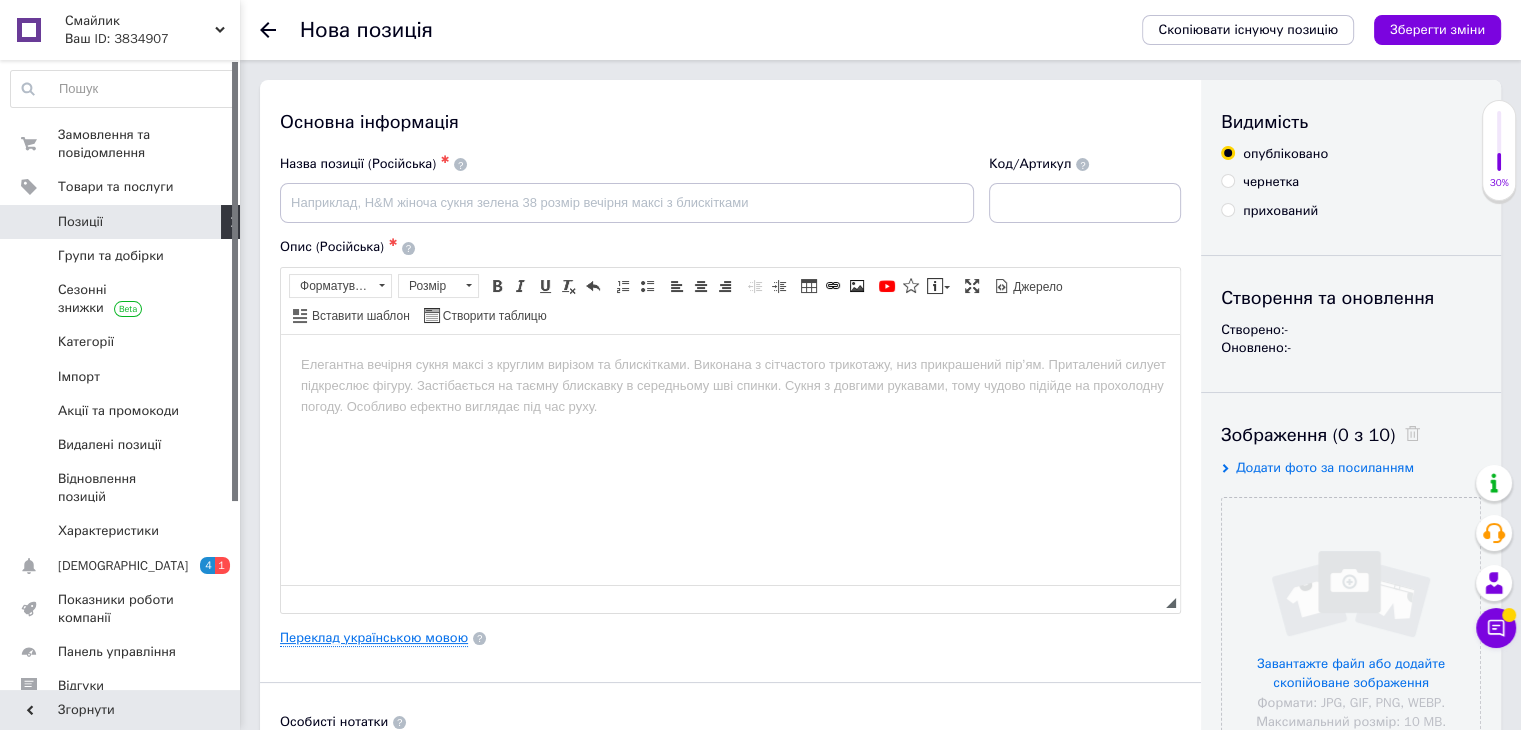 click on "Переклад українською мовою" at bounding box center (374, 638) 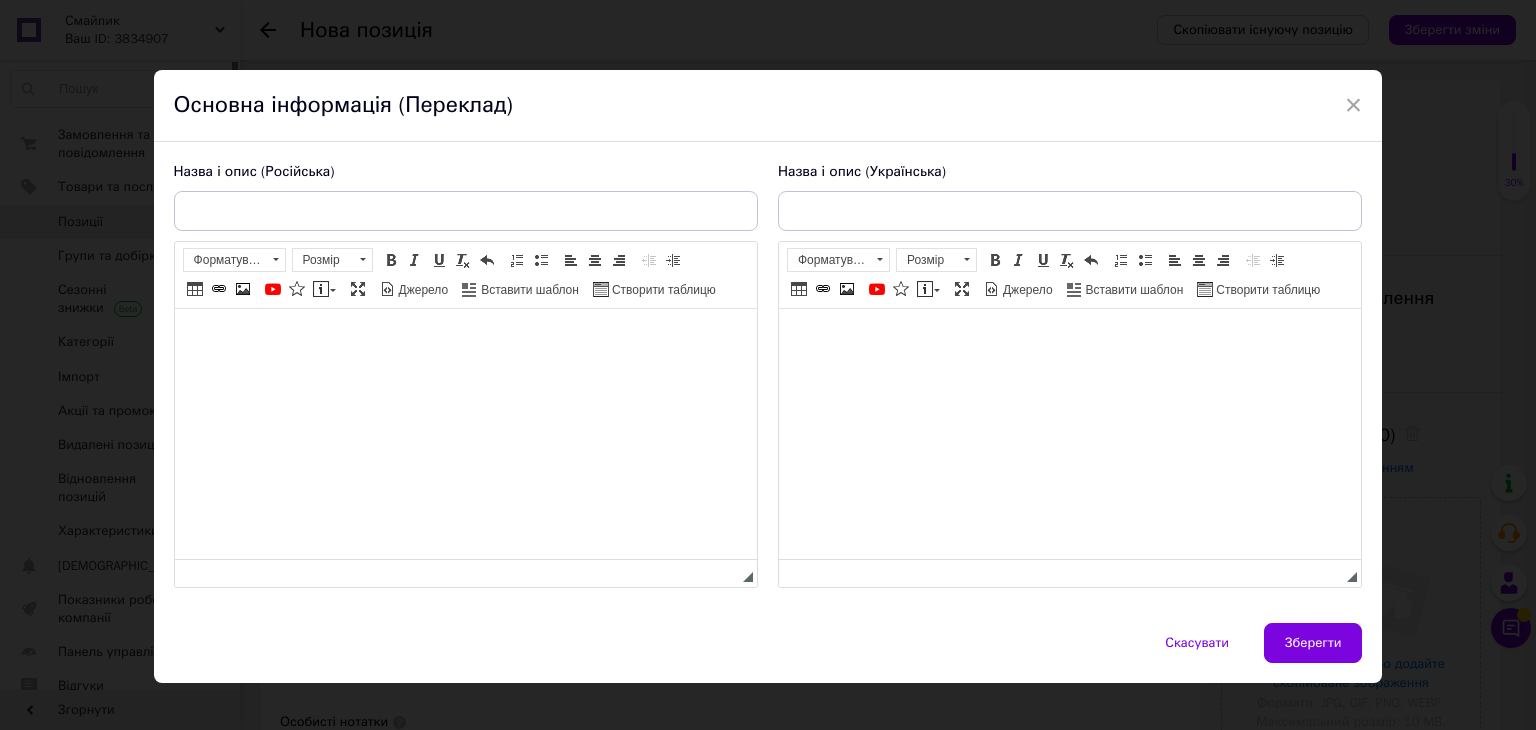 scroll, scrollTop: 0, scrollLeft: 0, axis: both 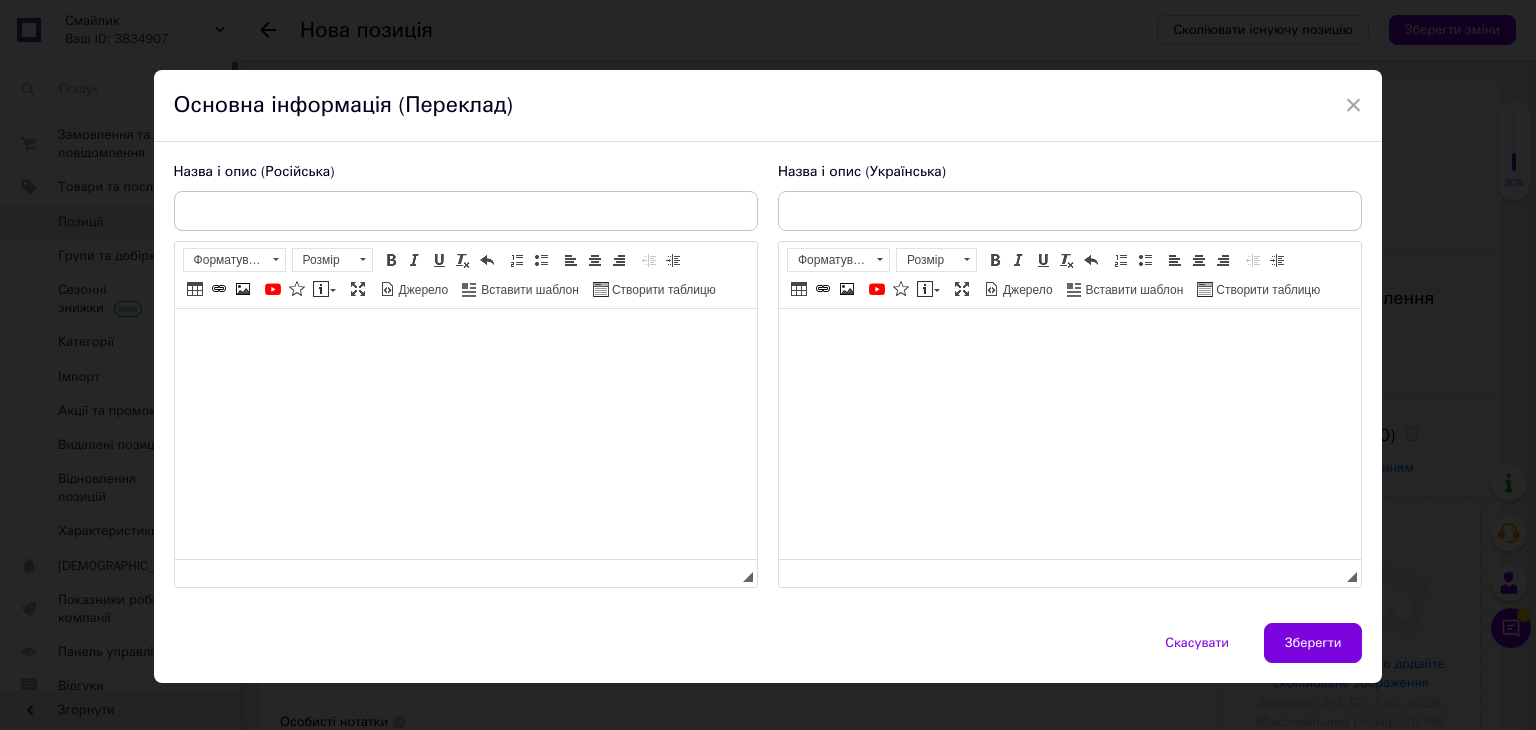 click at bounding box center (1069, 339) 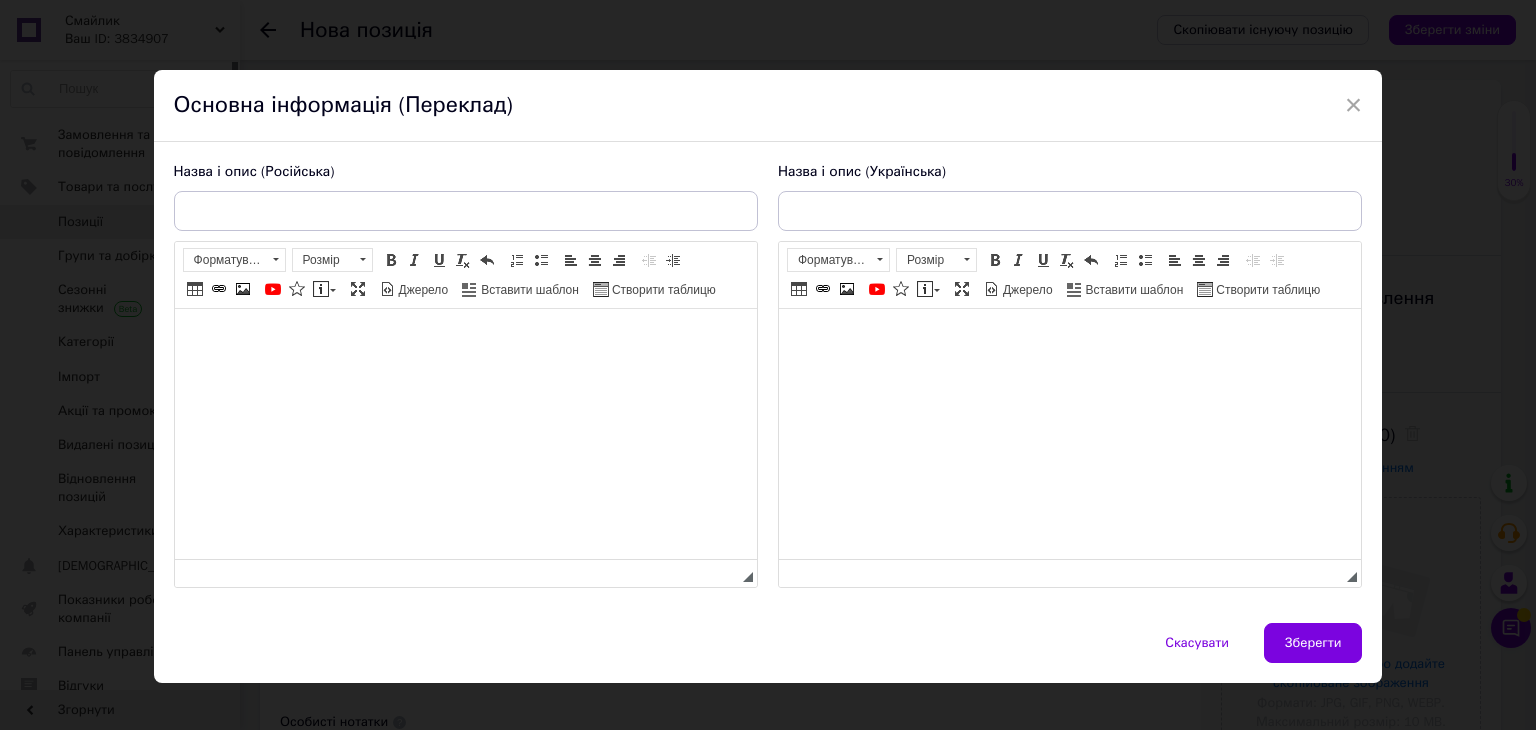 click at bounding box center [1069, 339] 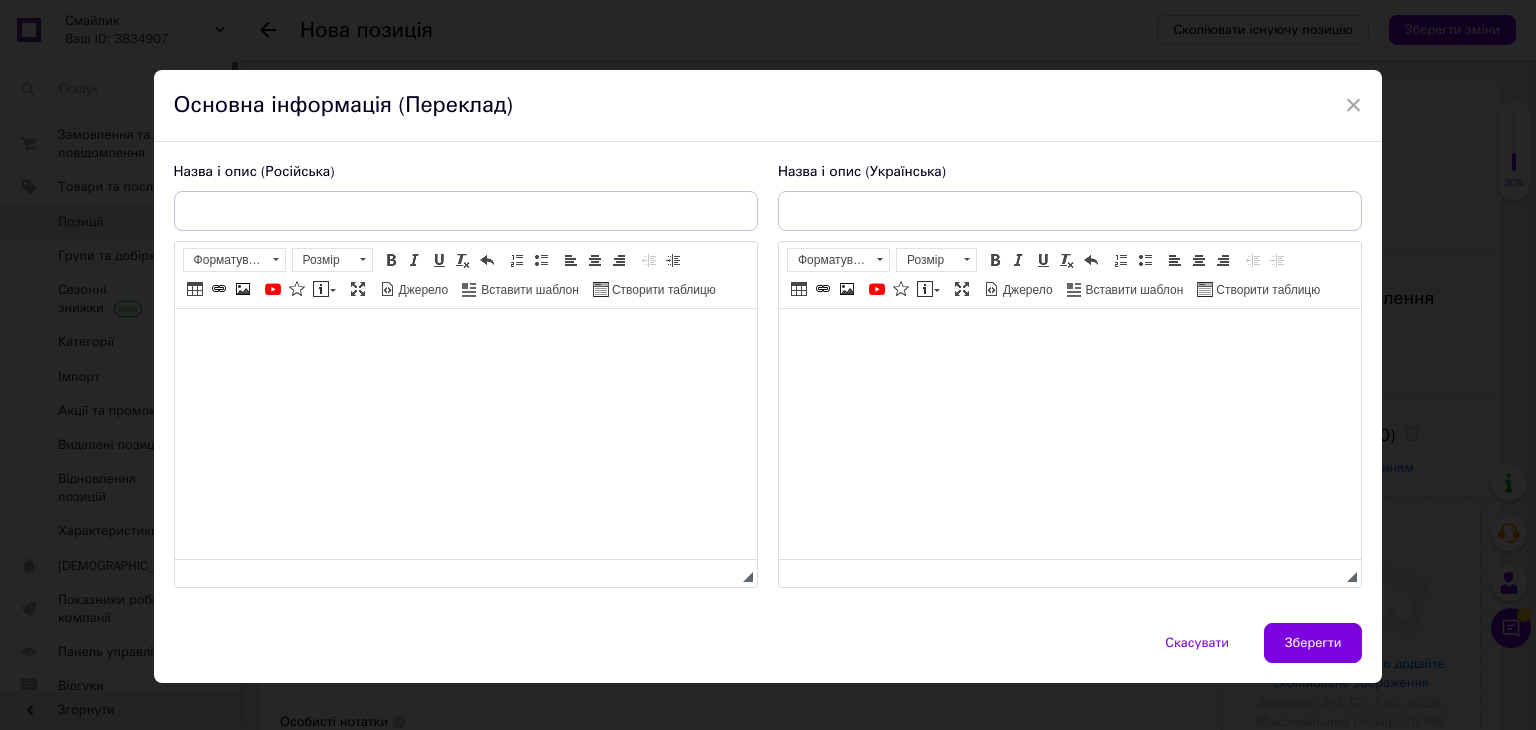 click at bounding box center (1069, 339) 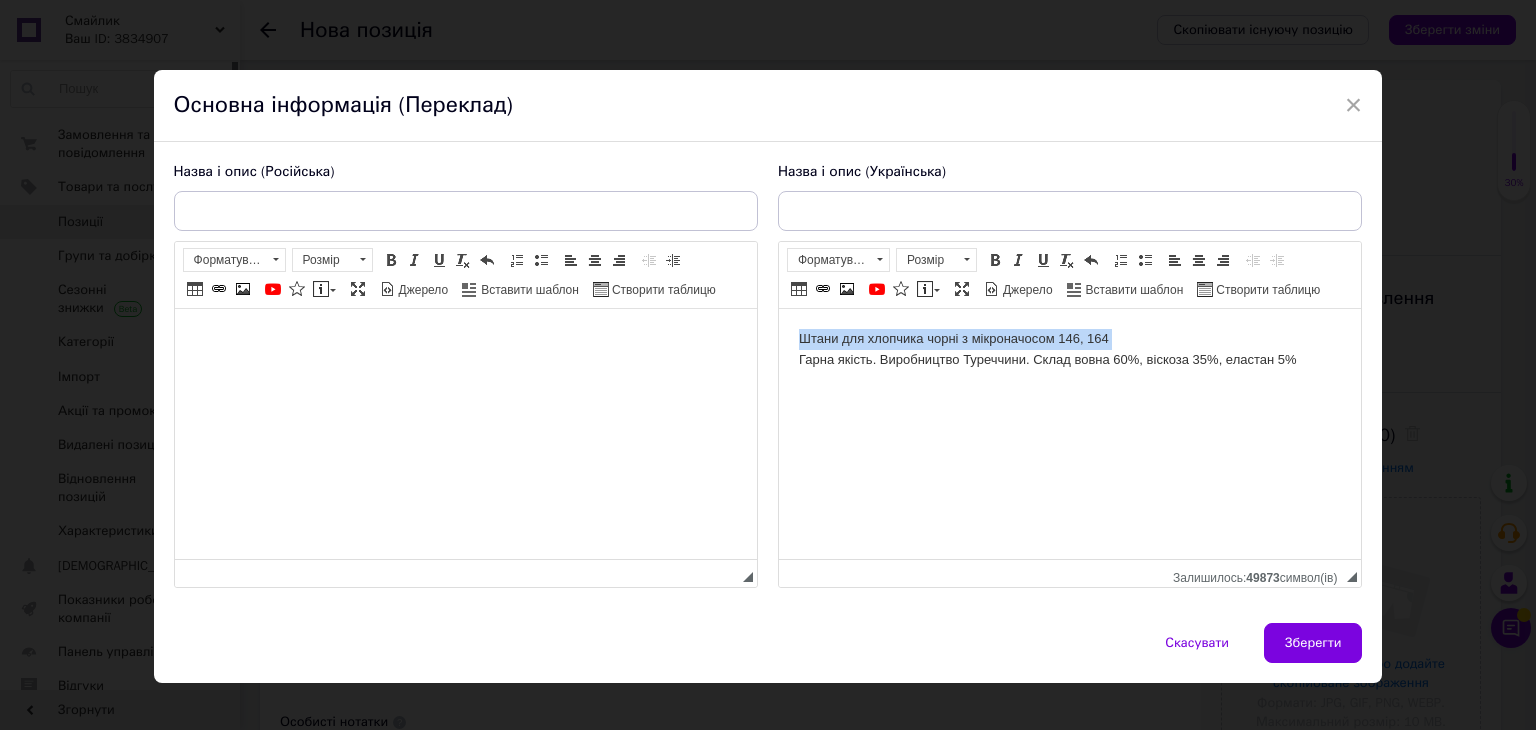 drag, startPoint x: 798, startPoint y: 356, endPoint x: 798, endPoint y: 340, distance: 16 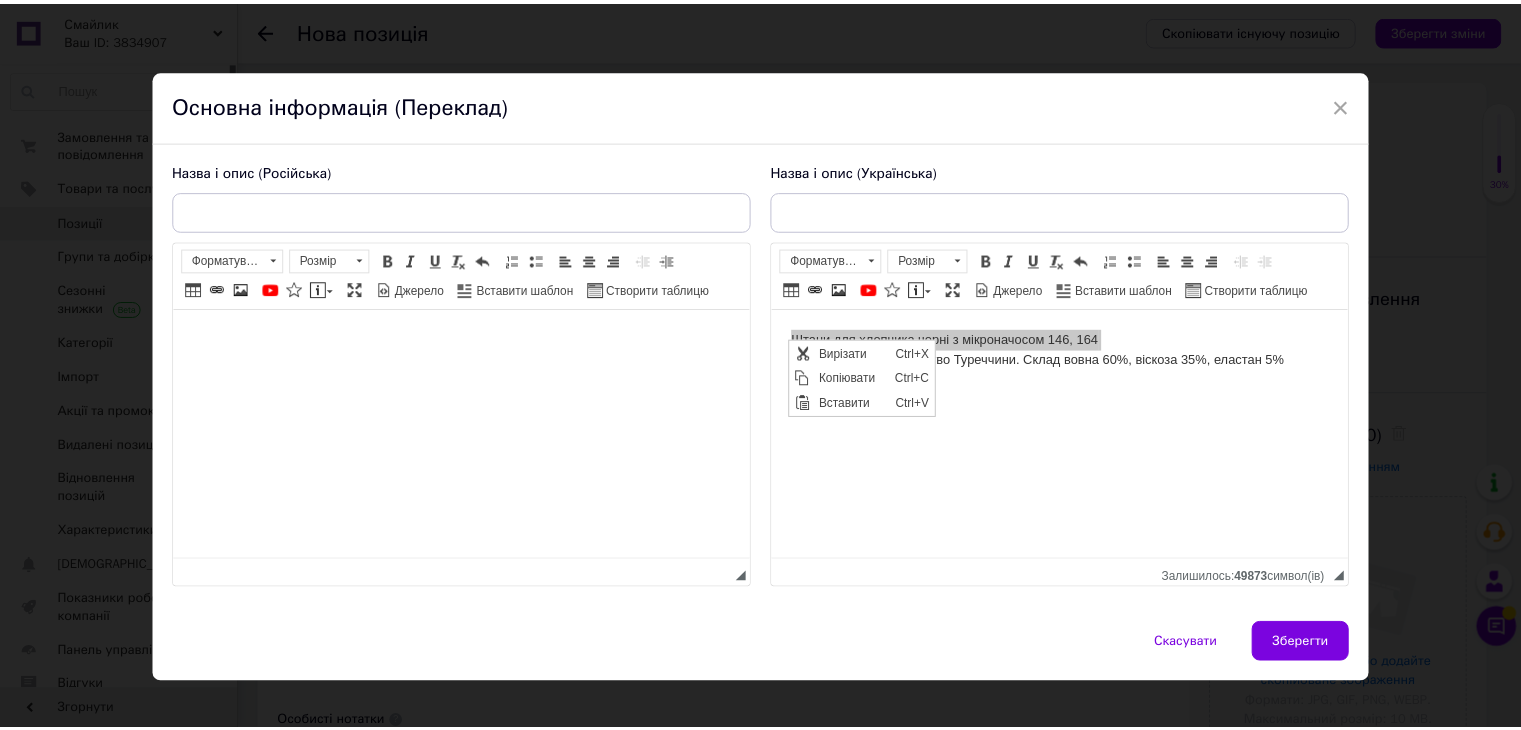 scroll, scrollTop: 0, scrollLeft: 0, axis: both 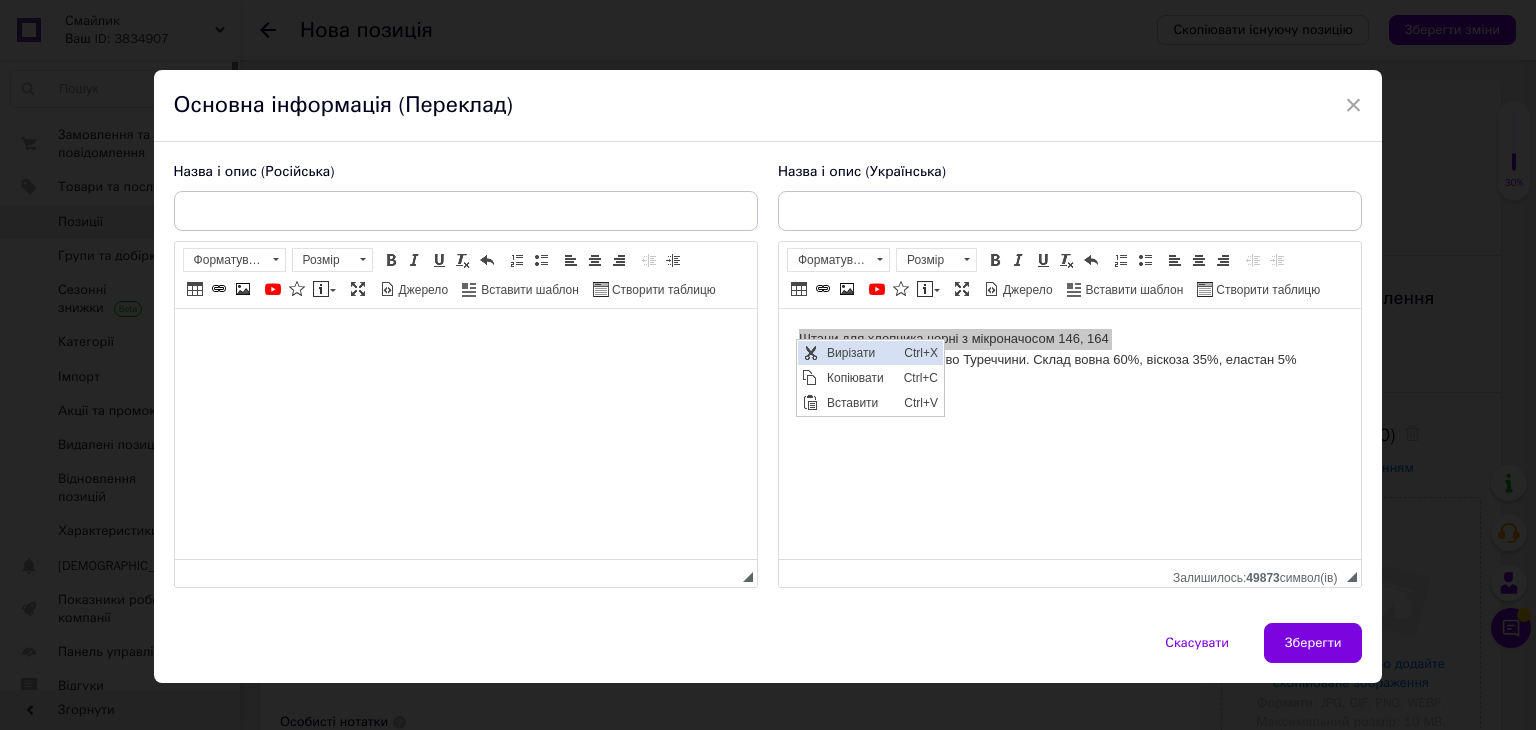 click on "Вирізати" at bounding box center (859, 352) 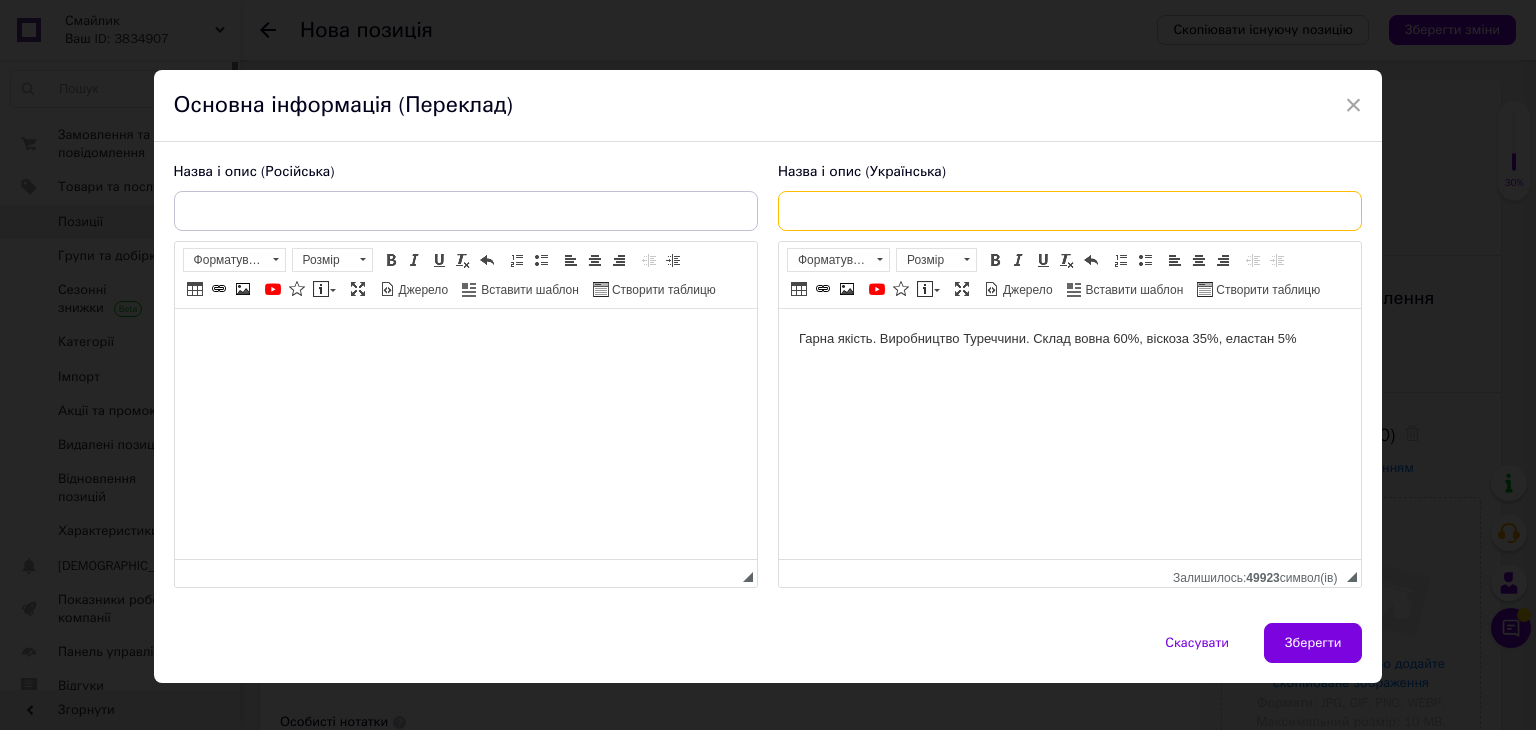 click at bounding box center [1070, 211] 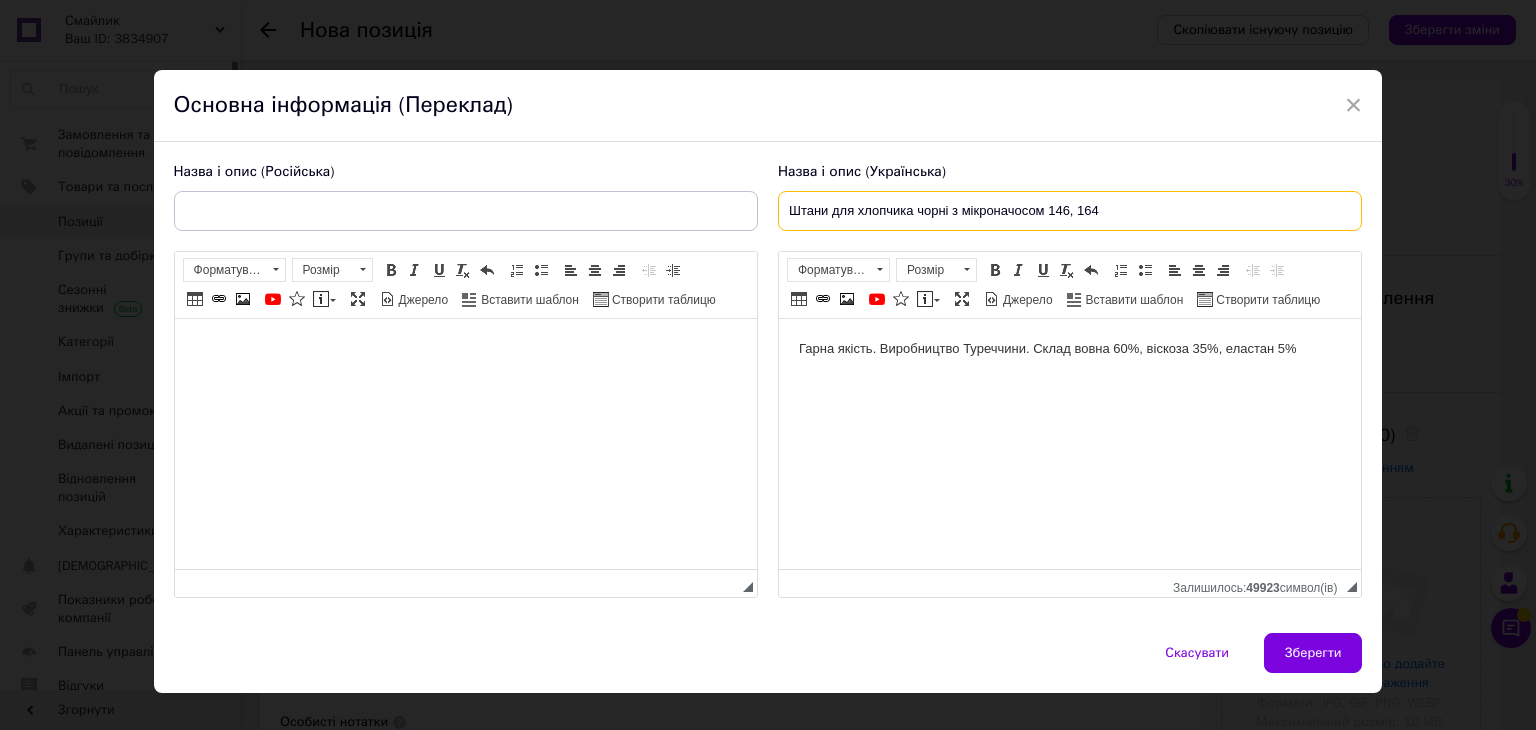 type on "Штани для хлопчика чорні з мікроначосом 146, 164" 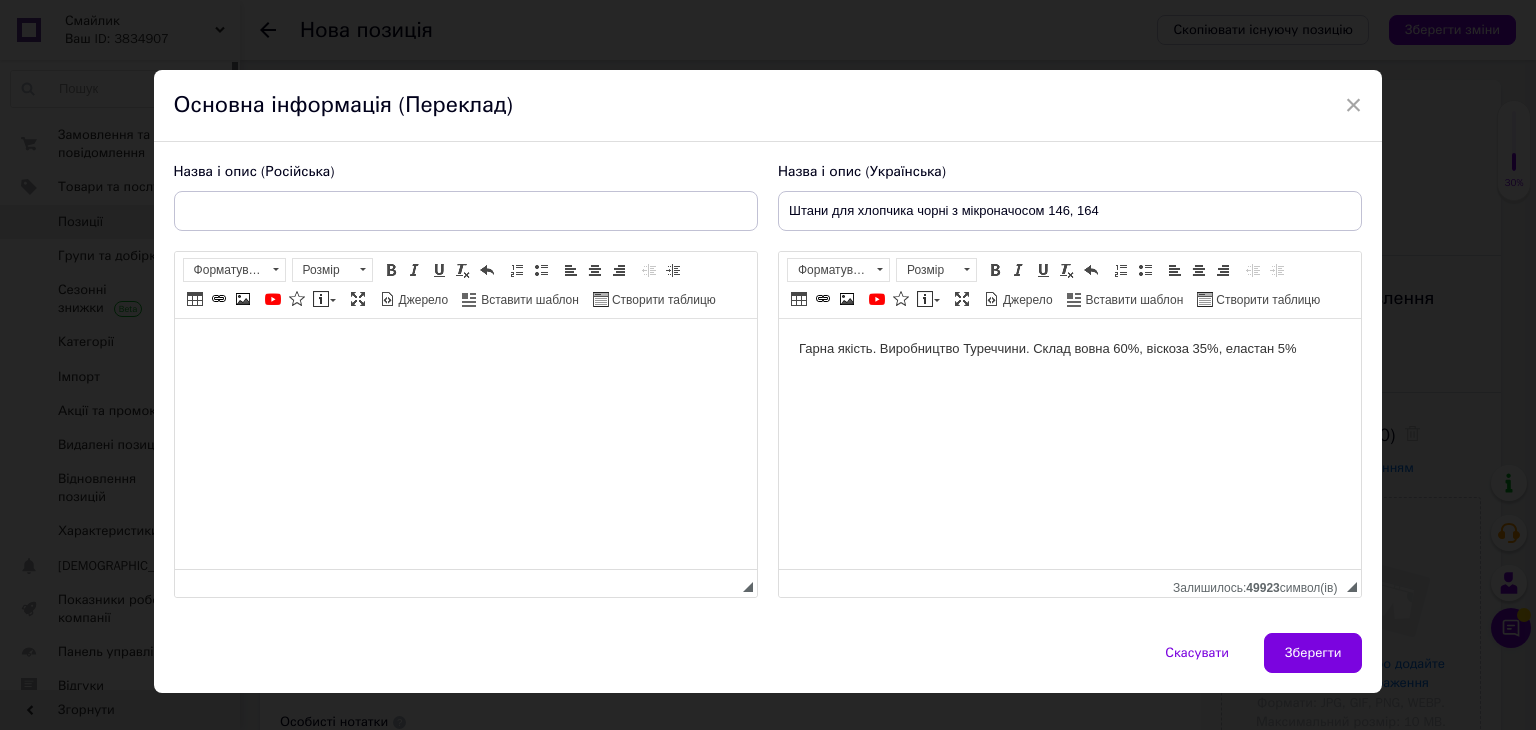 click at bounding box center (465, 349) 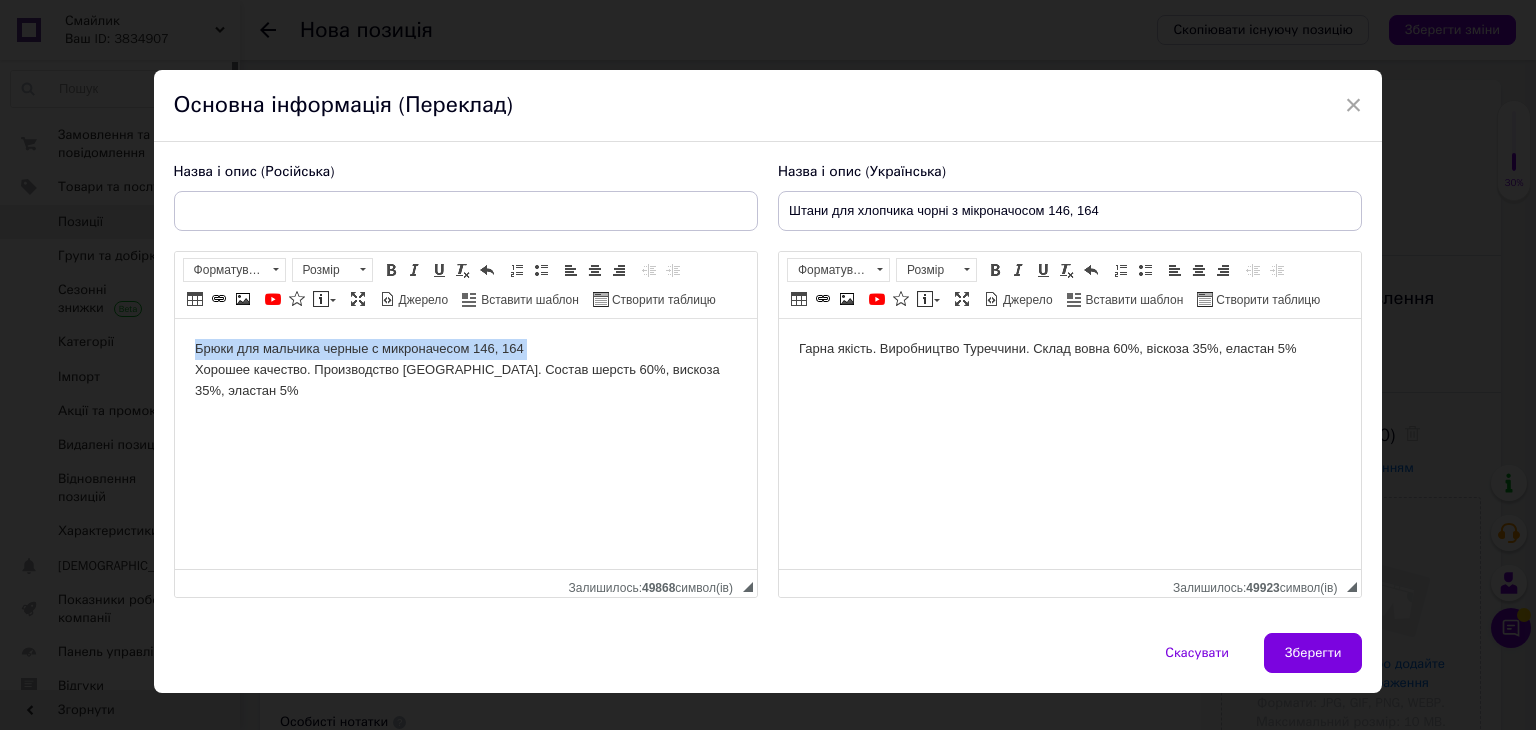 drag, startPoint x: 192, startPoint y: 369, endPoint x: 197, endPoint y: 356, distance: 13.928389 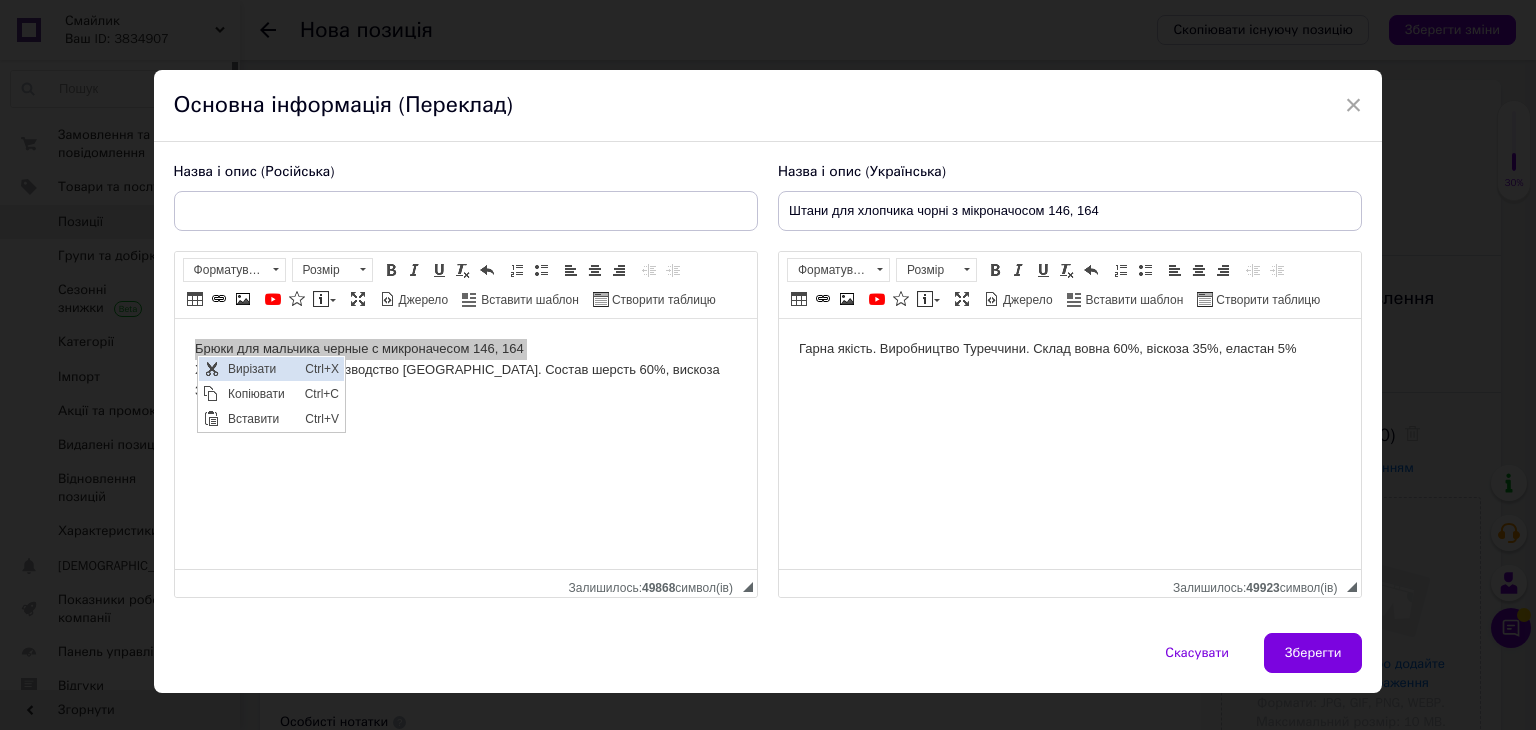 click on "Вирізати" at bounding box center (260, 368) 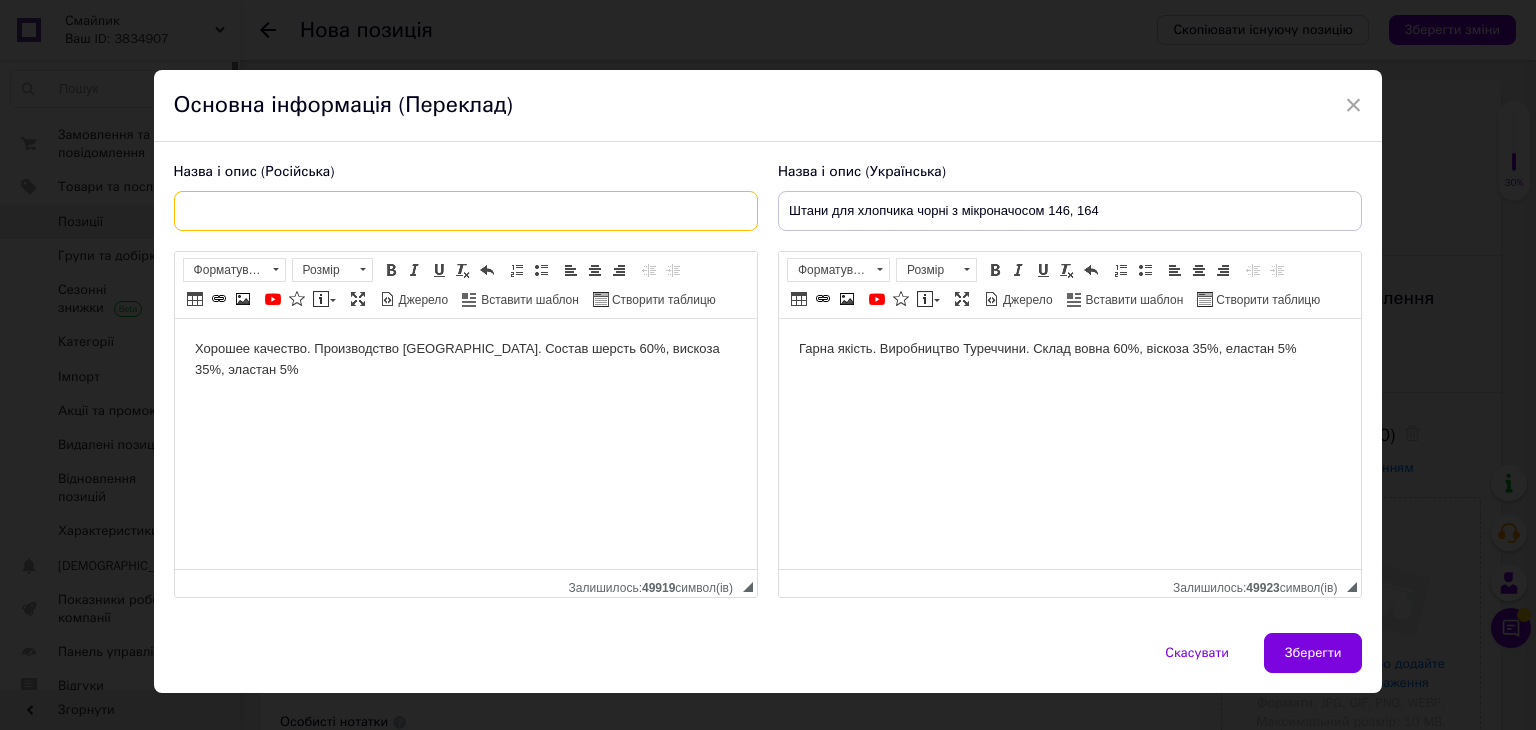 click at bounding box center [466, 211] 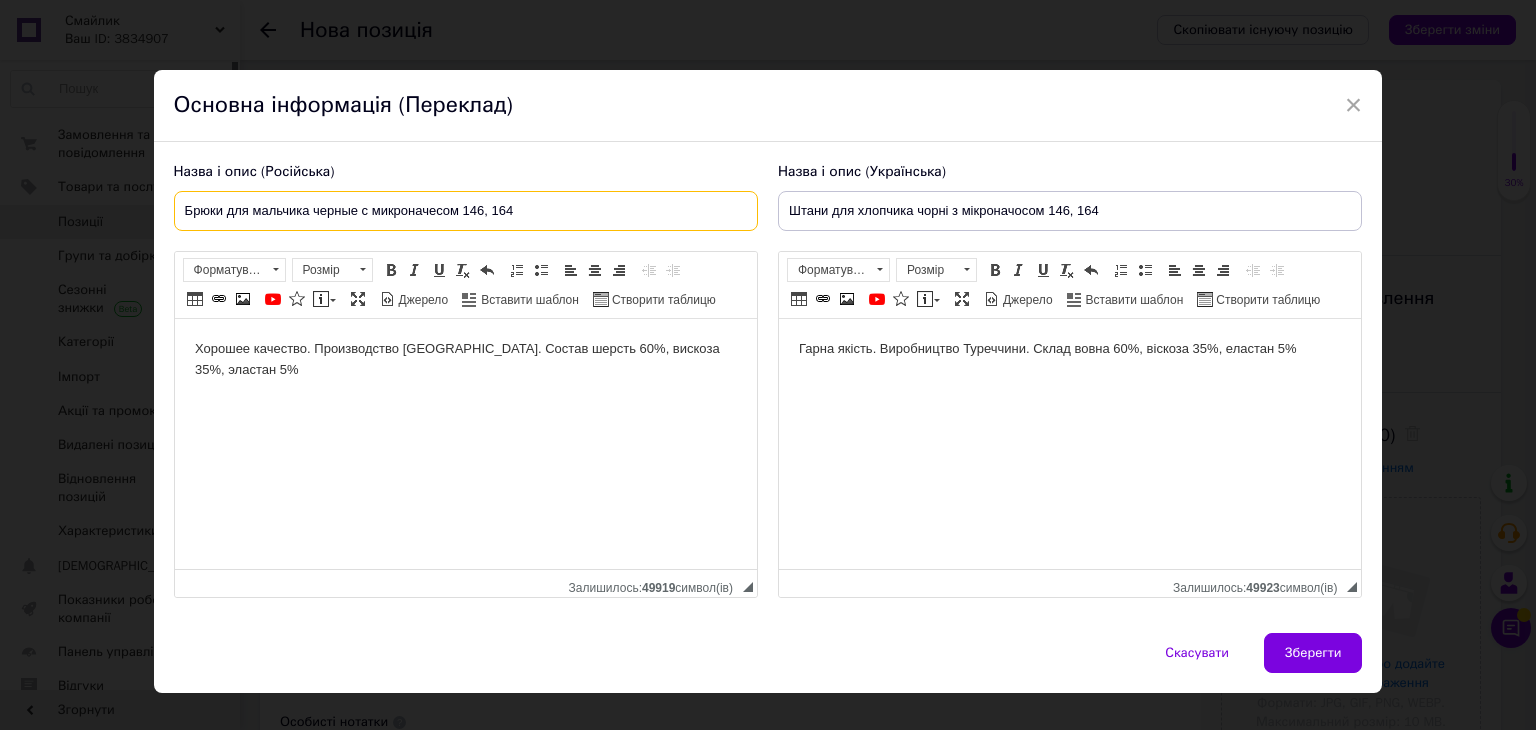 type on "Брюки для мальчика черные с микроначесом 146, 164" 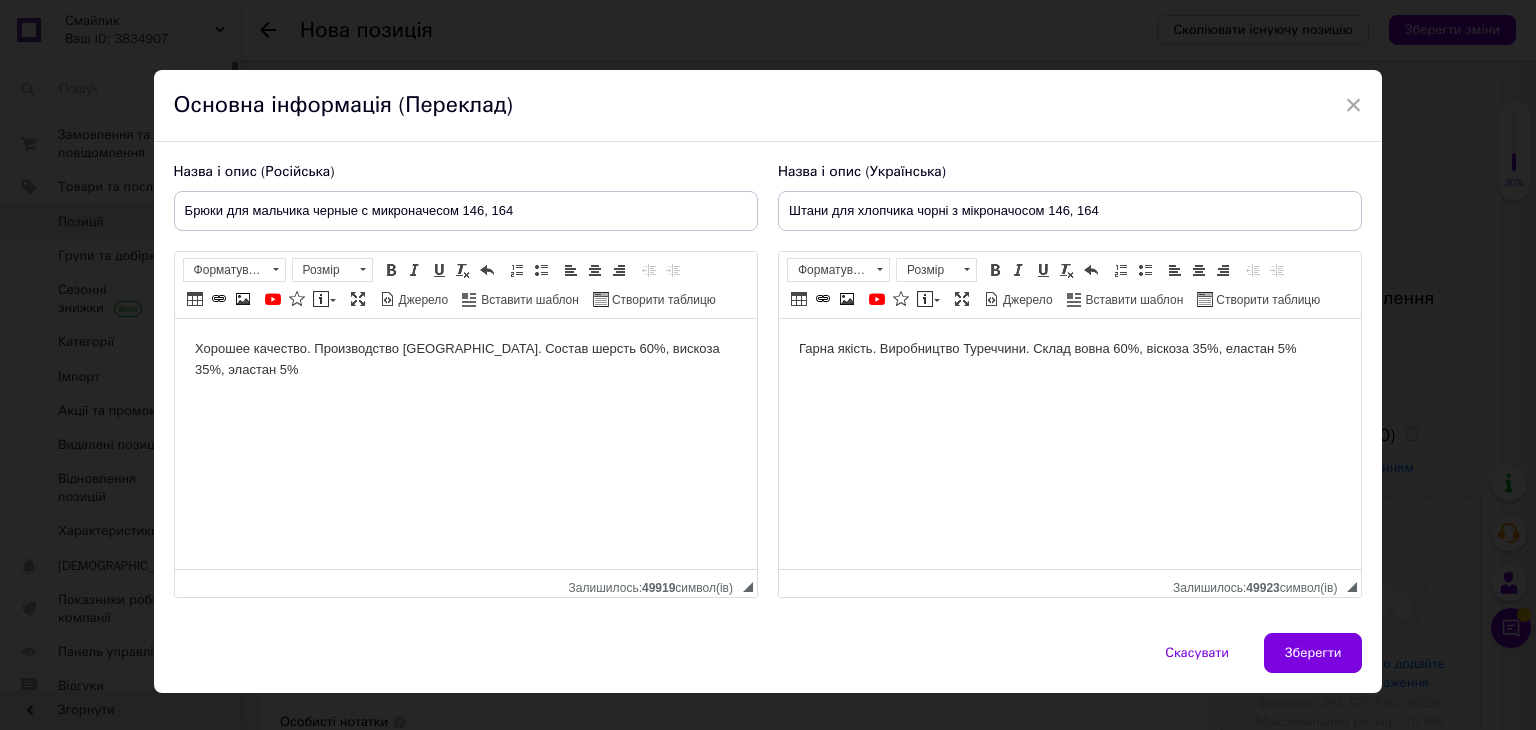 click on "Гарна якість. Виробництво Туреччини. Склад вовна 60%, віскоза 35%, еластан 5%" at bounding box center (1069, 349) 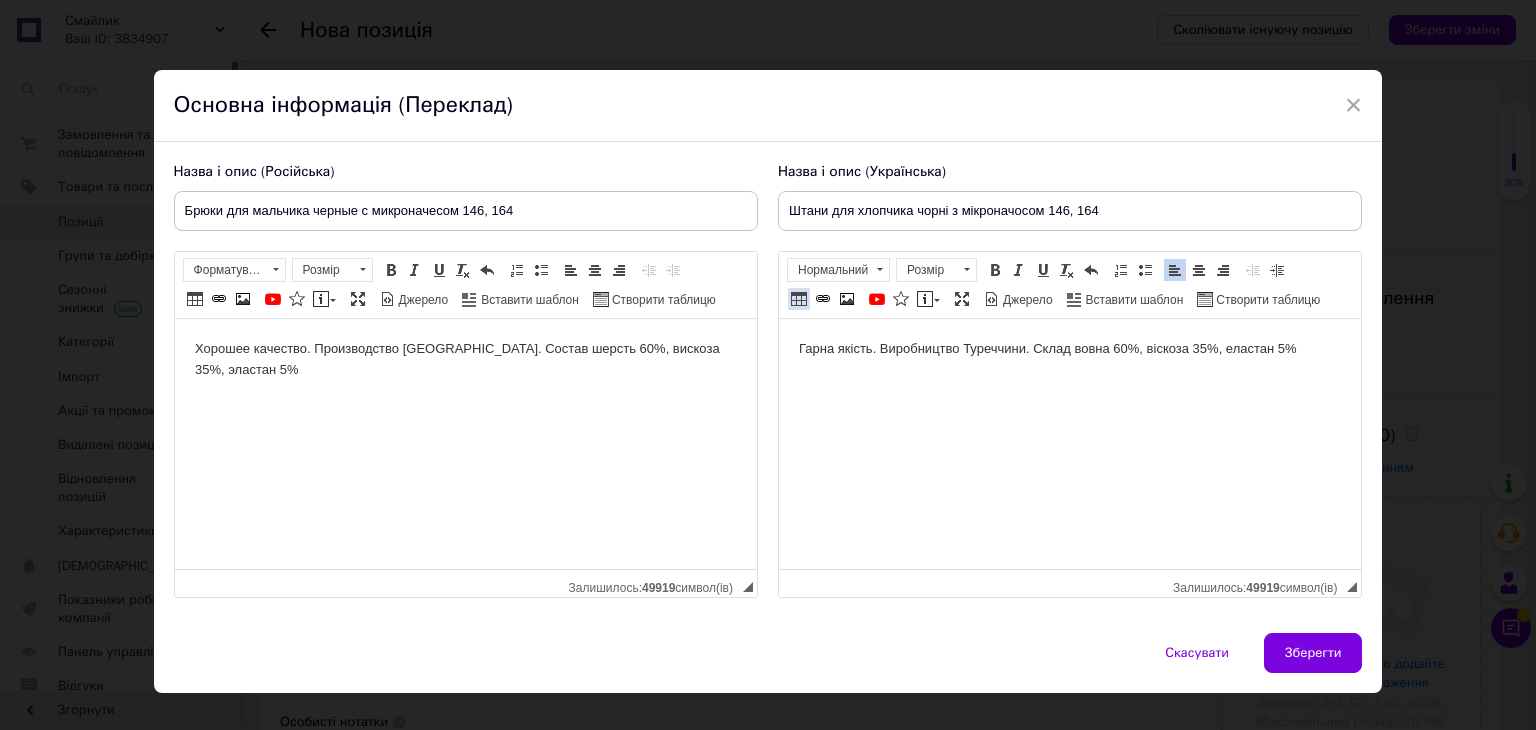 click at bounding box center (799, 299) 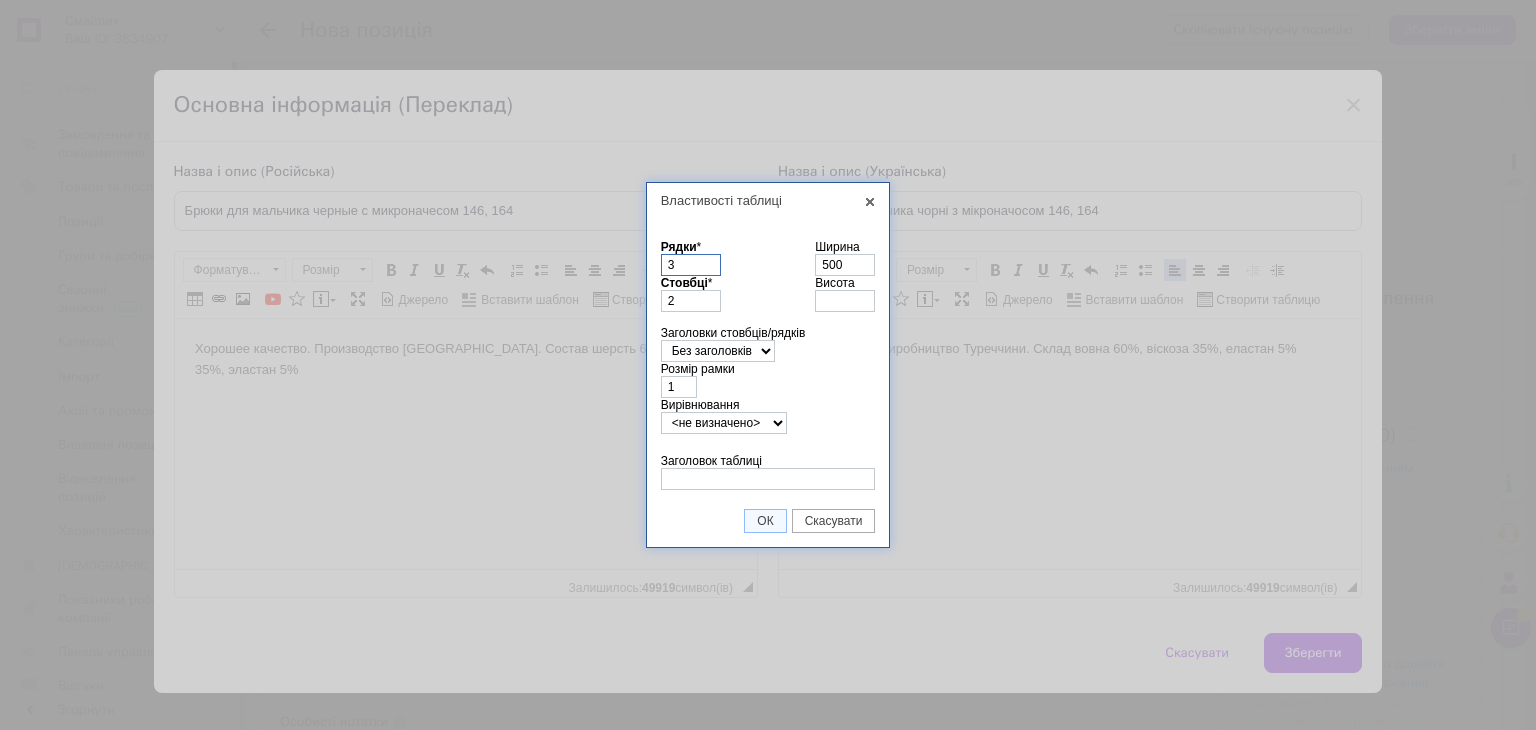 click on "3" at bounding box center (691, 265) 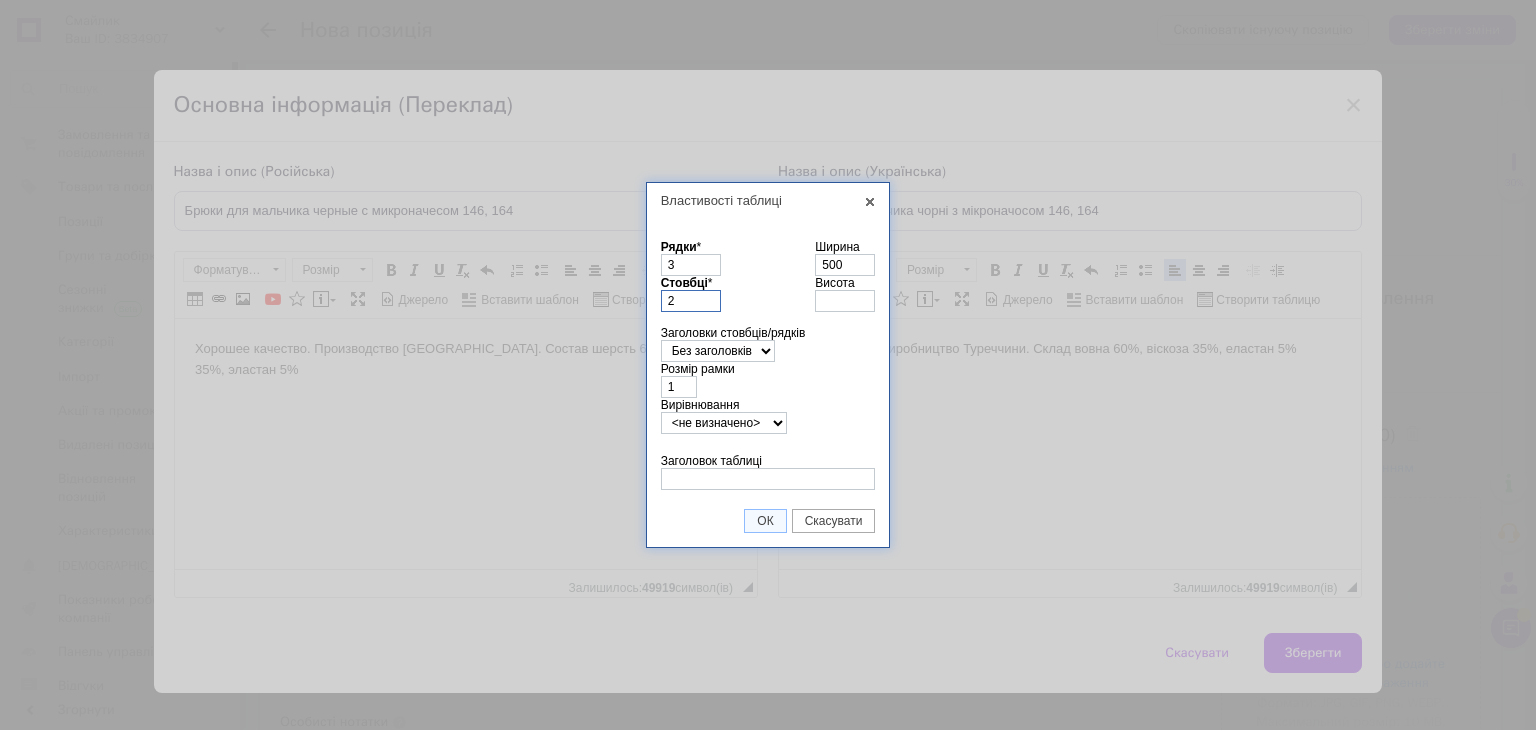 click on "2" at bounding box center (691, 301) 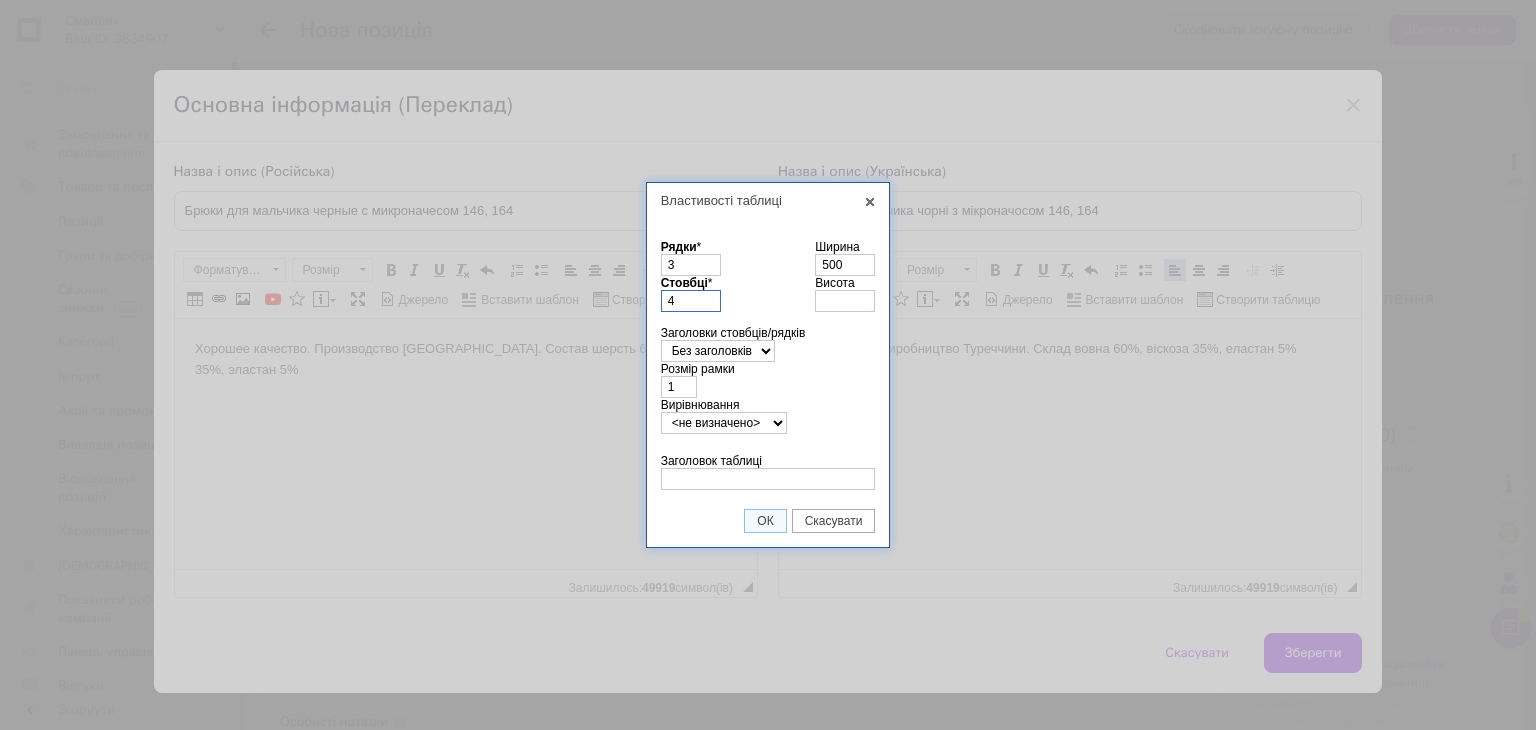 type on "4" 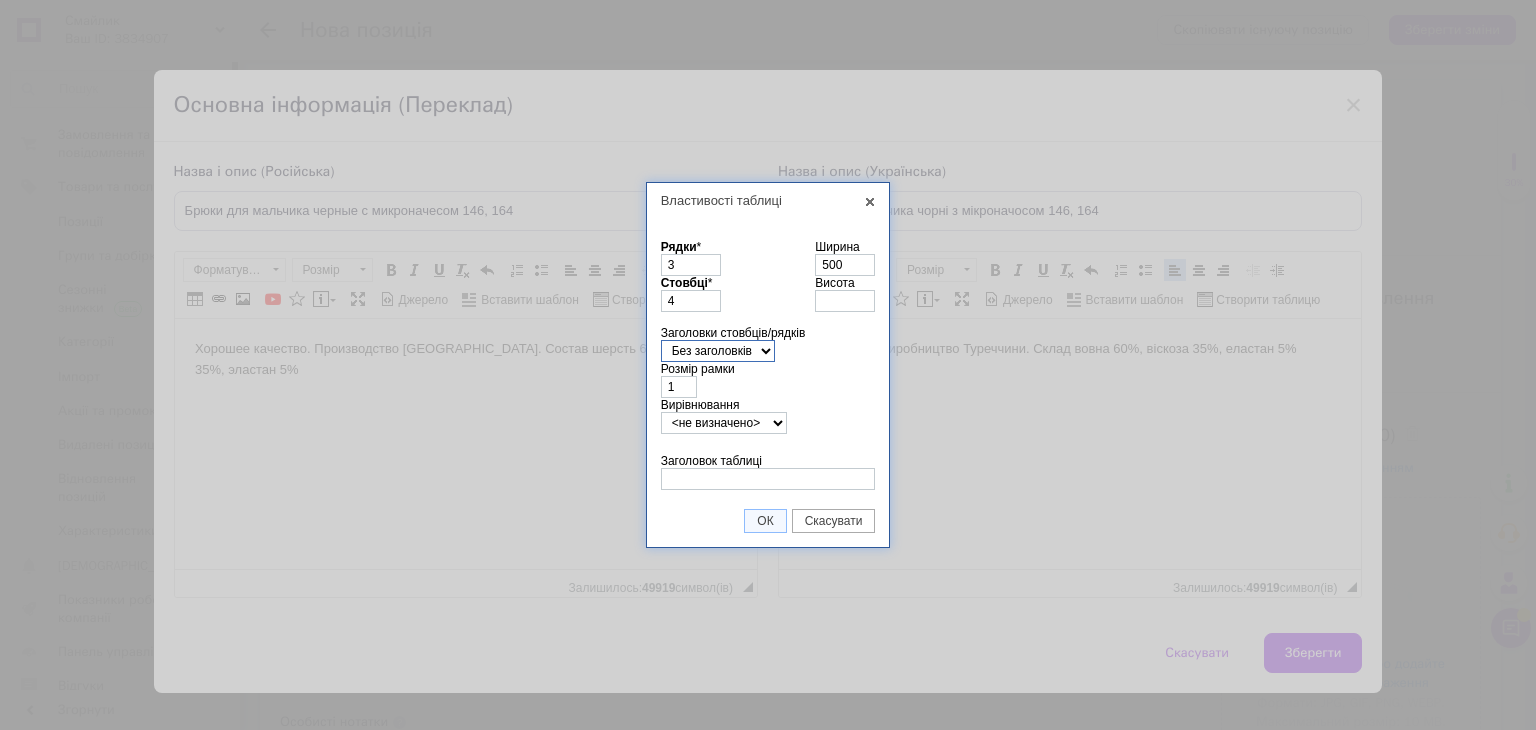 click on "Без заголовків  Рядки  Стовбці  Стовбці і рядки" at bounding box center [718, 351] 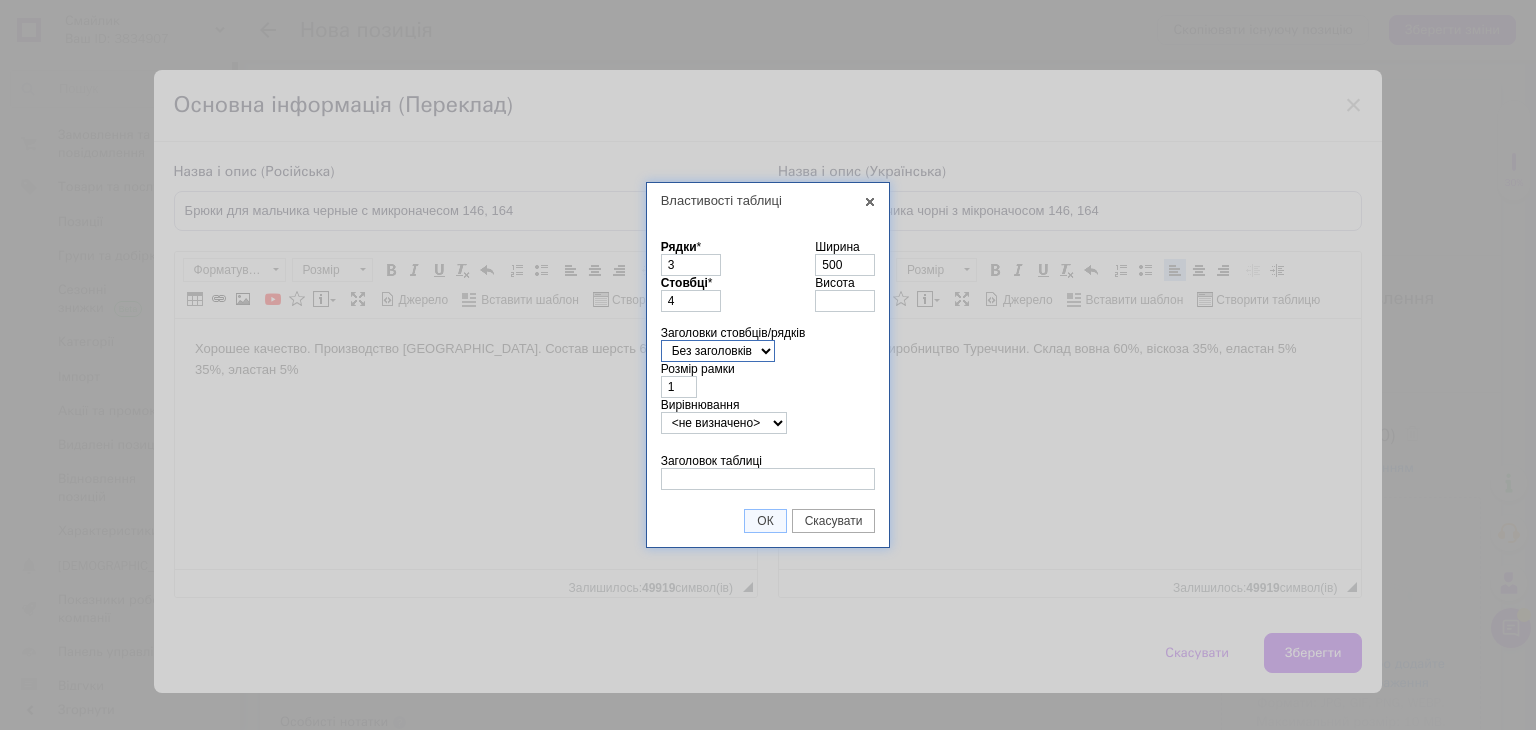 select on "both" 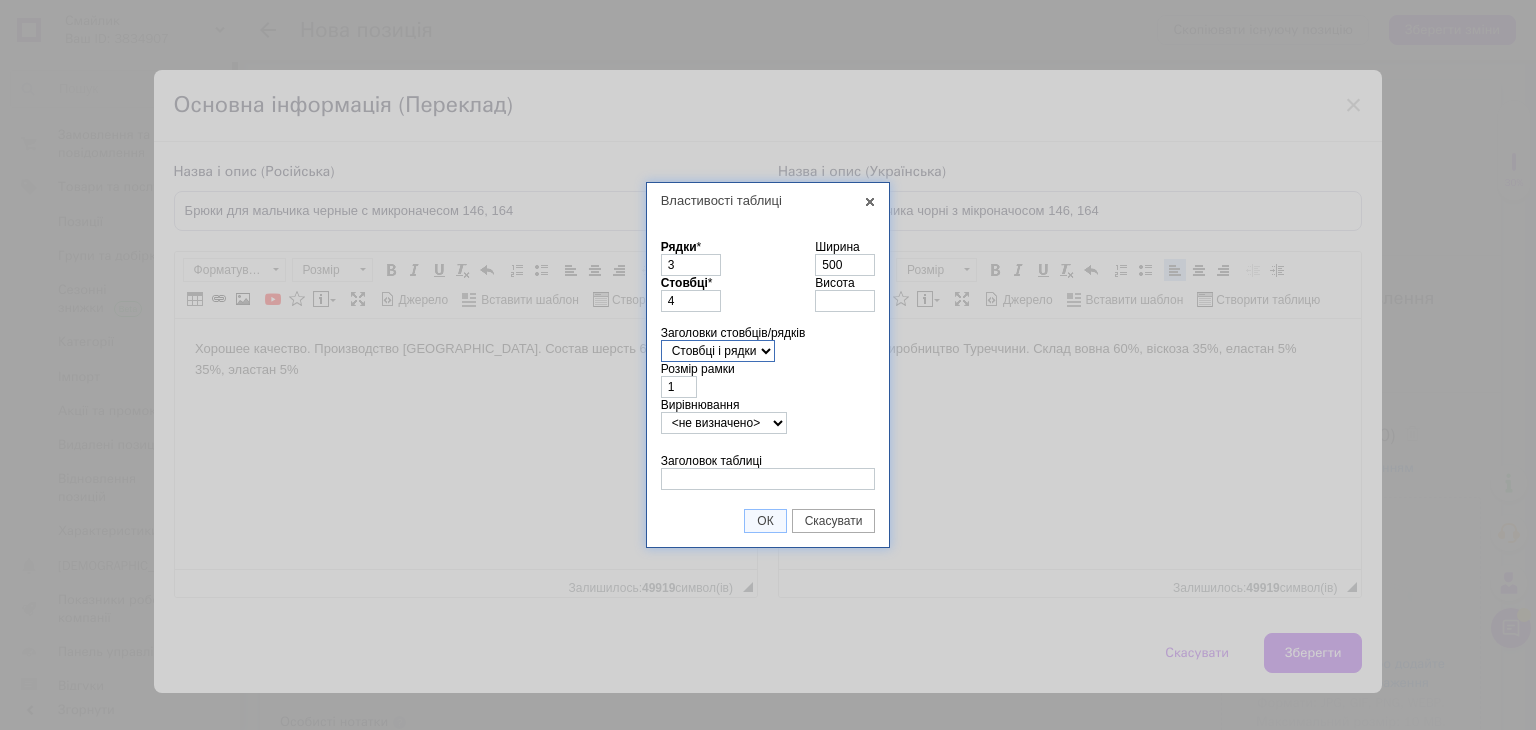 click on "Без заголовків  Рядки  Стовбці  Стовбці і рядки" at bounding box center [718, 351] 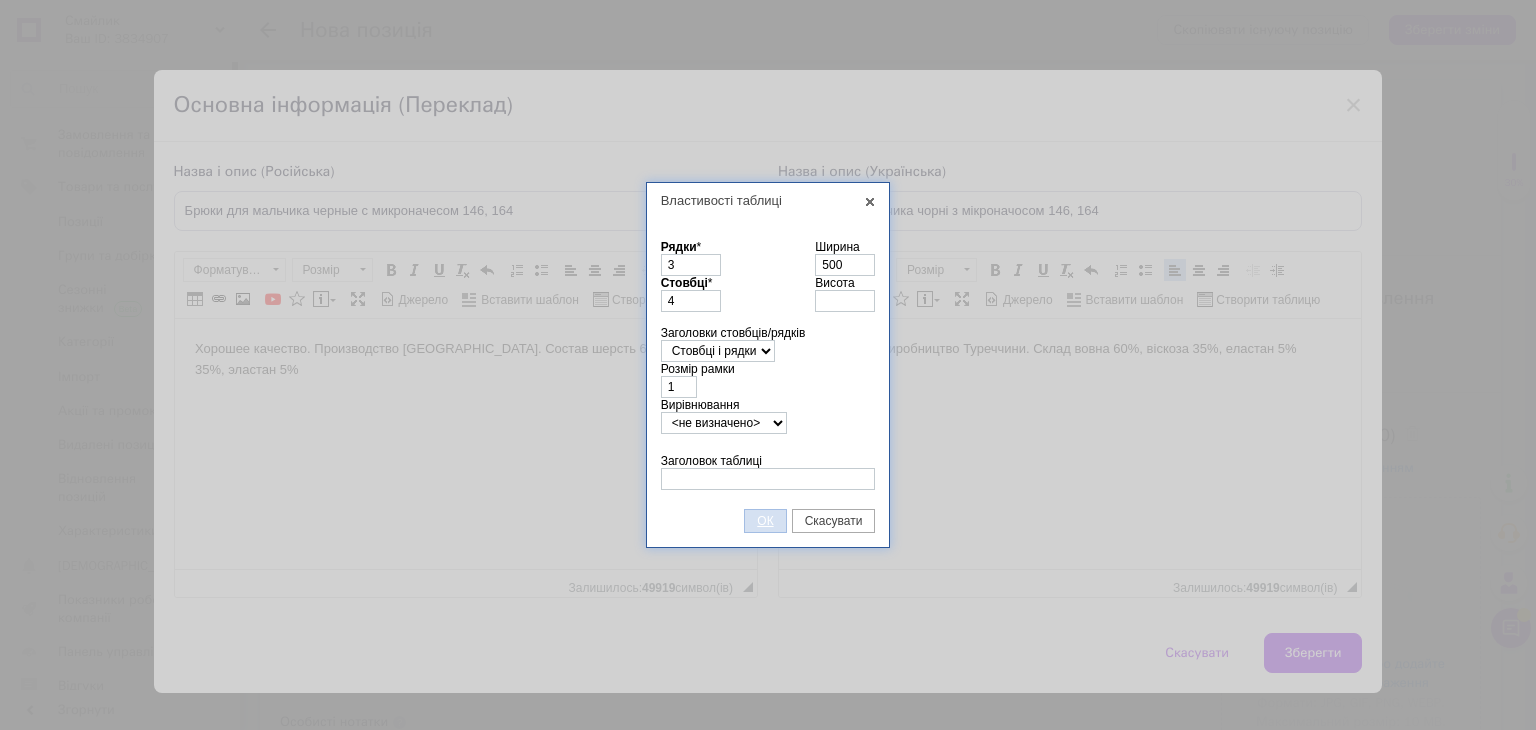 click on "ОК" at bounding box center [765, 521] 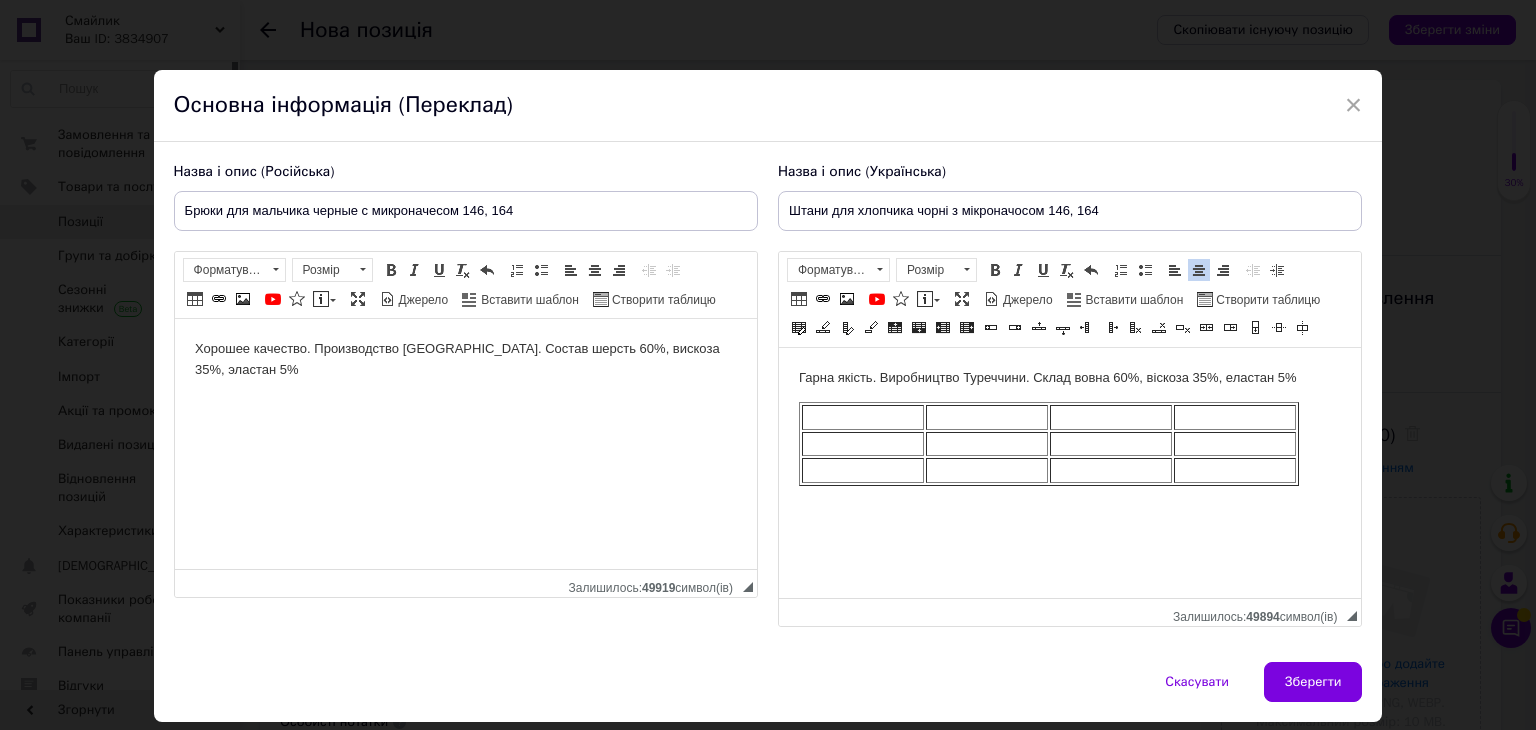 click at bounding box center [862, 417] 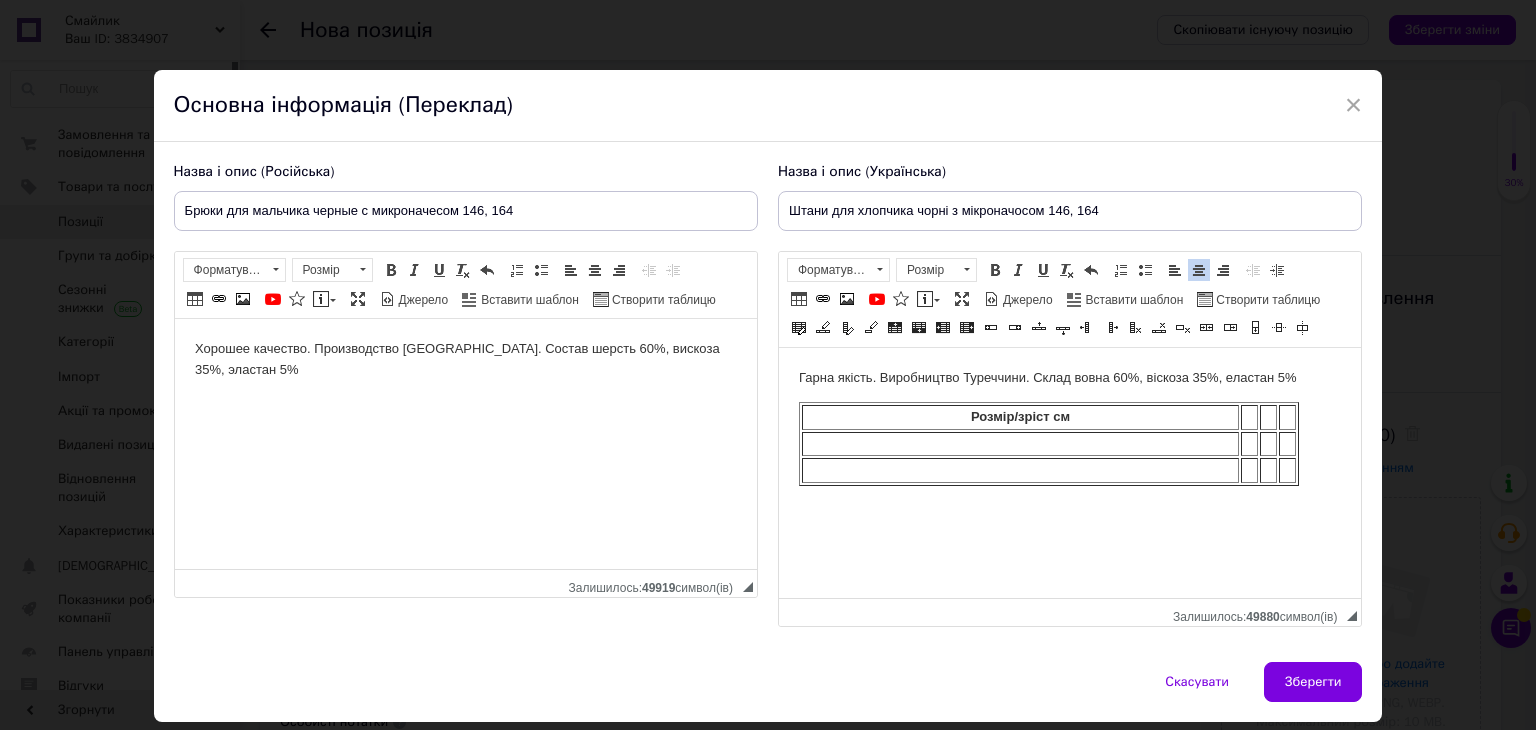 click at bounding box center (1248, 417) 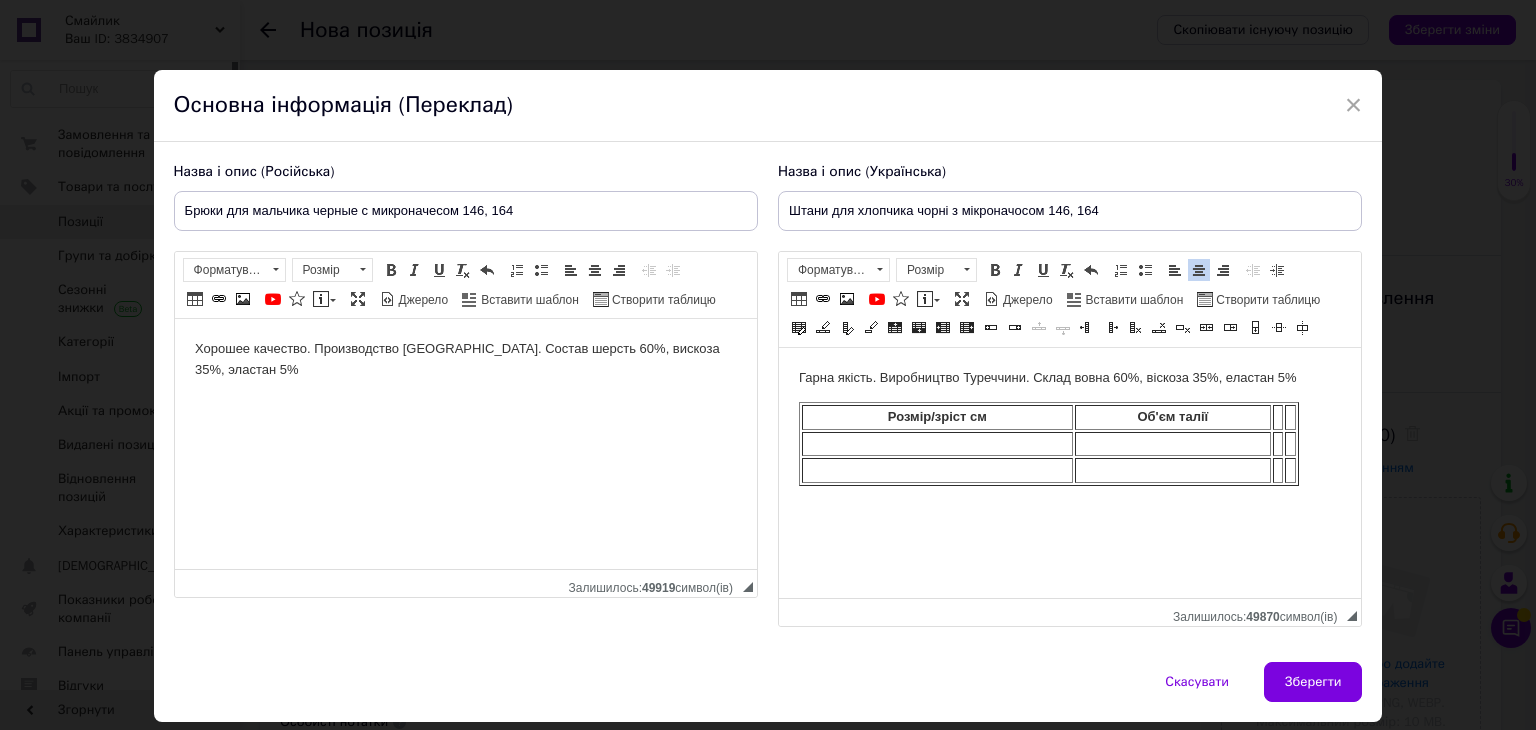 click at bounding box center (1277, 417) 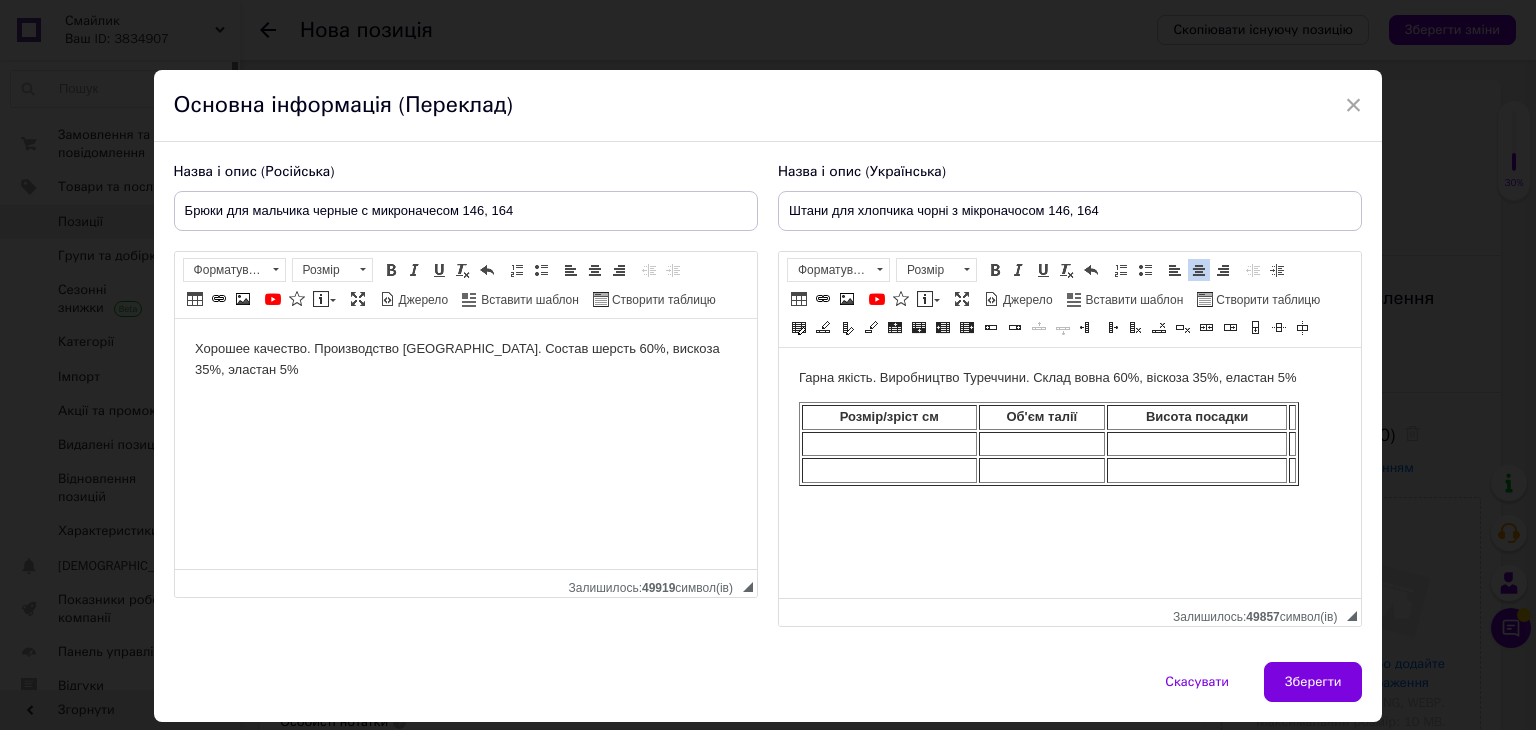 click at bounding box center [1291, 417] 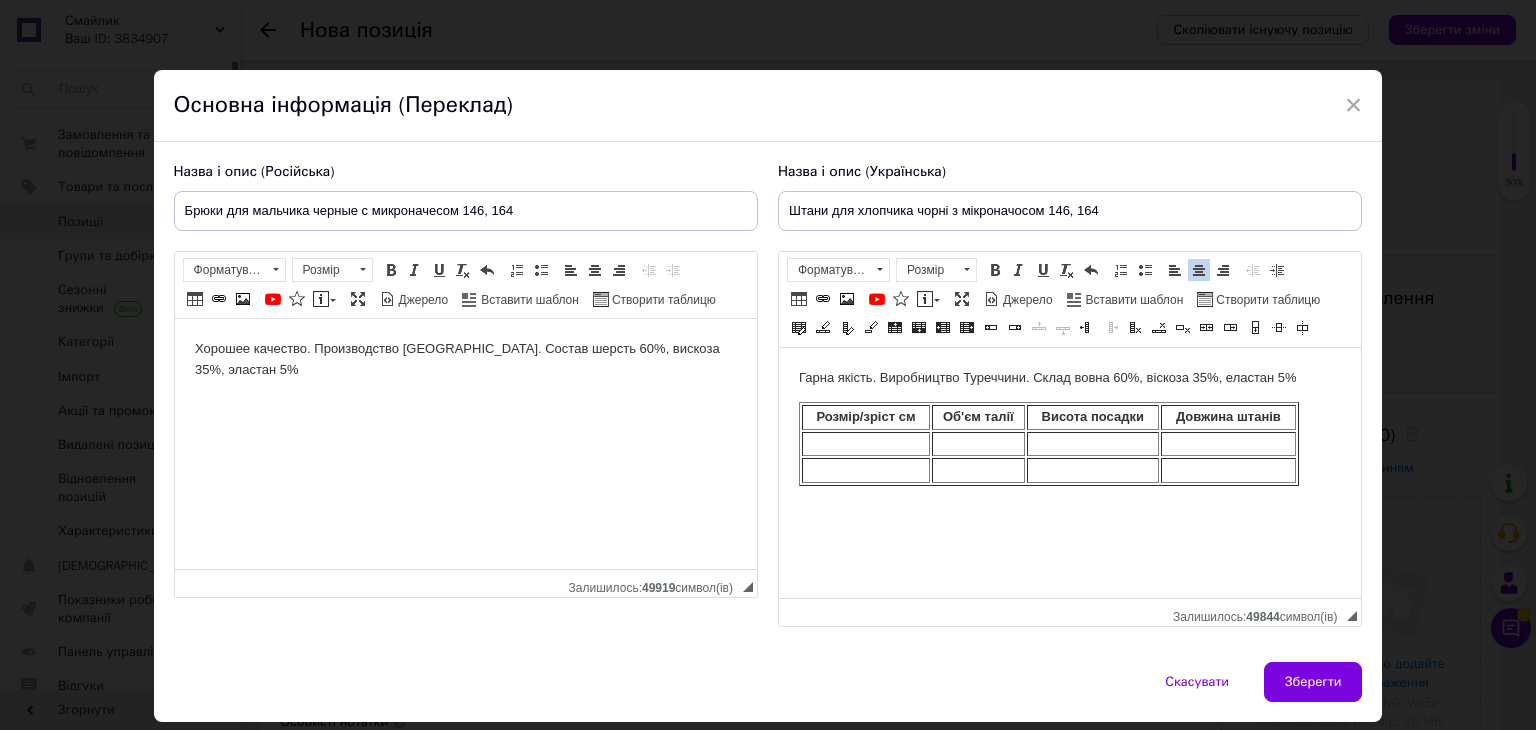 click at bounding box center [865, 444] 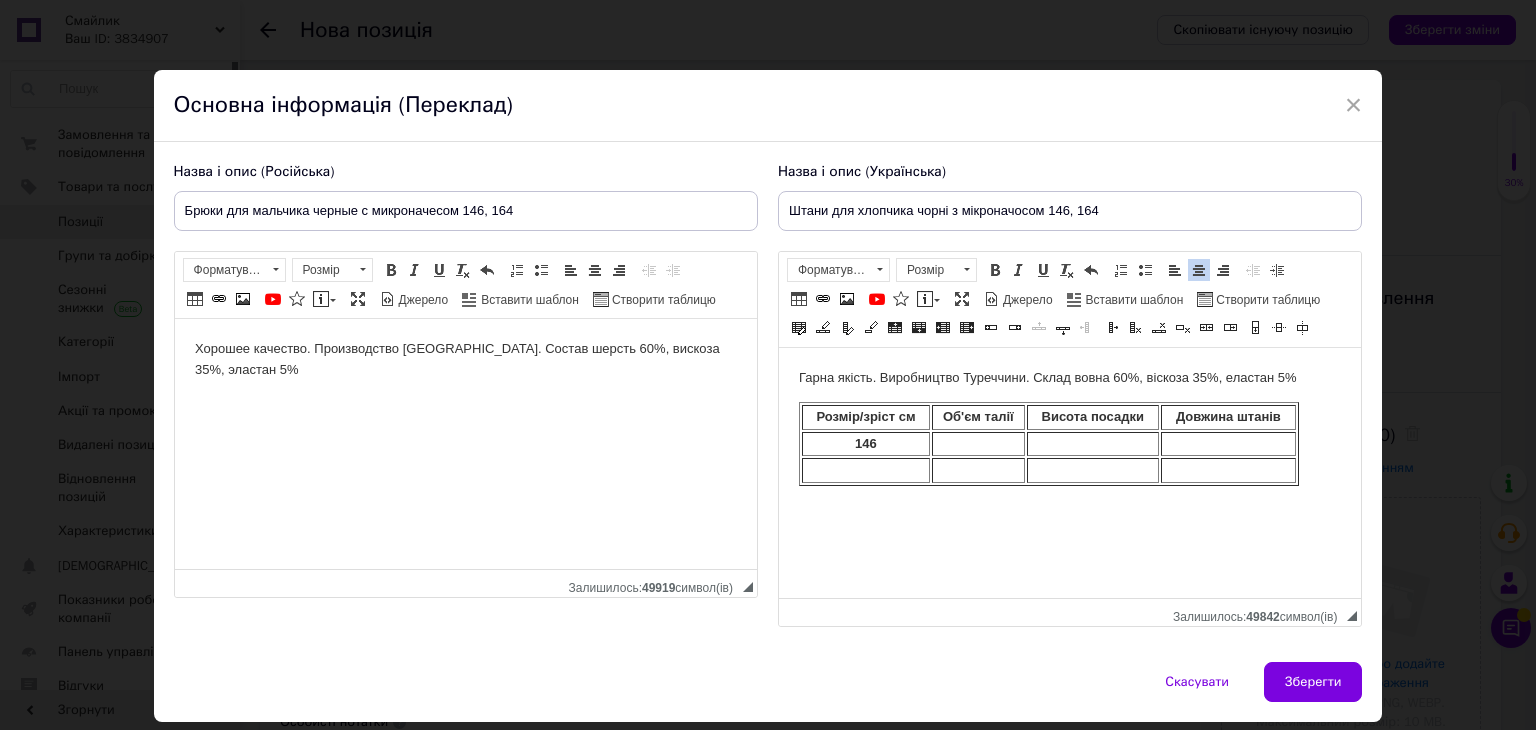 click at bounding box center (865, 470) 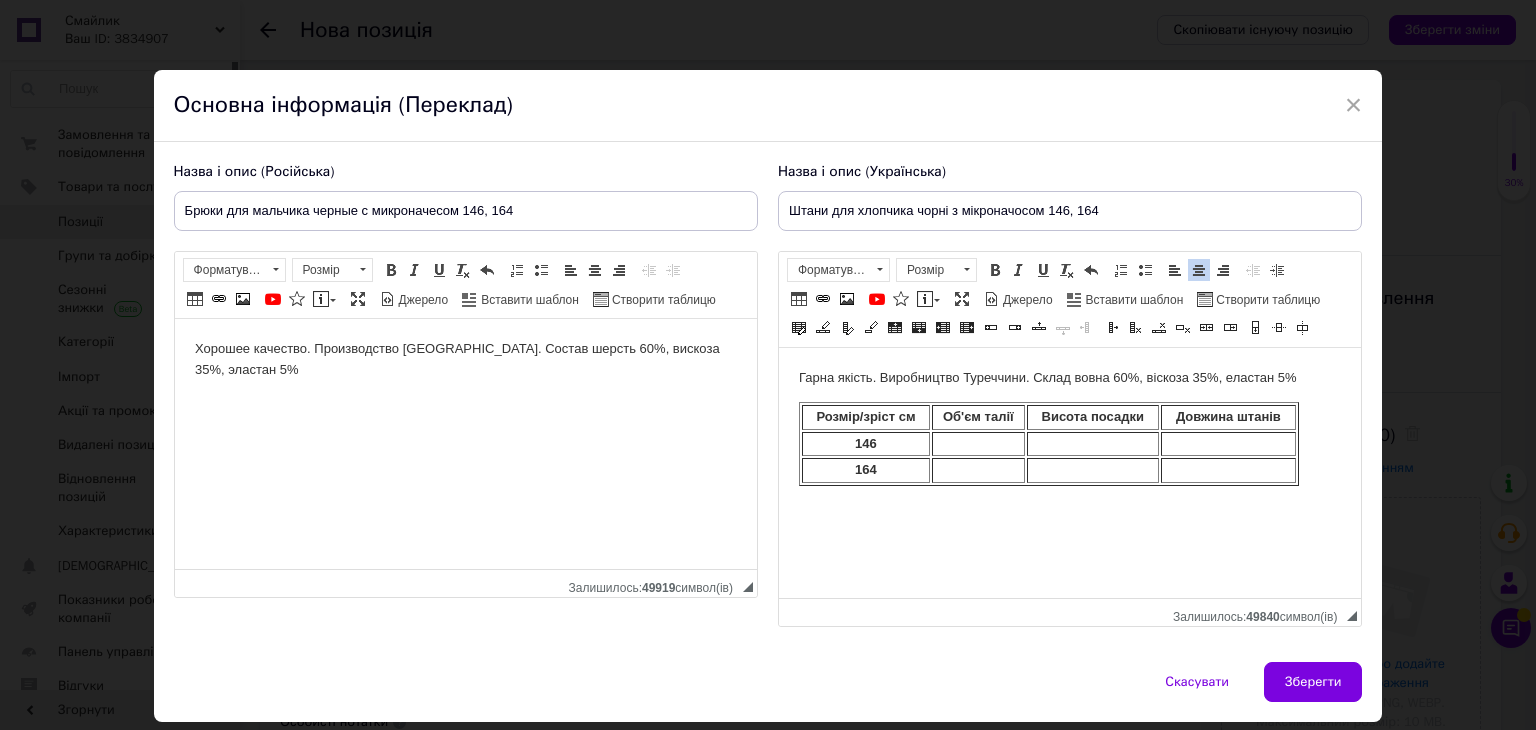 click at bounding box center (977, 444) 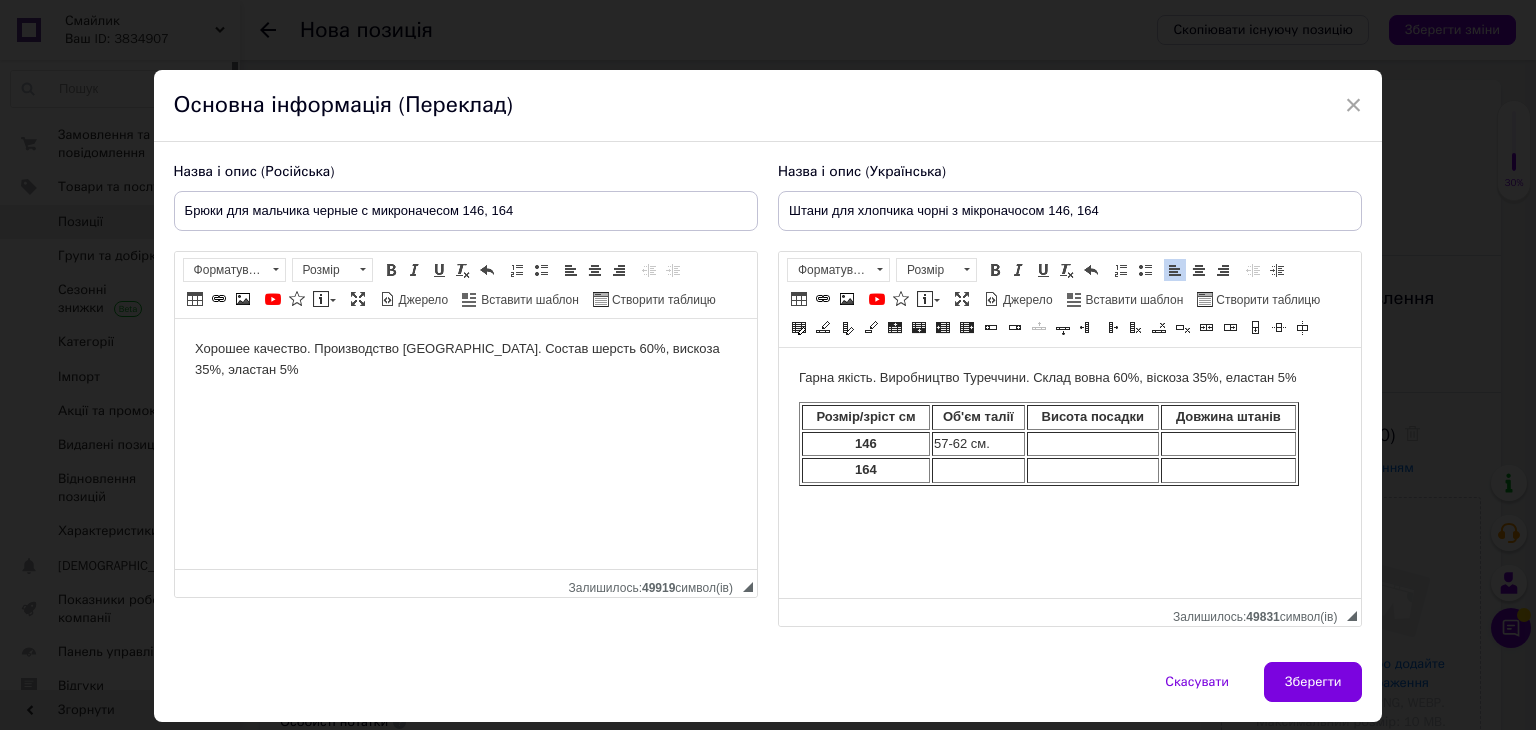 click at bounding box center [1092, 444] 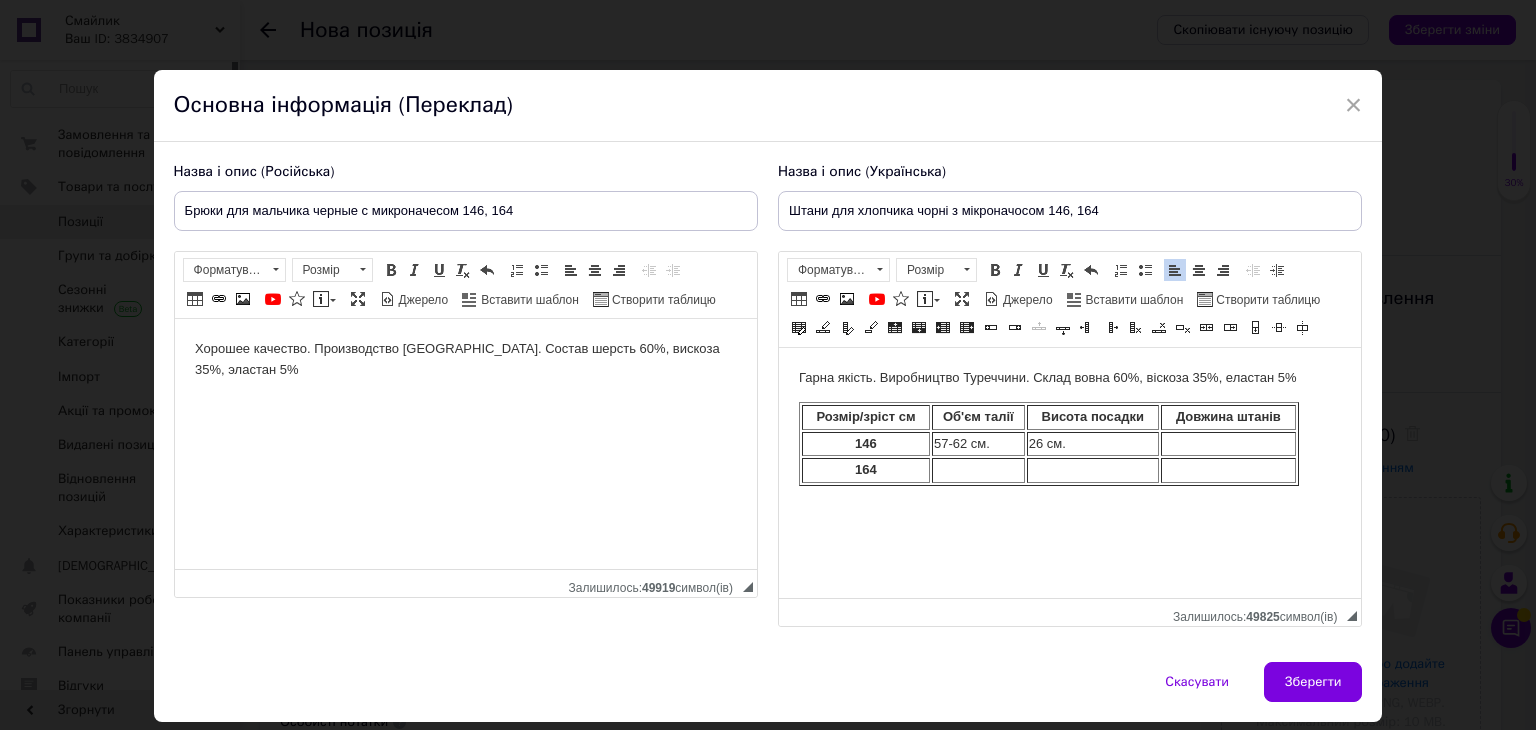 click at bounding box center [1227, 444] 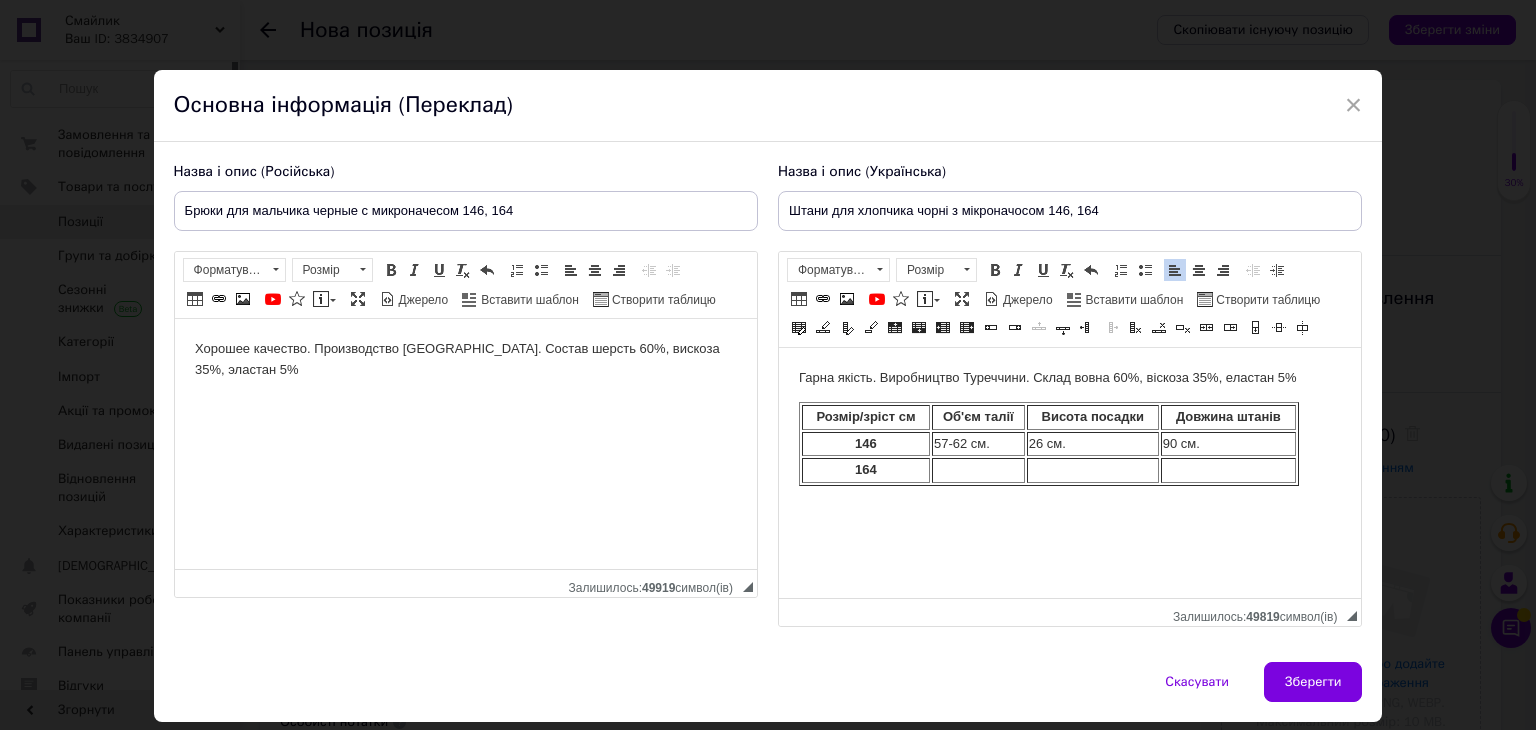 click at bounding box center [977, 470] 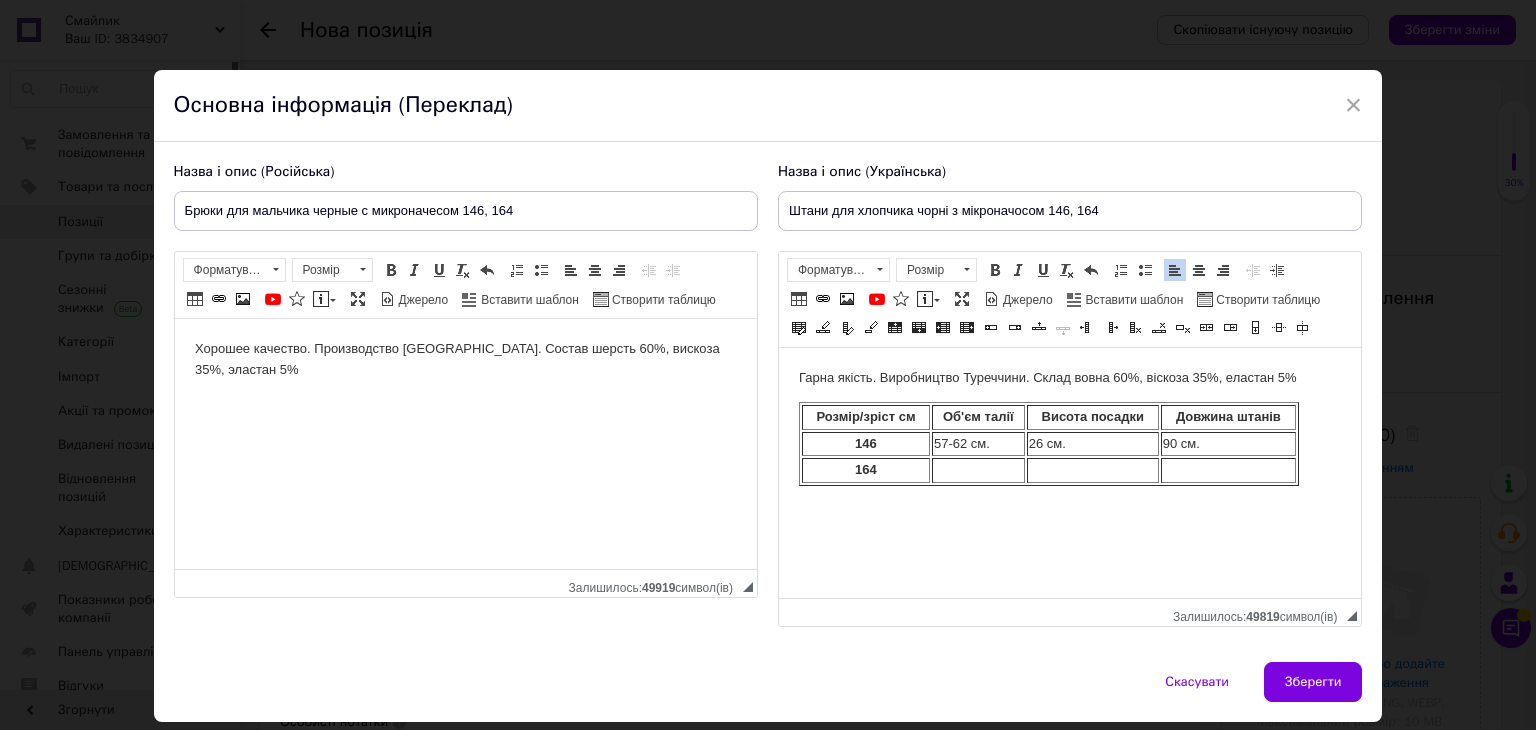 click on "164" at bounding box center [865, 470] 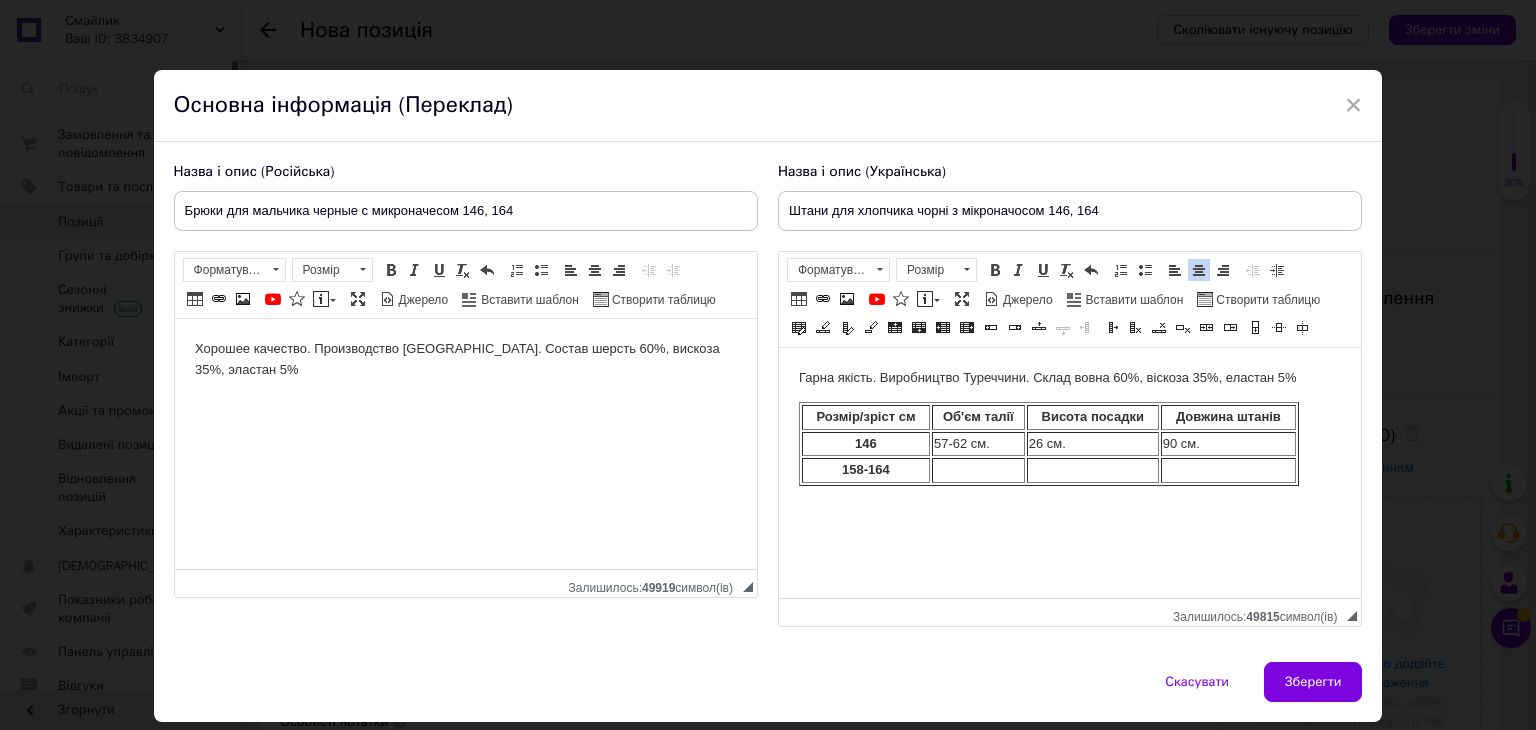 click on "146" at bounding box center [865, 444] 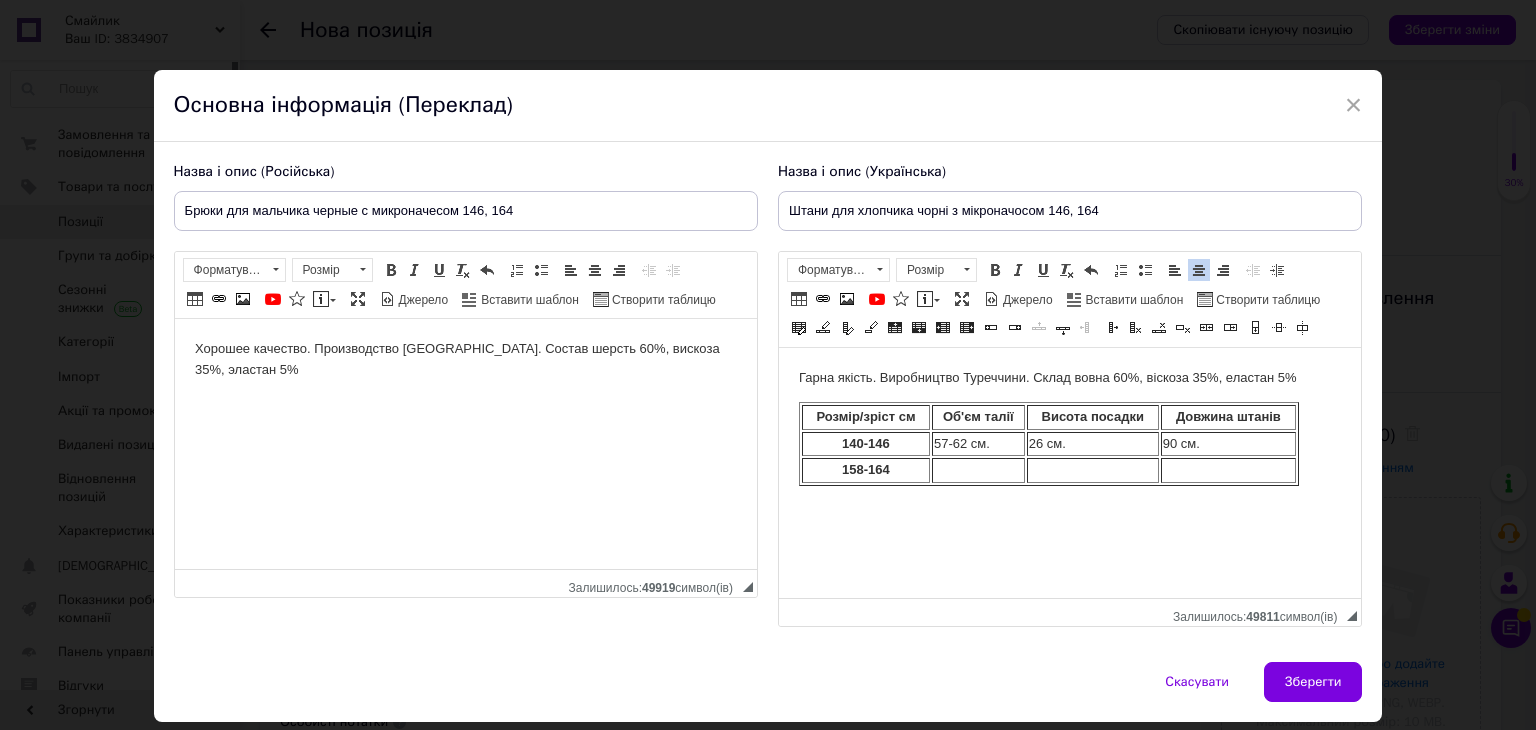 click at bounding box center (977, 470) 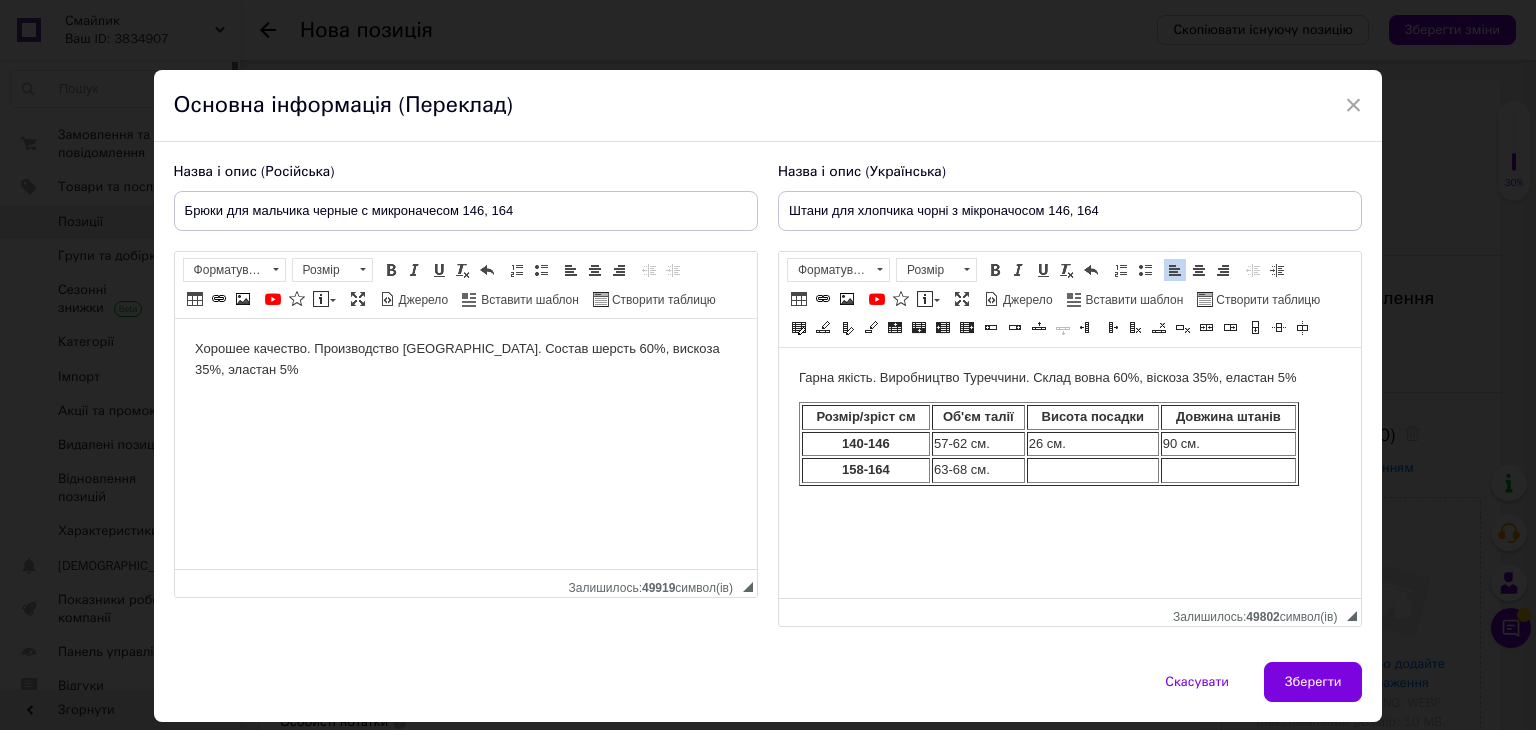 click on "63-68 см." at bounding box center [977, 470] 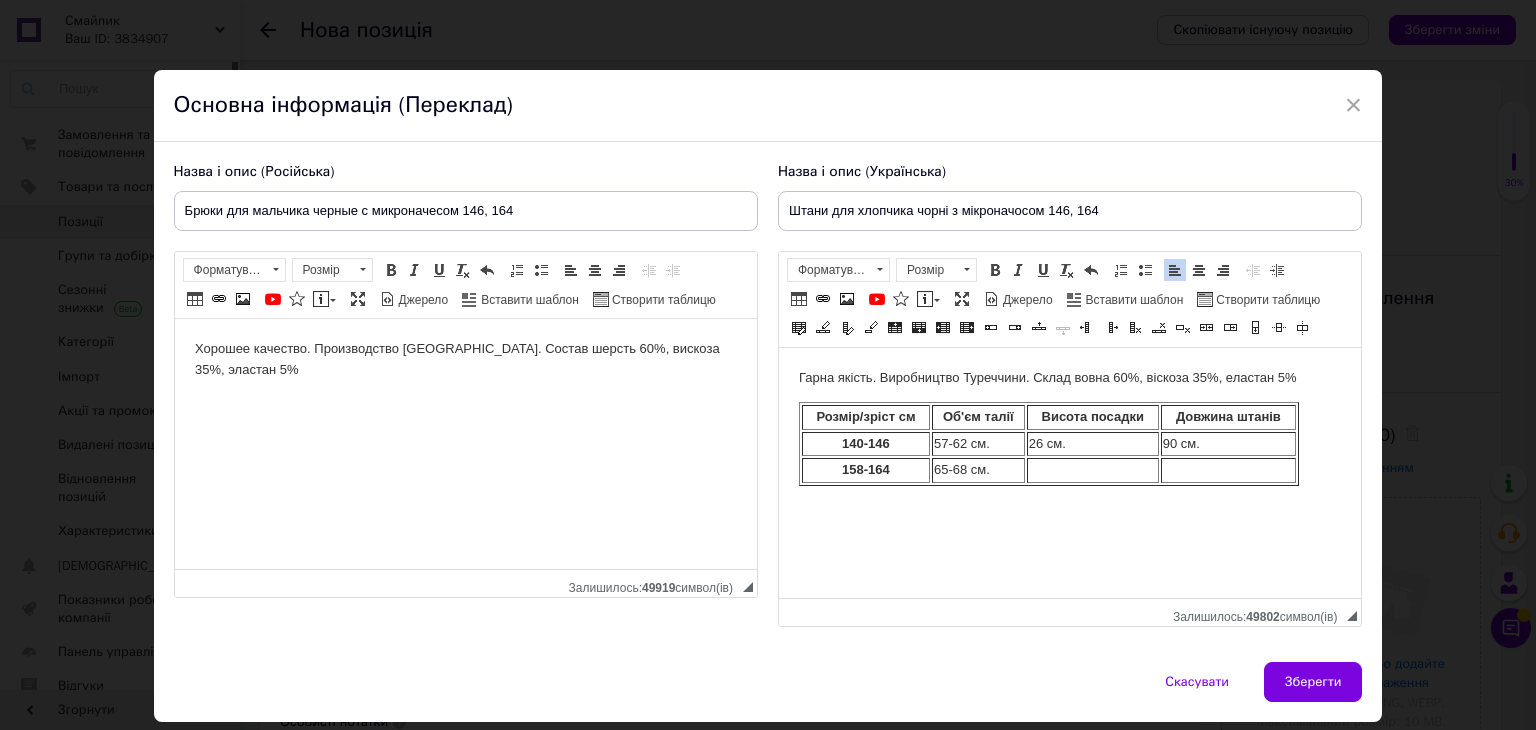 click on "57-62 см." at bounding box center [977, 444] 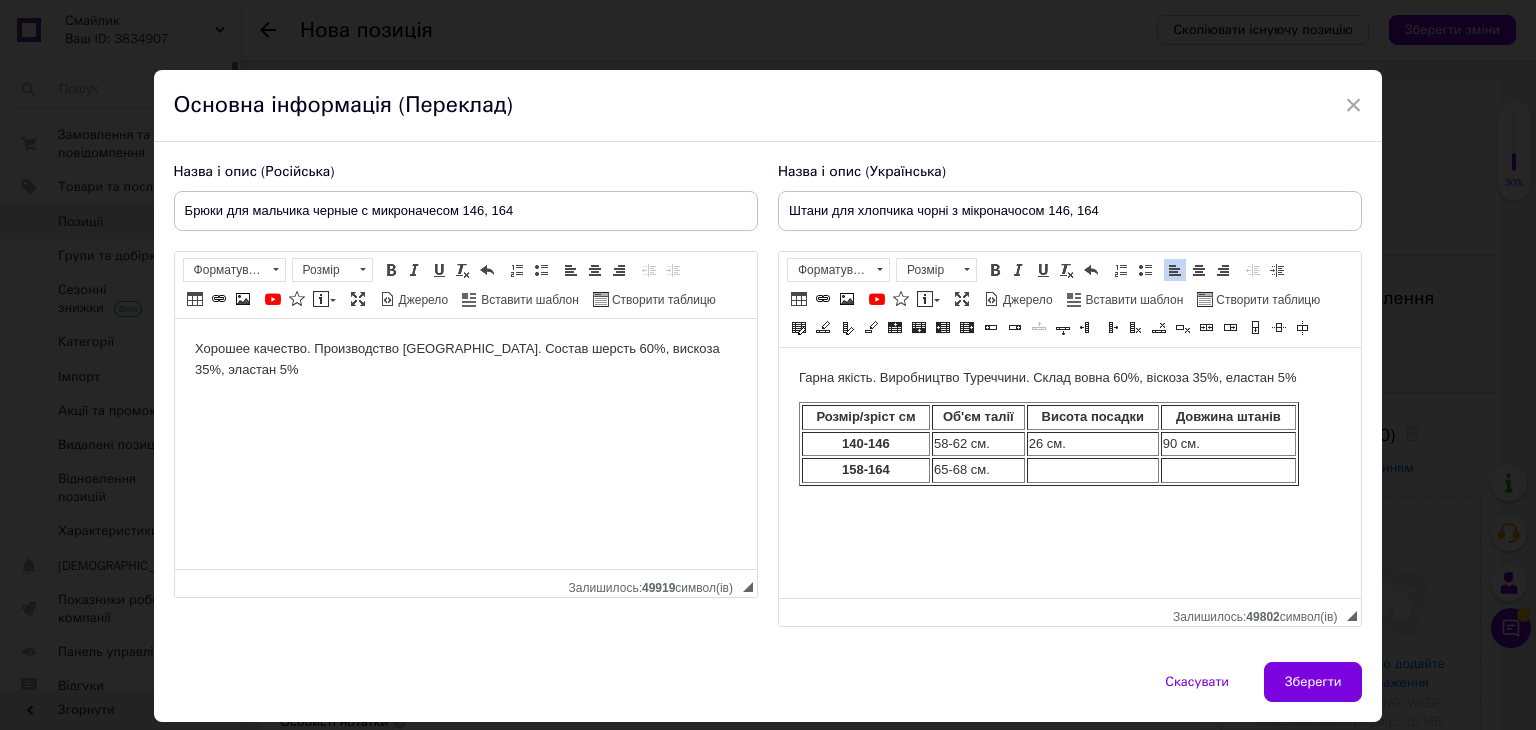 click on "65 -68 см." at bounding box center (977, 470) 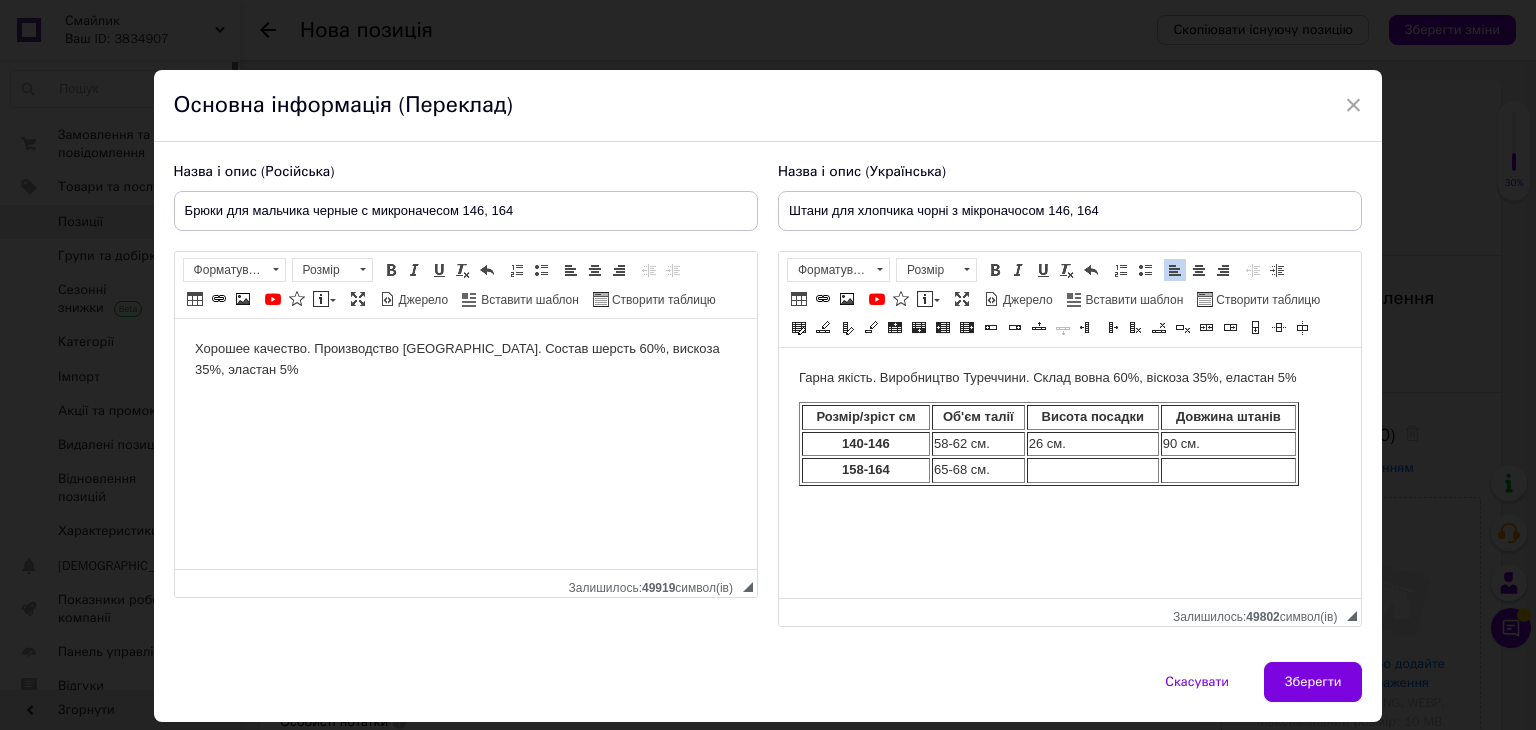 click on "65 -68 см." at bounding box center (977, 470) 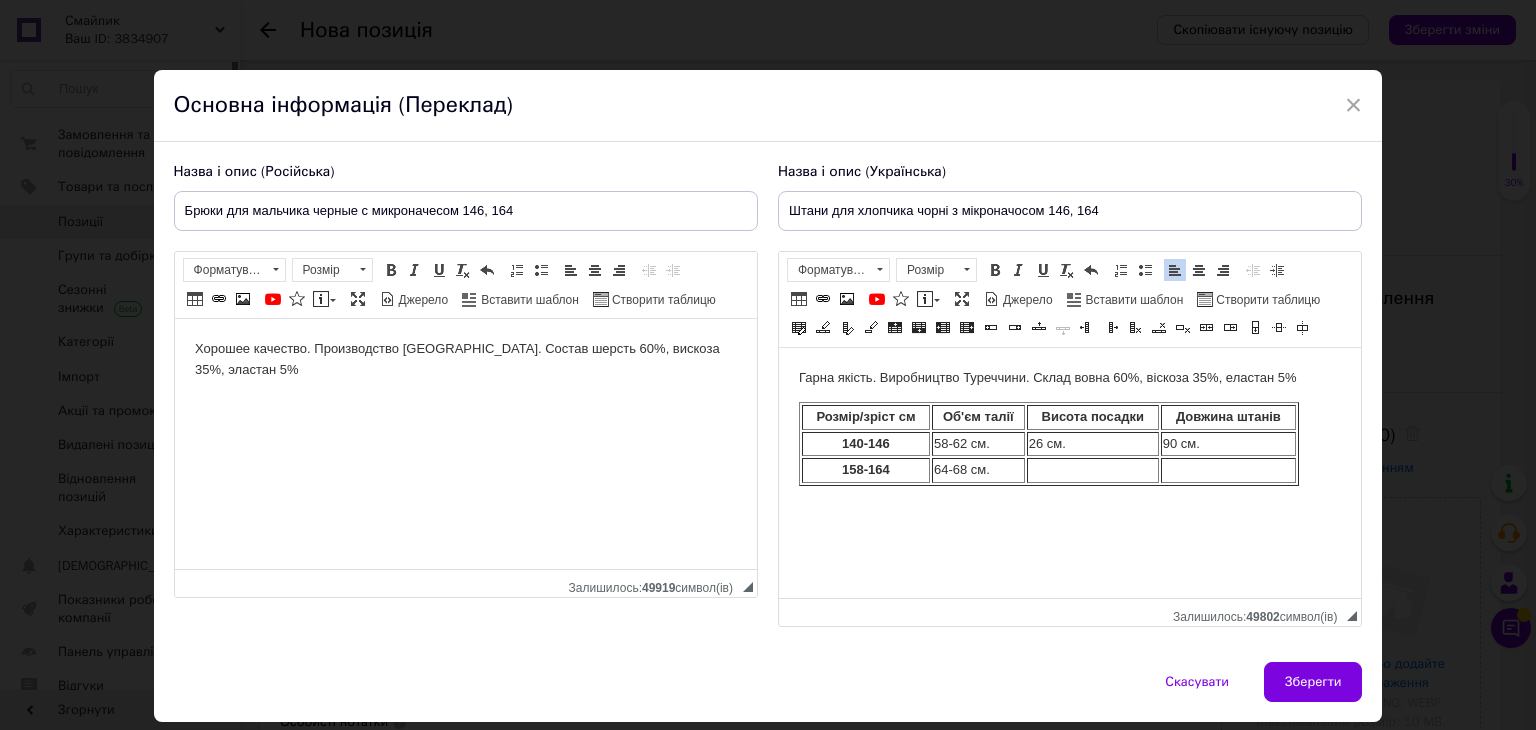 click at bounding box center (1092, 470) 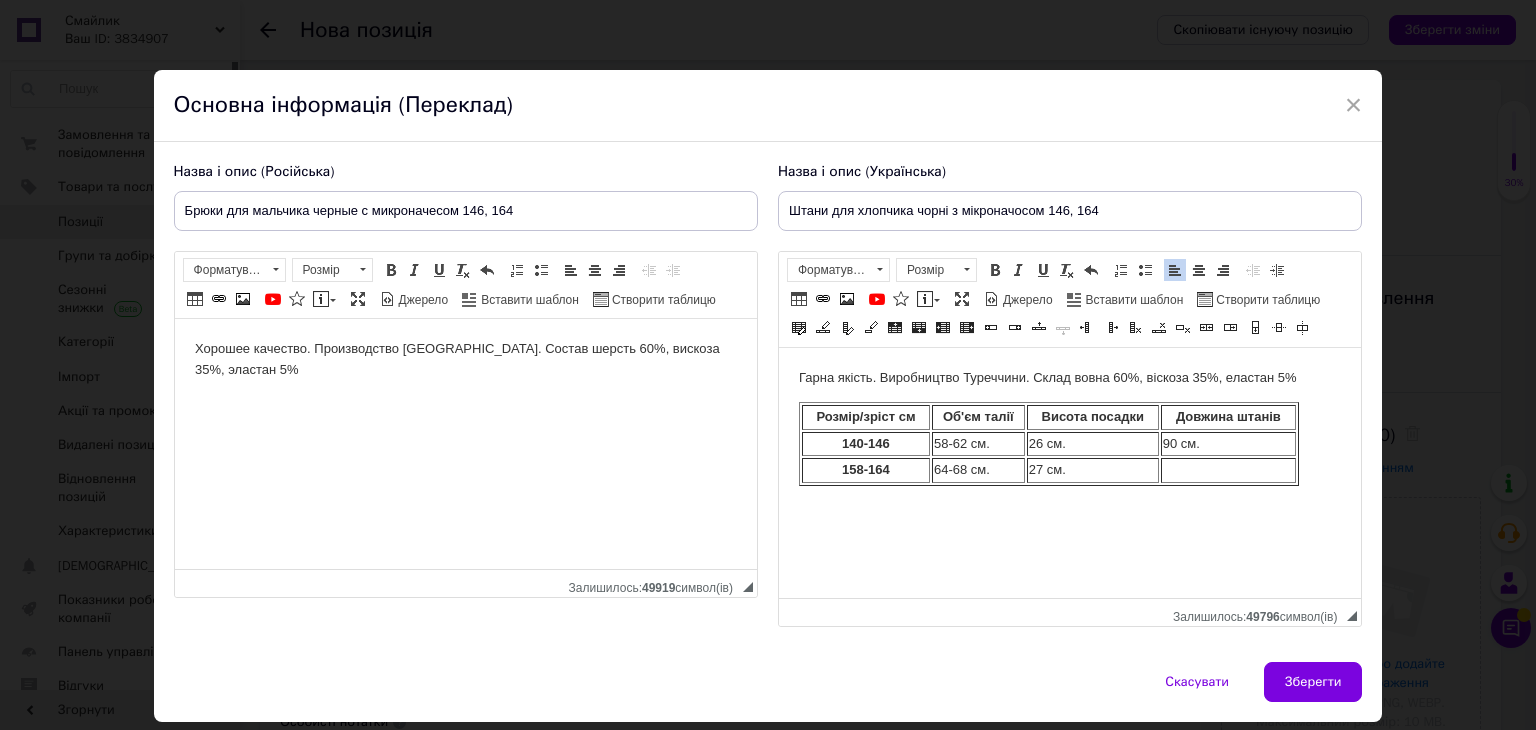 click at bounding box center (1227, 470) 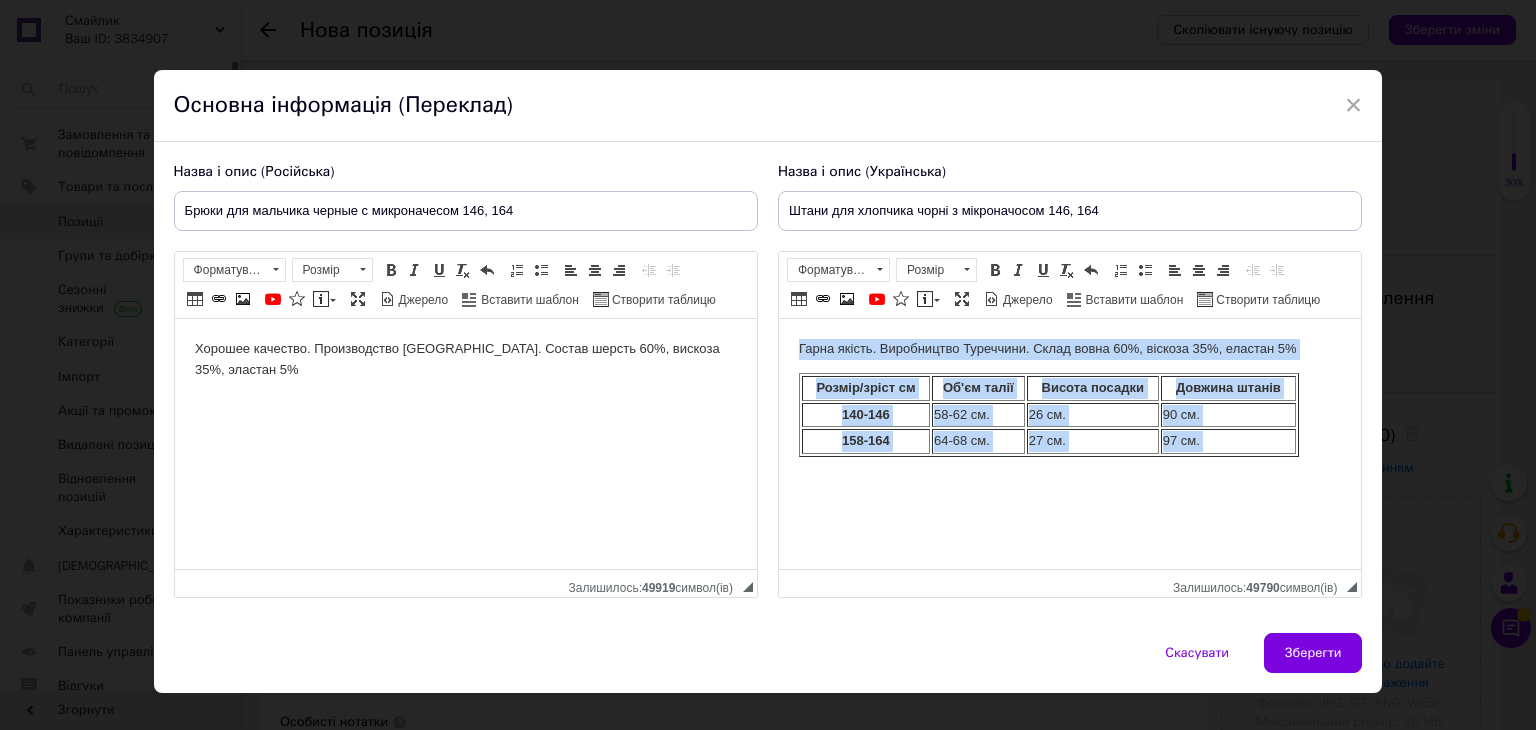 drag, startPoint x: 794, startPoint y: 375, endPoint x: 1301, endPoint y: 474, distance: 516.57526 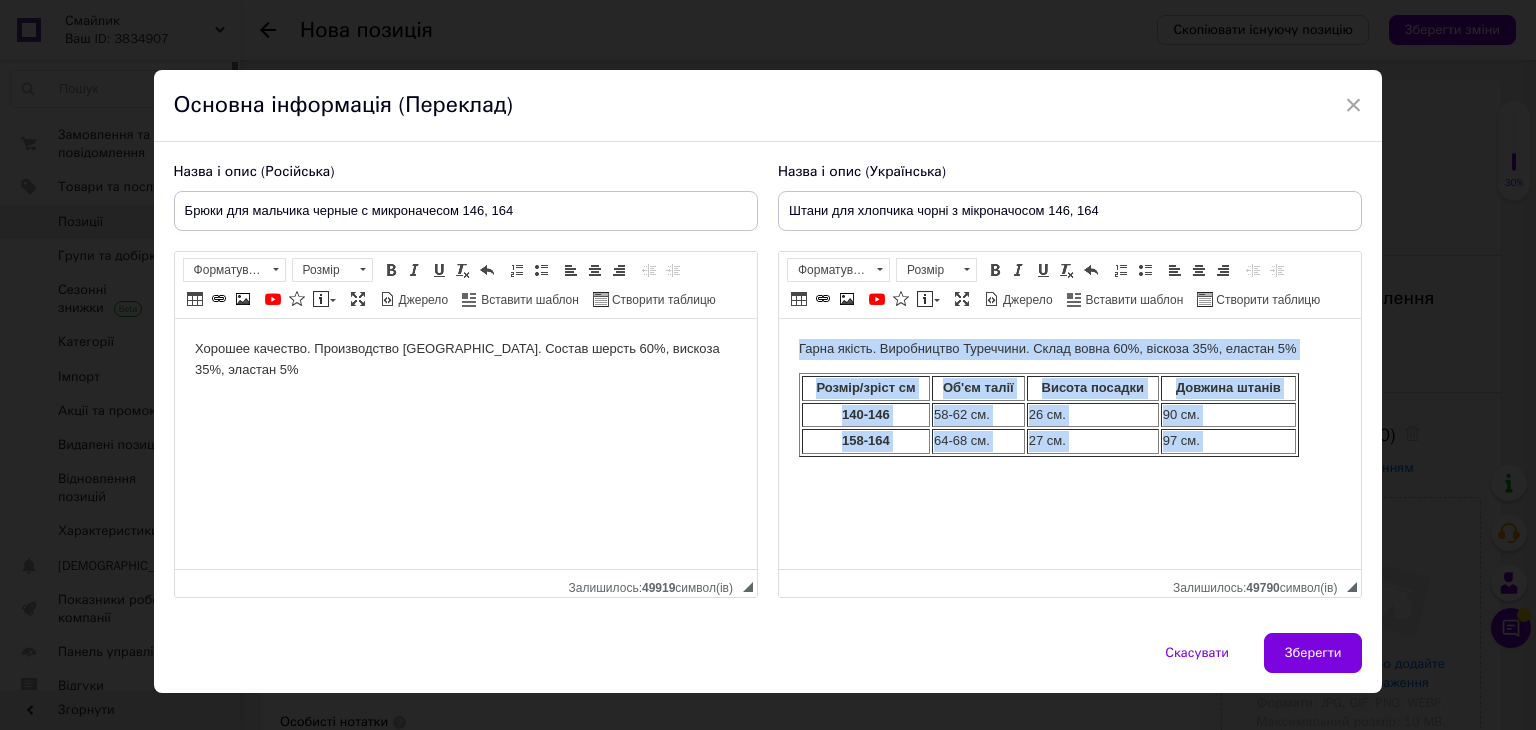 click on "Гарна якість. Виробництво Туреччини. Склад вовна 60%, віскоза 35%, еластан 5% Розмір/зріст см Об'єм талії Висота посадки Довжина штанів 140-146  58 -62 см.  26 см.  90 см. 158-164  64 -68 см.  27 см.  97 см." at bounding box center [1069, 415] 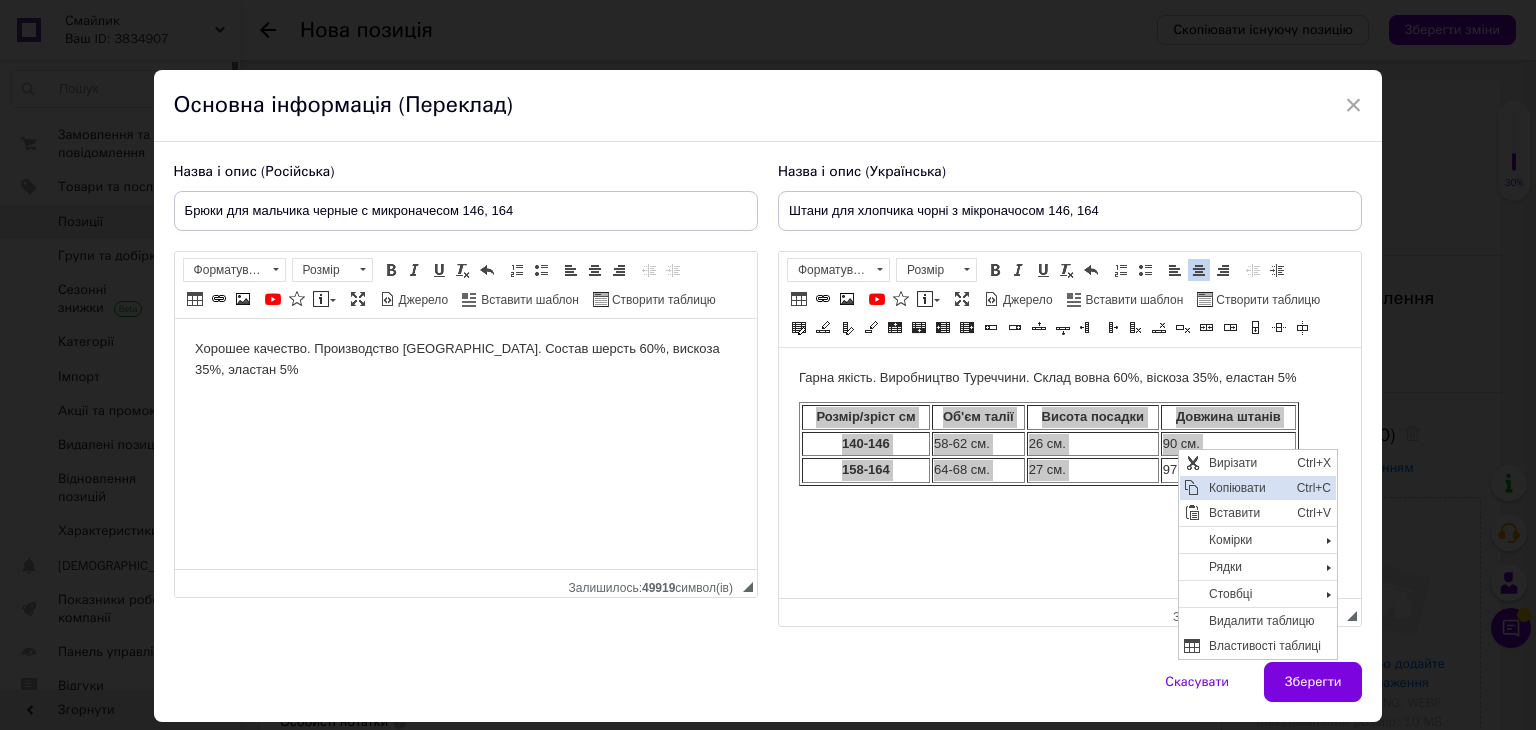 click on "Копіювати" at bounding box center [1247, 488] 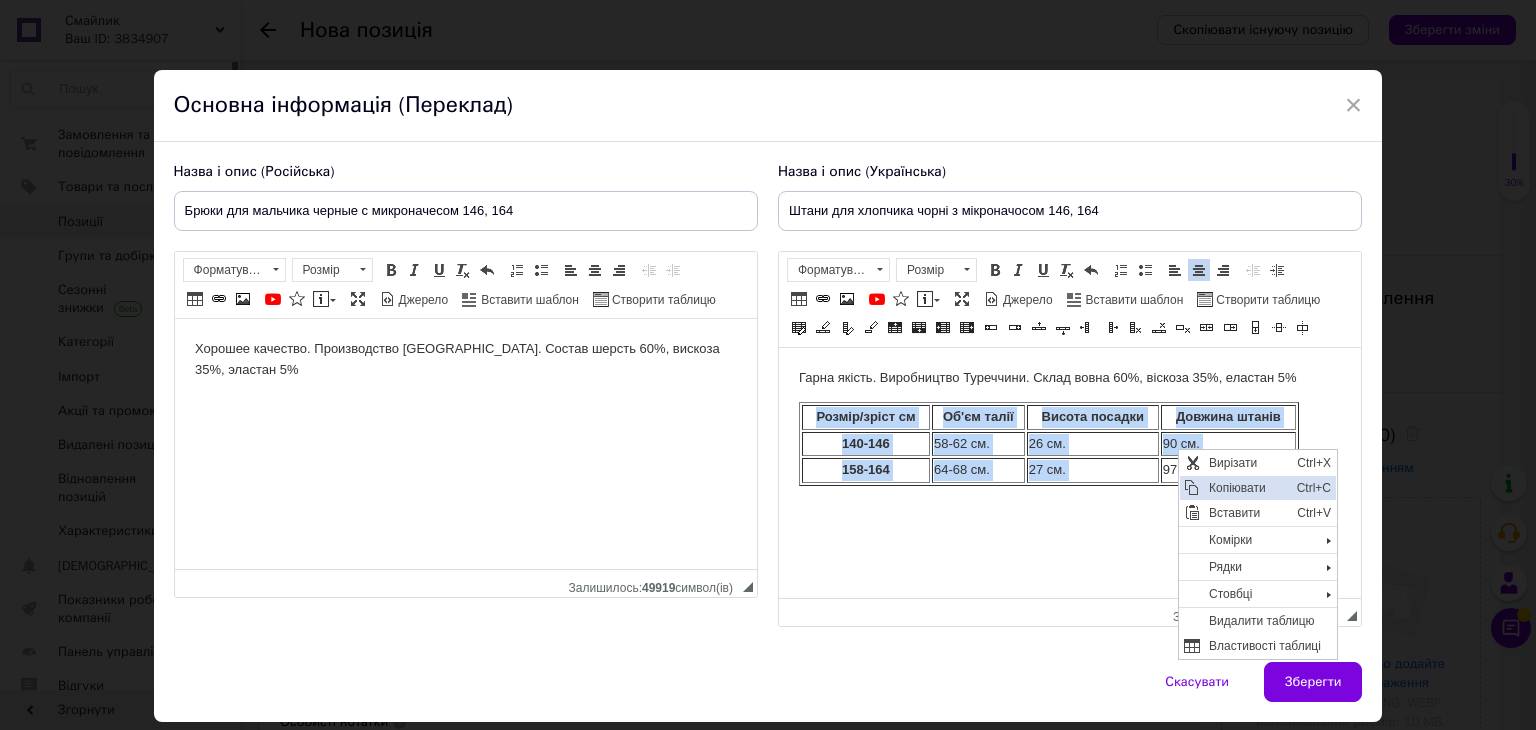 copy on "Розмір/зріст см Об'єм талії Висота посадки Довжина штанів 140-146  58 -62 см.  26 см.  90 см. 158-164  64 -68 см.  27 см." 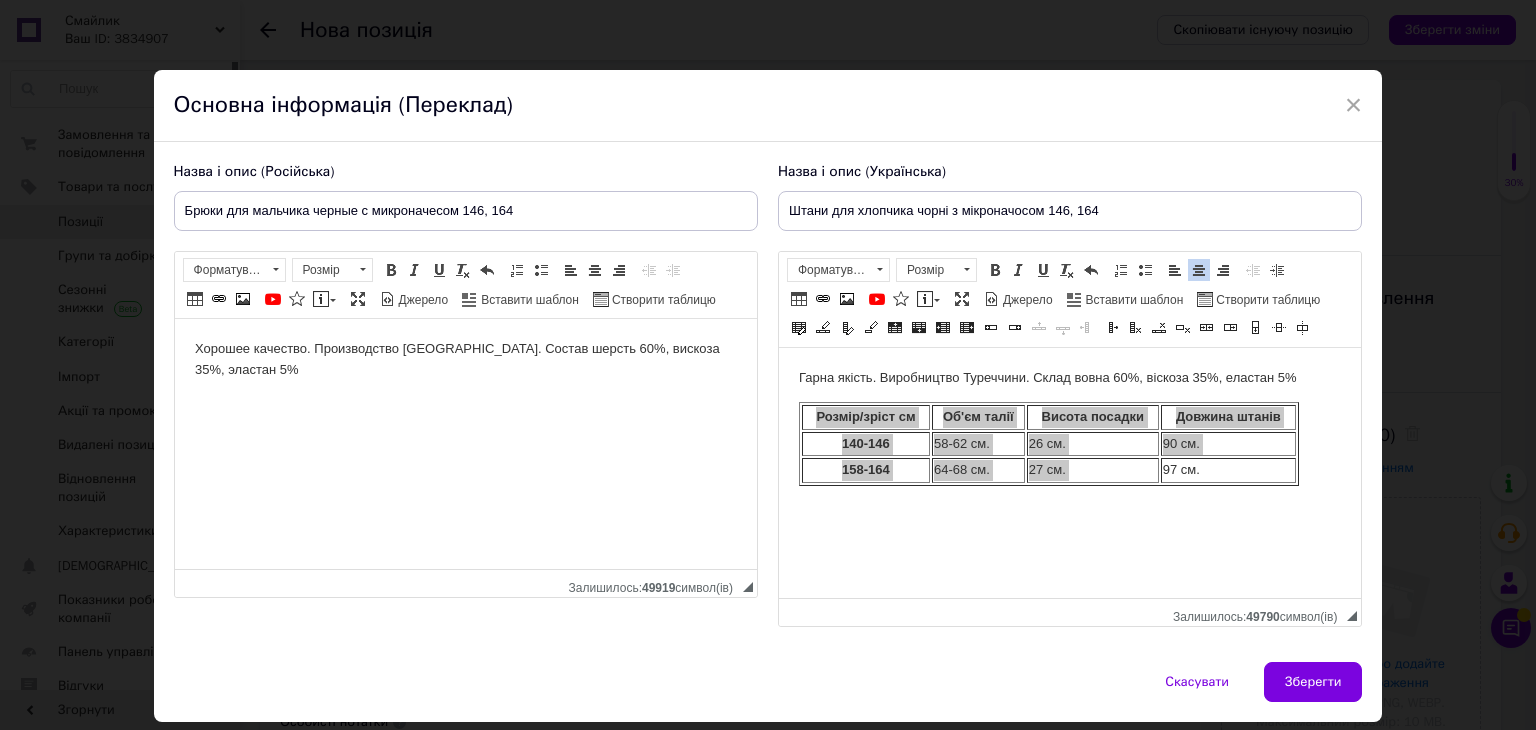 click on "Хорошее качество. Производство [GEOGRAPHIC_DATA]. Состав шерсть 60%, вискоза 35%, эластан 5%" at bounding box center (465, 360) 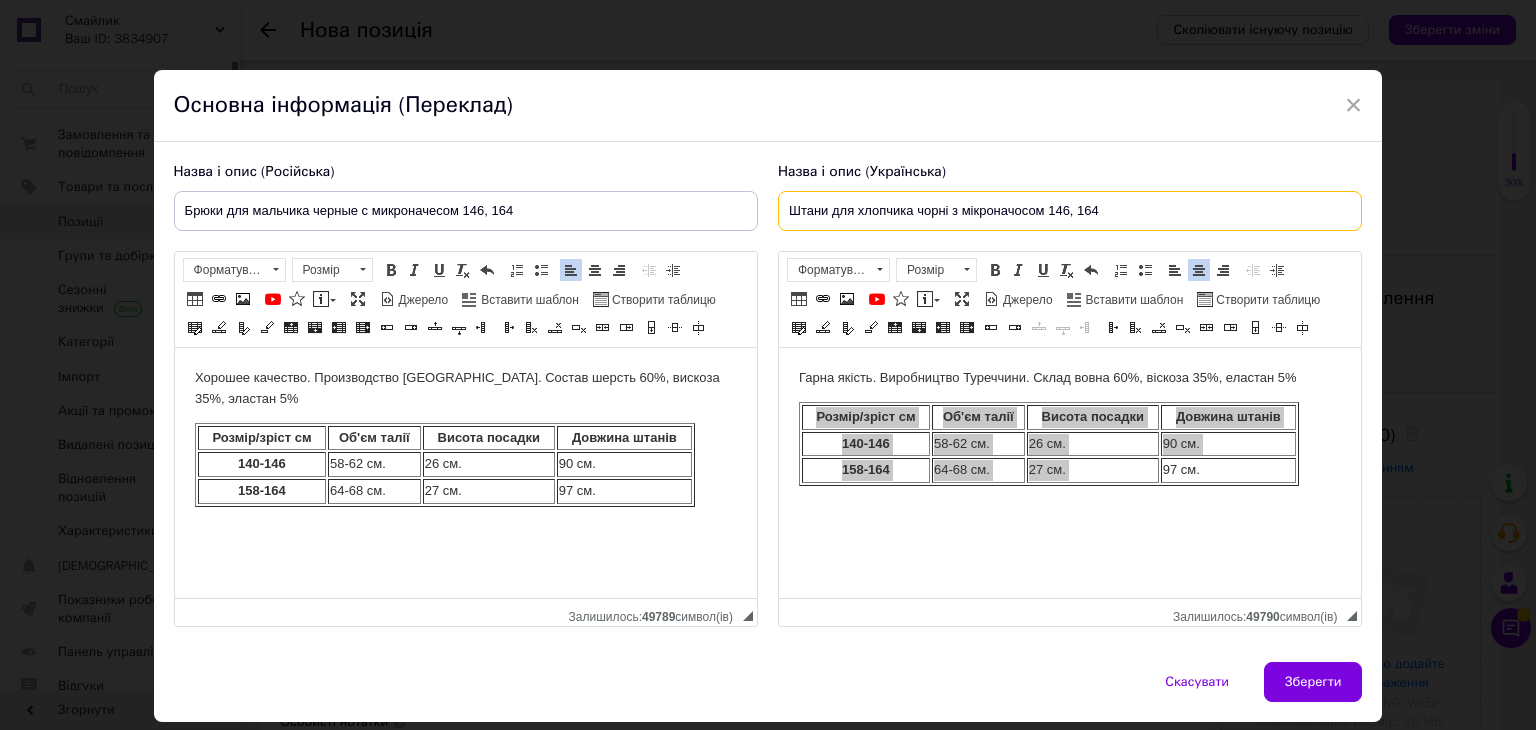click on "Штани для хлопчика чорні з мікроначосом 146, 164" at bounding box center [1070, 211] 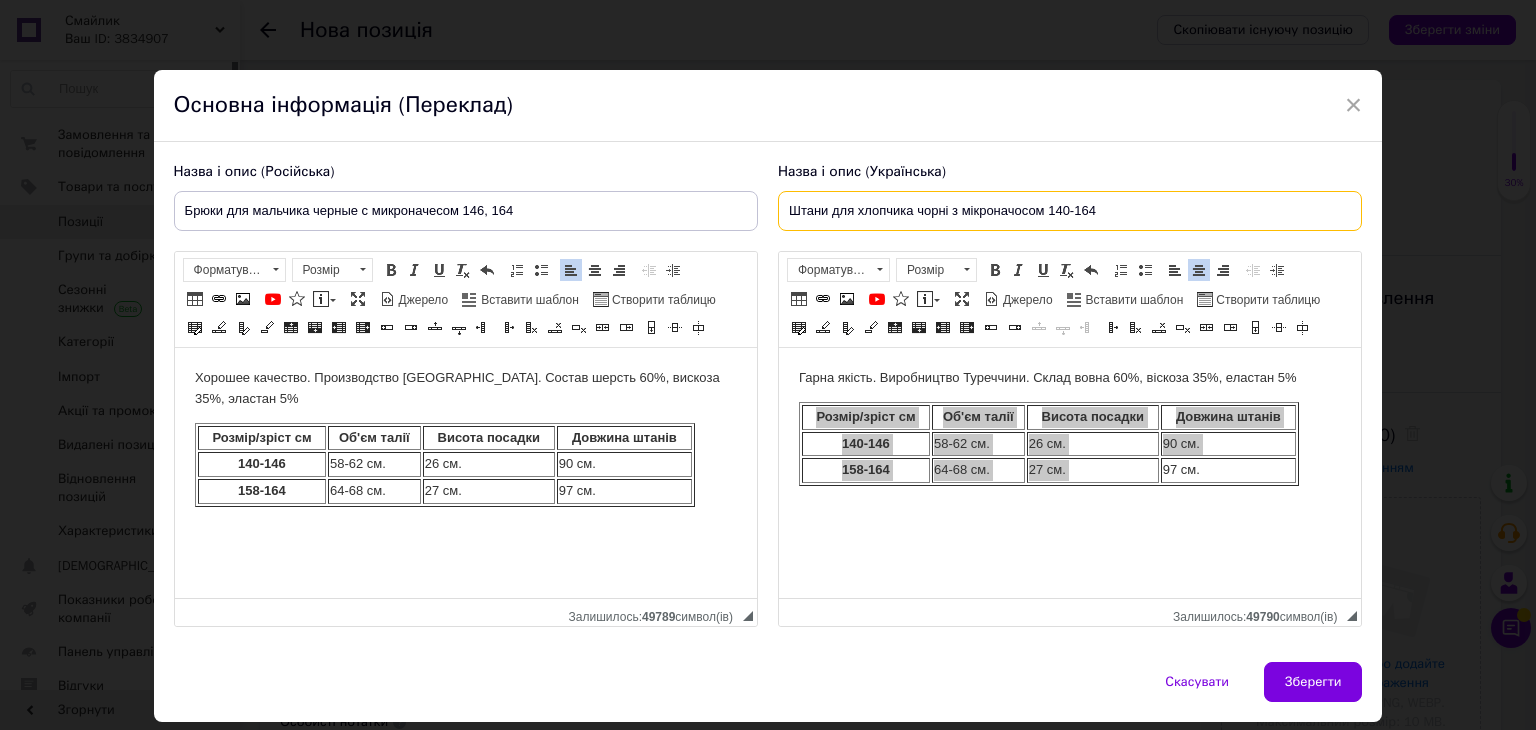 type on "Штани для хлопчика чорні з мікроначосом 140-164" 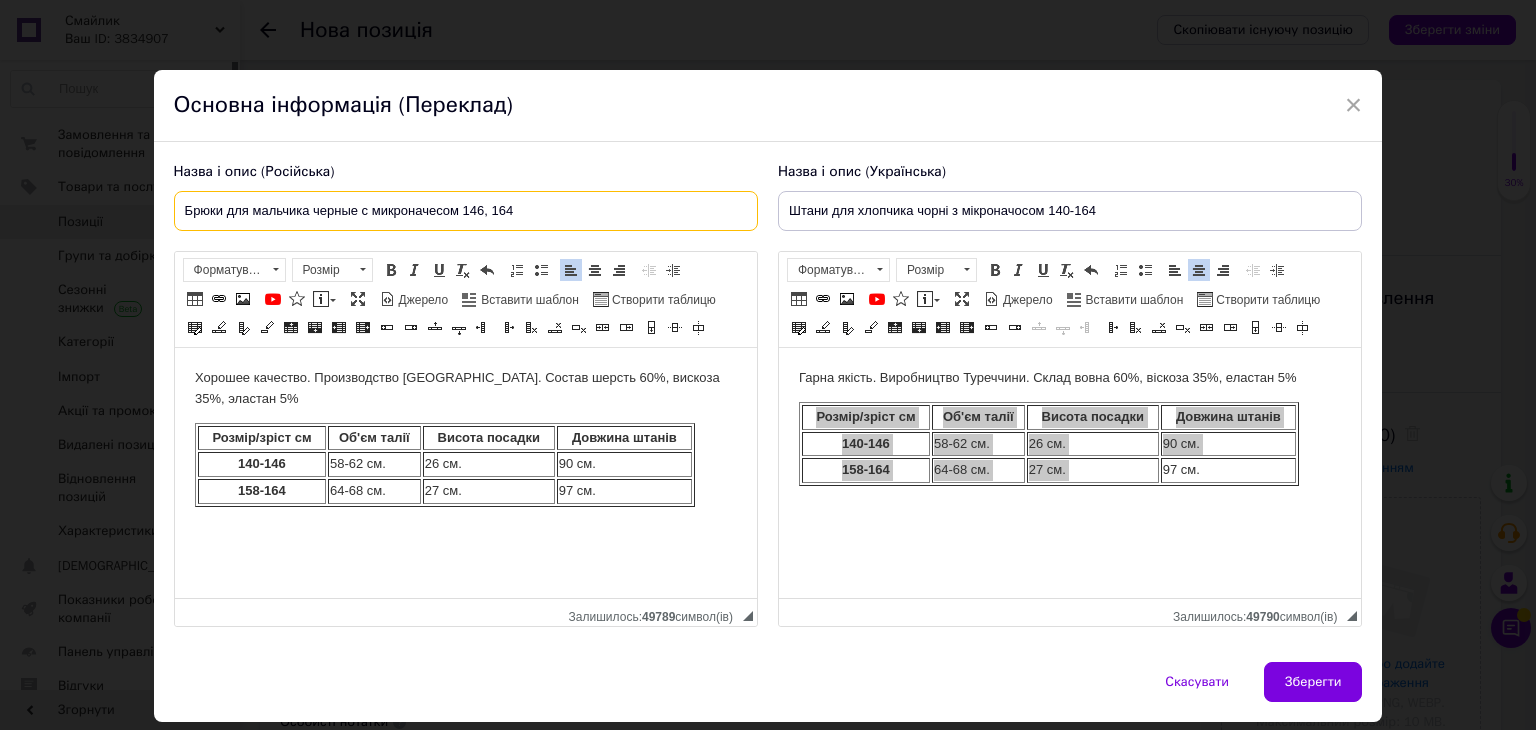 click on "Брюки для мальчика черные с микроначесом 146, 164" at bounding box center [466, 211] 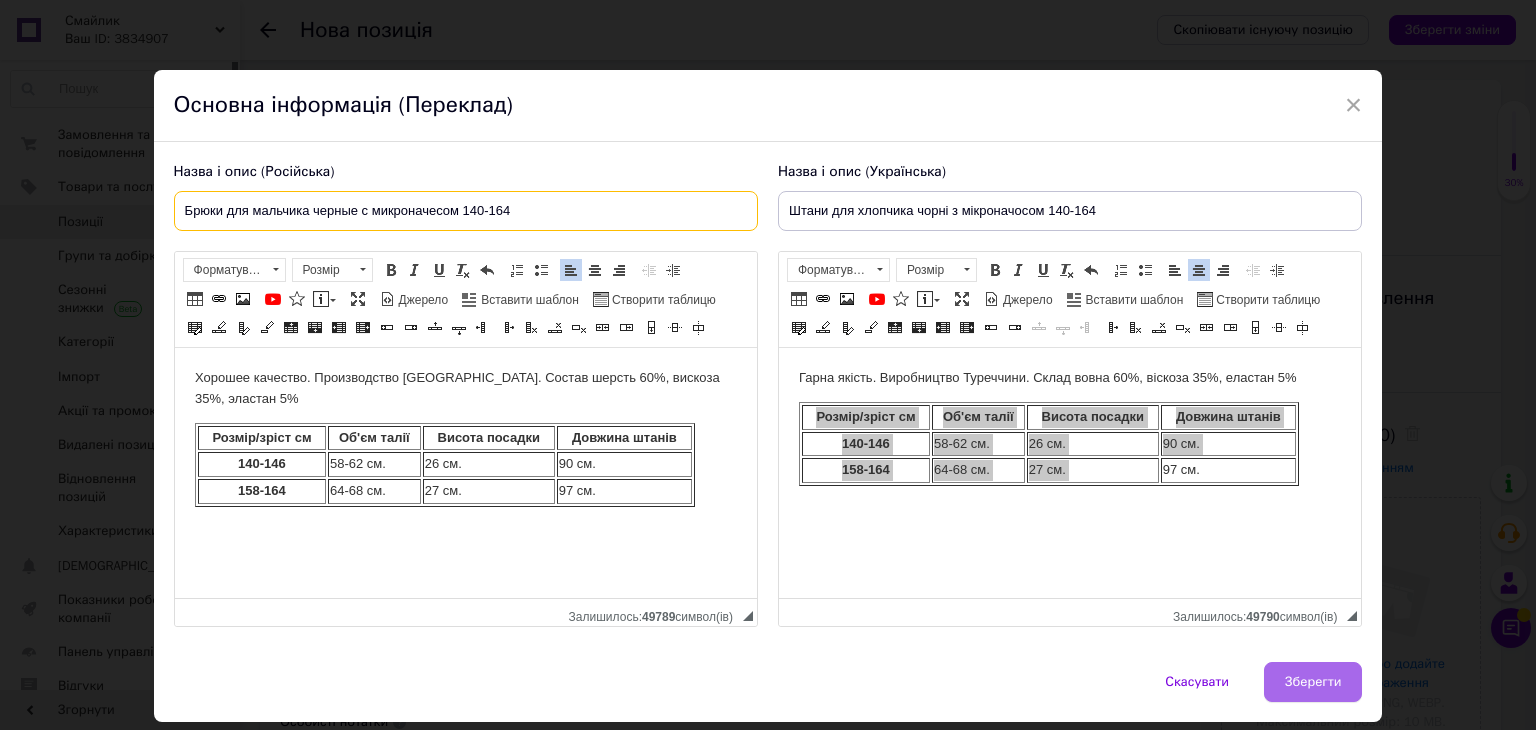 type on "Брюки для мальчика черные с микроначесом 140-164" 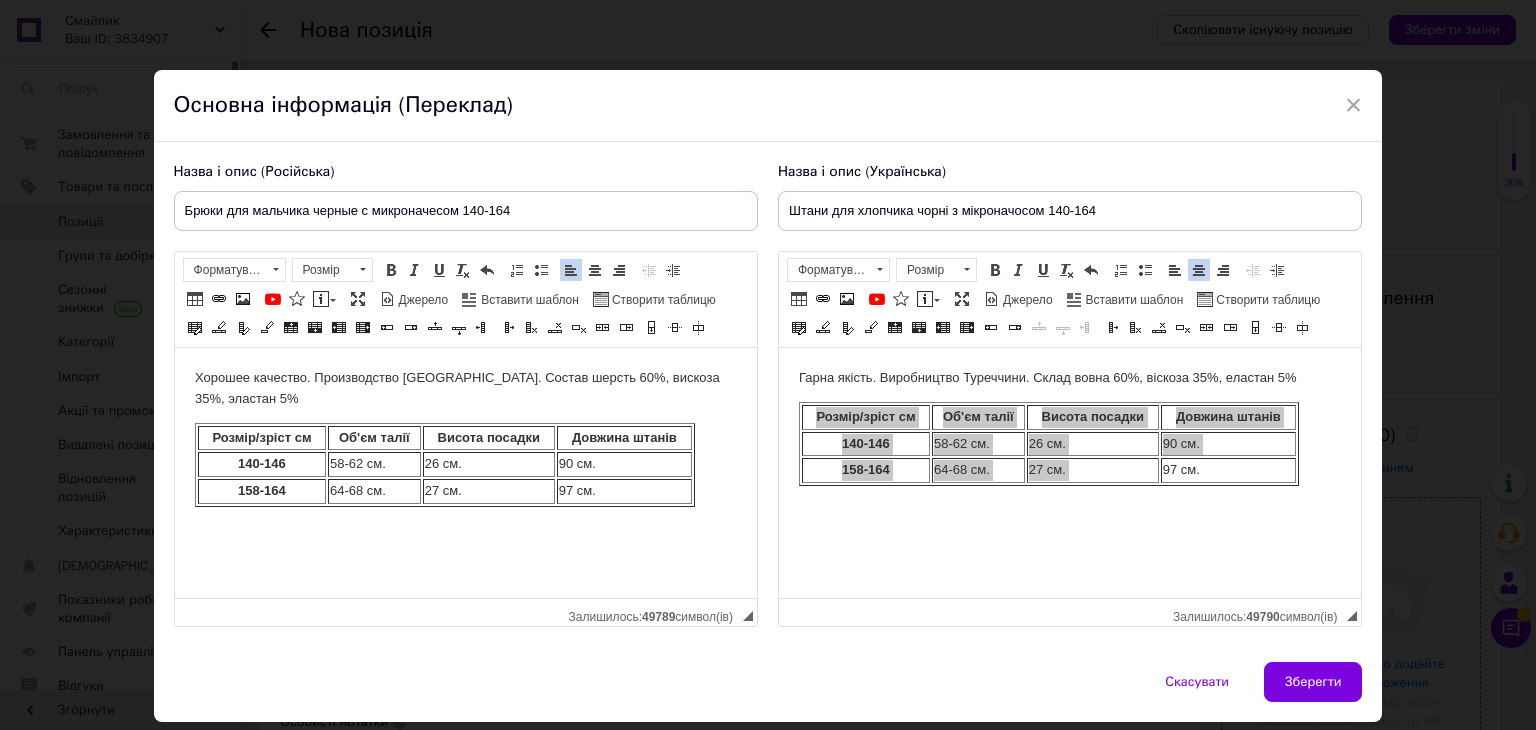 drag, startPoint x: 1314, startPoint y: 677, endPoint x: 1303, endPoint y: 676, distance: 11.045361 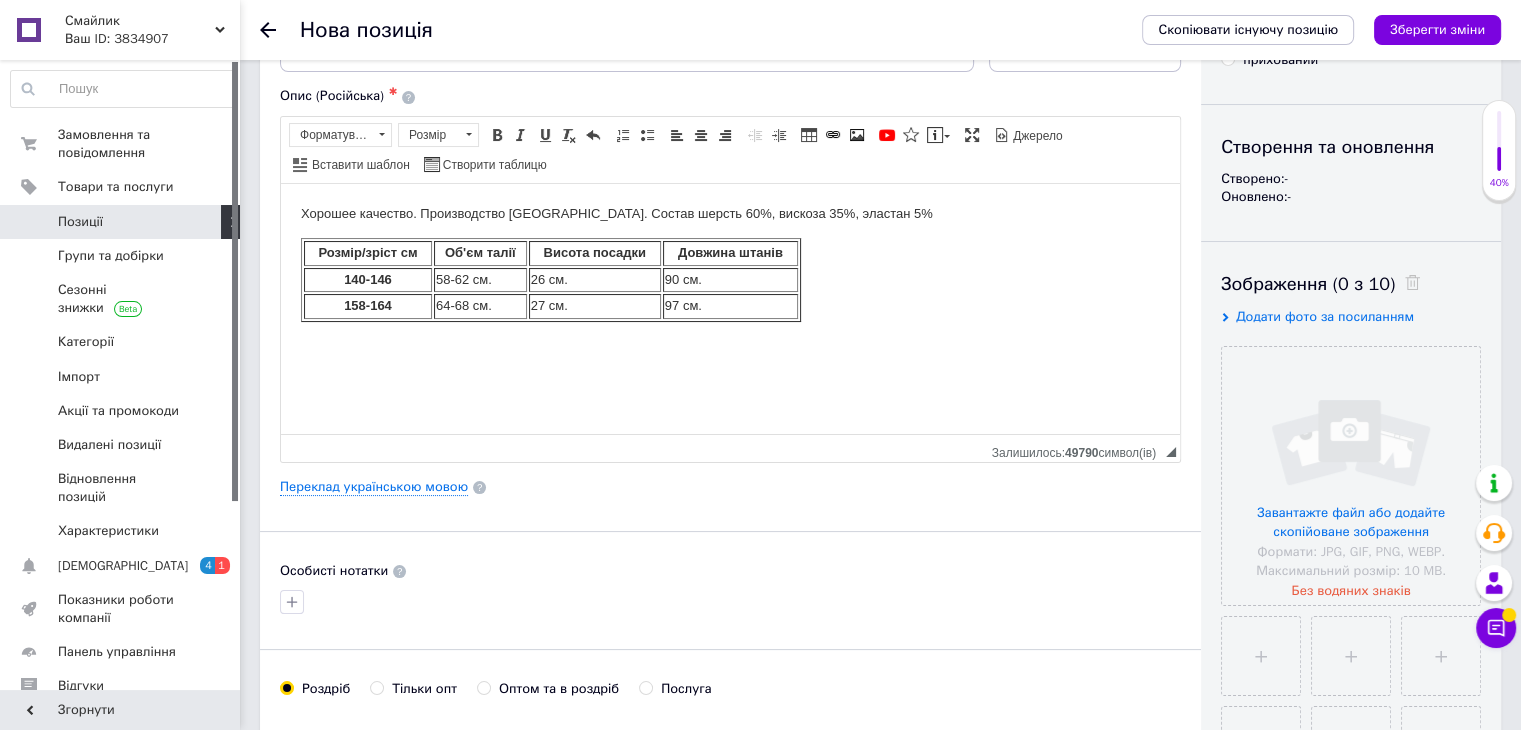 scroll, scrollTop: 400, scrollLeft: 0, axis: vertical 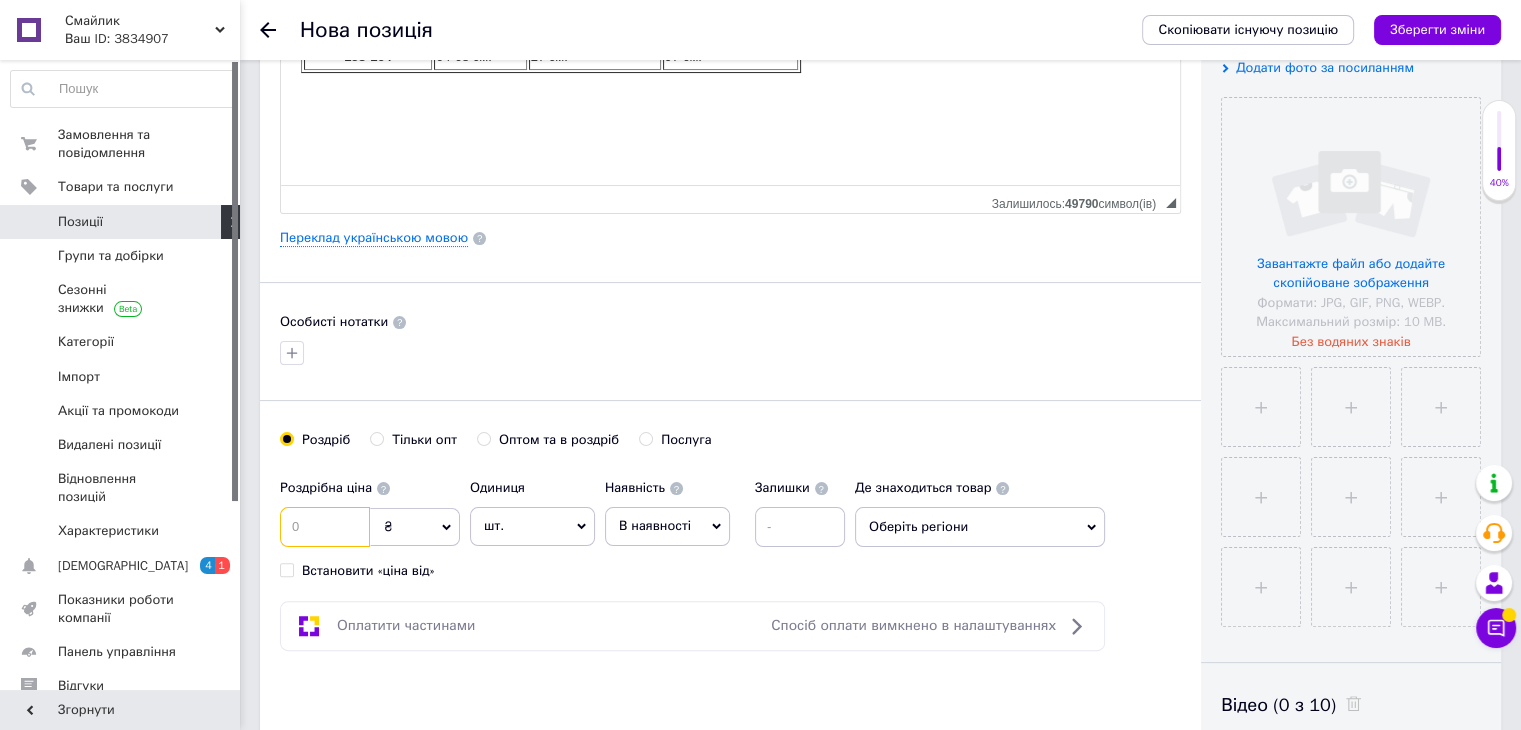 click at bounding box center (325, 527) 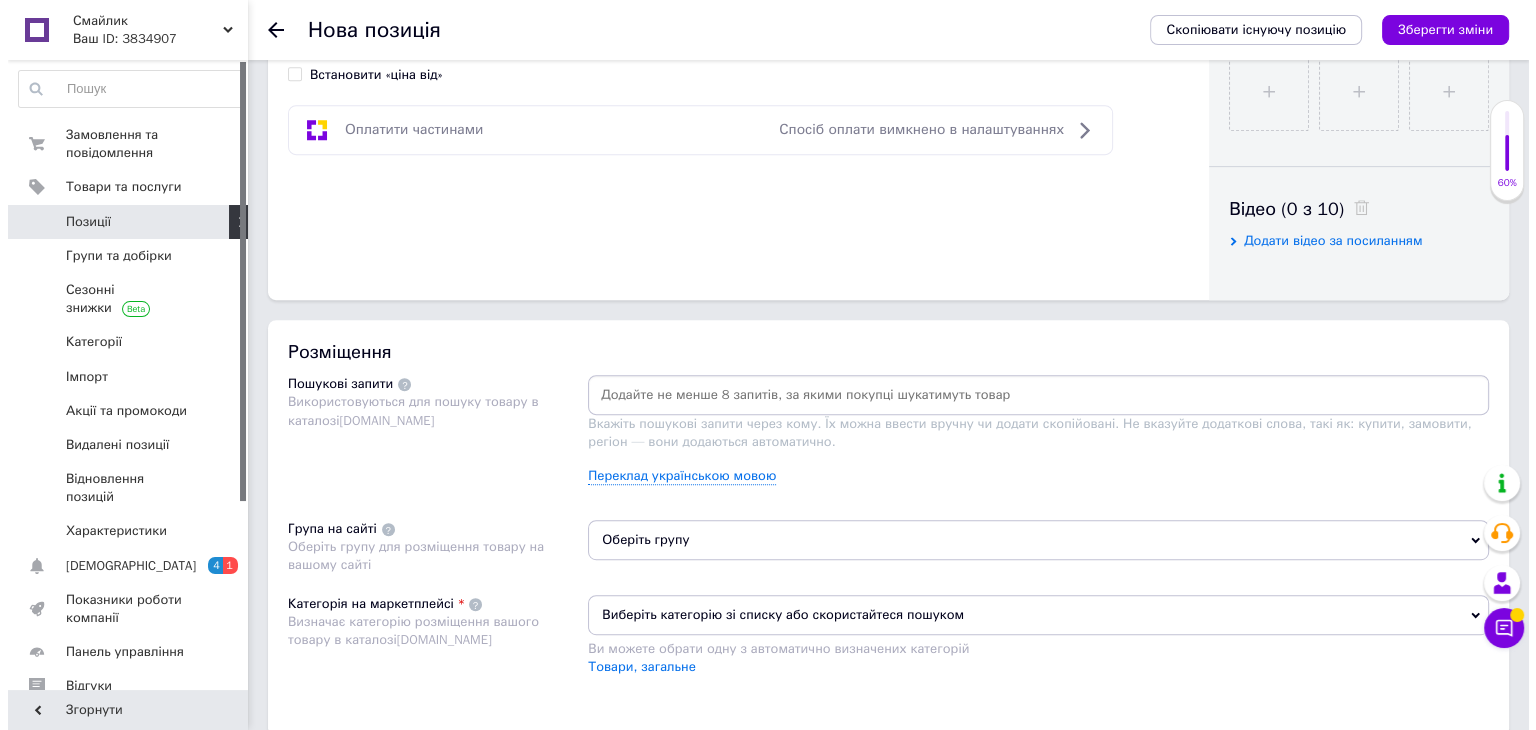 scroll, scrollTop: 900, scrollLeft: 0, axis: vertical 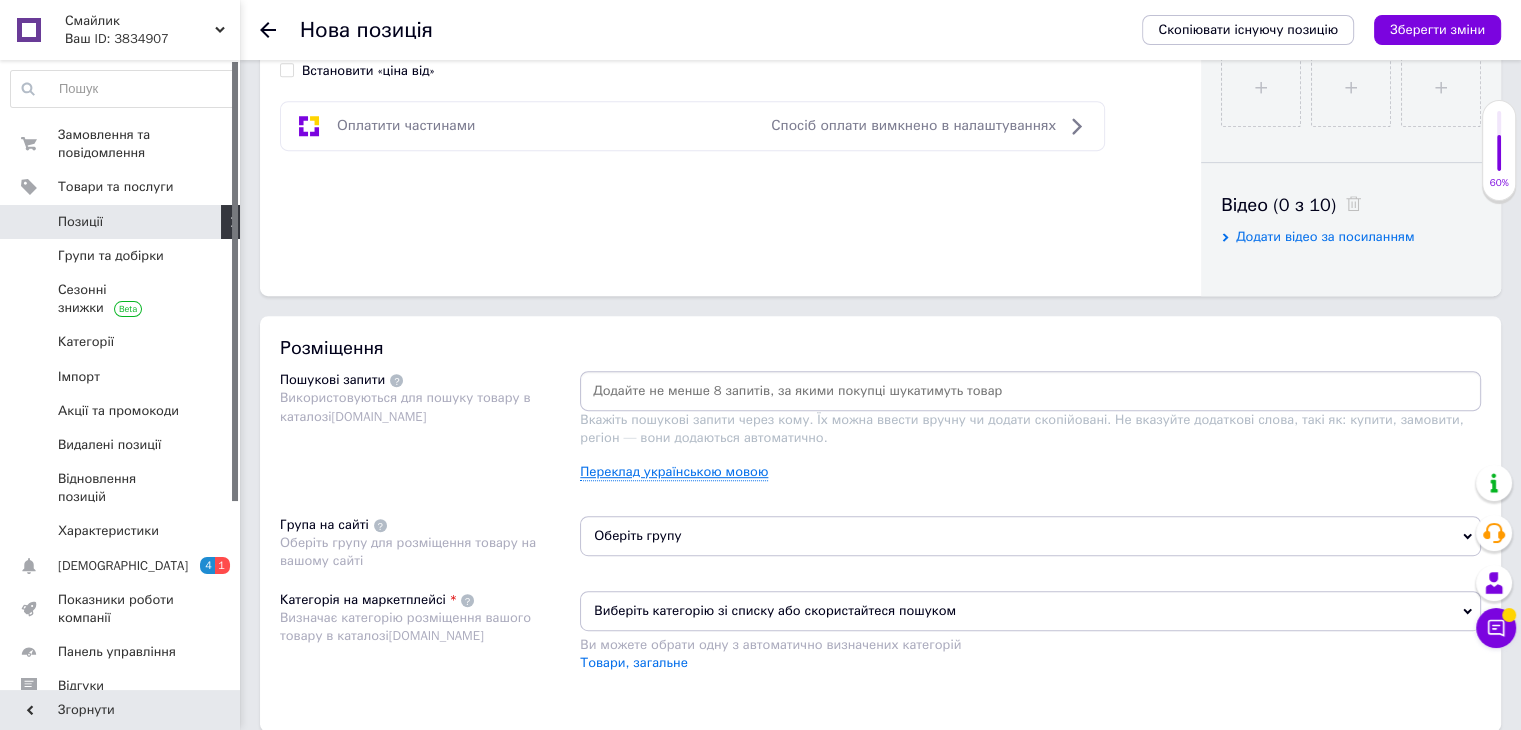 type on "650" 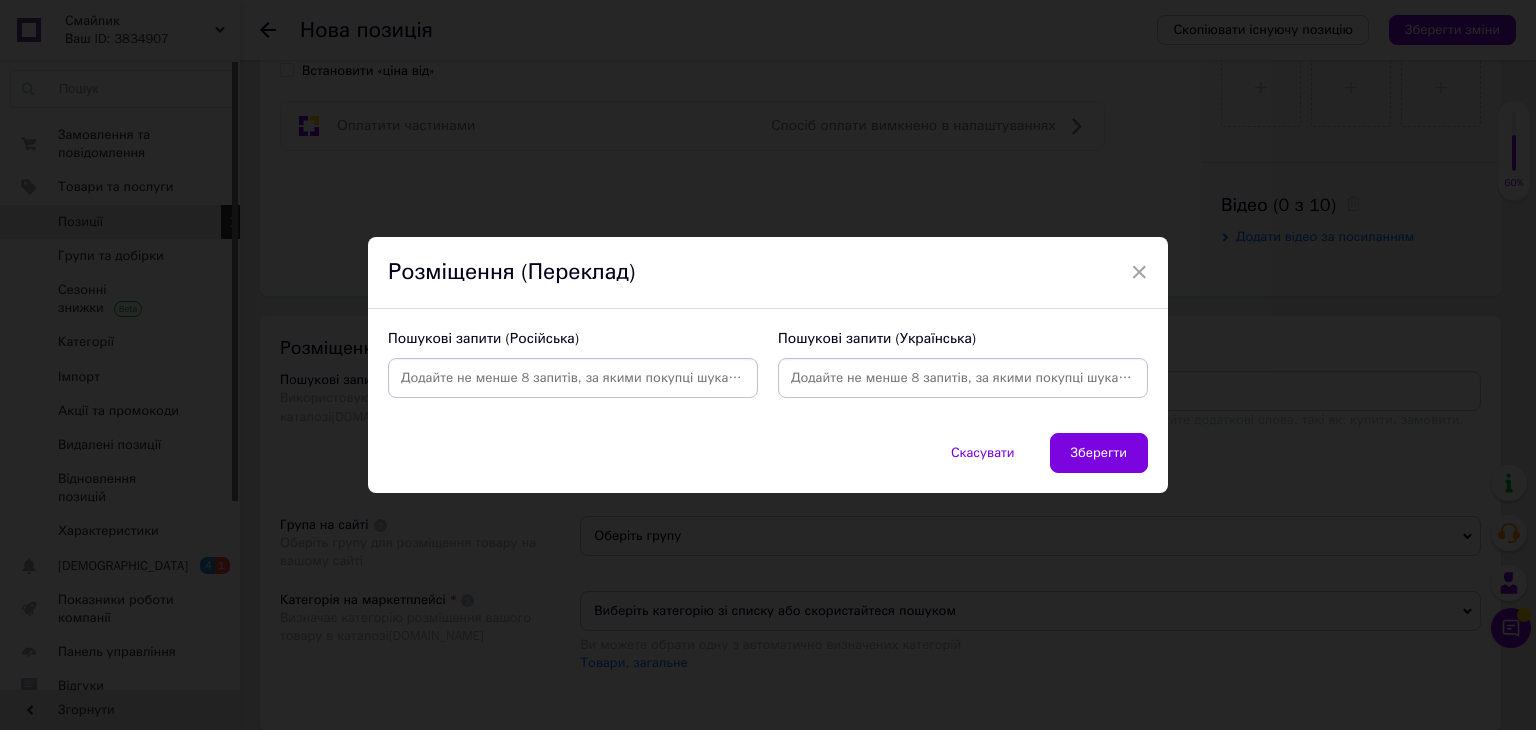 click at bounding box center [963, 378] 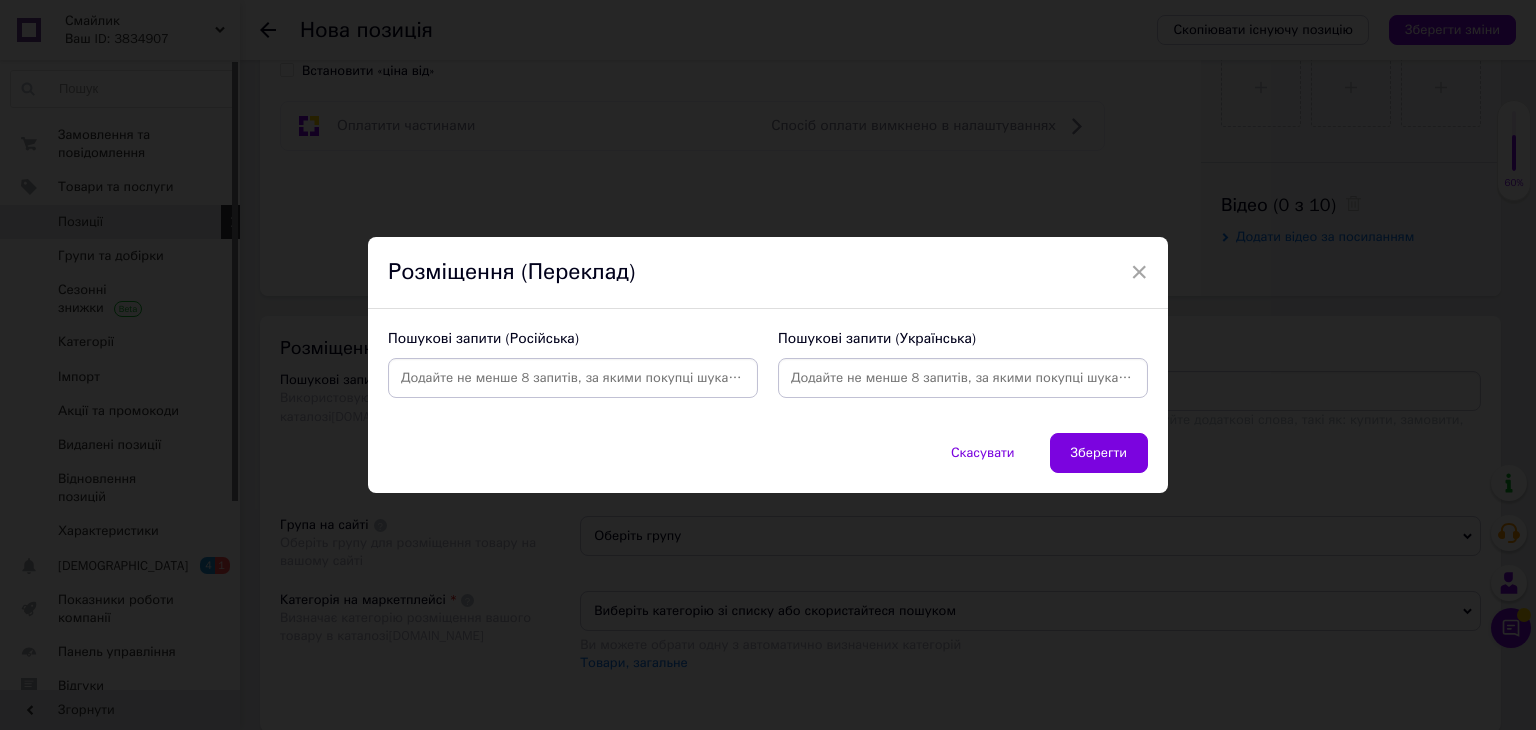 paste on "Штани для хлопчика чорні з мікроначосом 1" 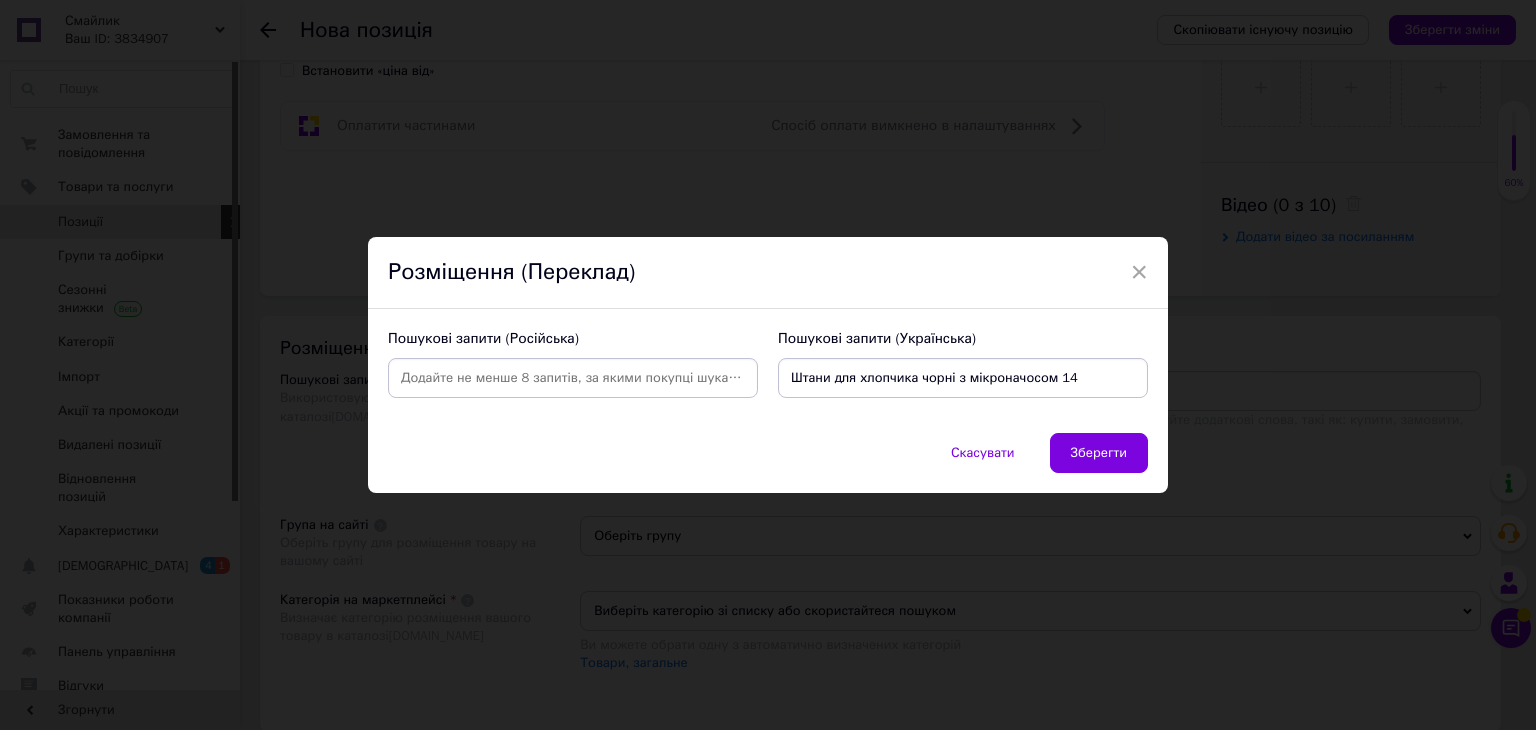 type on "Штани для хлопчика чорні з мікроначосом 140" 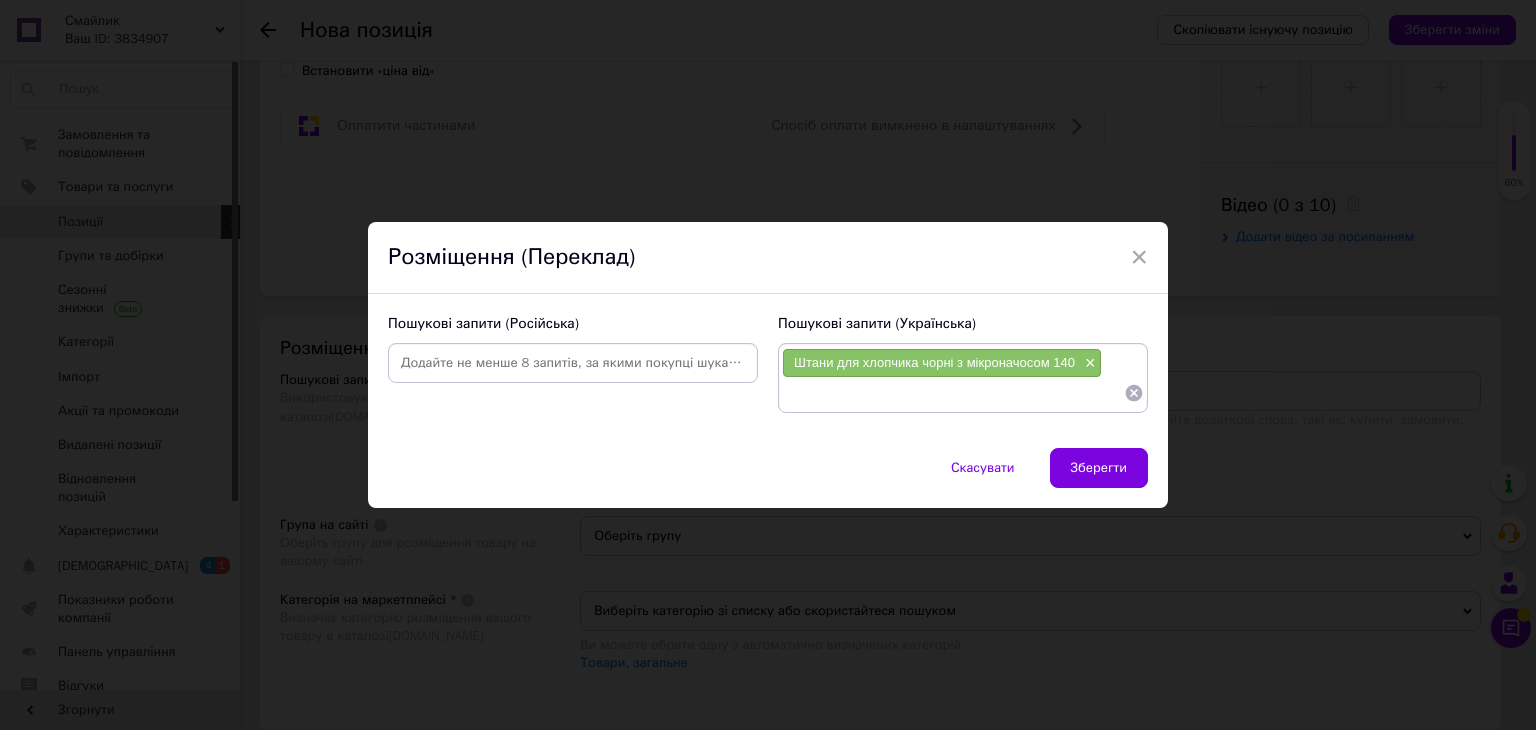 paste on "Штани для хлопчика чорні з мікроначосом 1" 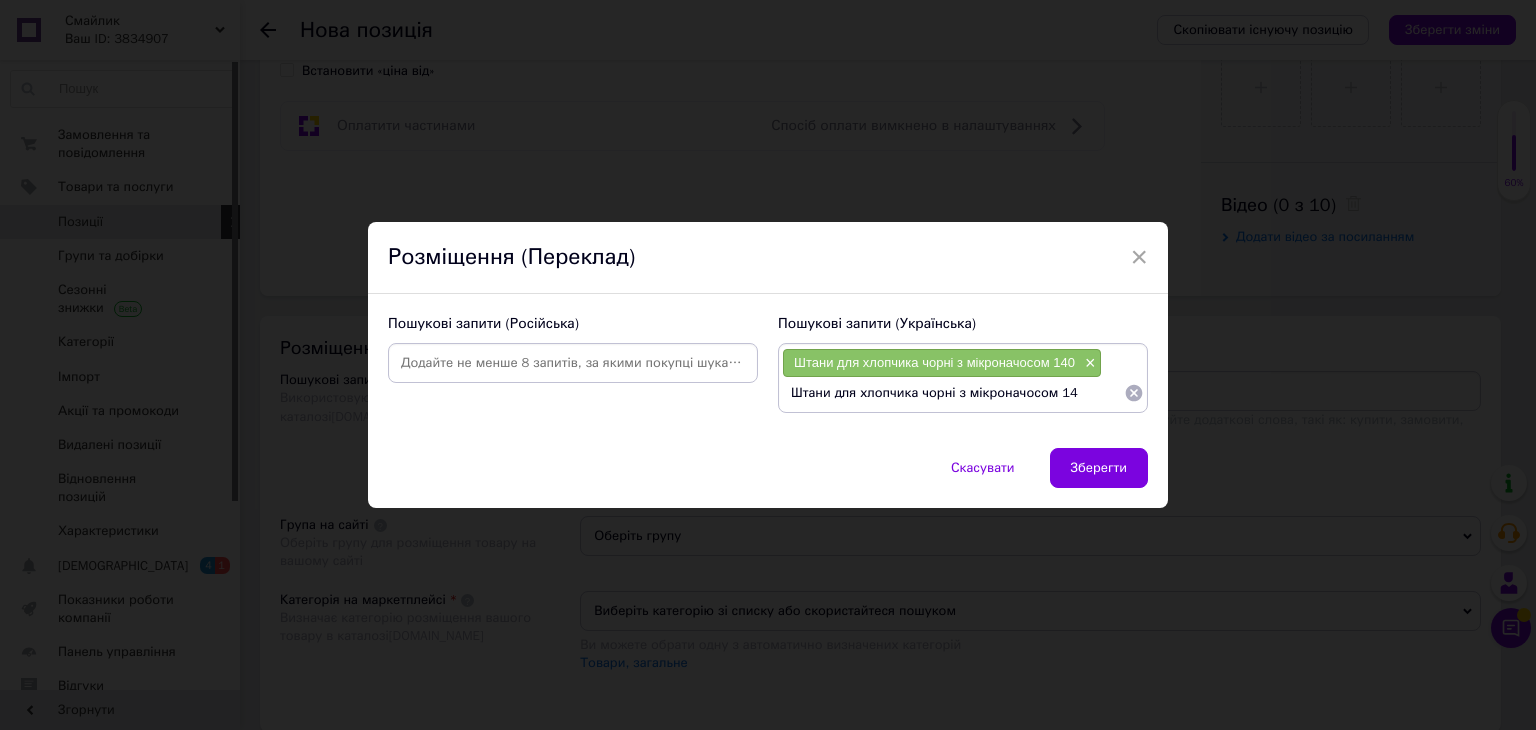 type on "Штани для хлопчика чорні з мікроначосом 146" 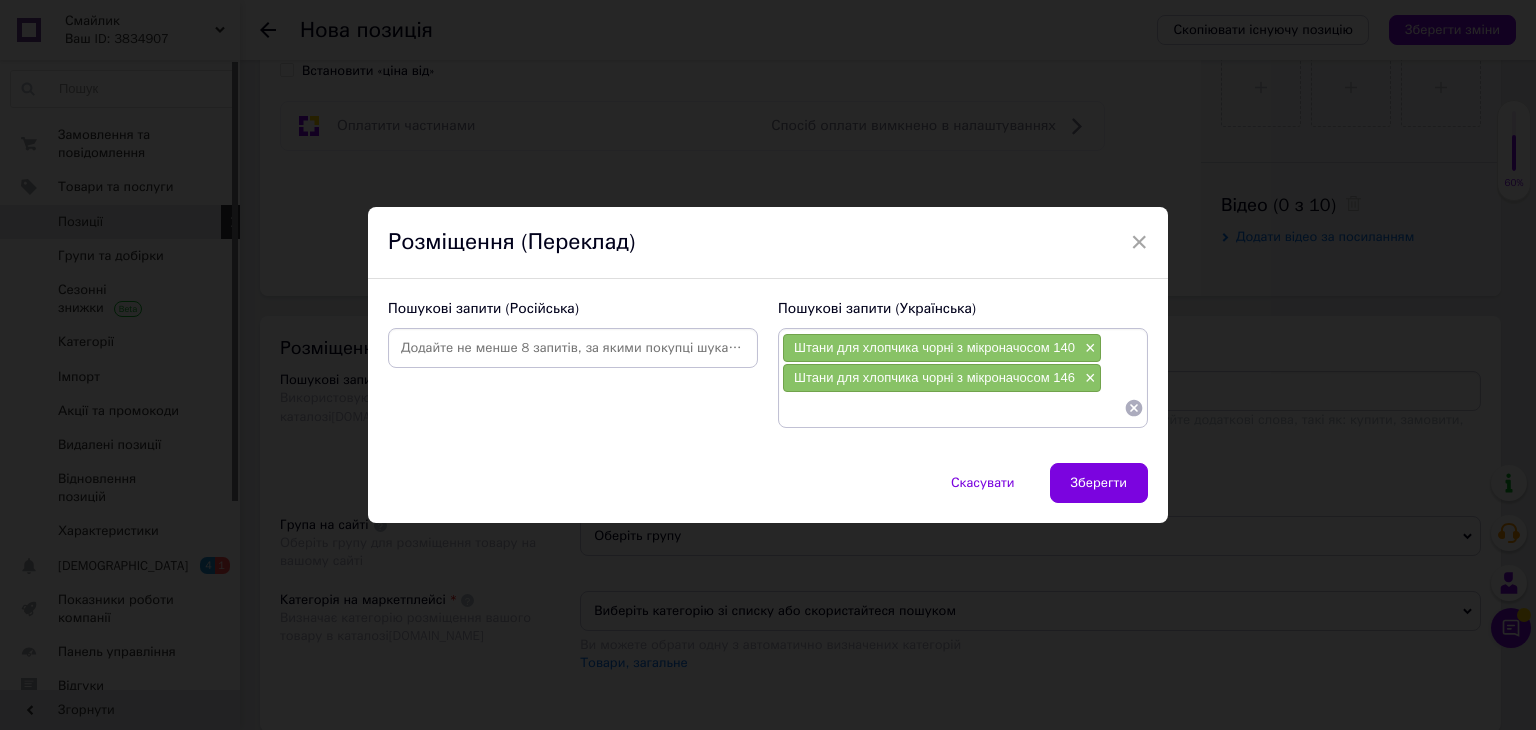 paste on "Штани для хлопчика чорні з мікроначосом 1" 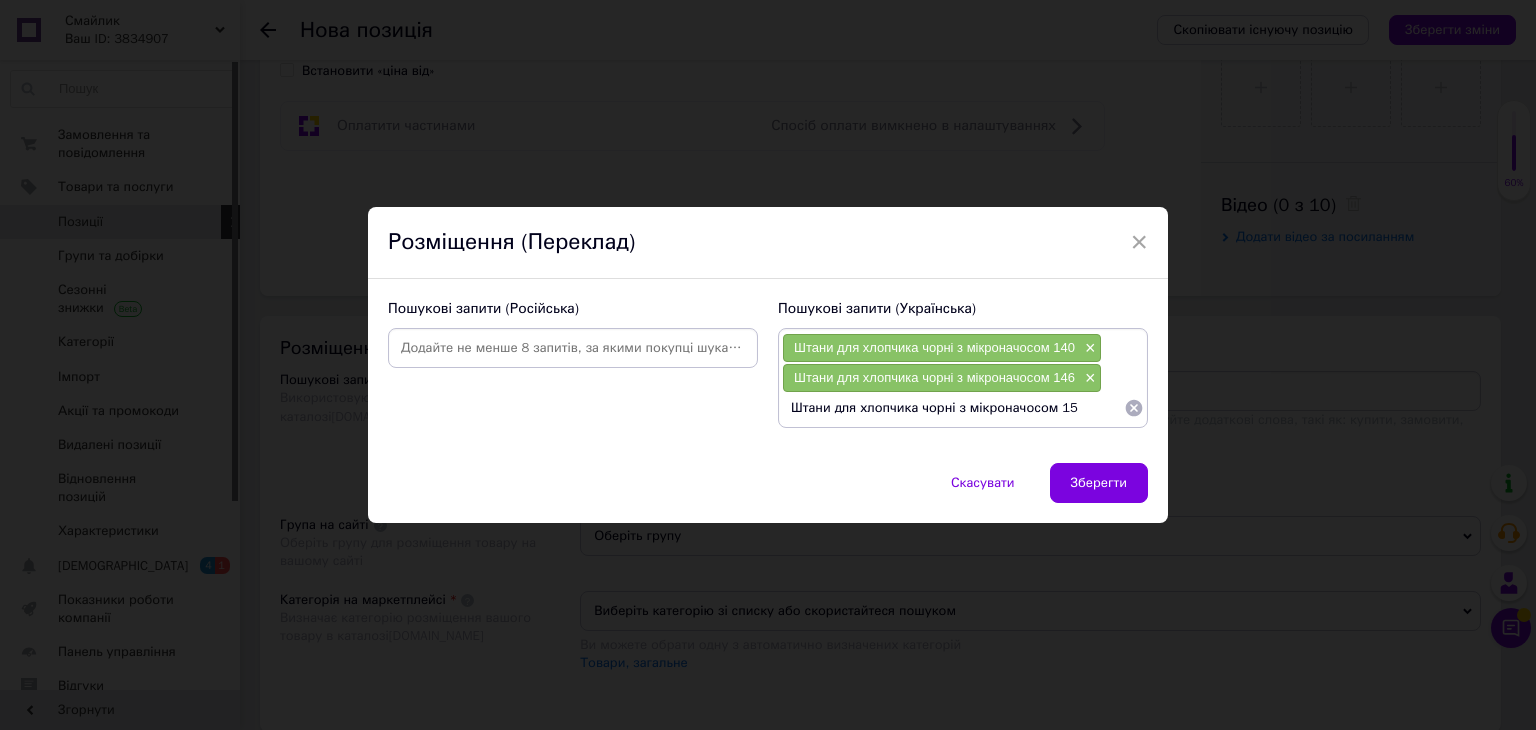 type on "Штани для хлопчика чорні з мікроначосом 152" 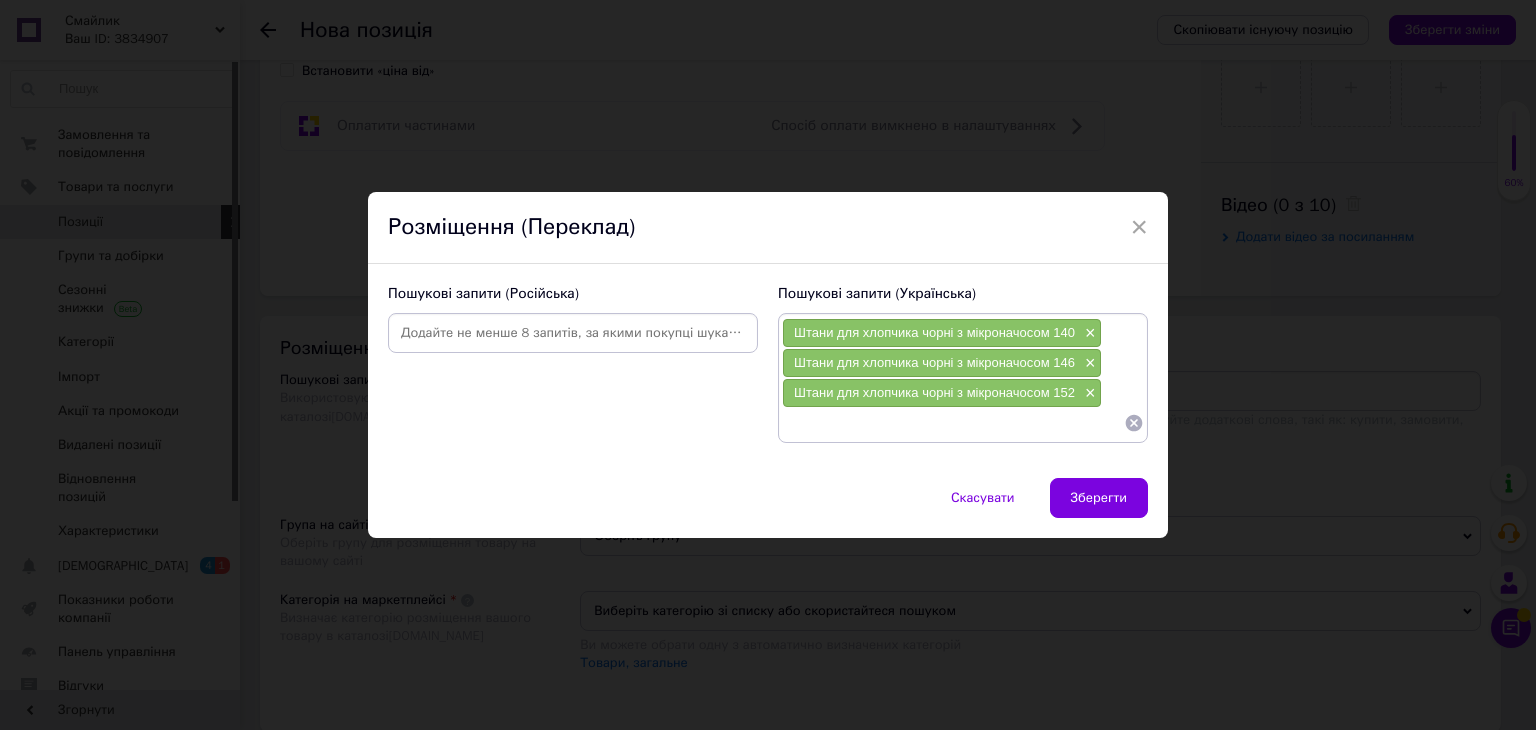 paste on "Штани для хлопчика чорні з мікроначосом 1" 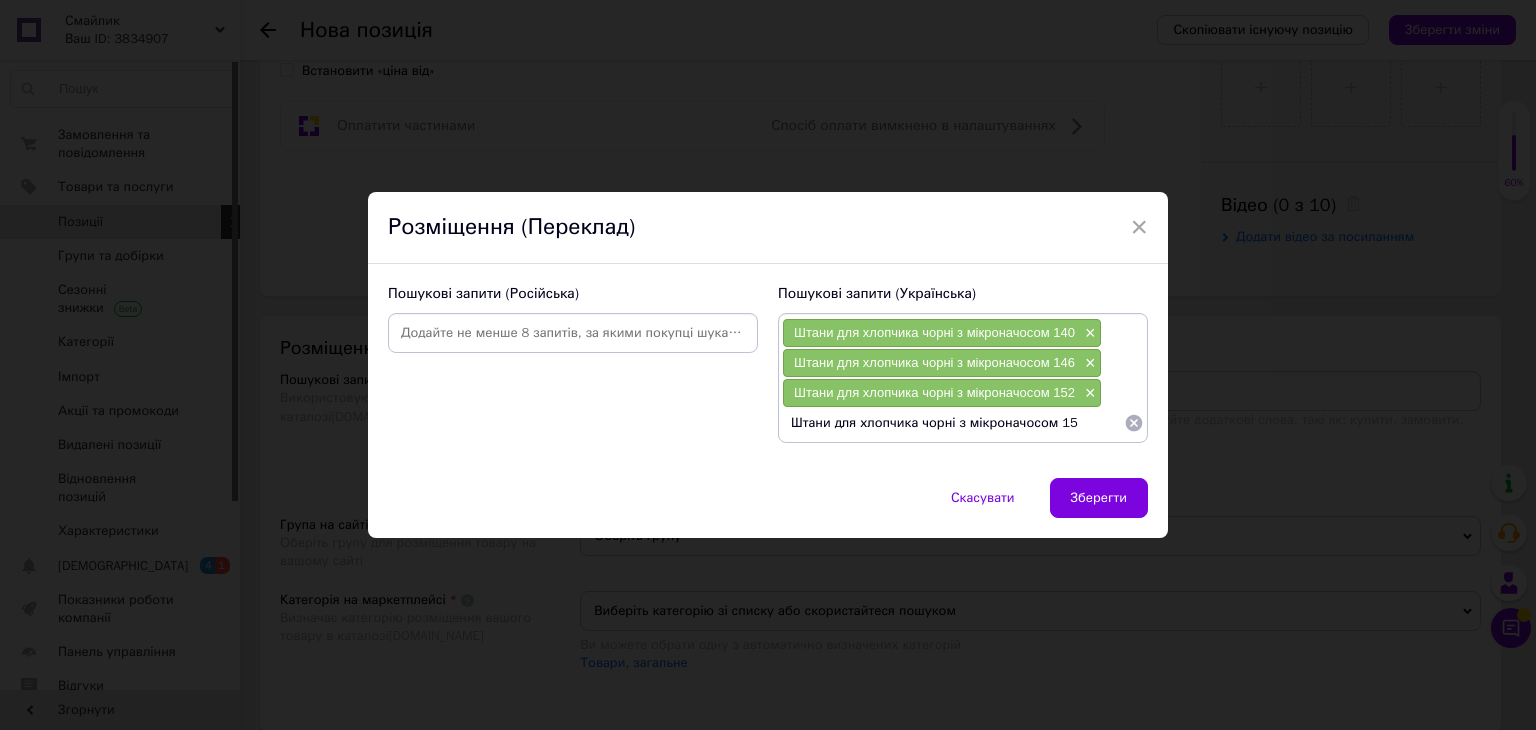 type on "Штани для хлопчика чорні з мікроначосом 158" 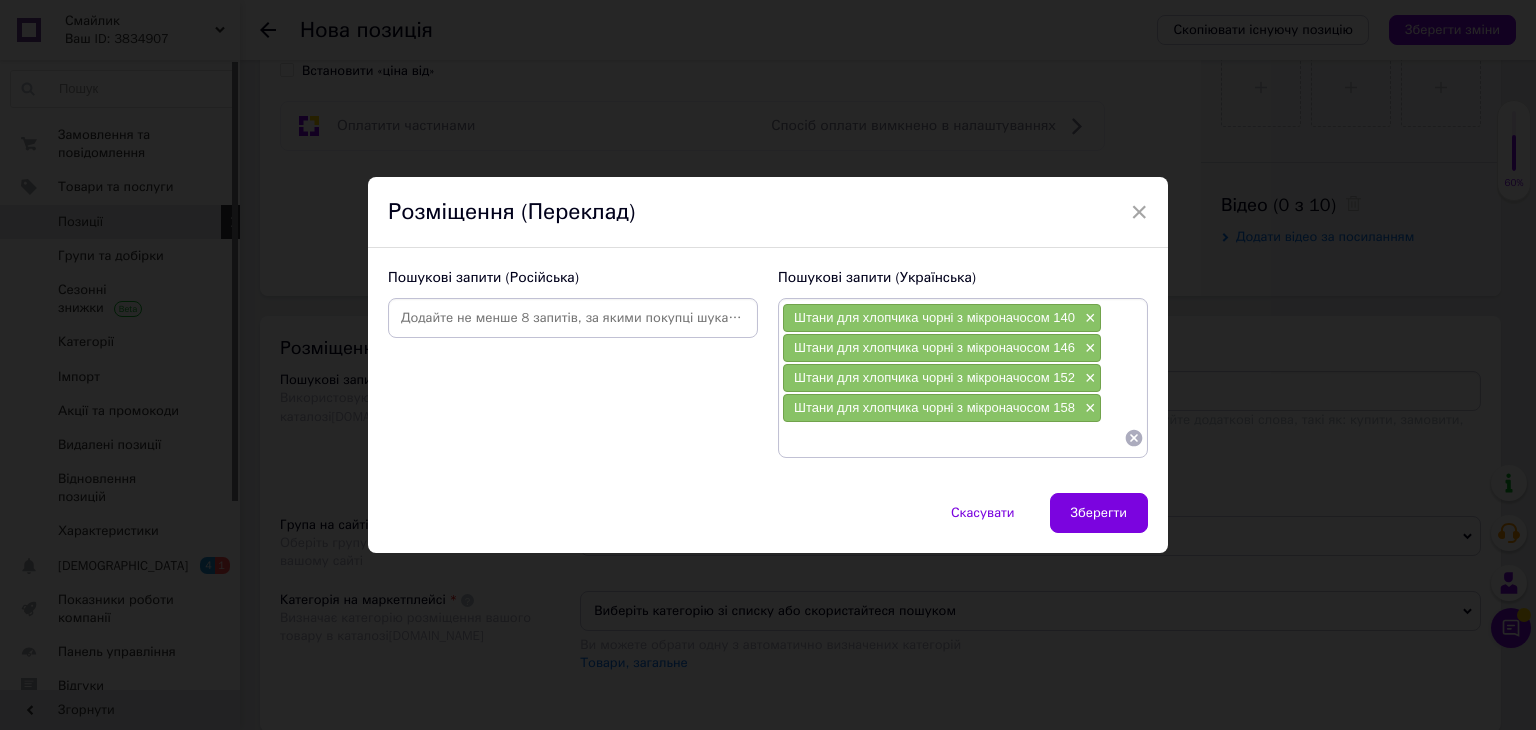 paste on "Штани для хлопчика чорні з мікроначосом 1" 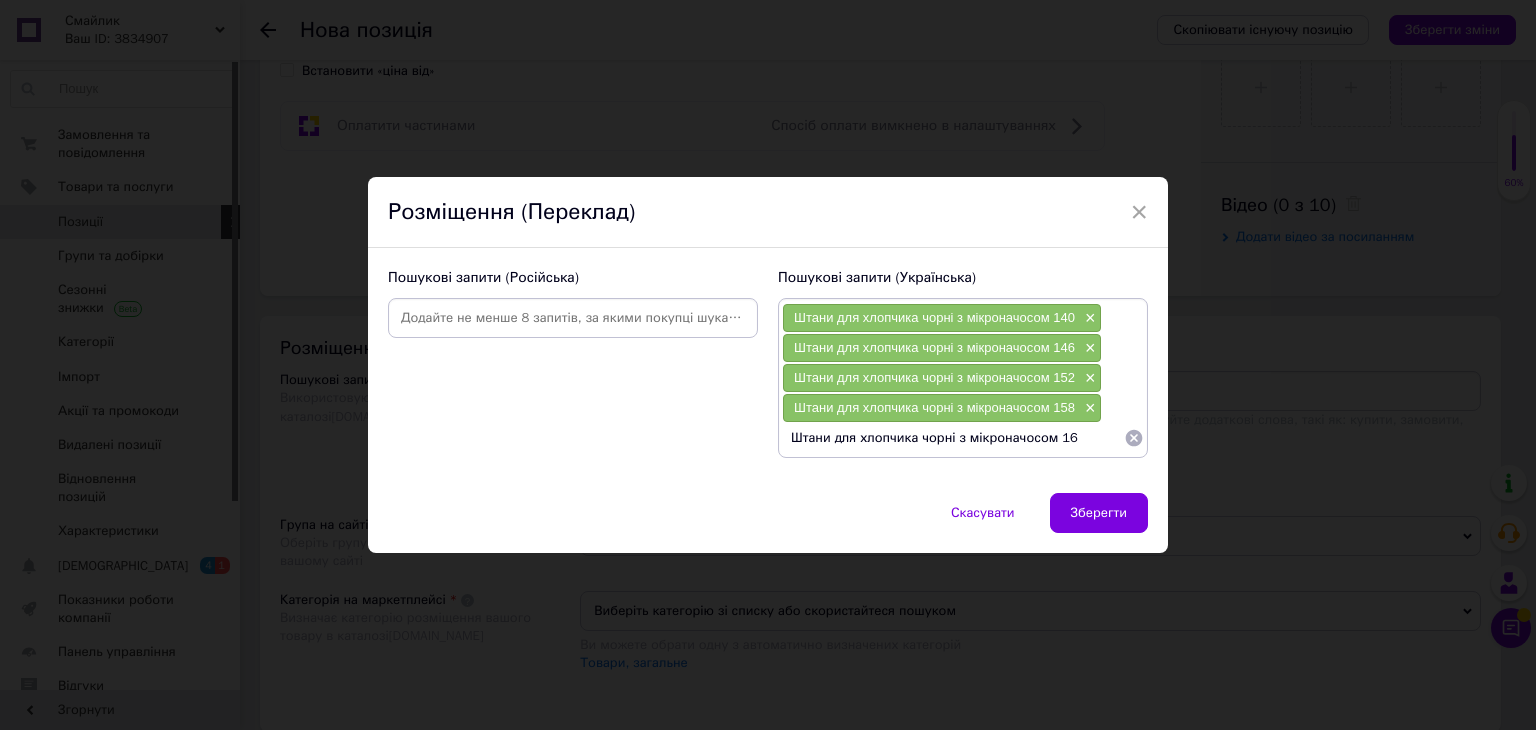 type on "Штани для хлопчика чорні з мікроначосом 164" 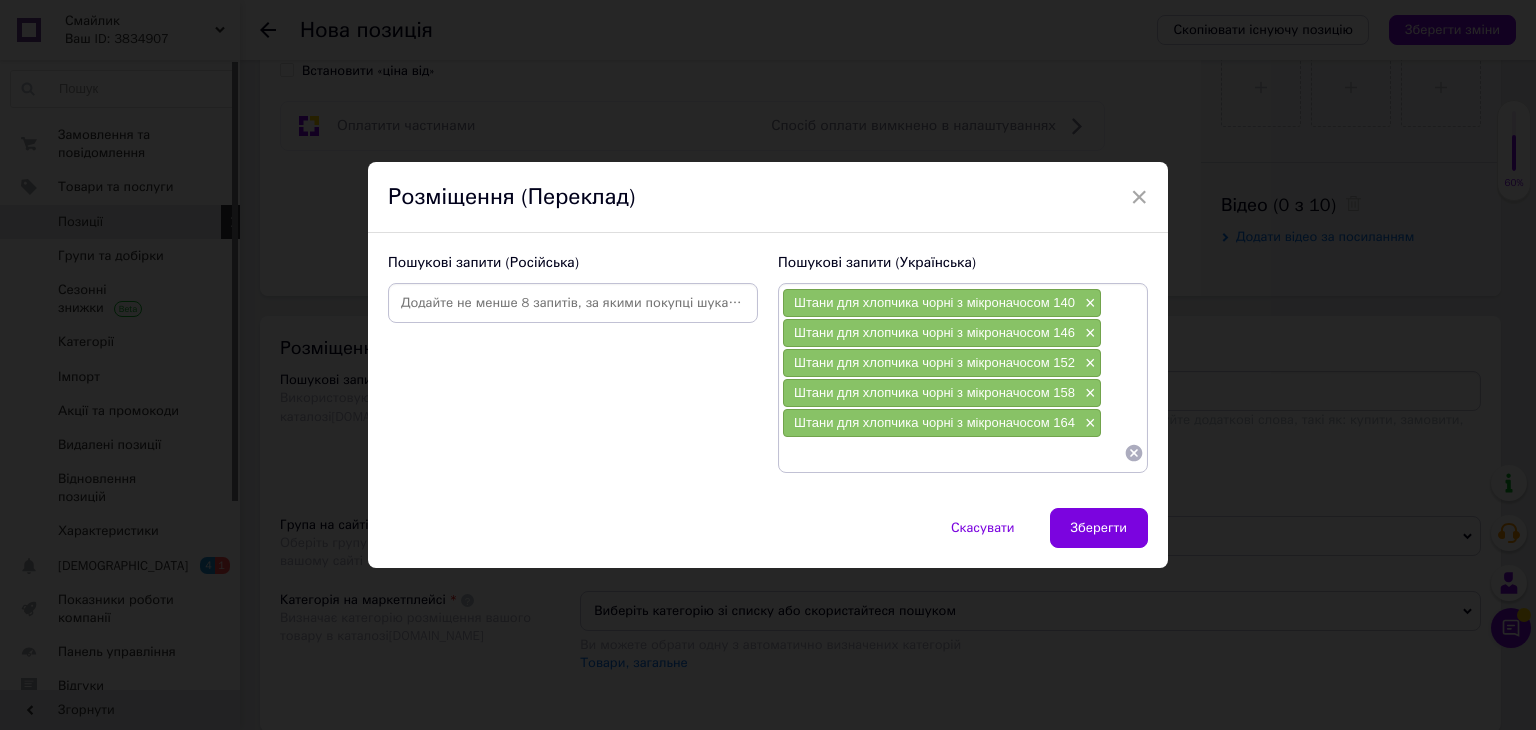 paste on "Штани для хлопчика чорні з мікроначосом 1" 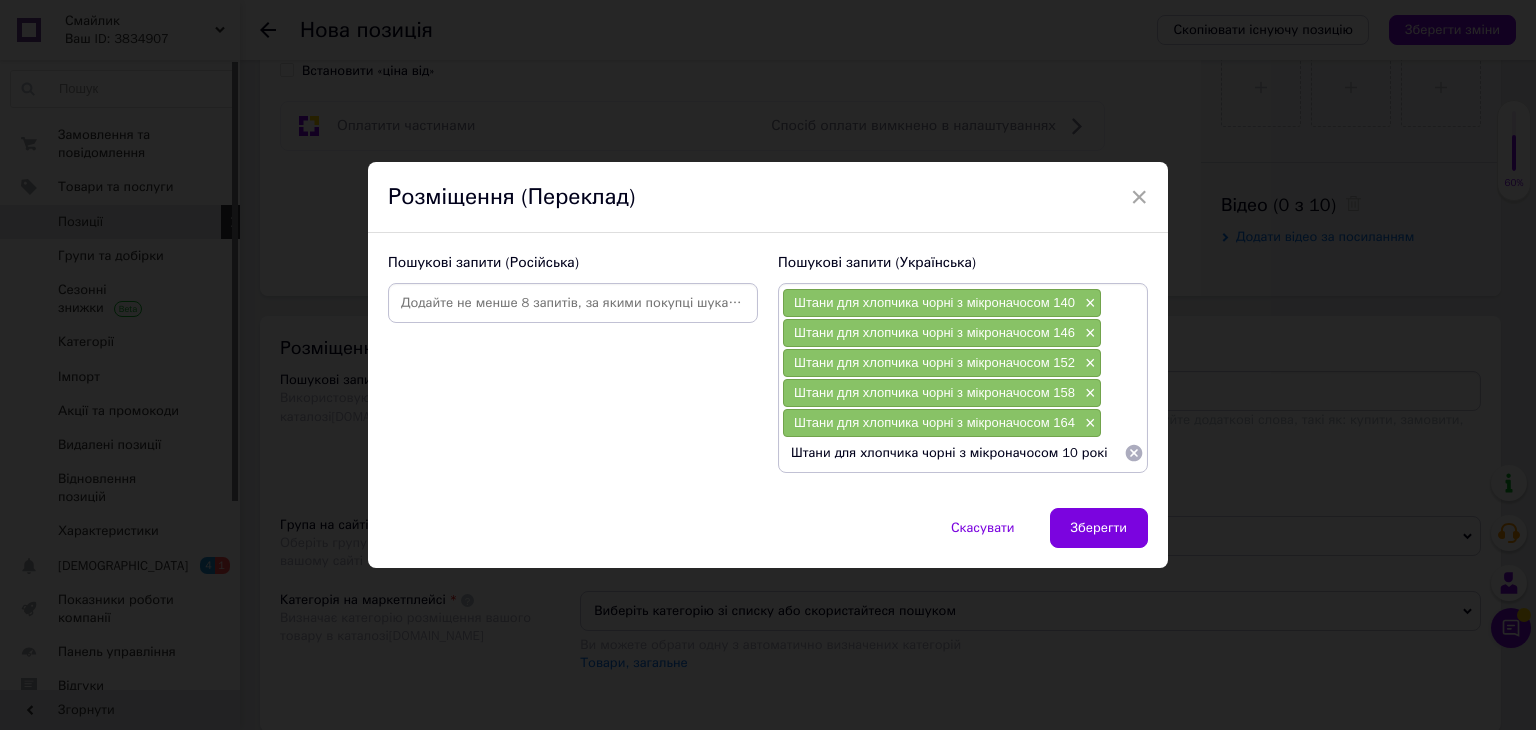 type on "Штани для хлопчика чорні з мікроначосом 10 років" 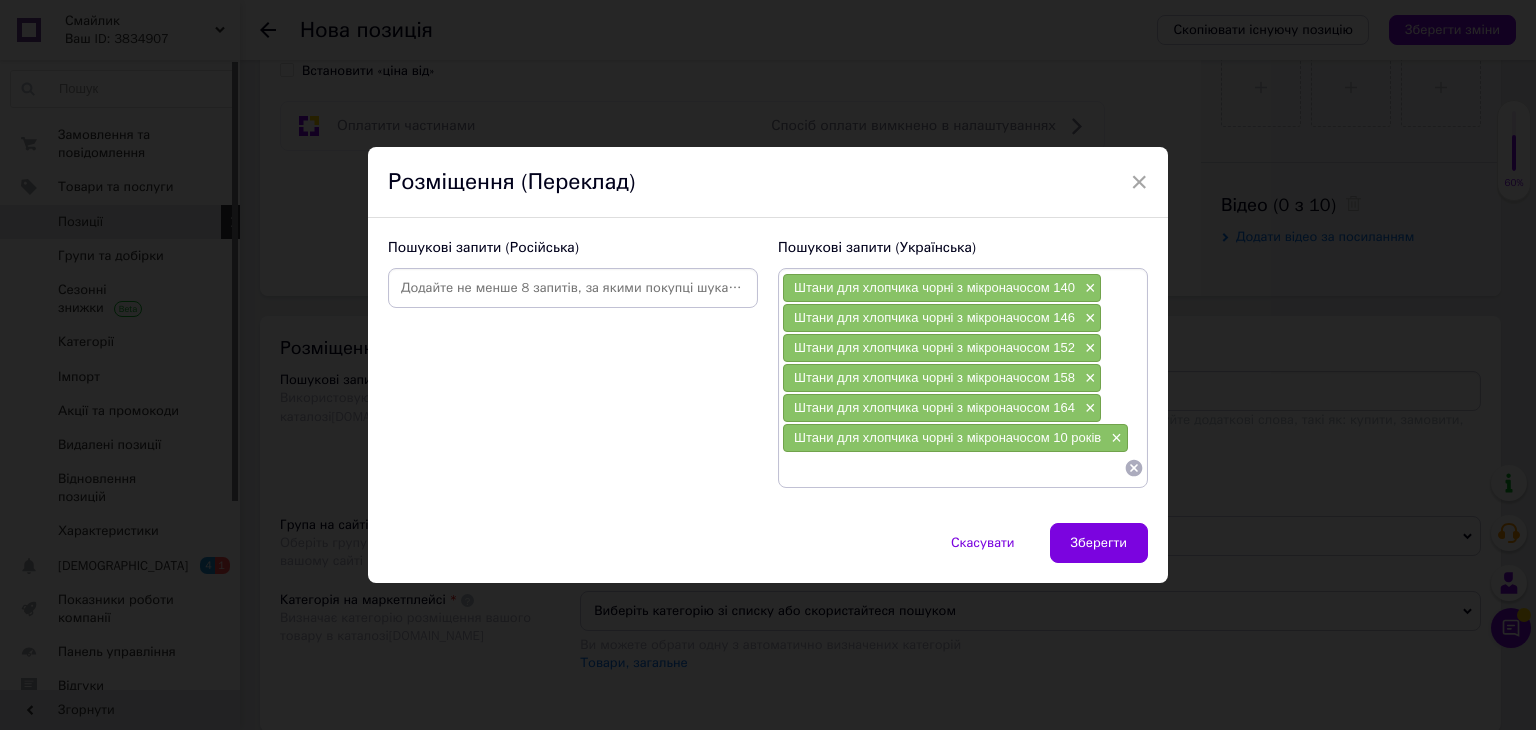 paste on "Штани для хлопчика чорні з мікроначосом 1" 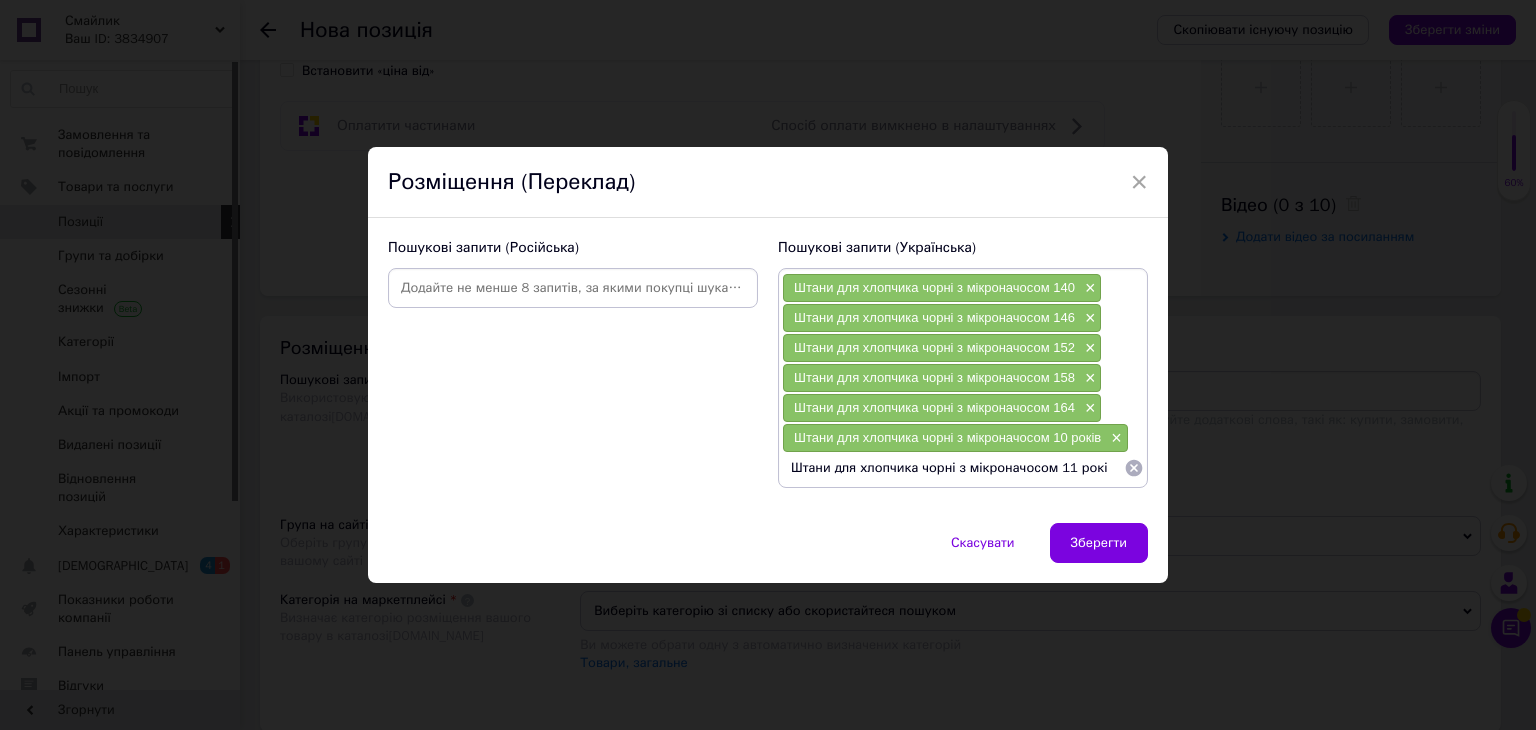 type on "Штани для хлопчика чорні з мікроначосом 11 років" 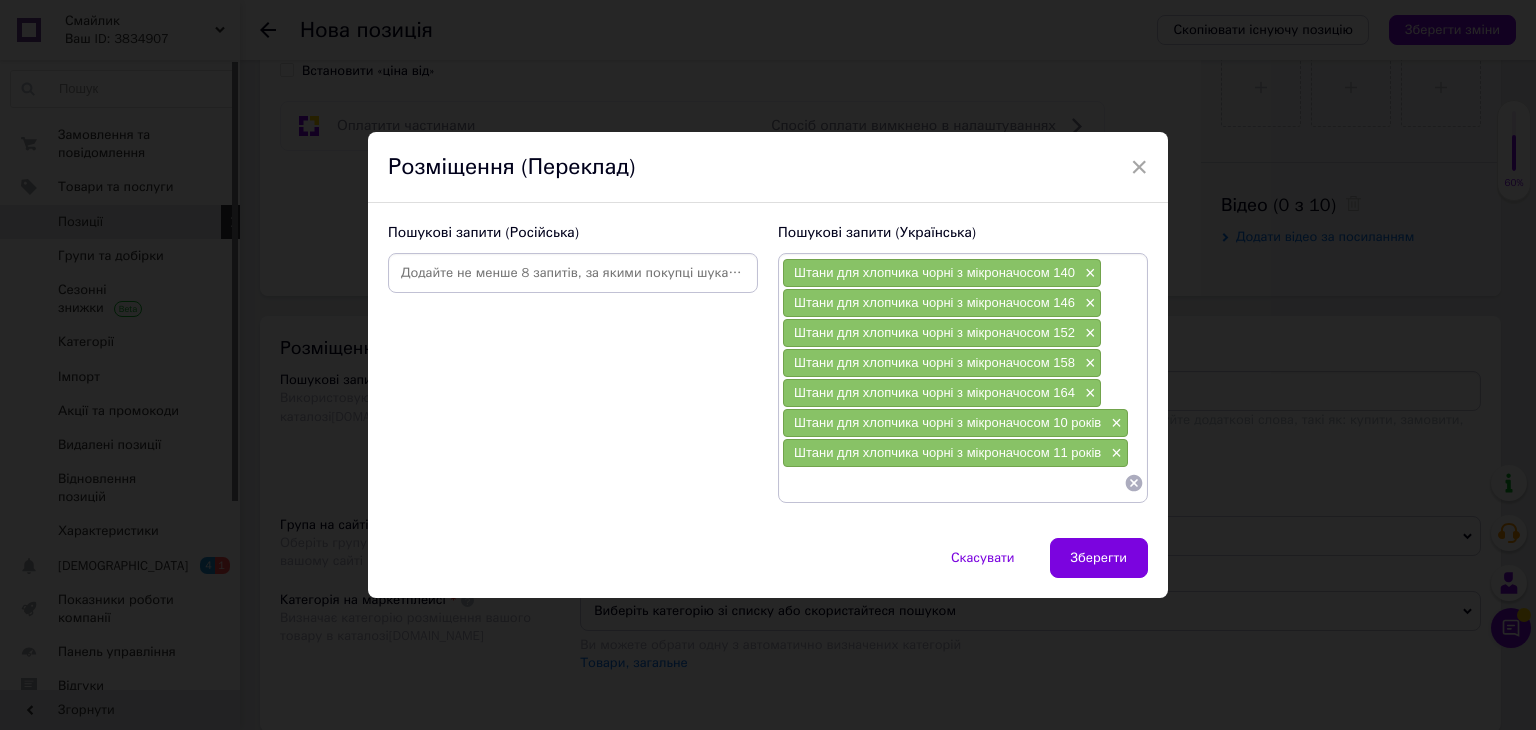 paste on "Штани для хлопчика чорні з мікроначосом 1" 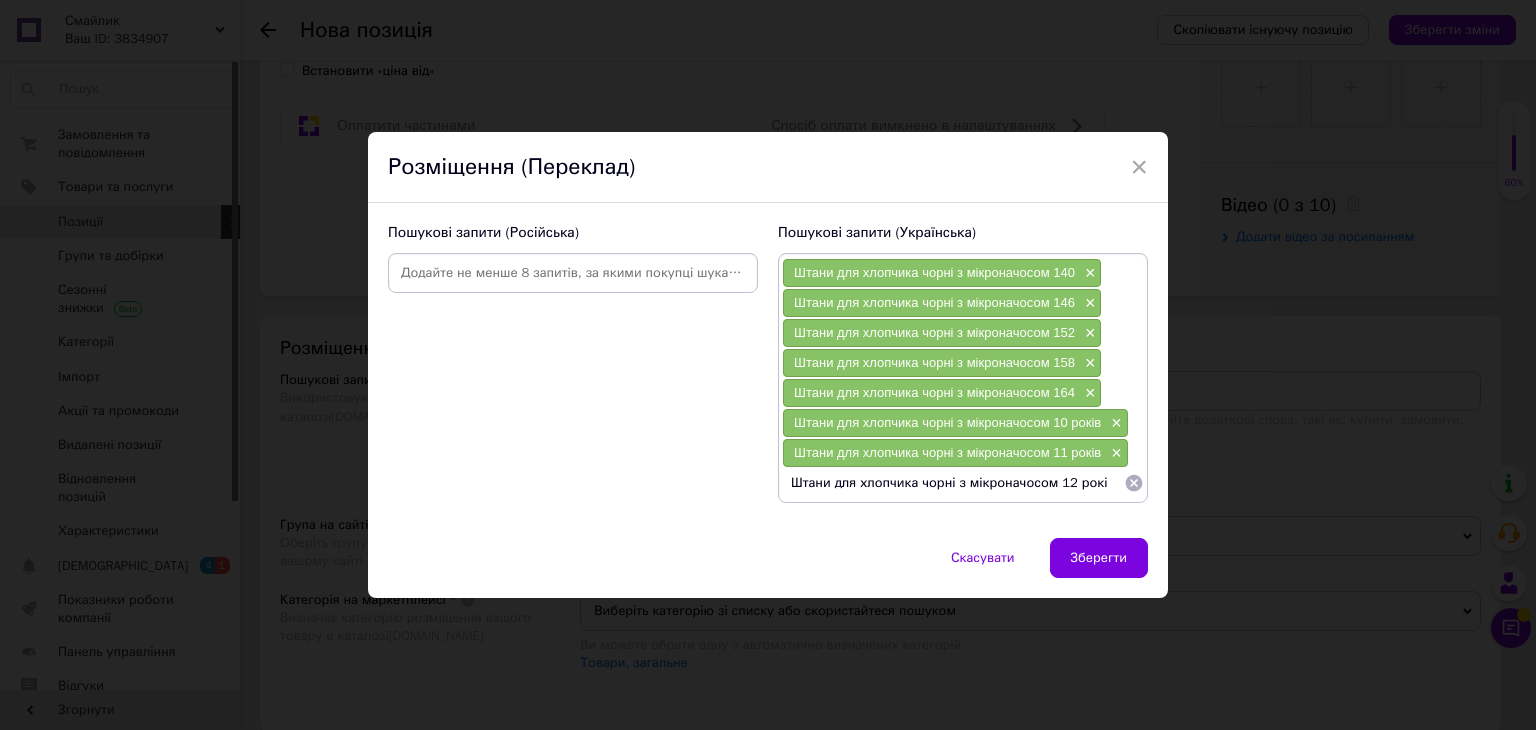 type on "Штани для хлопчика чорні з мікроначосом 12 років" 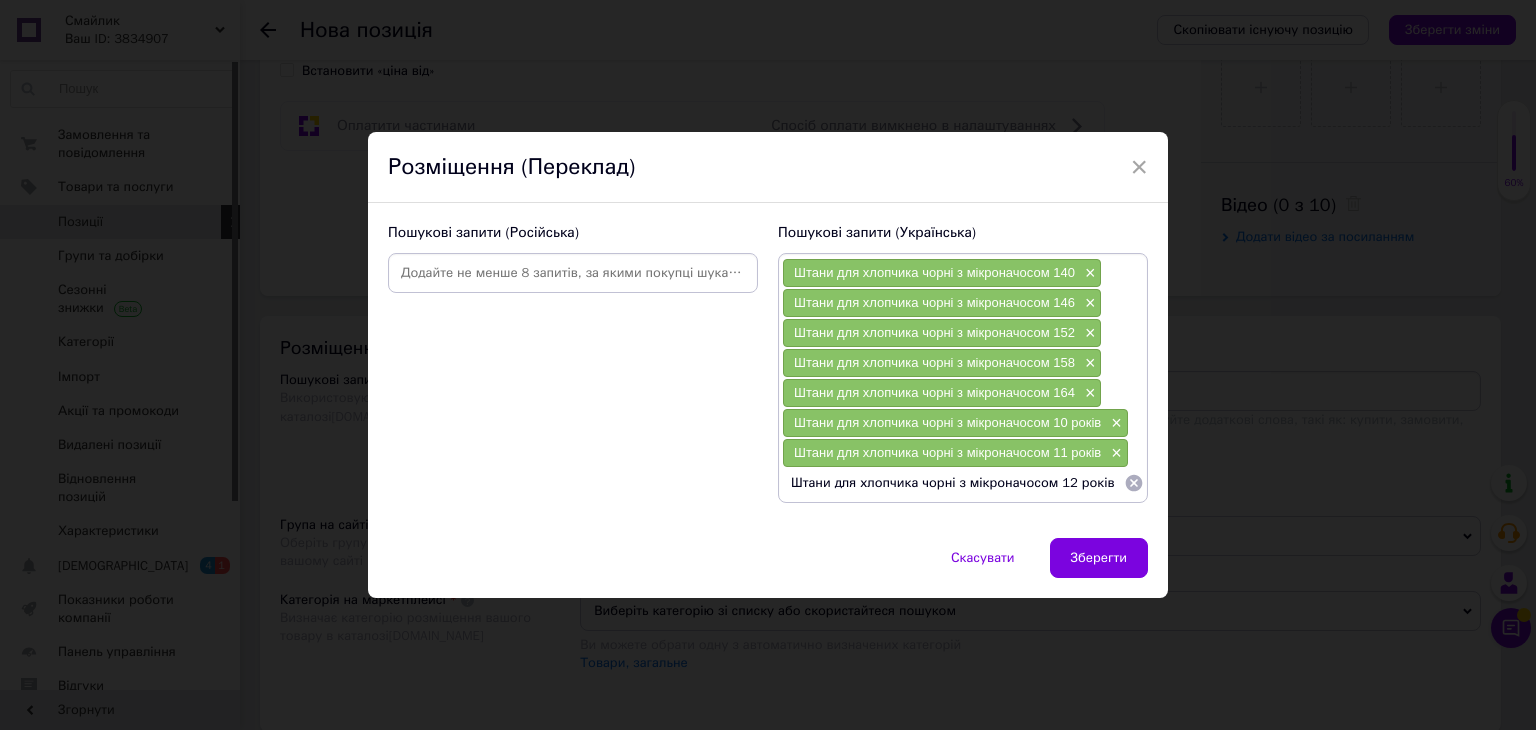 type 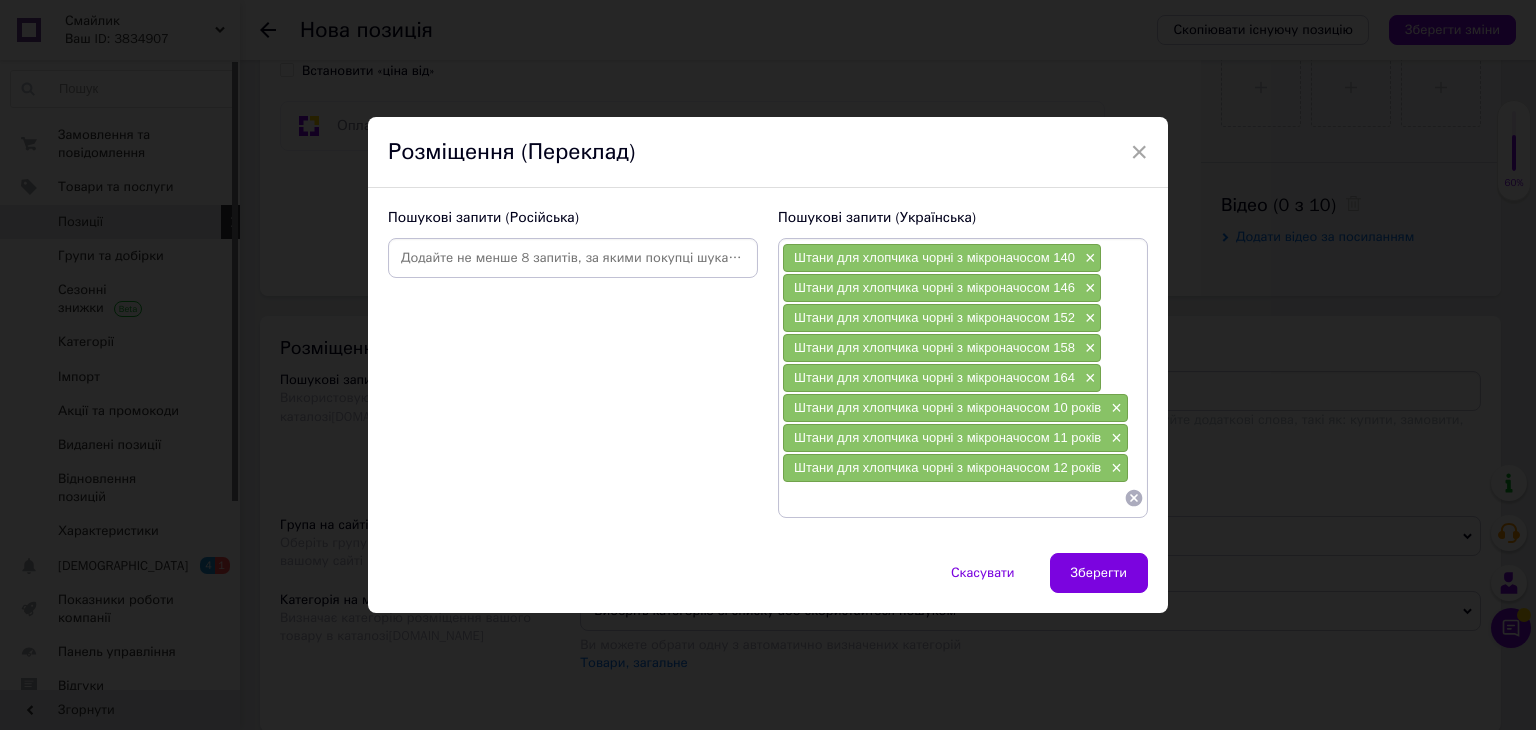 click at bounding box center [573, 258] 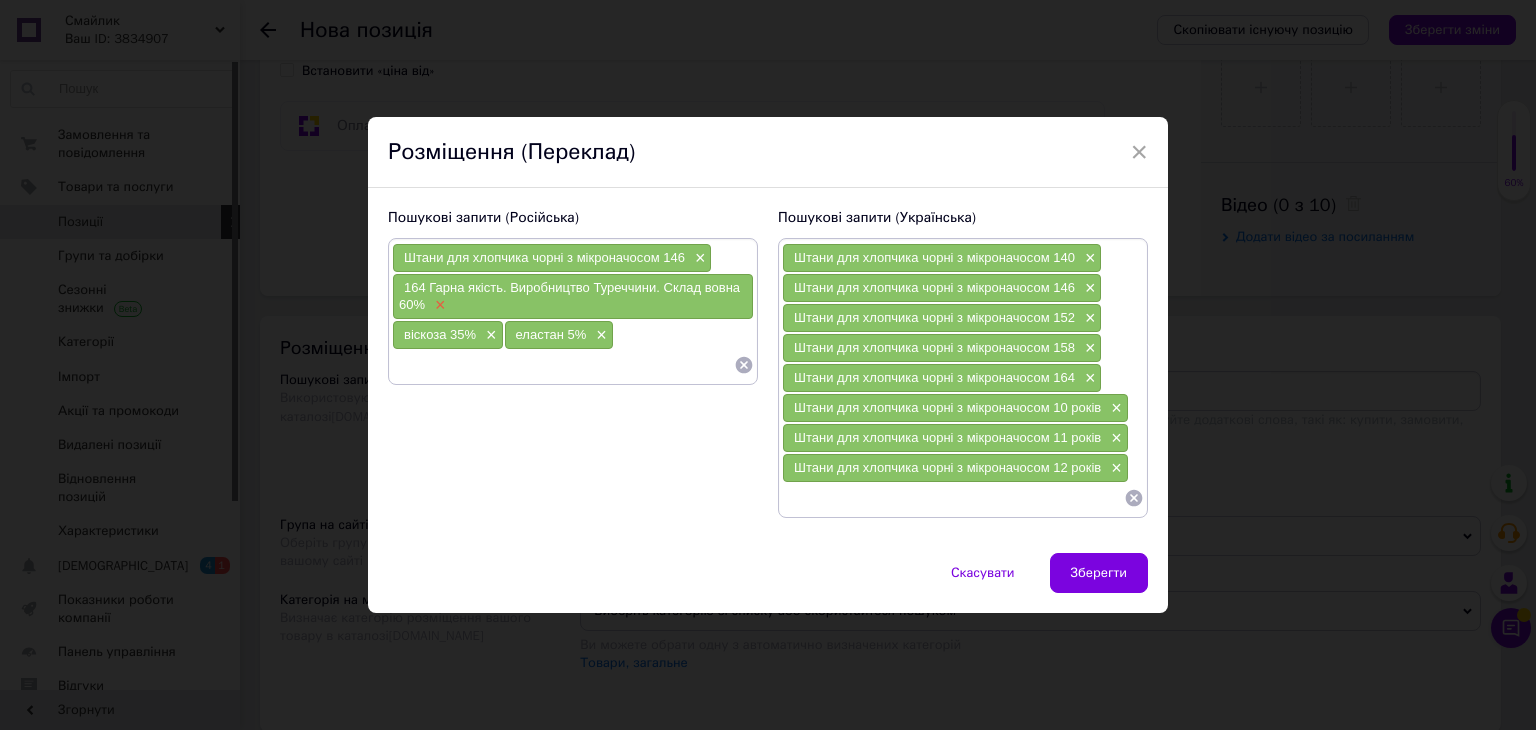 click on "×" at bounding box center [438, 305] 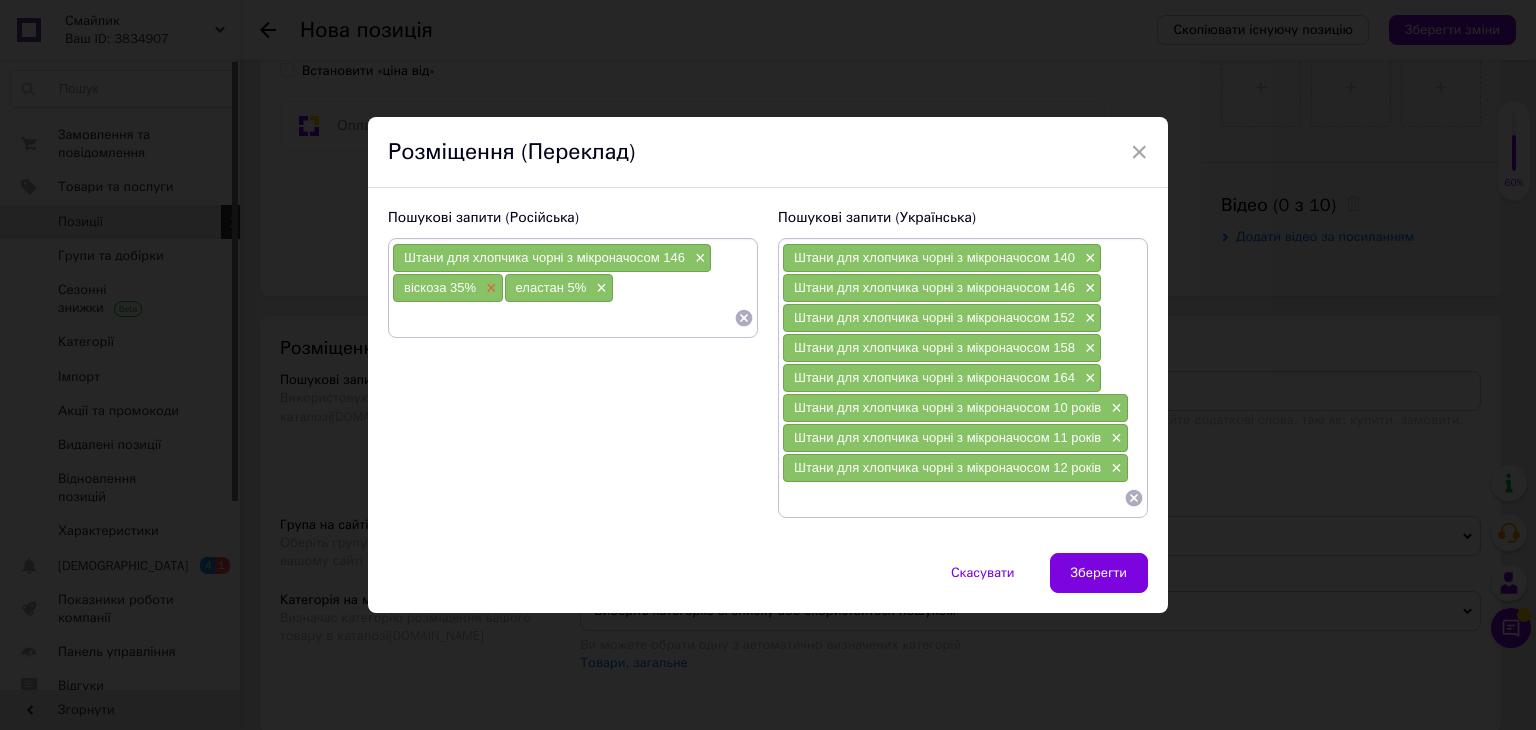 click on "×" at bounding box center [489, 288] 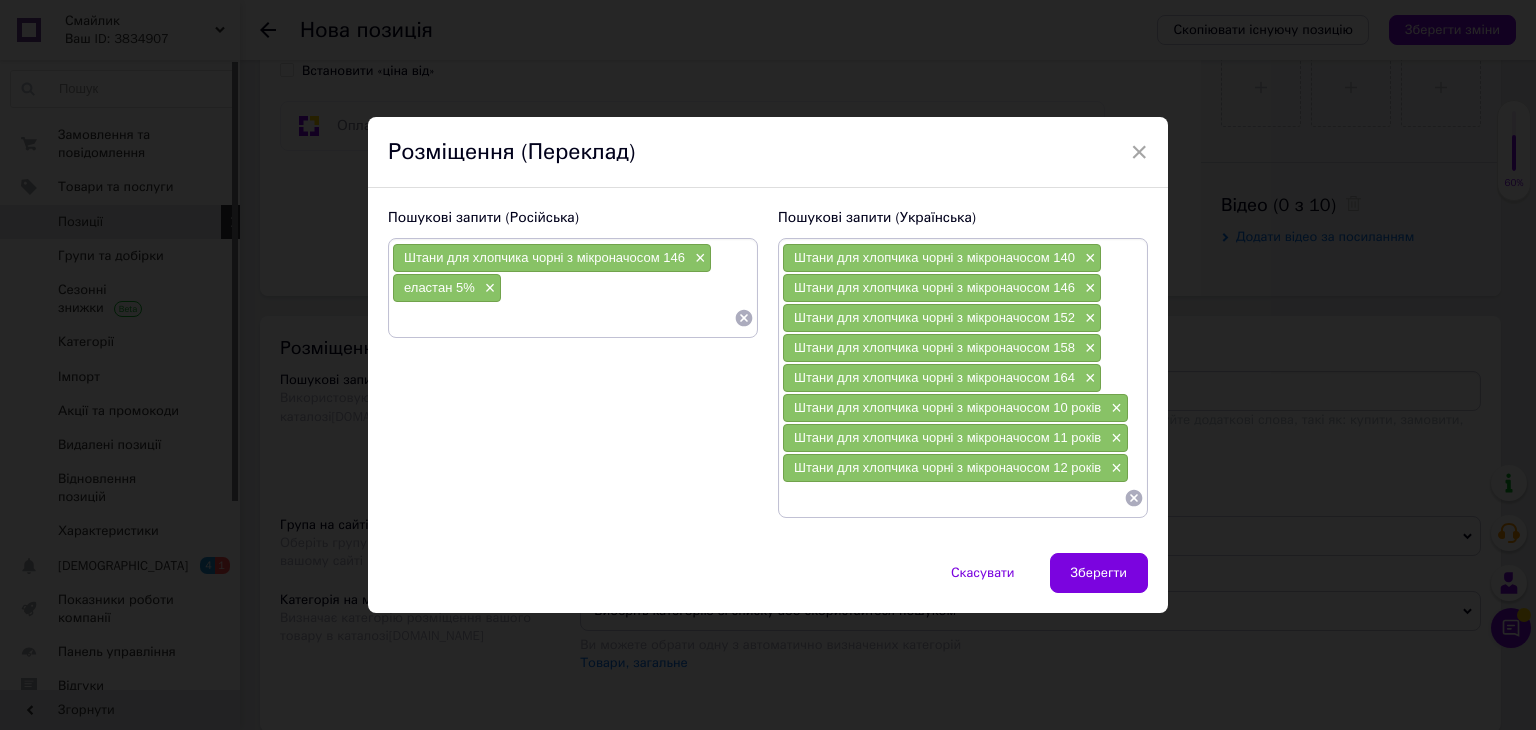 click on "×" at bounding box center (488, 288) 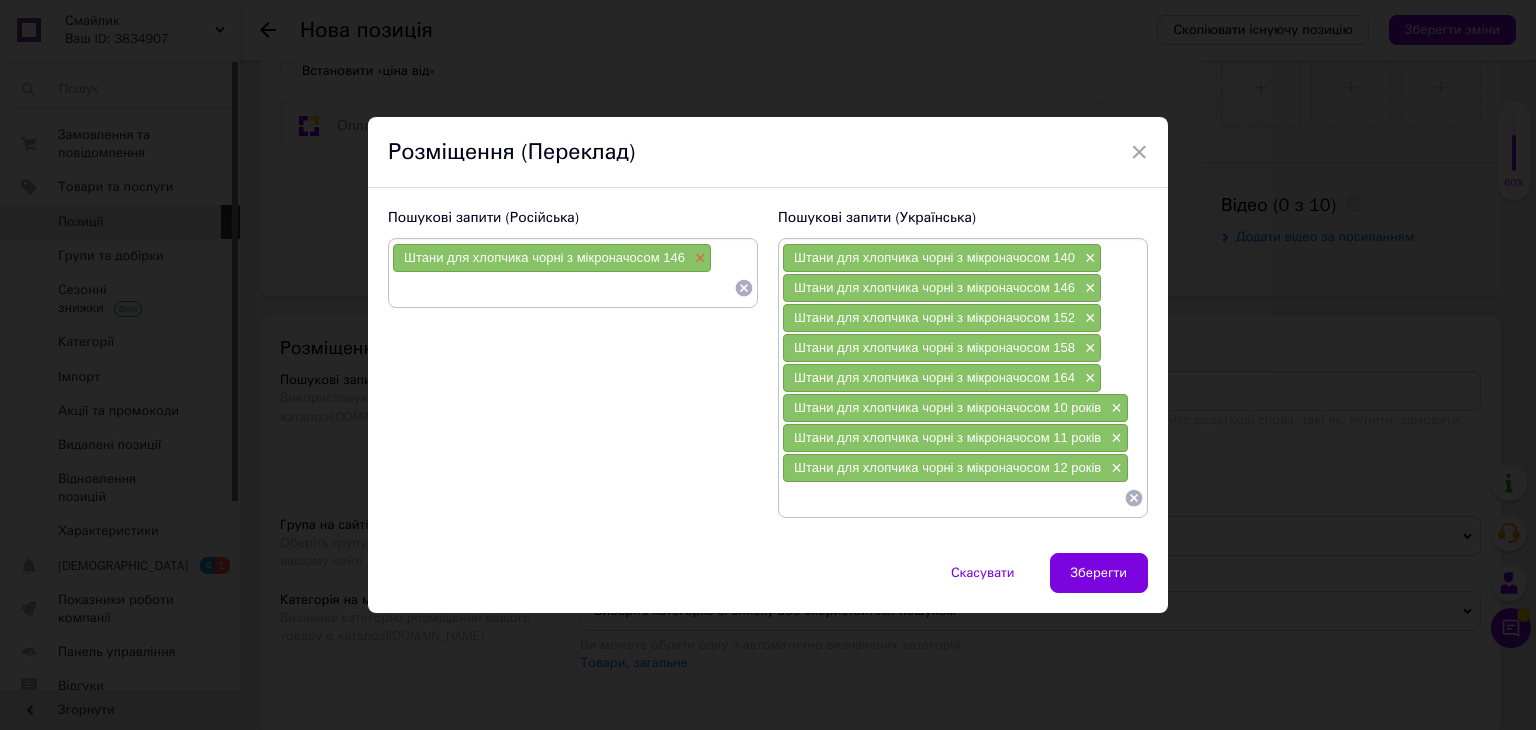 click on "×" at bounding box center [698, 258] 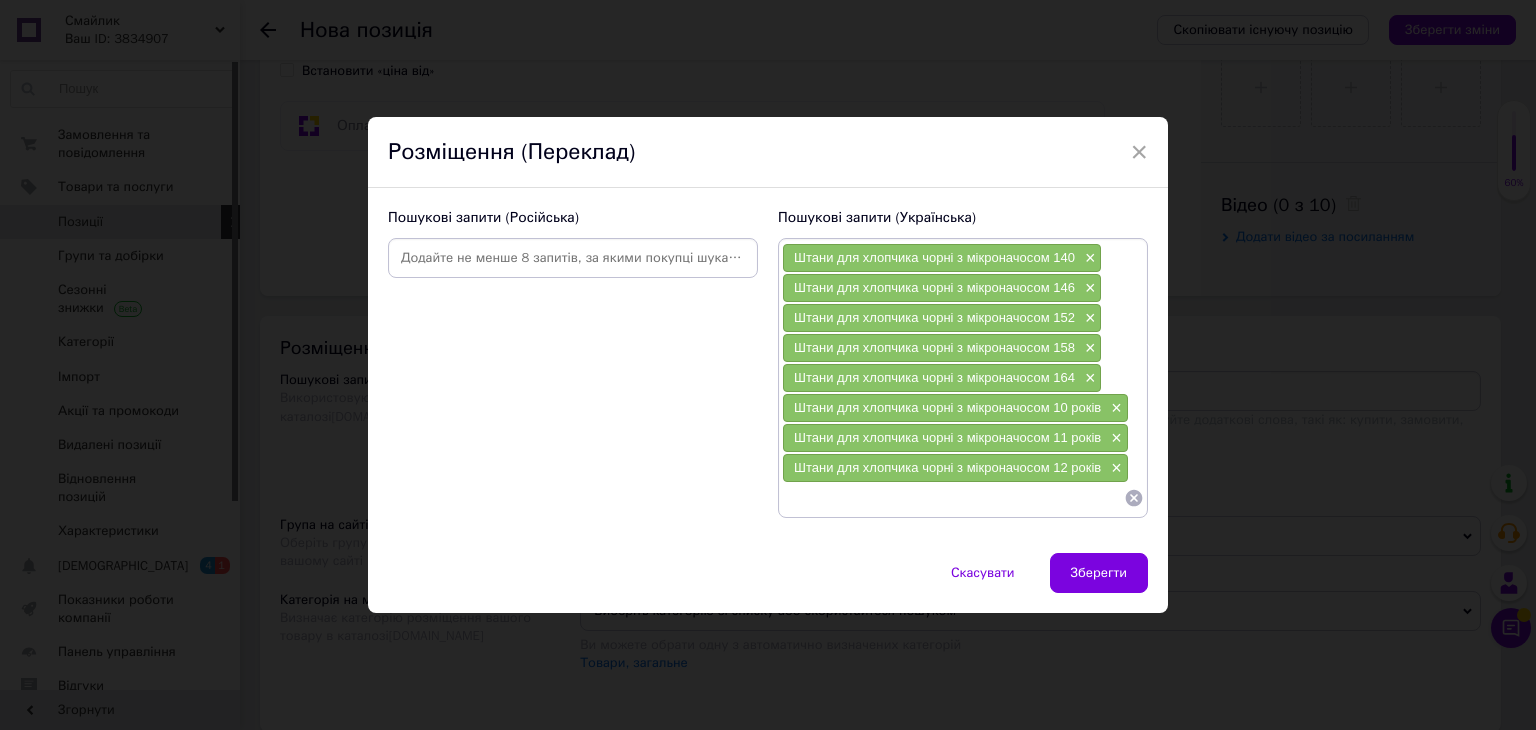 click at bounding box center [573, 258] 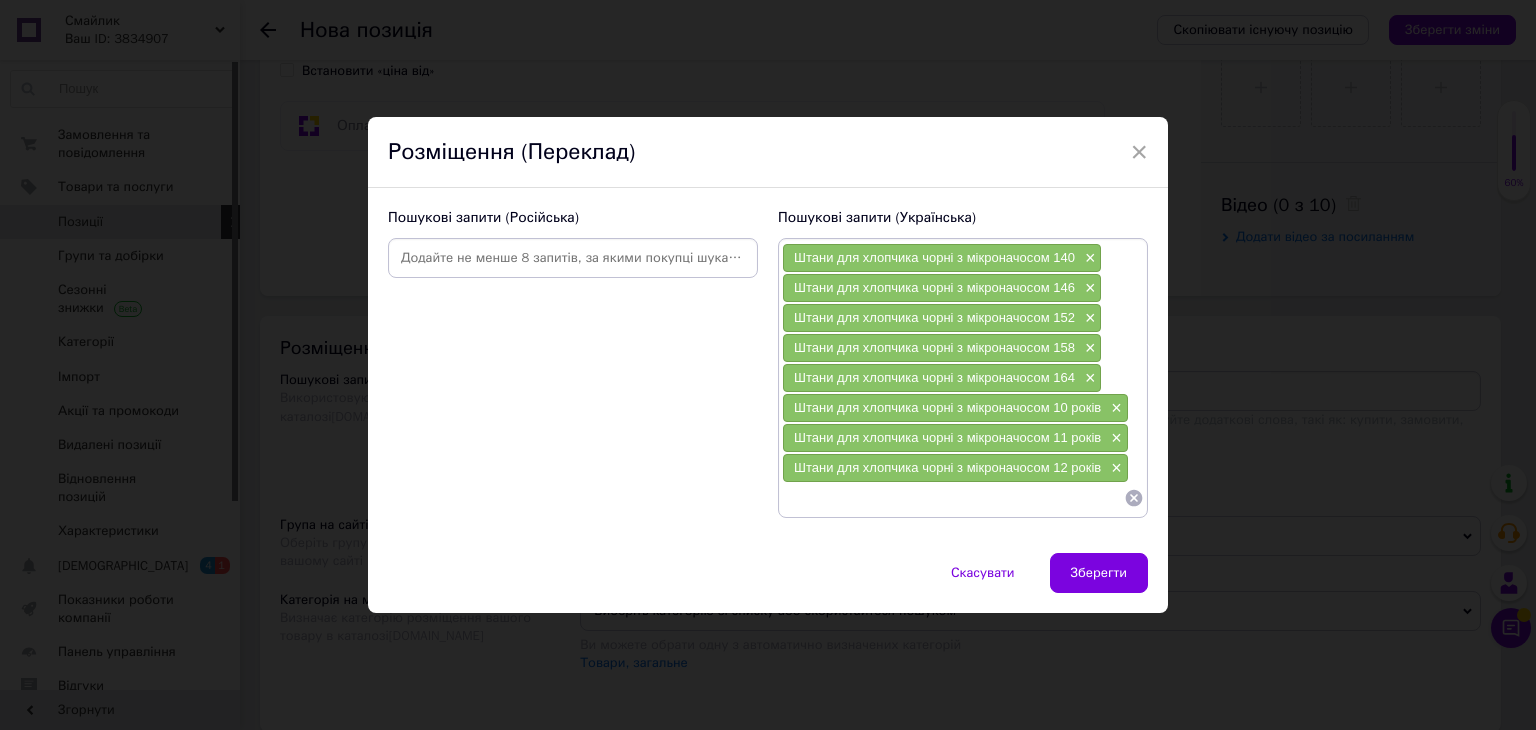 paste on "Брюки для мальчика черные с микроначесом 1" 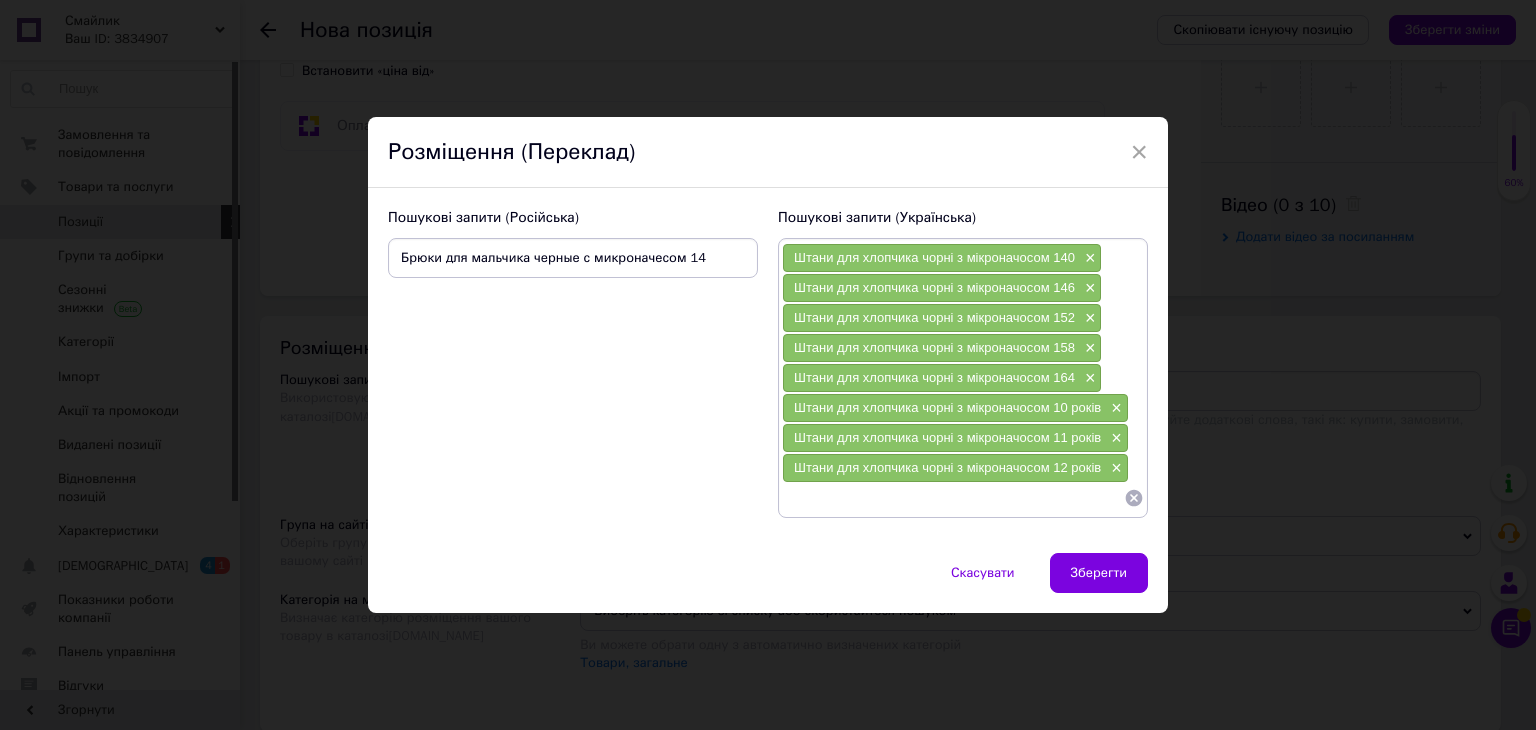 type on "Брюки для мальчика черные с микроначесом 140" 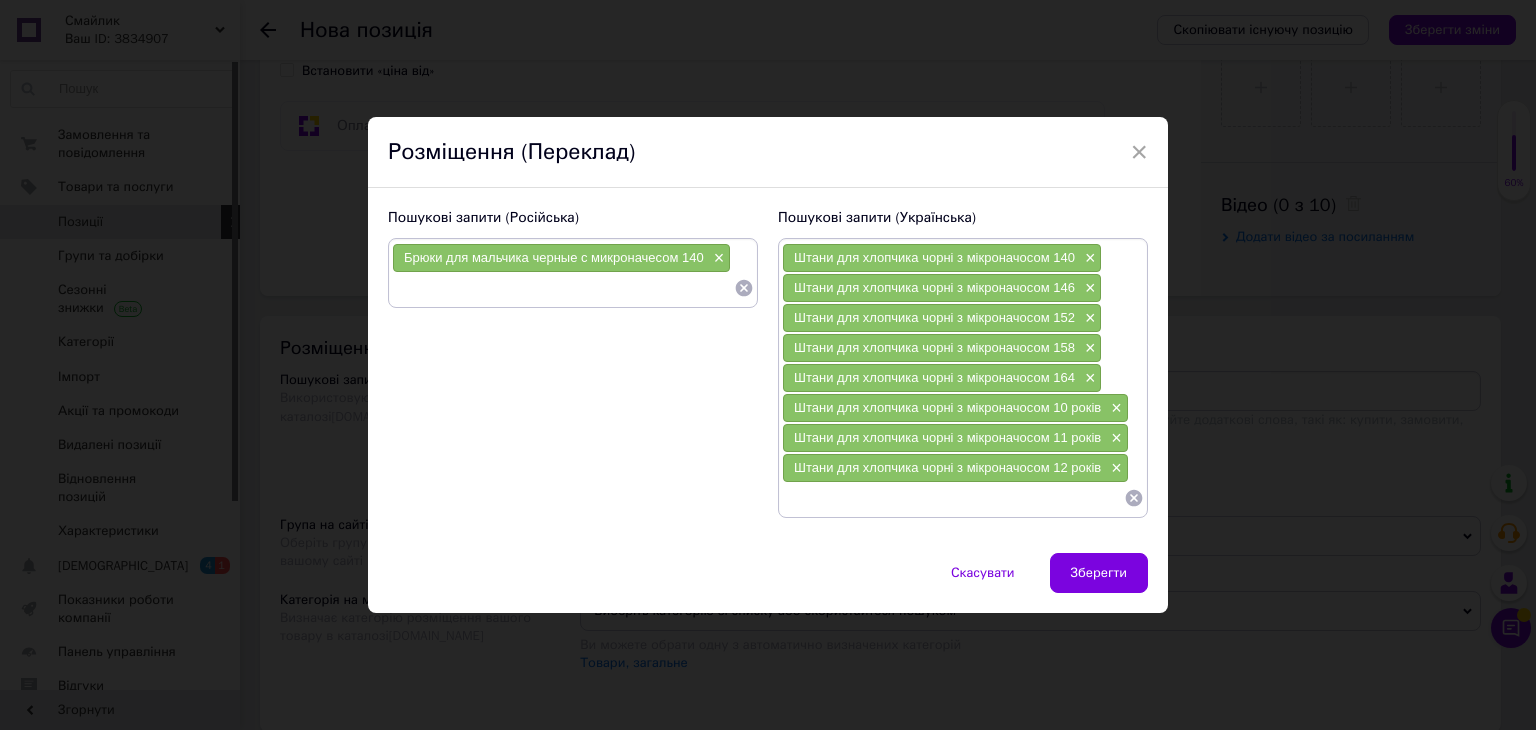 paste on "Брюки для мальчика черные с микроначесом 1" 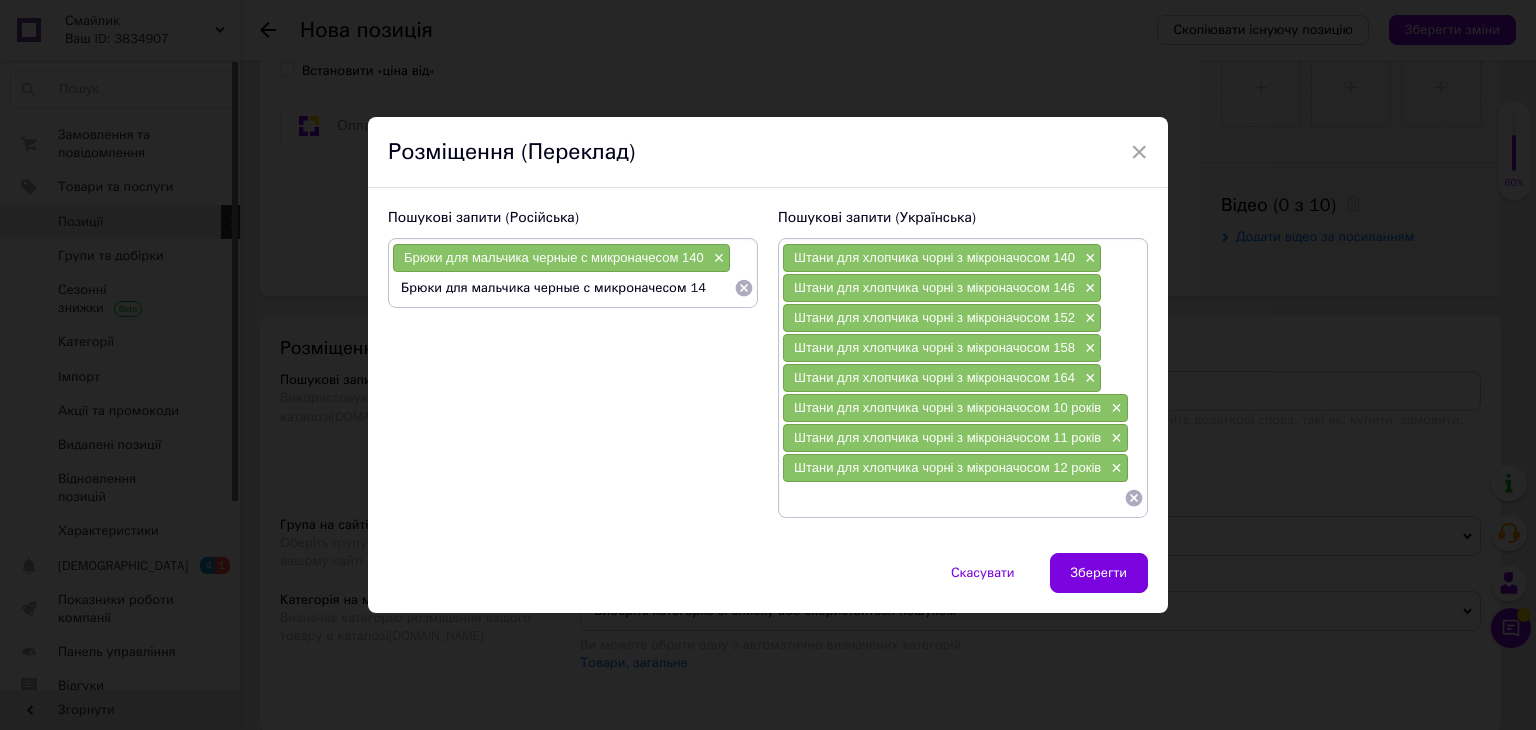 type on "Брюки для мальчика черные с микроначесом 146" 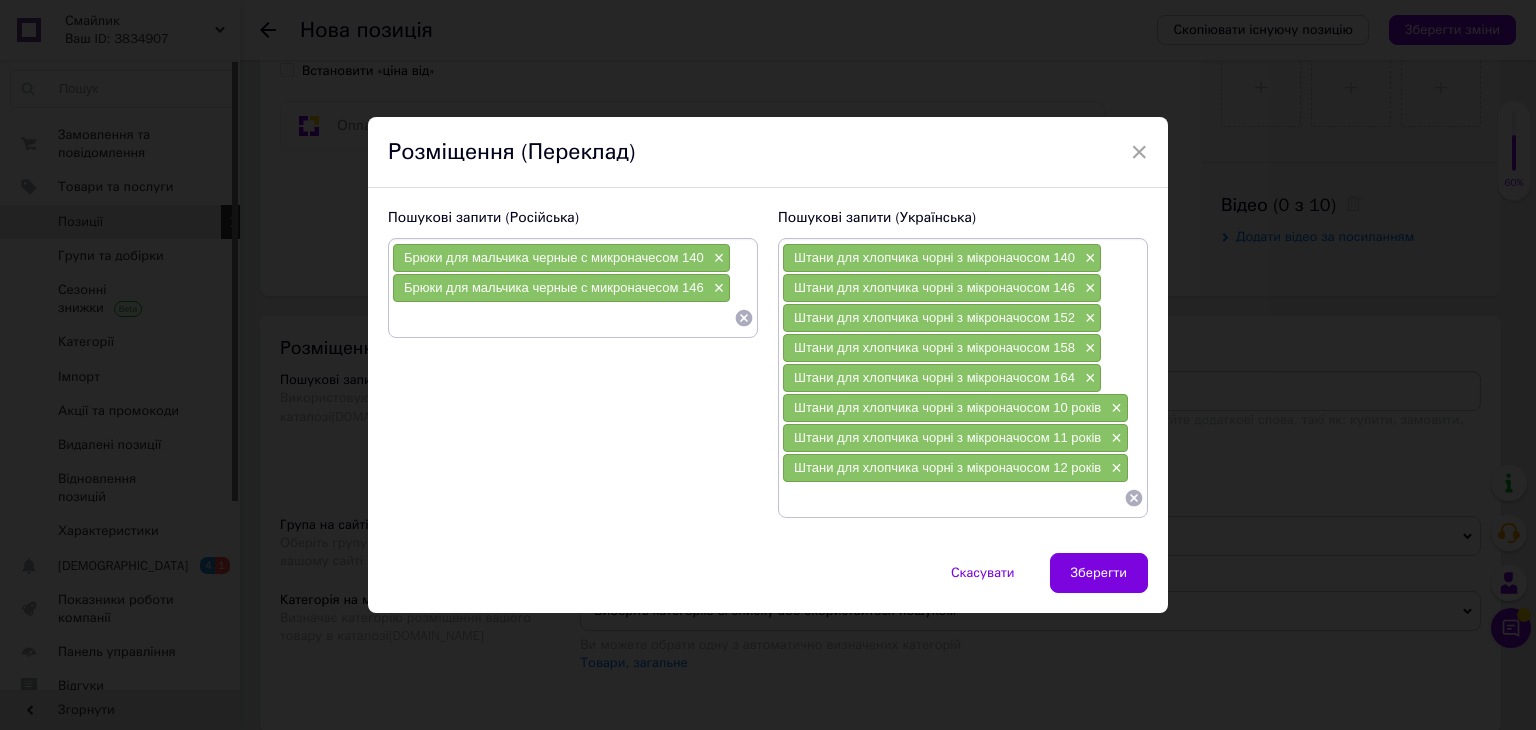 paste on "Брюки для мальчика черные с микроначесом 1" 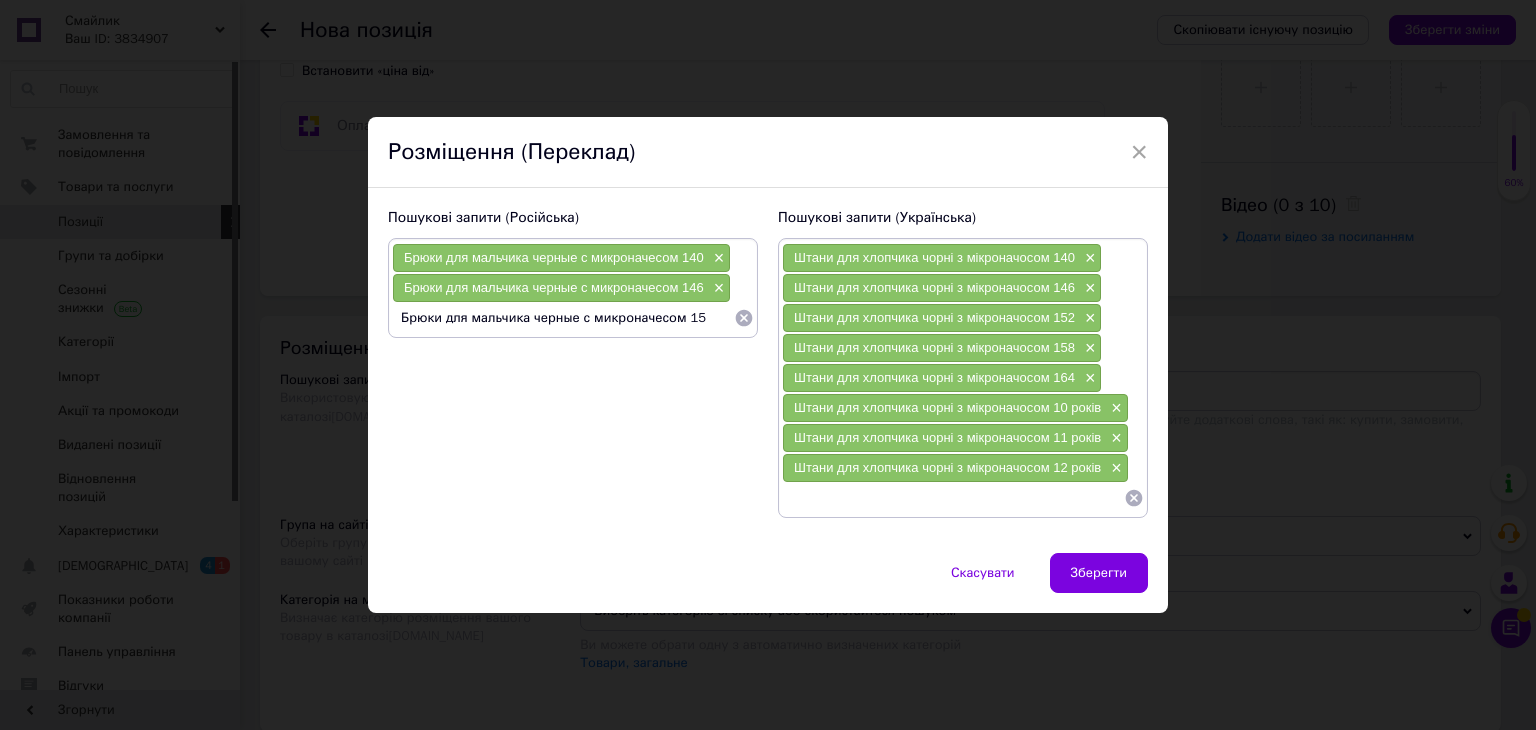 type on "Брюки для мальчика черные с микроначесом 152" 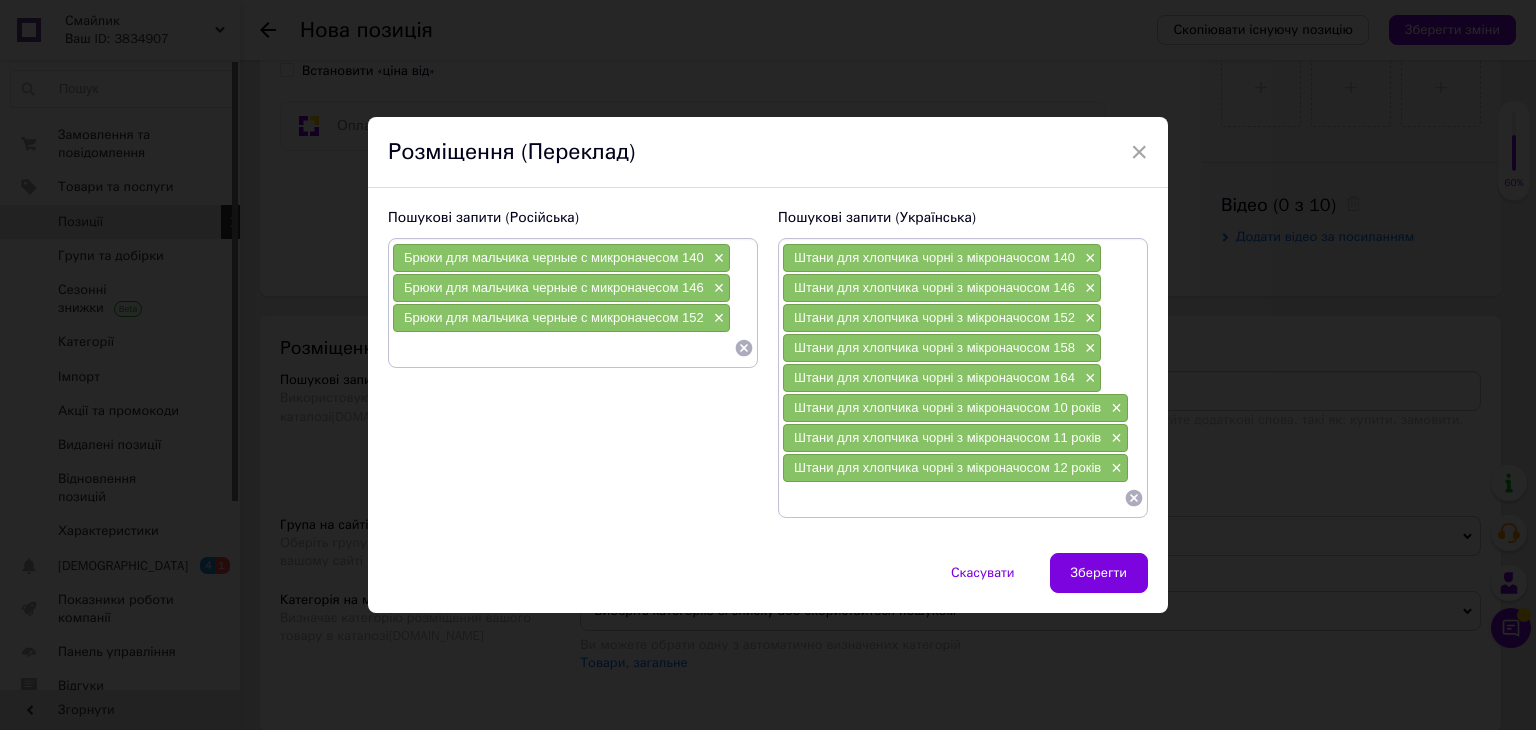 paste on "Брюки для мальчика черные с микроначесом 1" 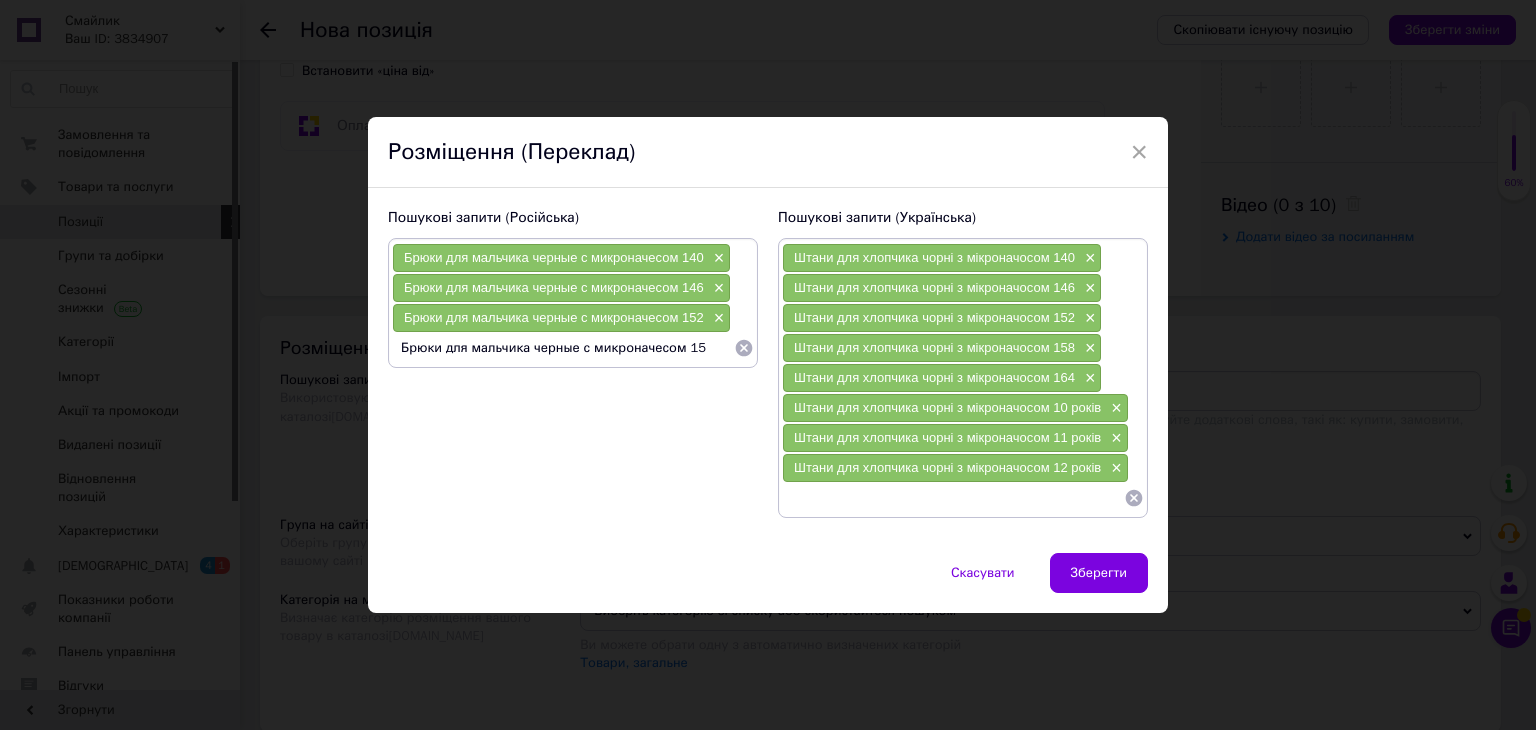 type on "Брюки для мальчика черные с микроначесом 158" 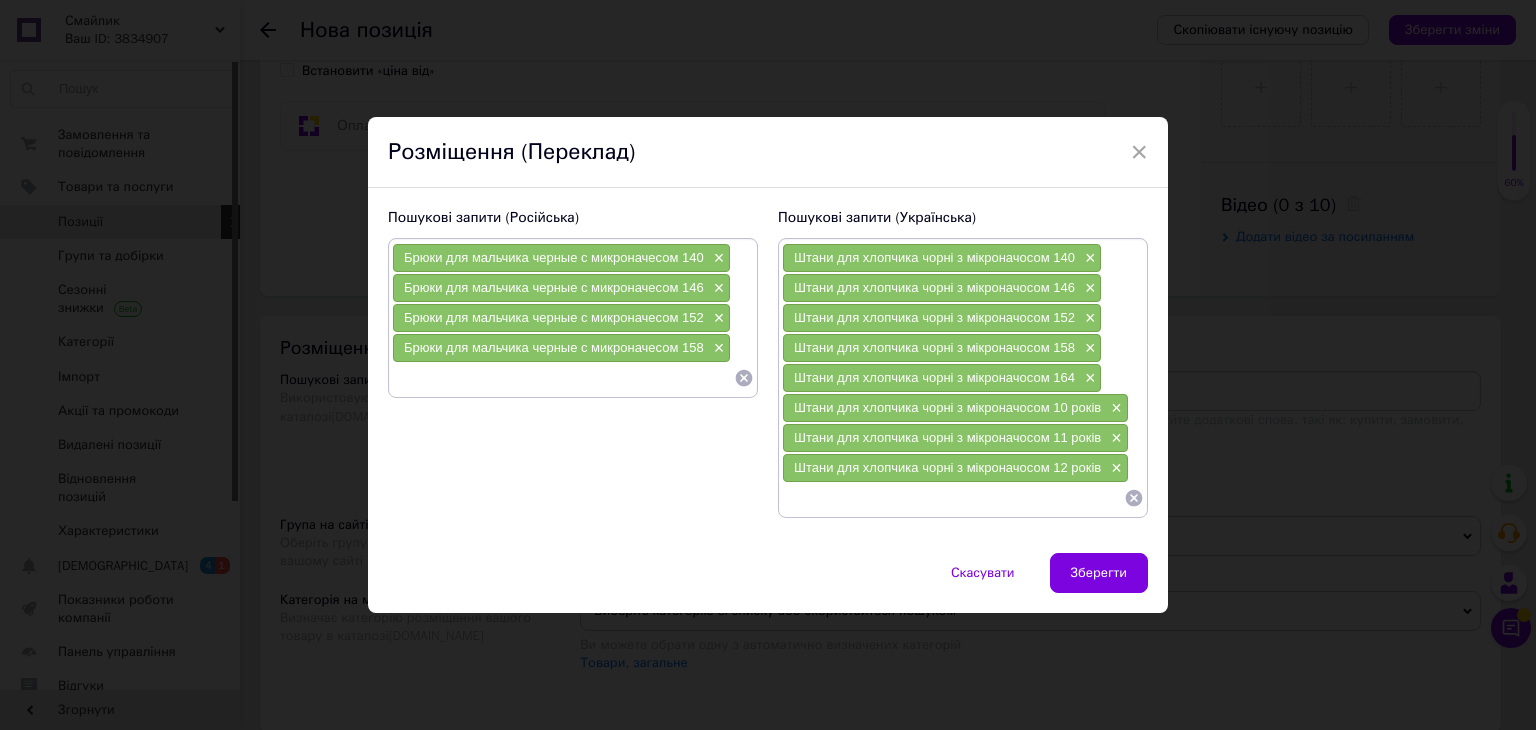 paste on "Брюки для мальчика черные с микроначесом 1" 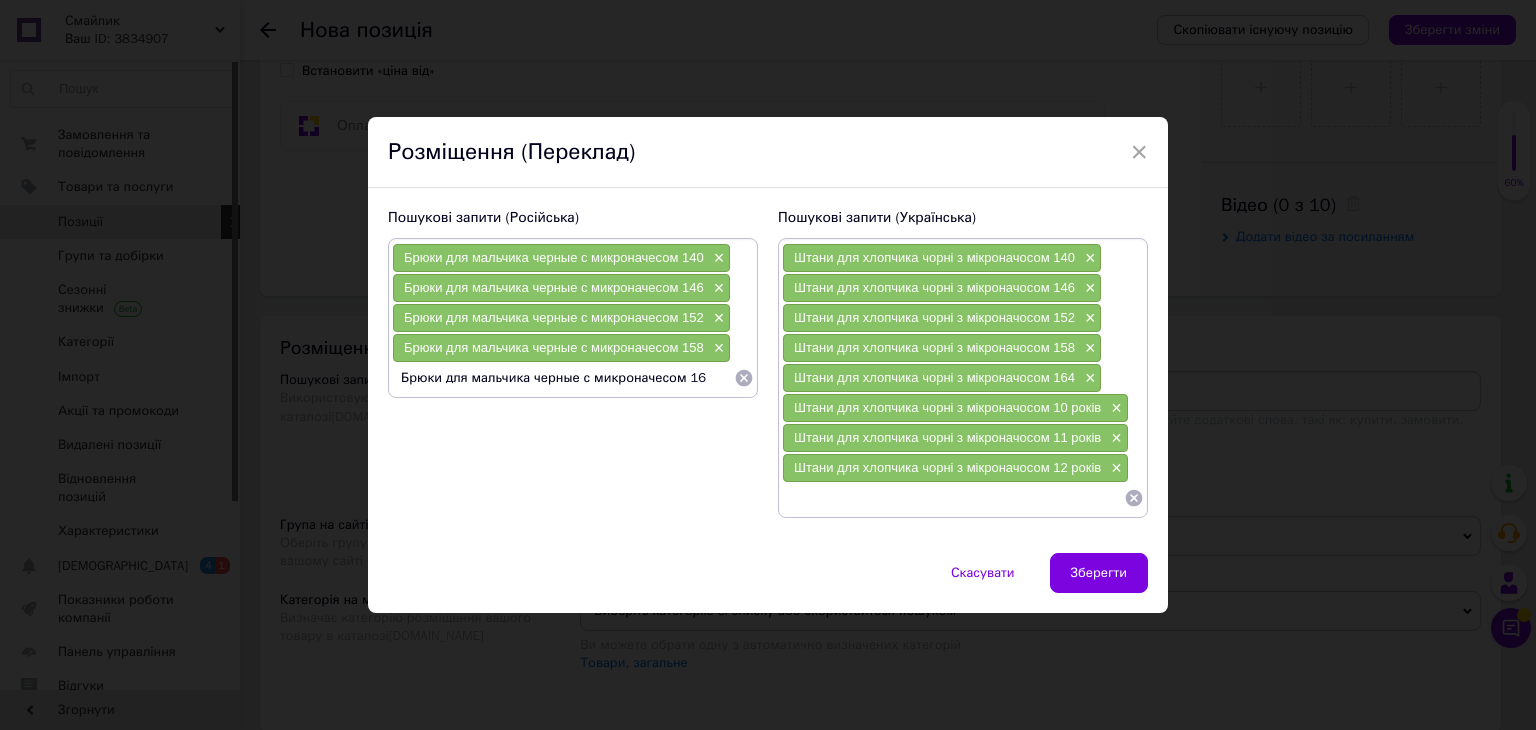 type on "Брюки для мальчика черные с микроначесом 164" 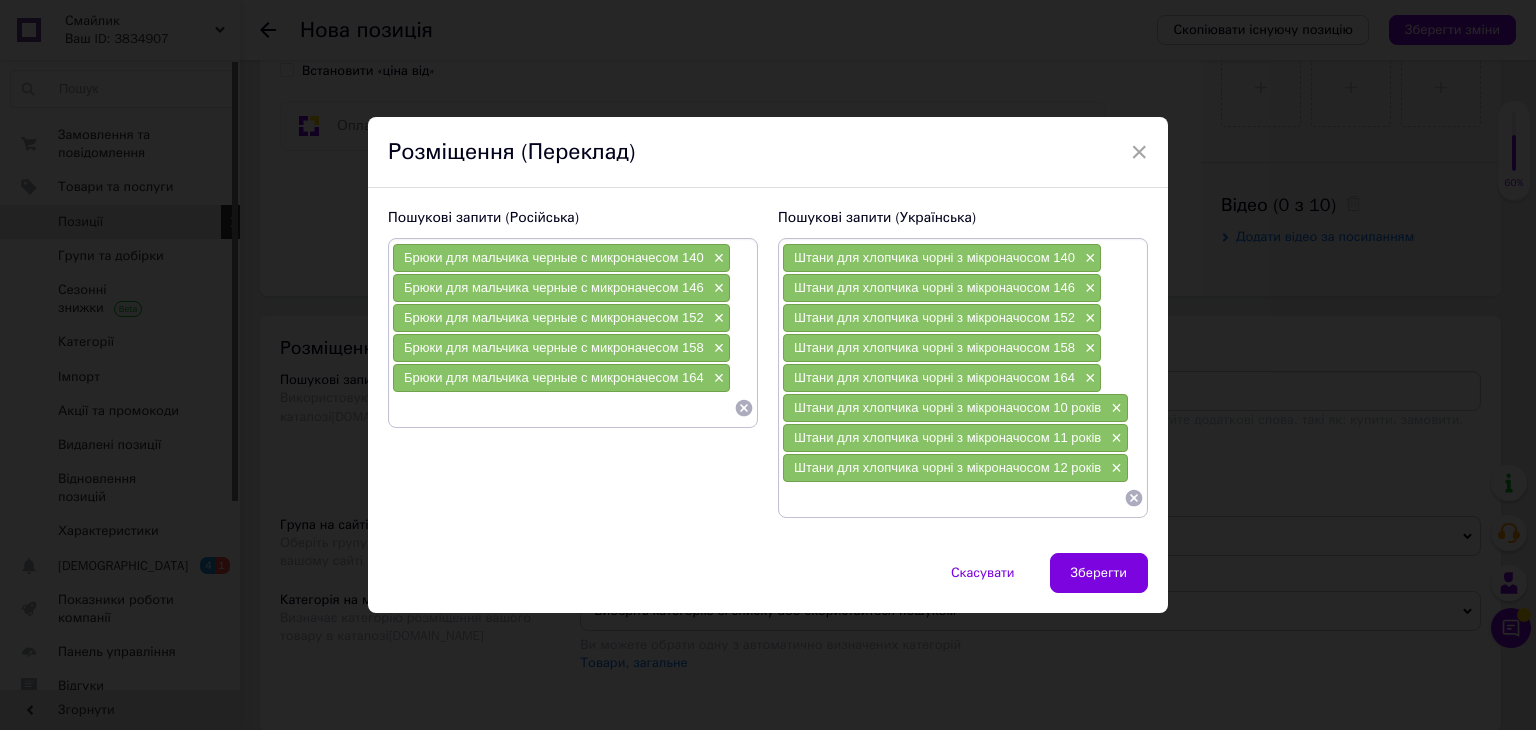 paste on "Брюки для мальчика черные с микроначесом 1" 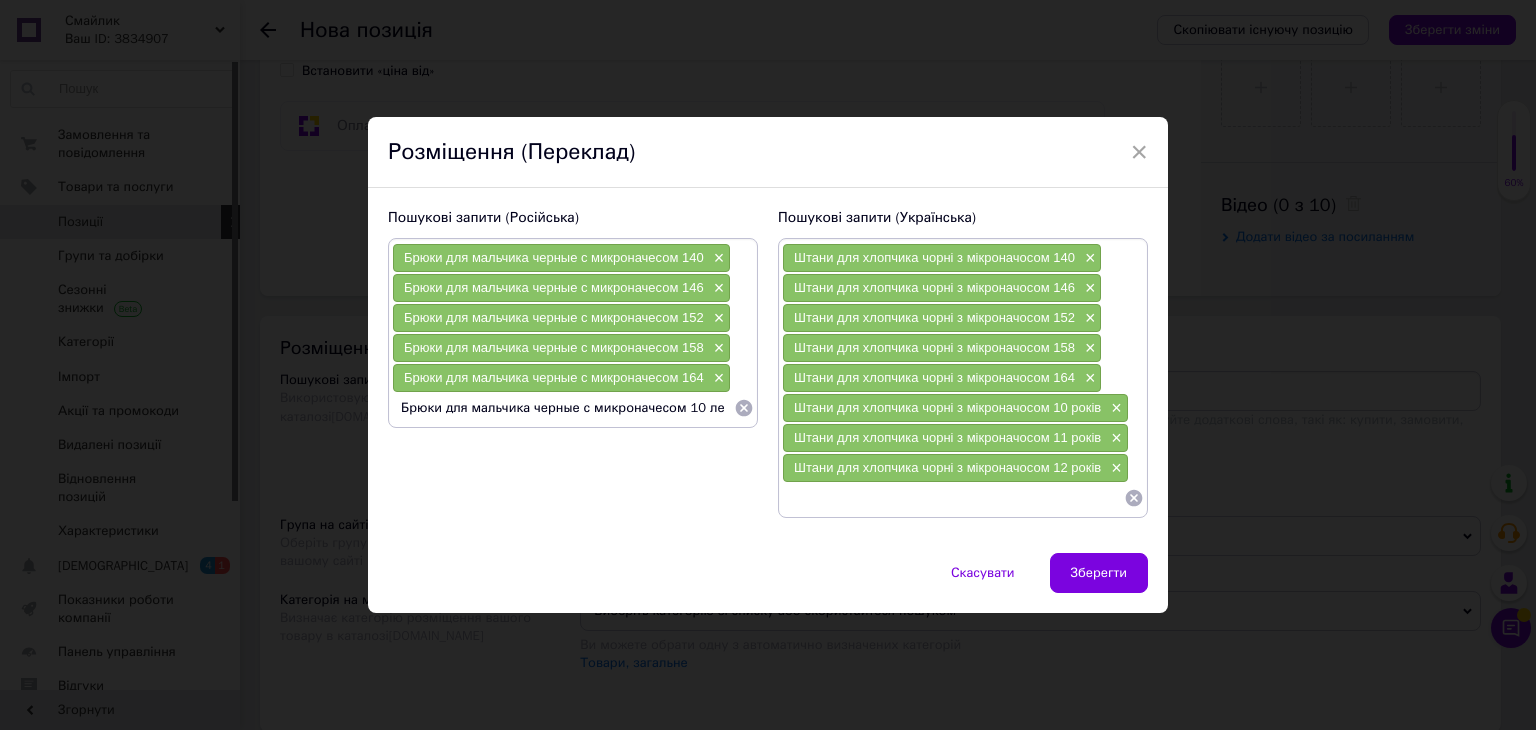 type on "Брюки для мальчика черные с микроначесом 10 лет" 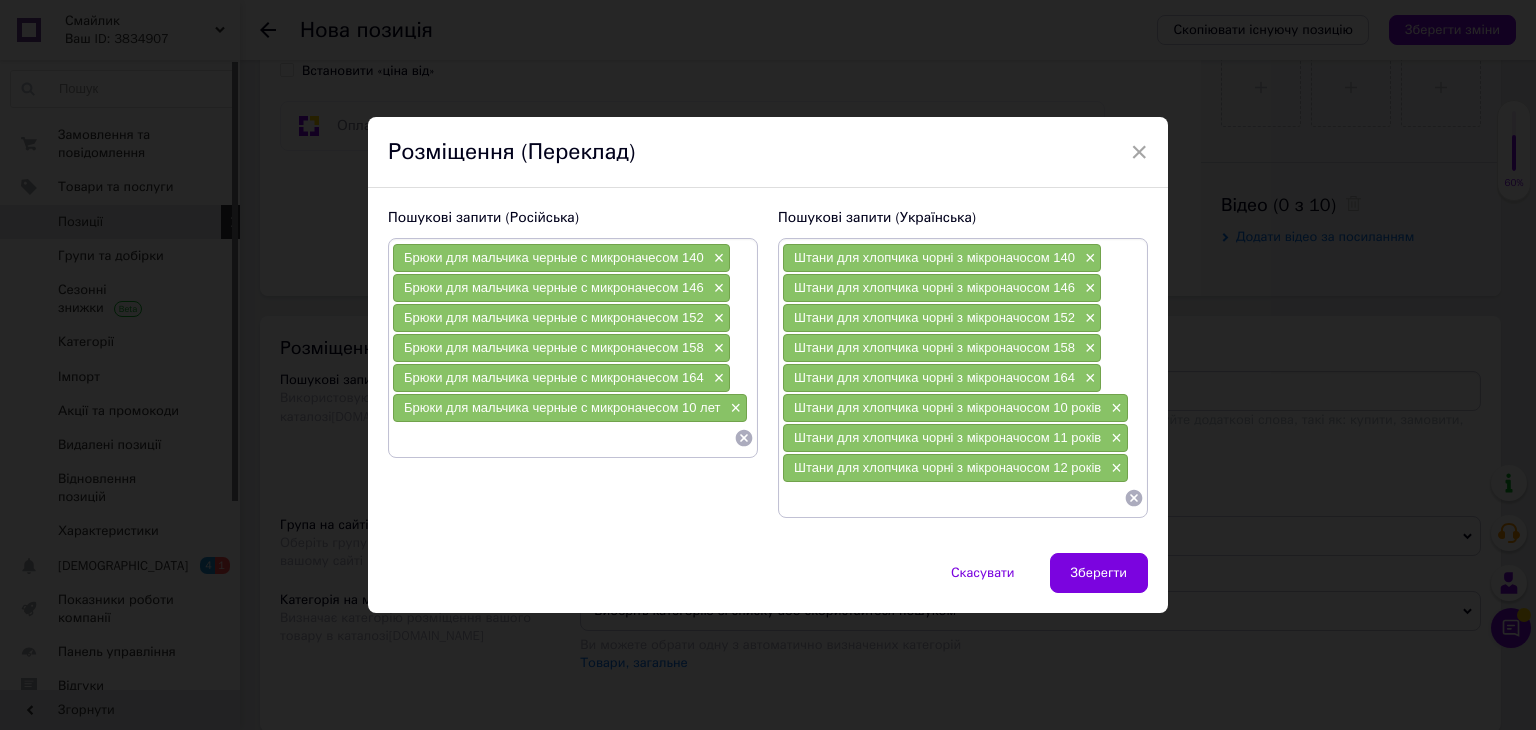 paste on "Брюки для мальчика черные с микроначесом 1" 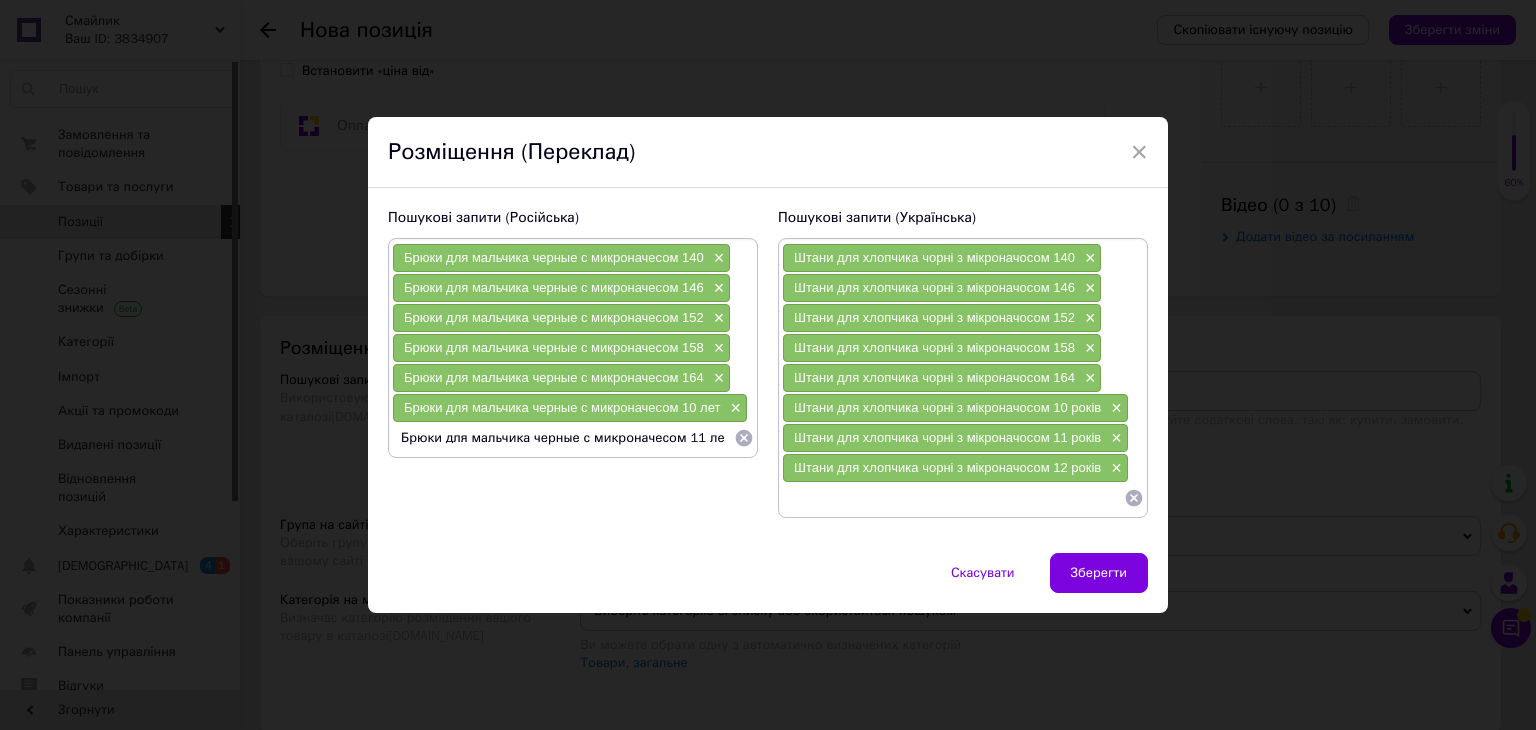type on "Брюки для мальчика черные с микроначесом 11 лет" 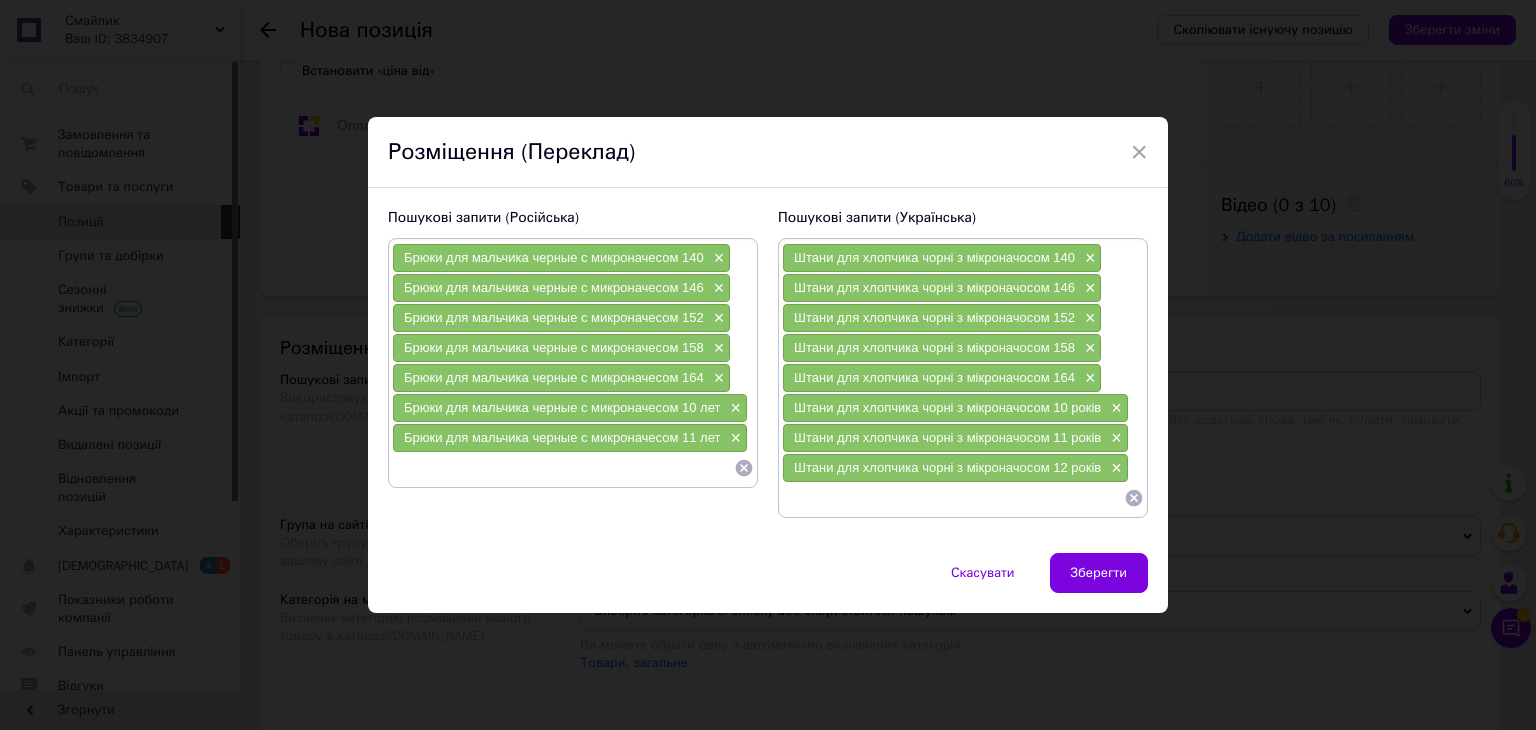 paste on "Брюки для мальчика черные с микроначесом 1" 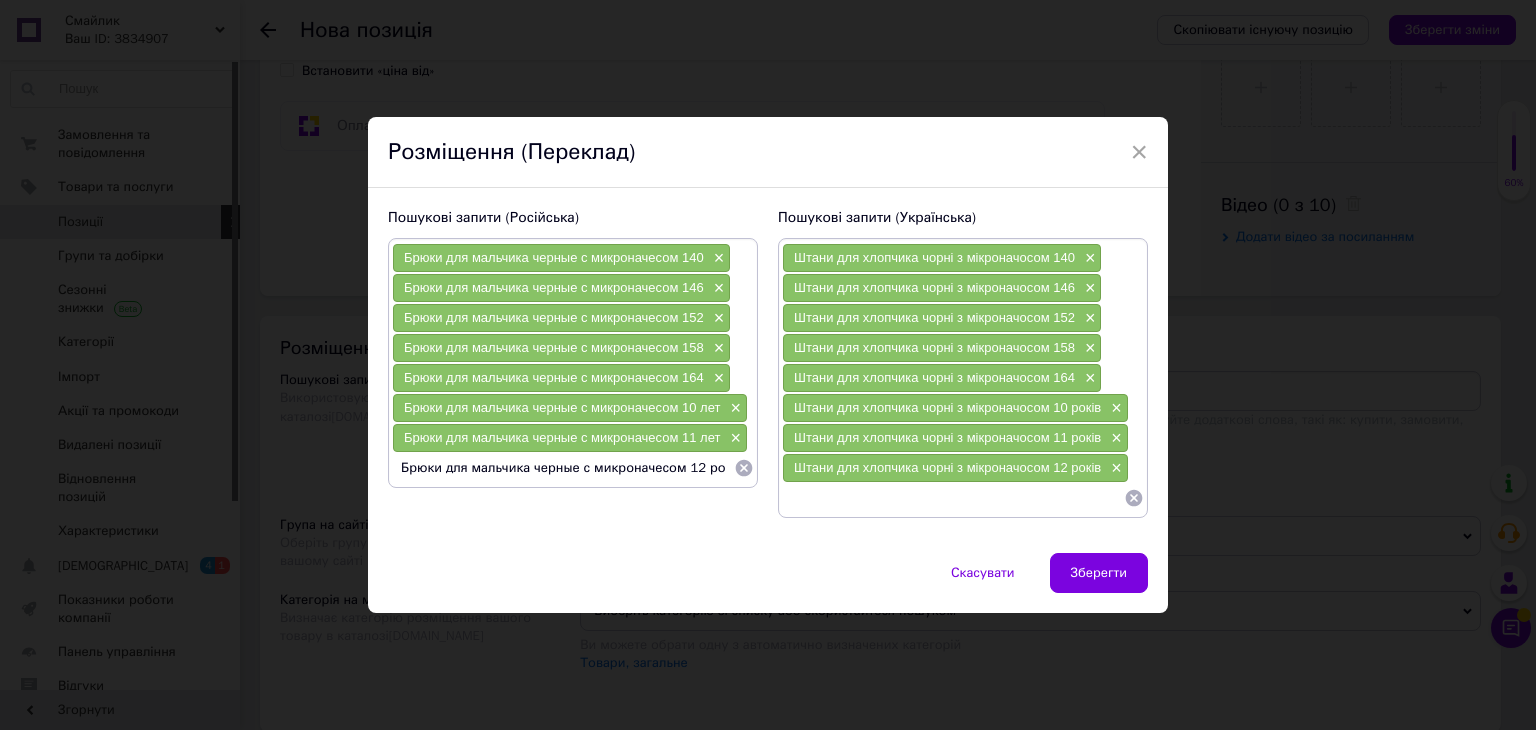 type on "Брюки для мальчика черные с микроначесом 12 років" 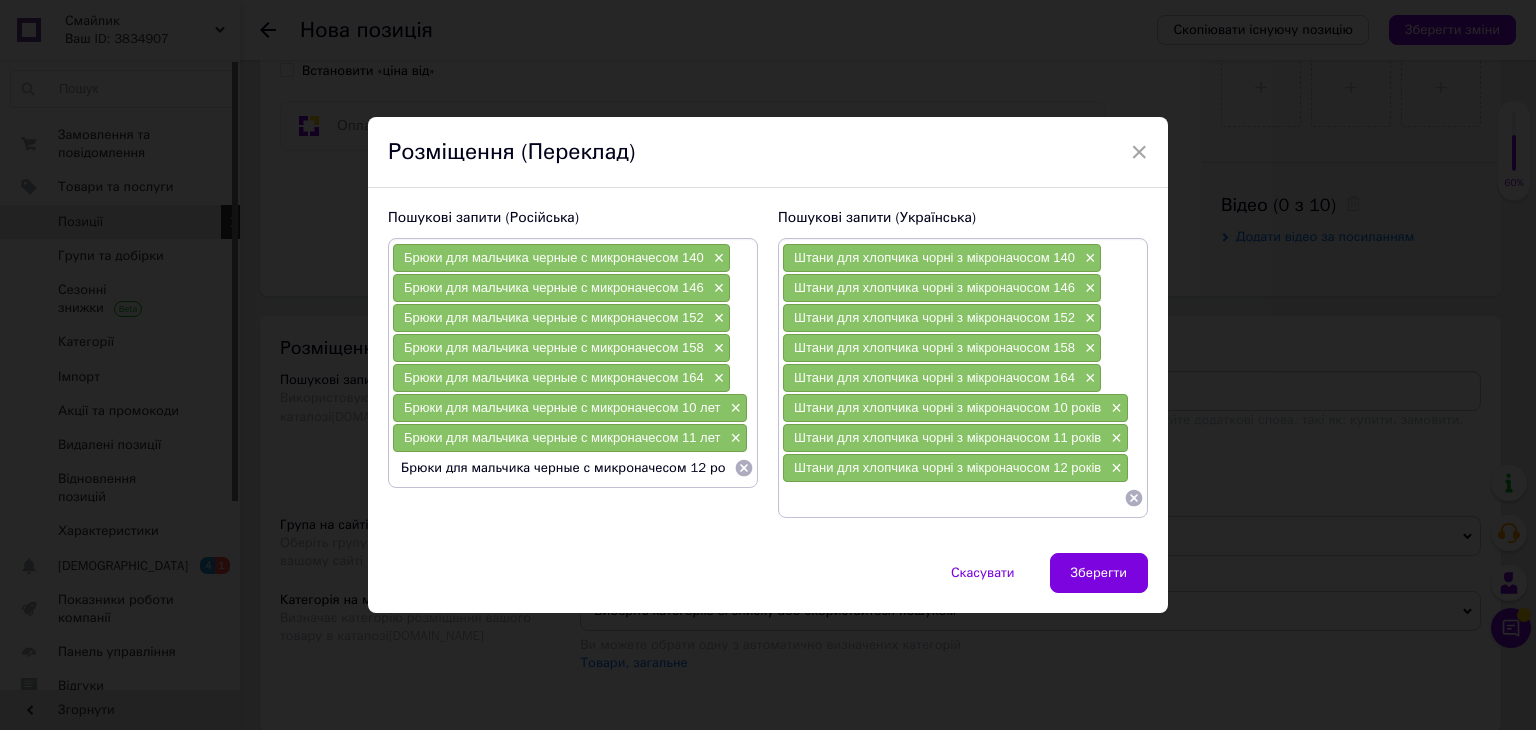 scroll, scrollTop: 0, scrollLeft: 4, axis: horizontal 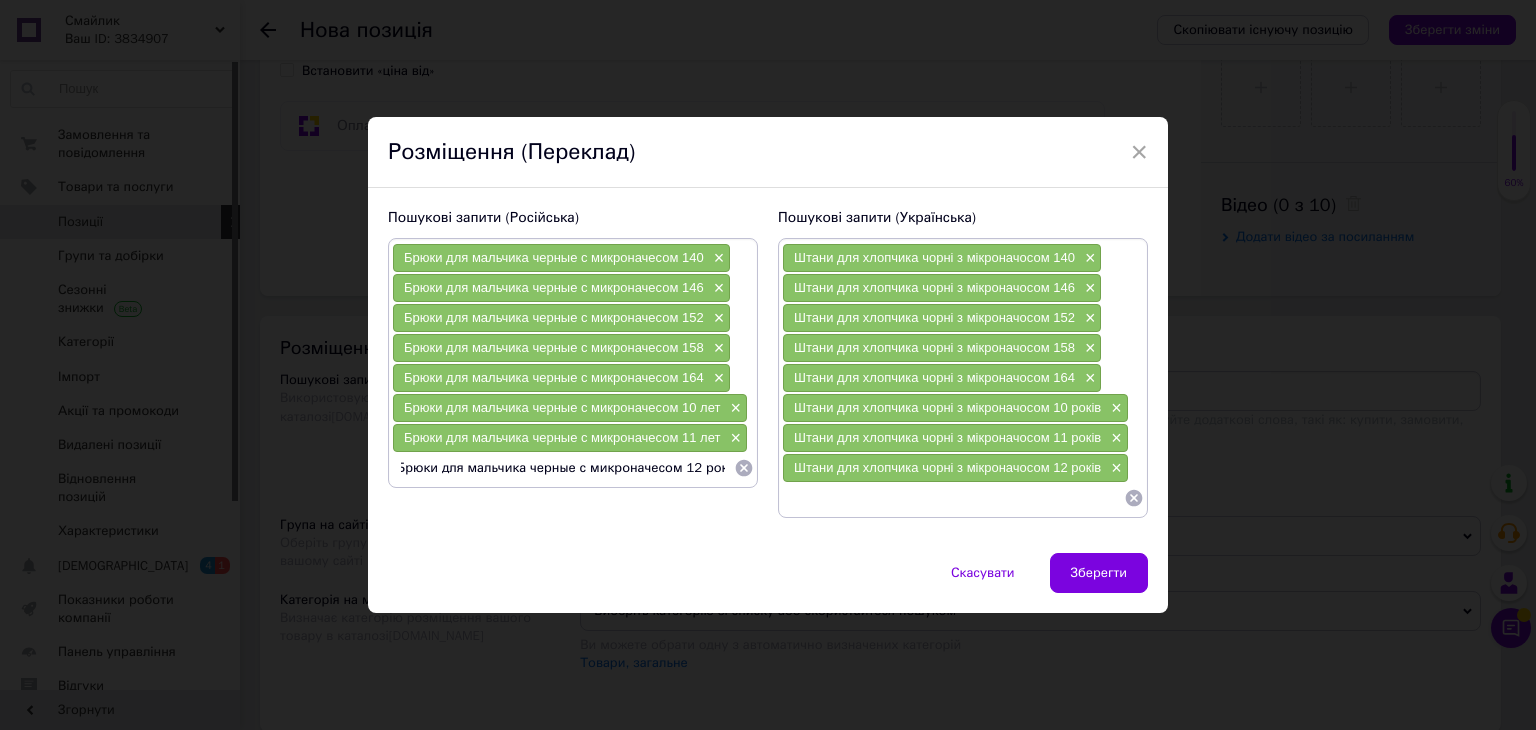 type 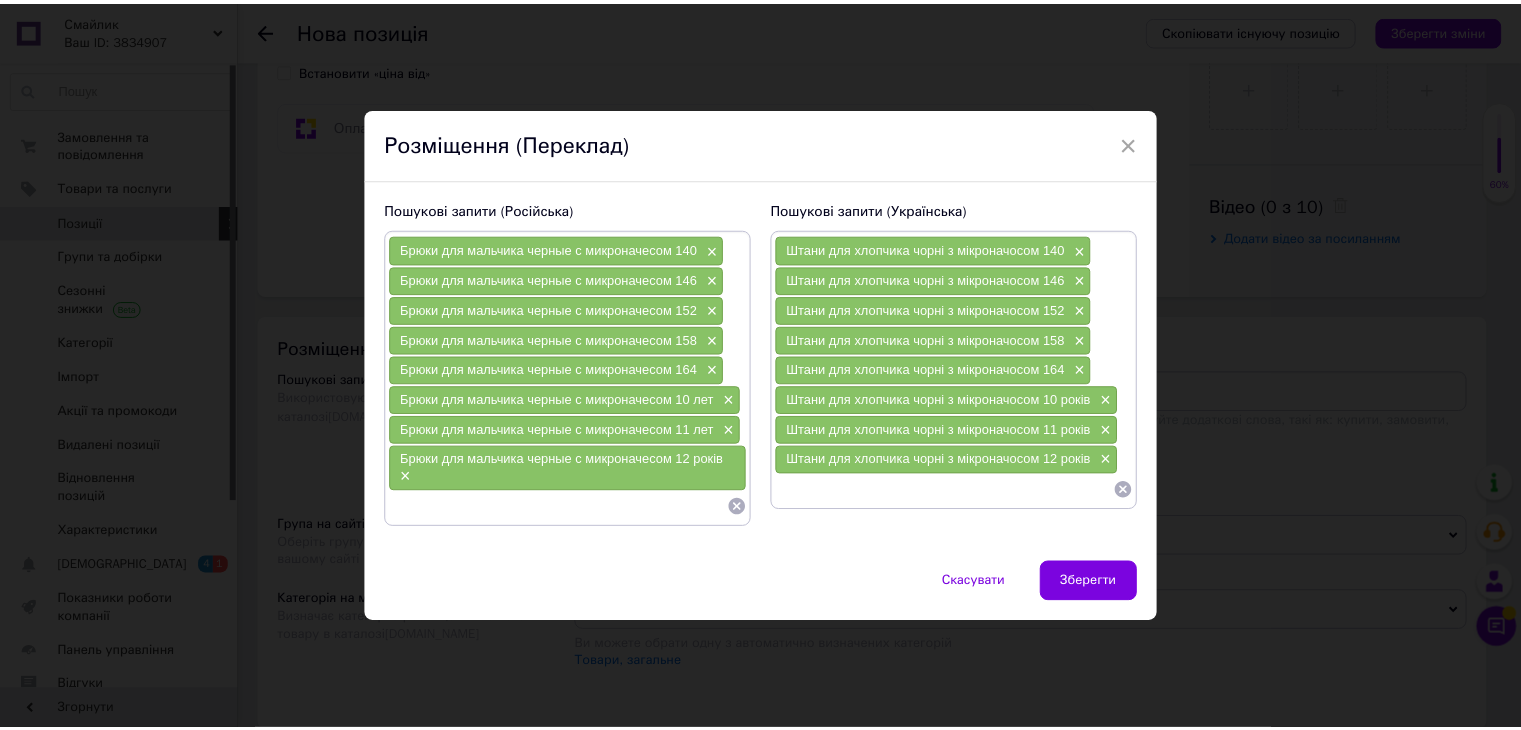 scroll, scrollTop: 0, scrollLeft: 0, axis: both 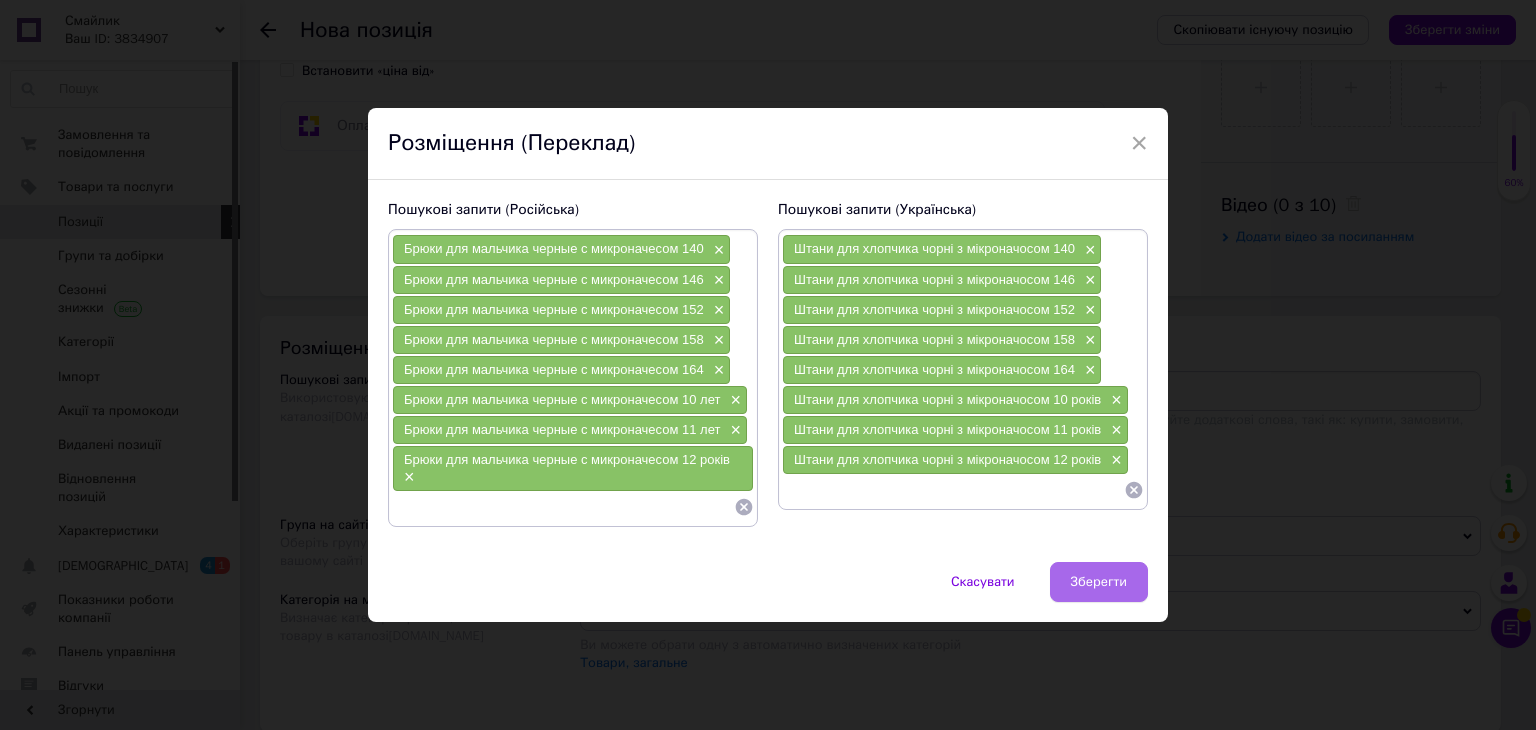 click on "Зберегти" at bounding box center (1099, 582) 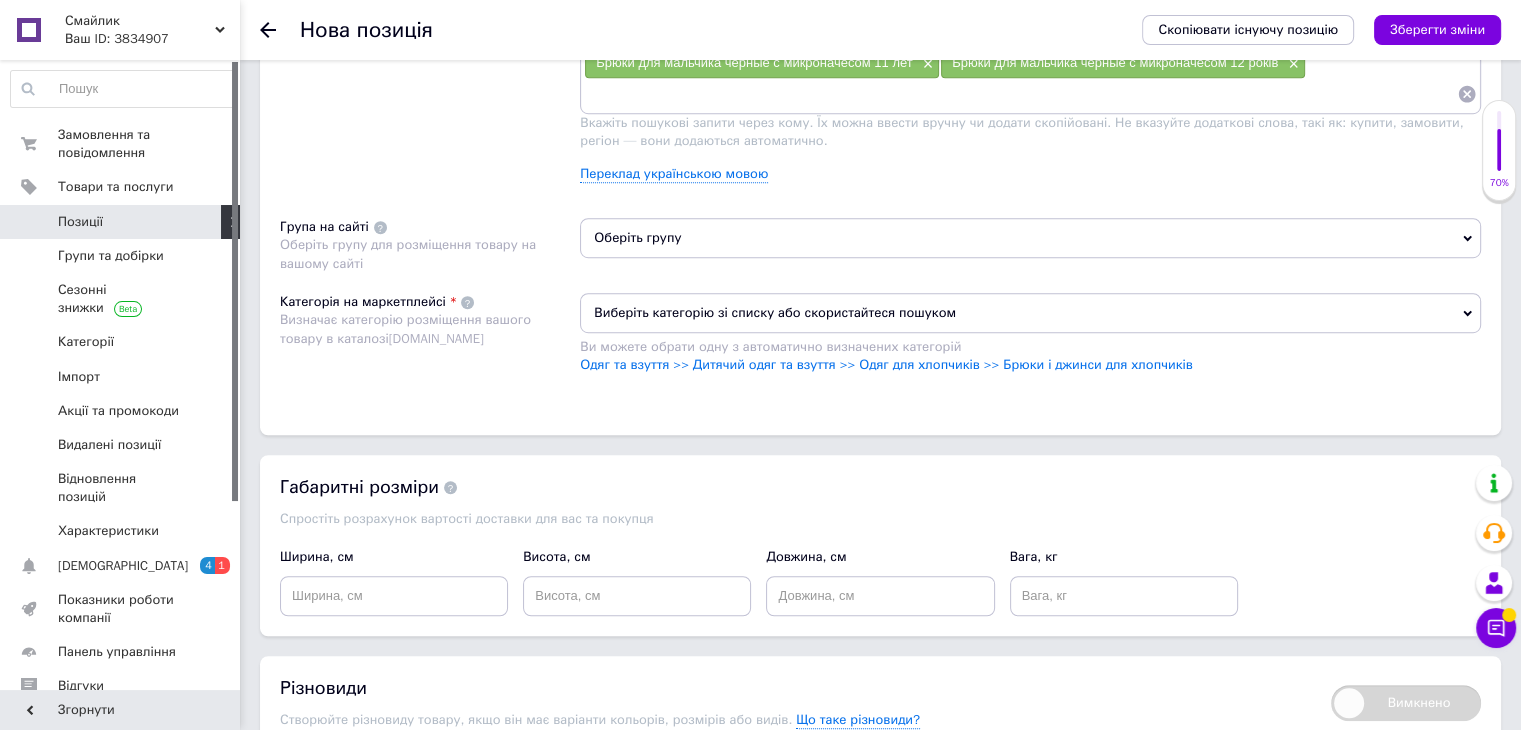 scroll, scrollTop: 1400, scrollLeft: 0, axis: vertical 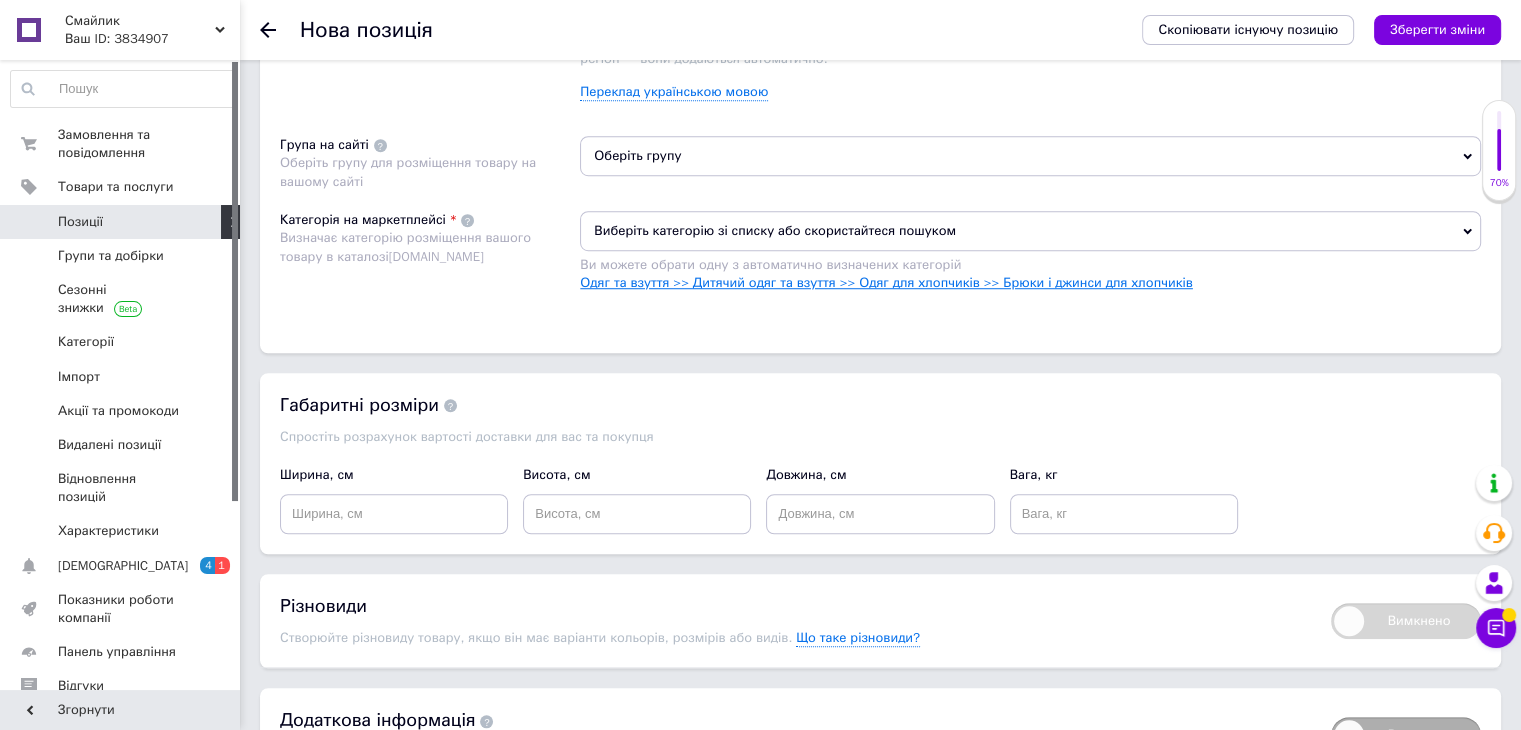 click on "Одяг та взуття >> Дитячий одяг та взуття >> Одяг для хлопчиків >> Брюки і джинси для хлопчиків" at bounding box center (886, 282) 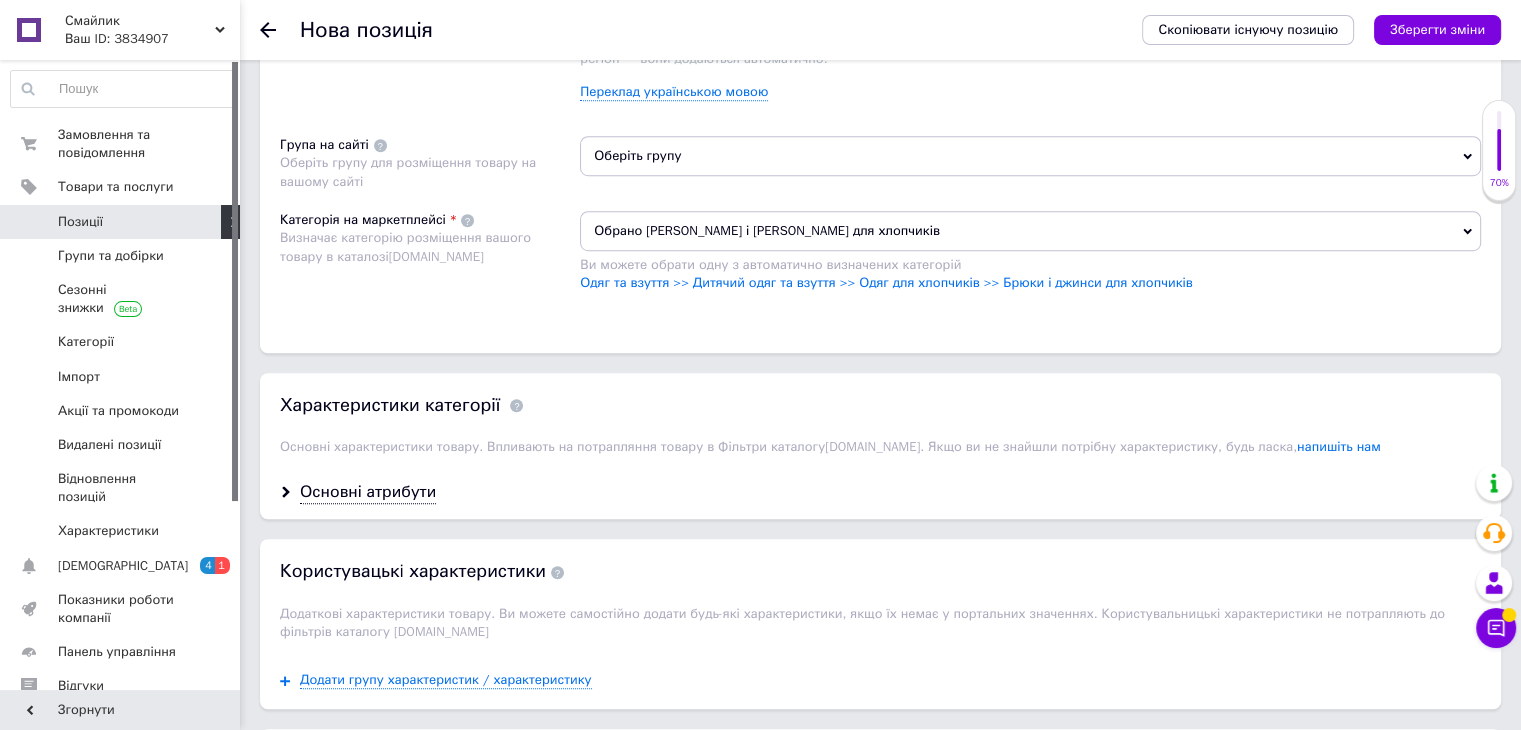 click on "Оберіть групу" at bounding box center (1030, 156) 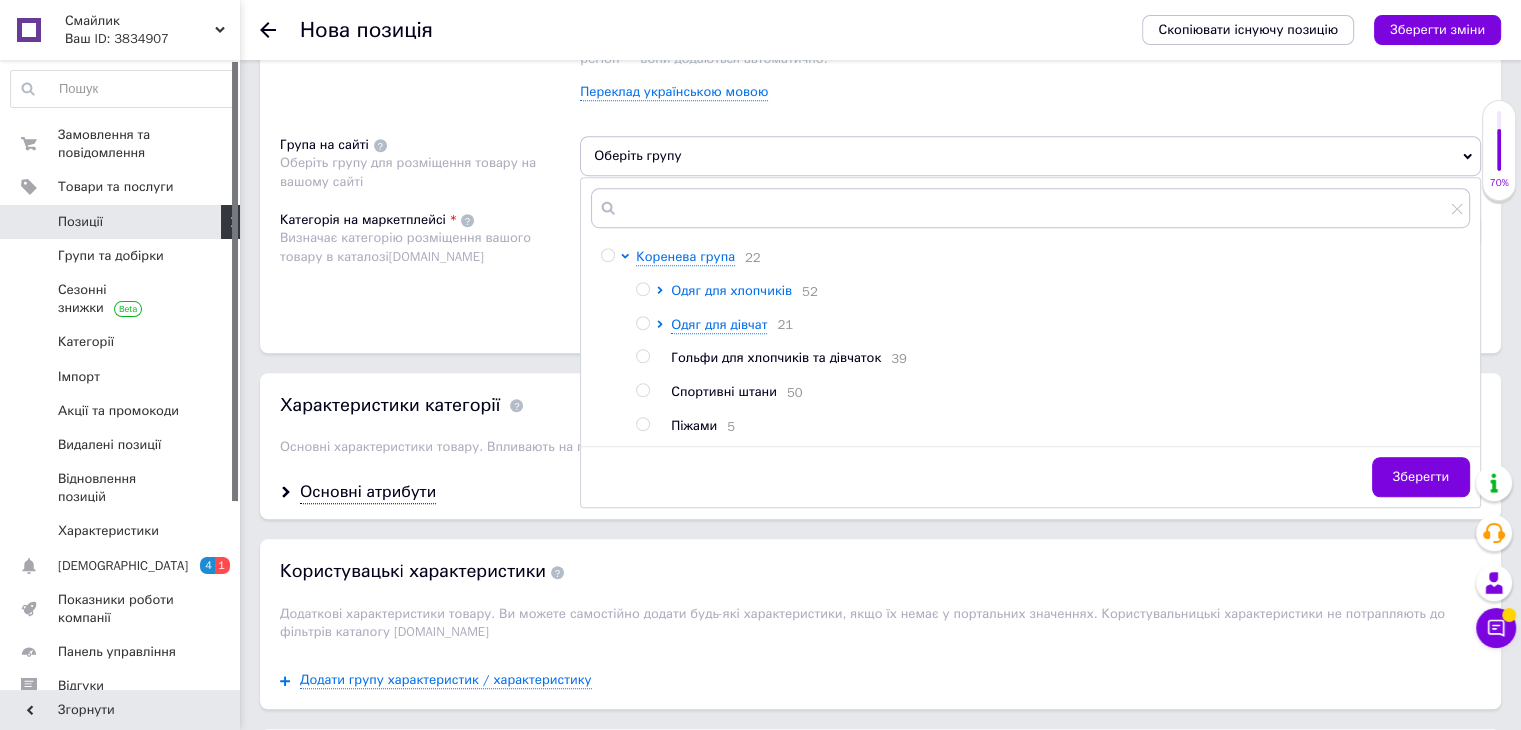 click on "Одяг для хлопчиків" at bounding box center (731, 290) 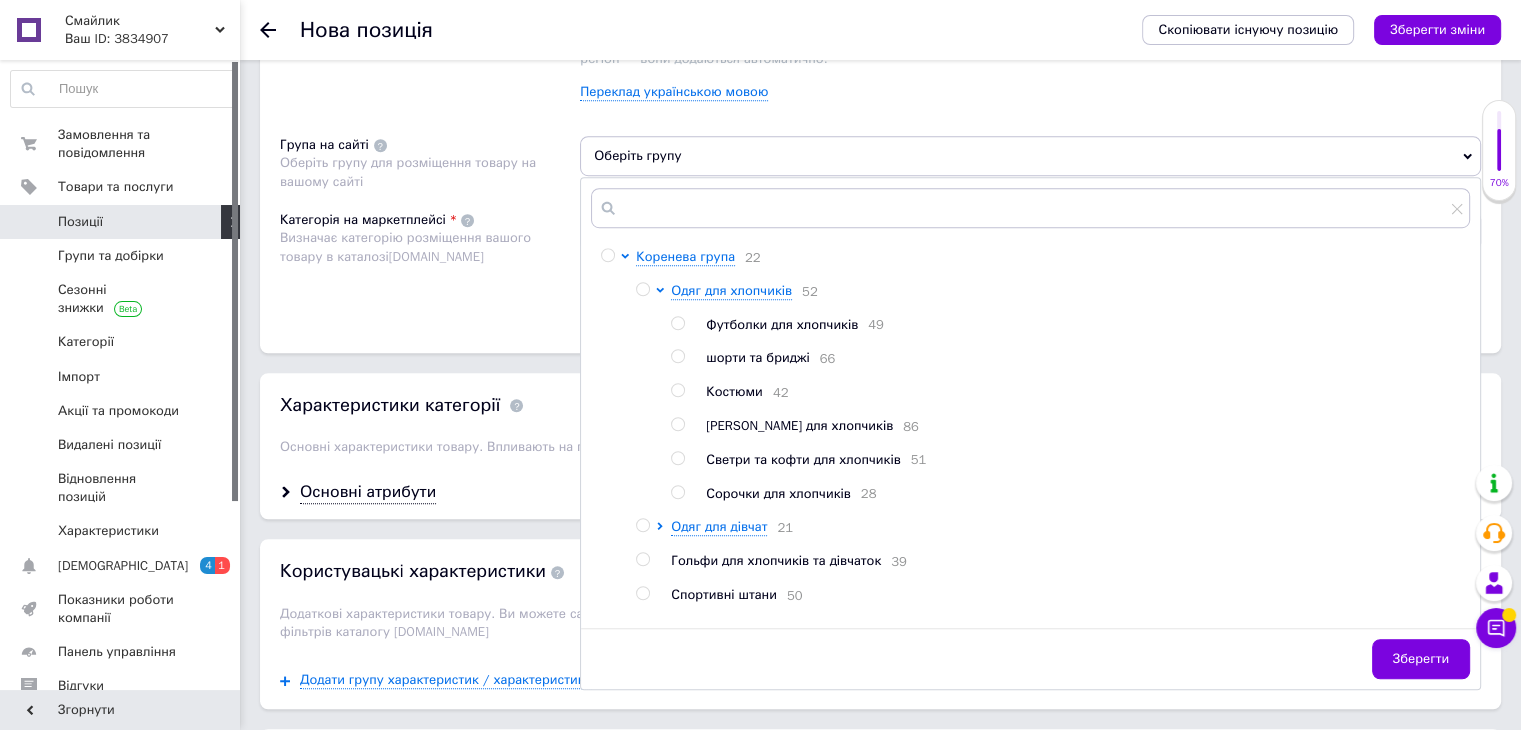 click on "Сорочки для хлопчиків" at bounding box center [778, 493] 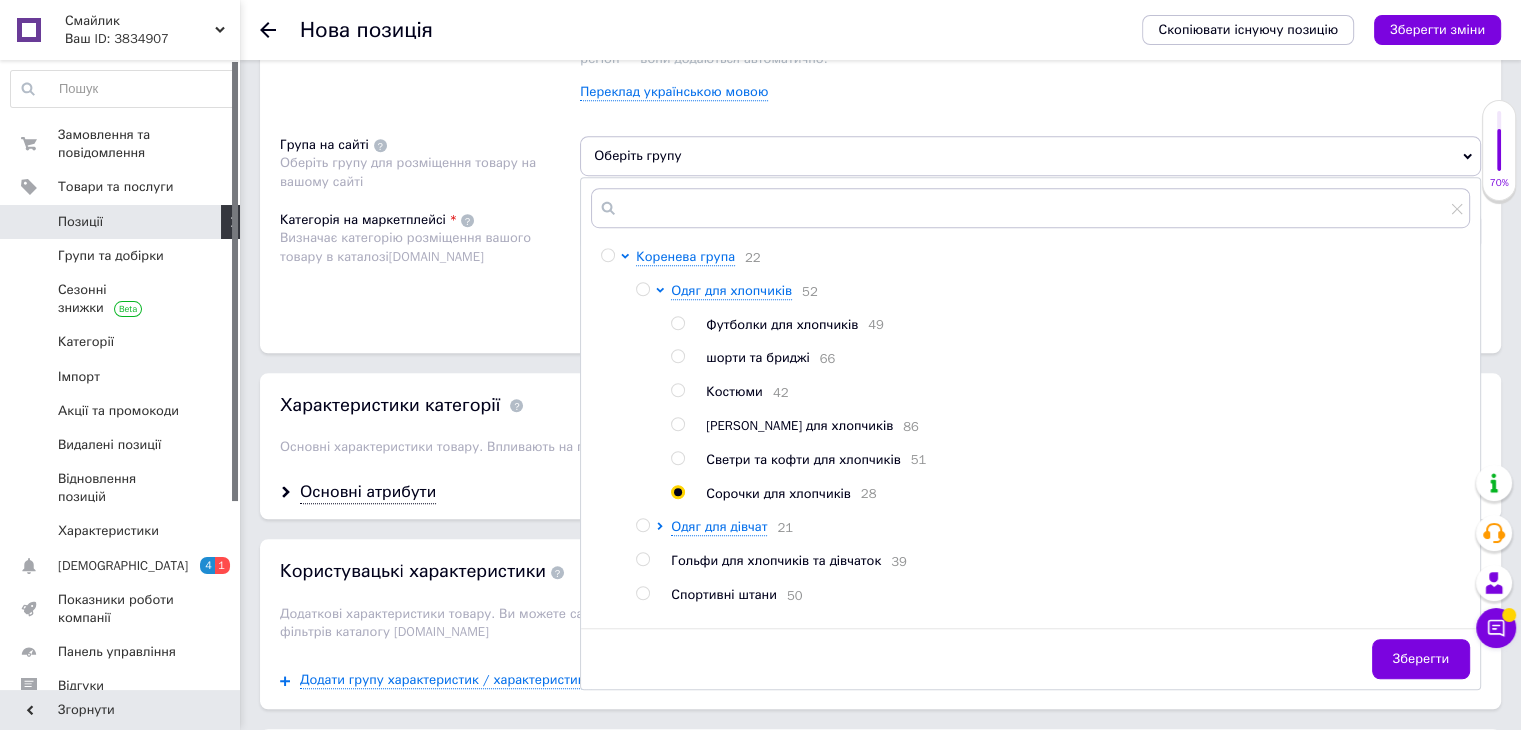 radio on "true" 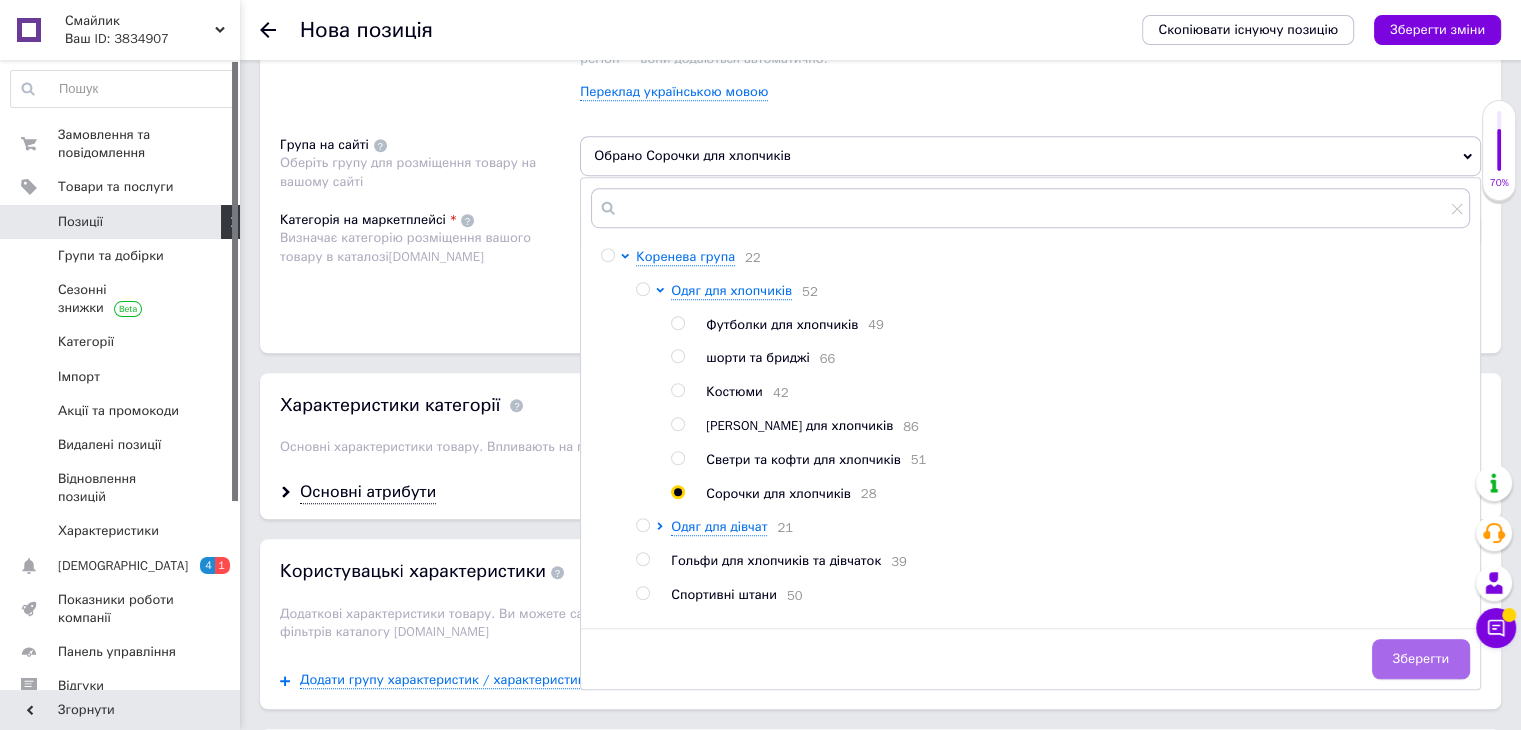 click on "Зберегти" at bounding box center (1421, 659) 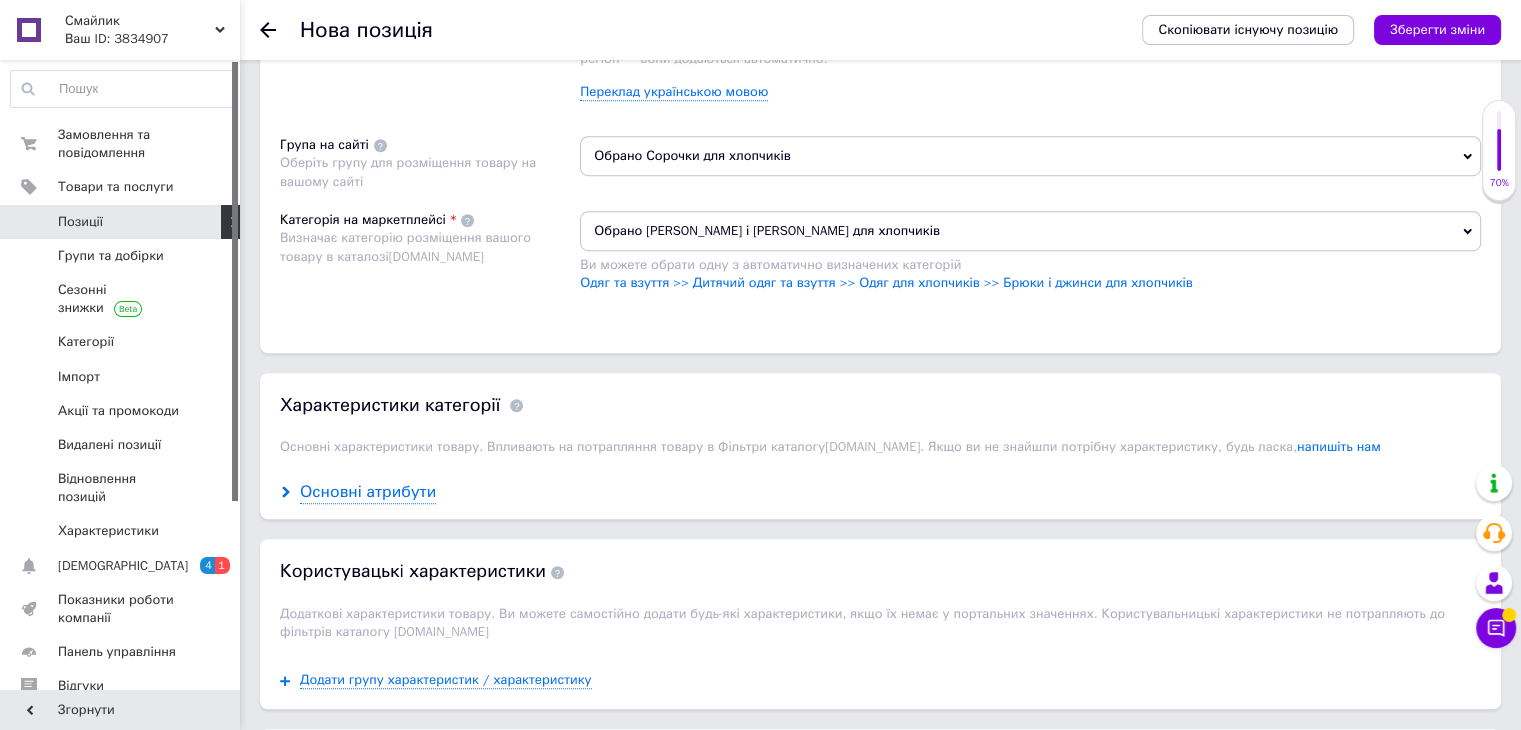 click on "Основні атрибути" at bounding box center (368, 492) 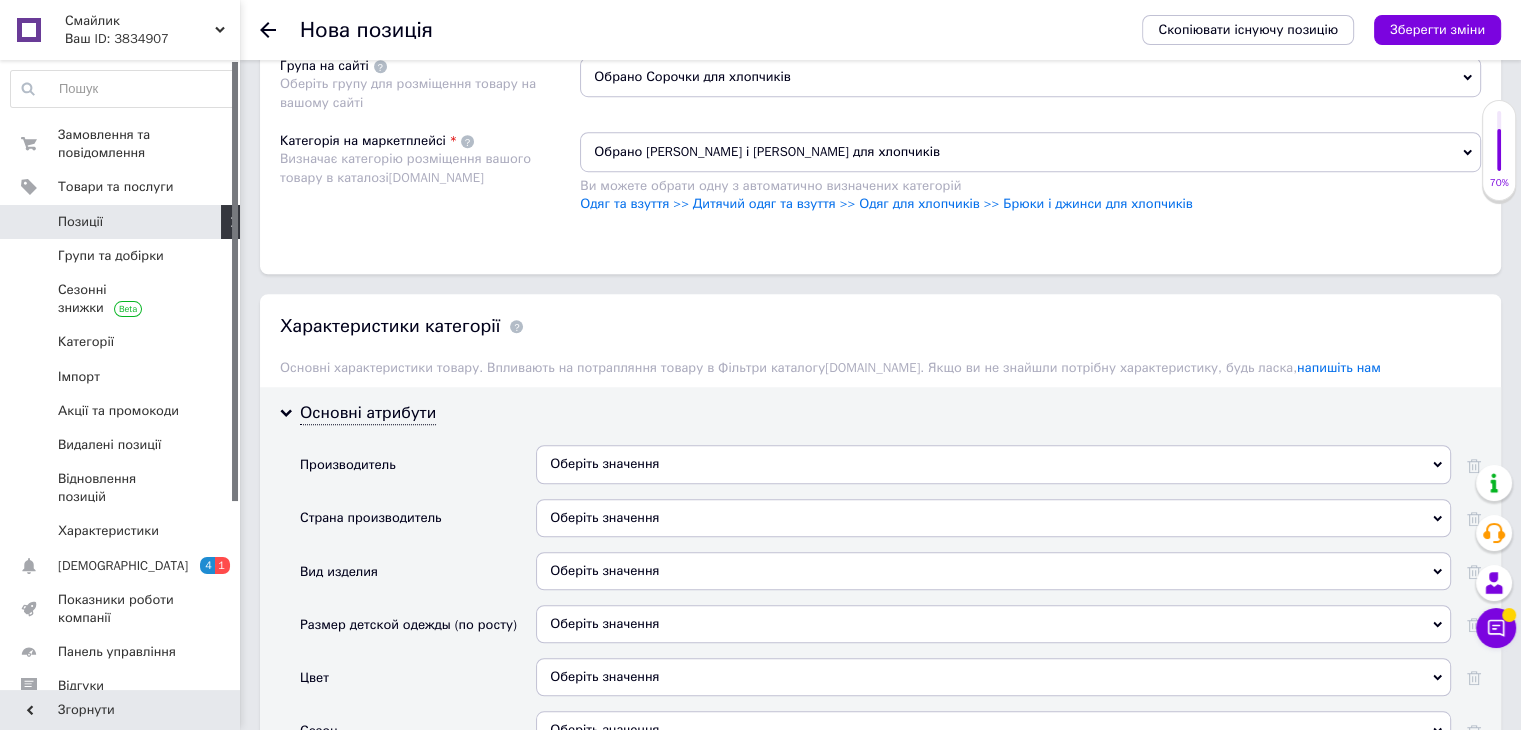 scroll, scrollTop: 1600, scrollLeft: 0, axis: vertical 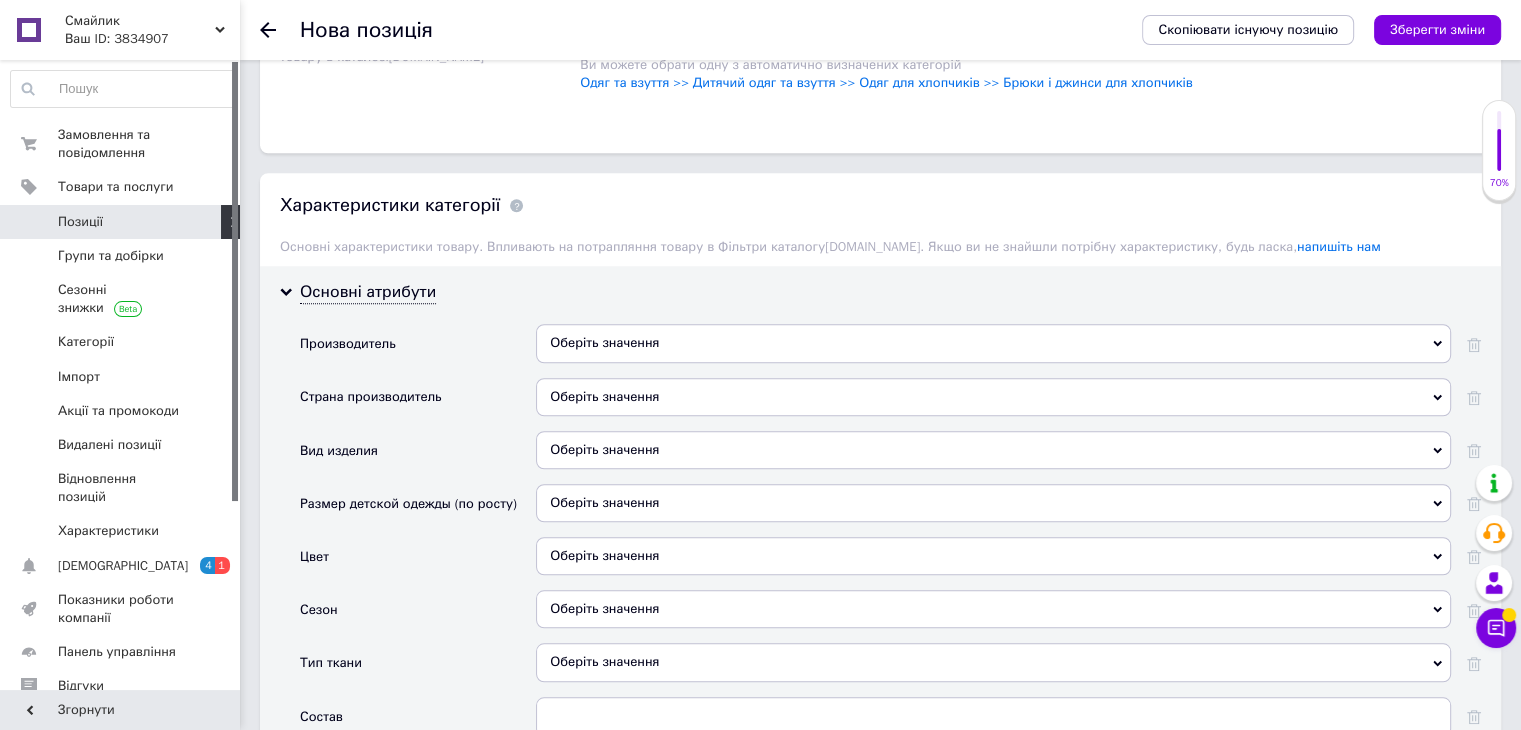 click on "Оберіть значення" at bounding box center [993, 397] 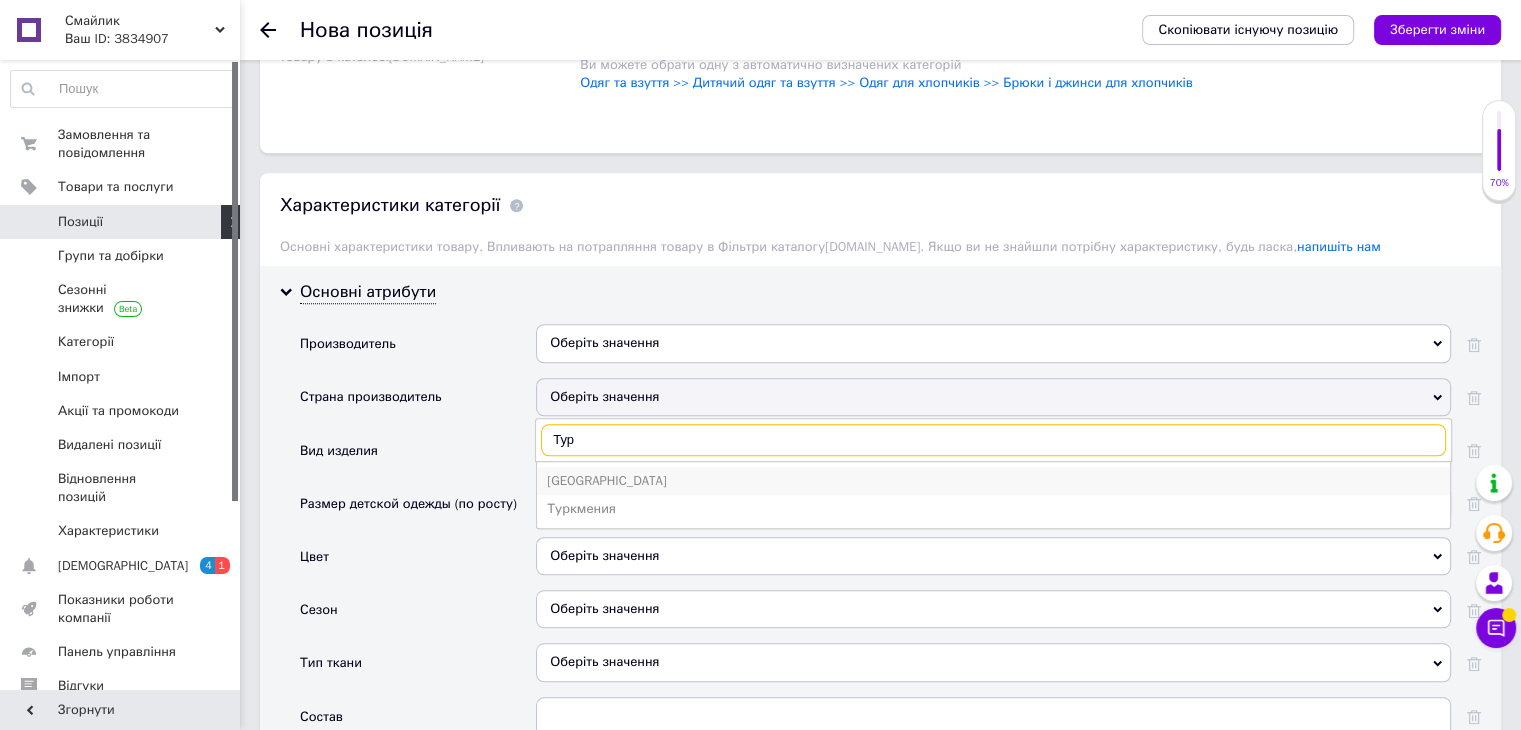 type on "Тур" 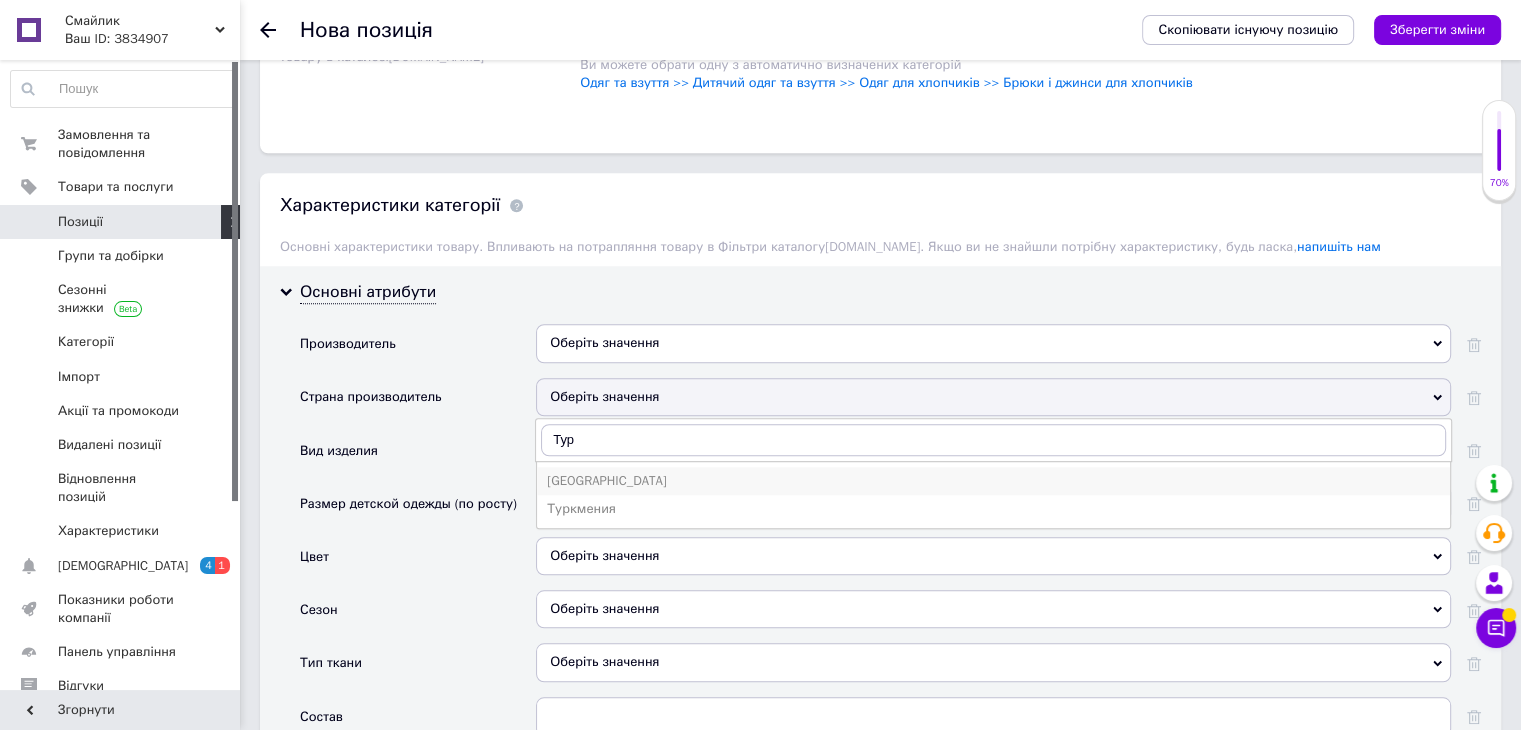 click on "[GEOGRAPHIC_DATA]" at bounding box center (993, 481) 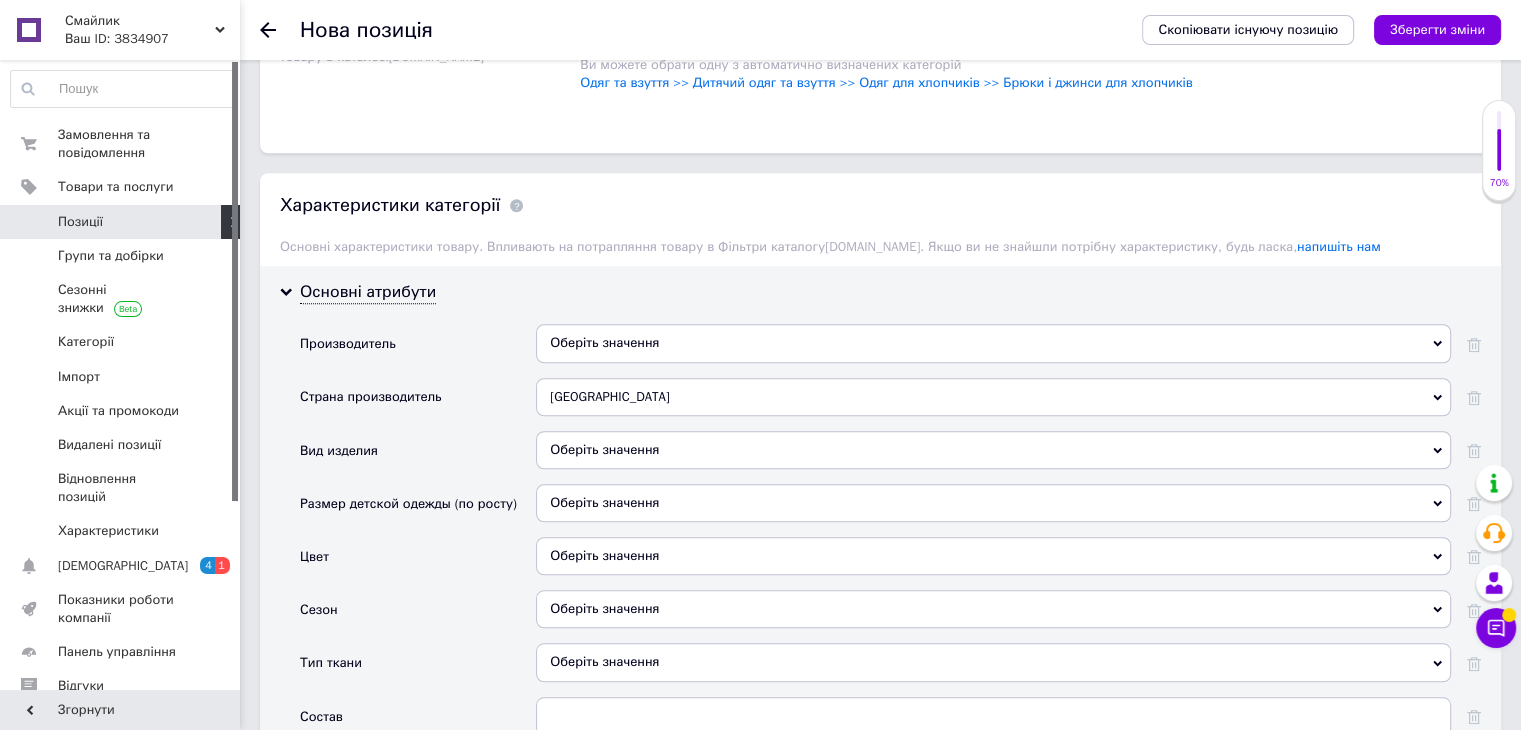 click on "Оберіть значення" at bounding box center [993, 450] 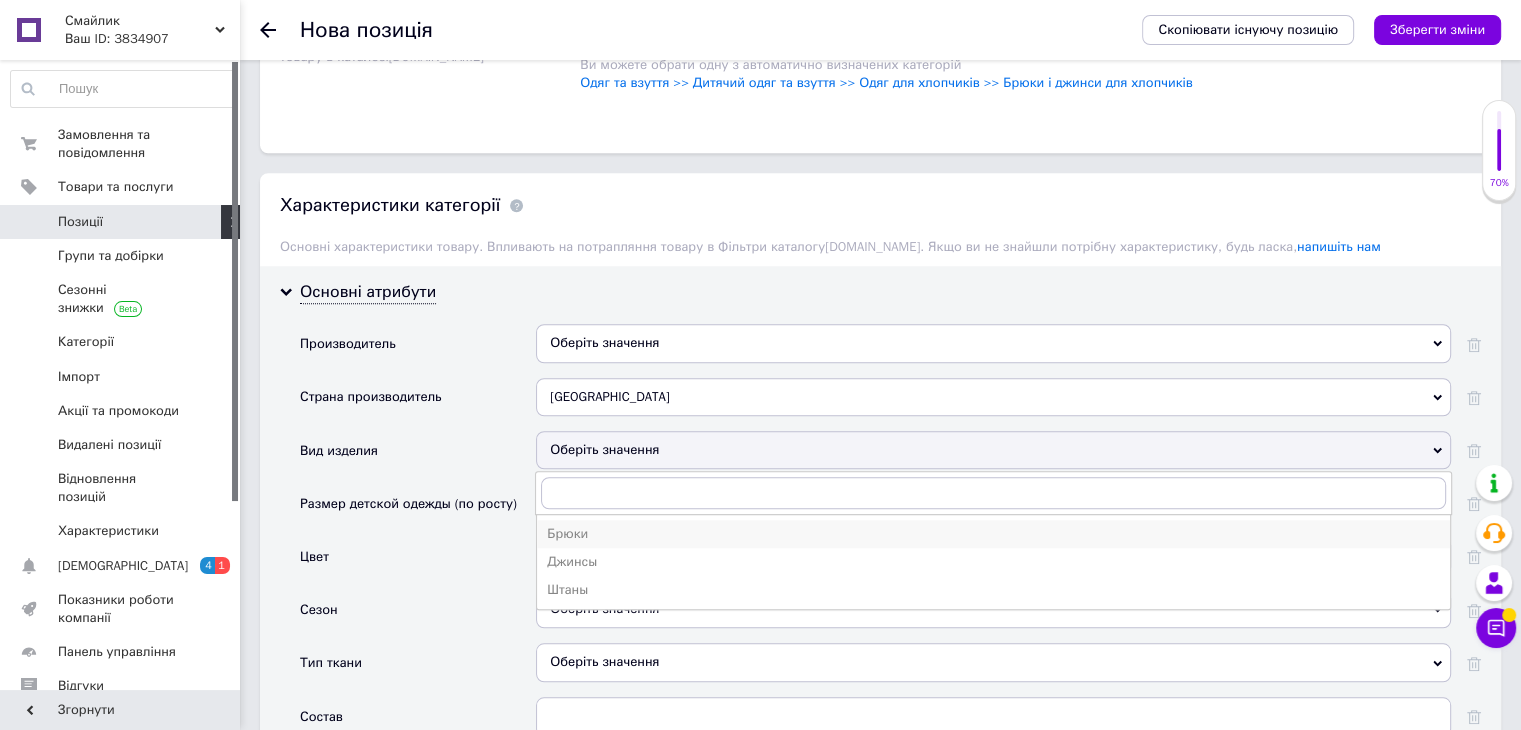 click on "Брюки" at bounding box center [993, 534] 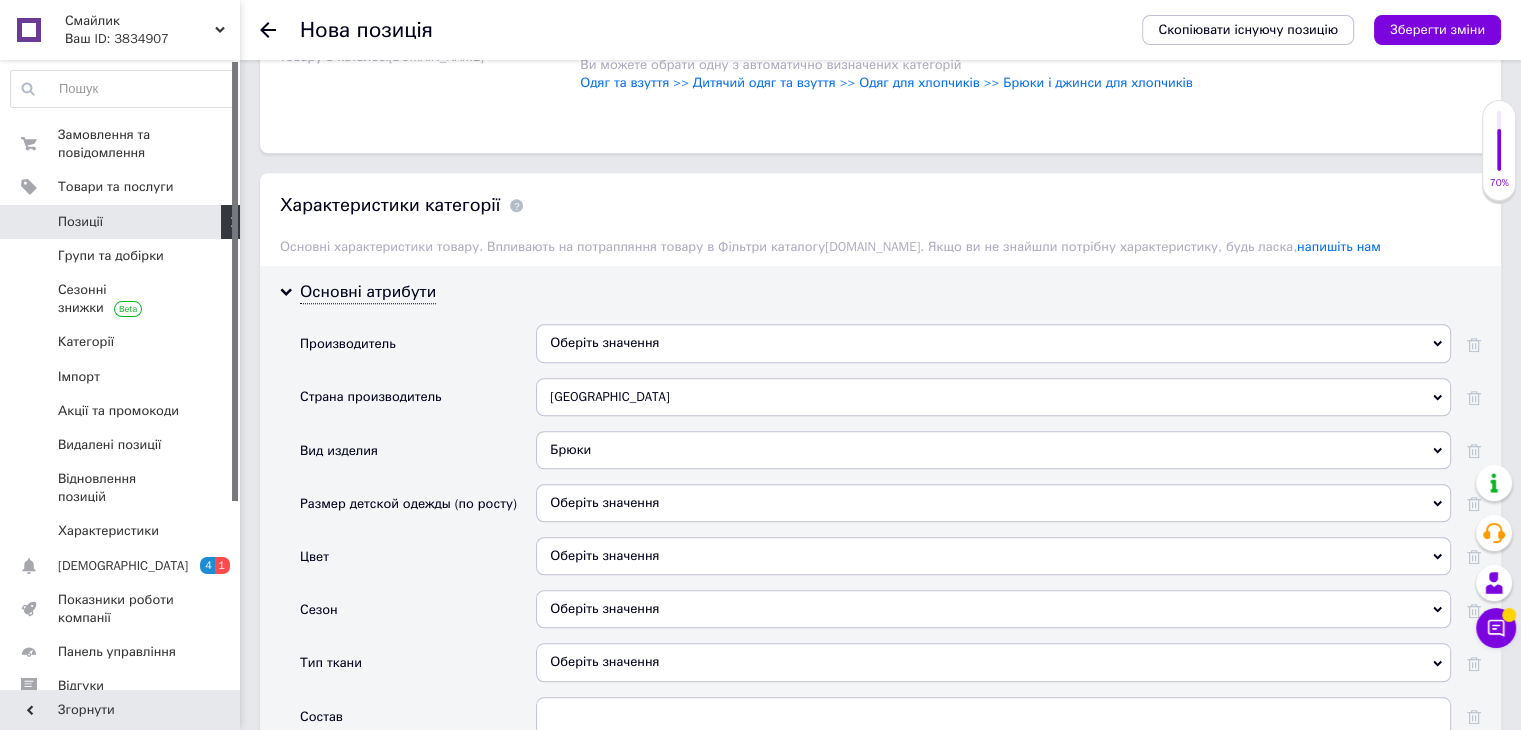 click on "Оберіть значення" at bounding box center (993, 503) 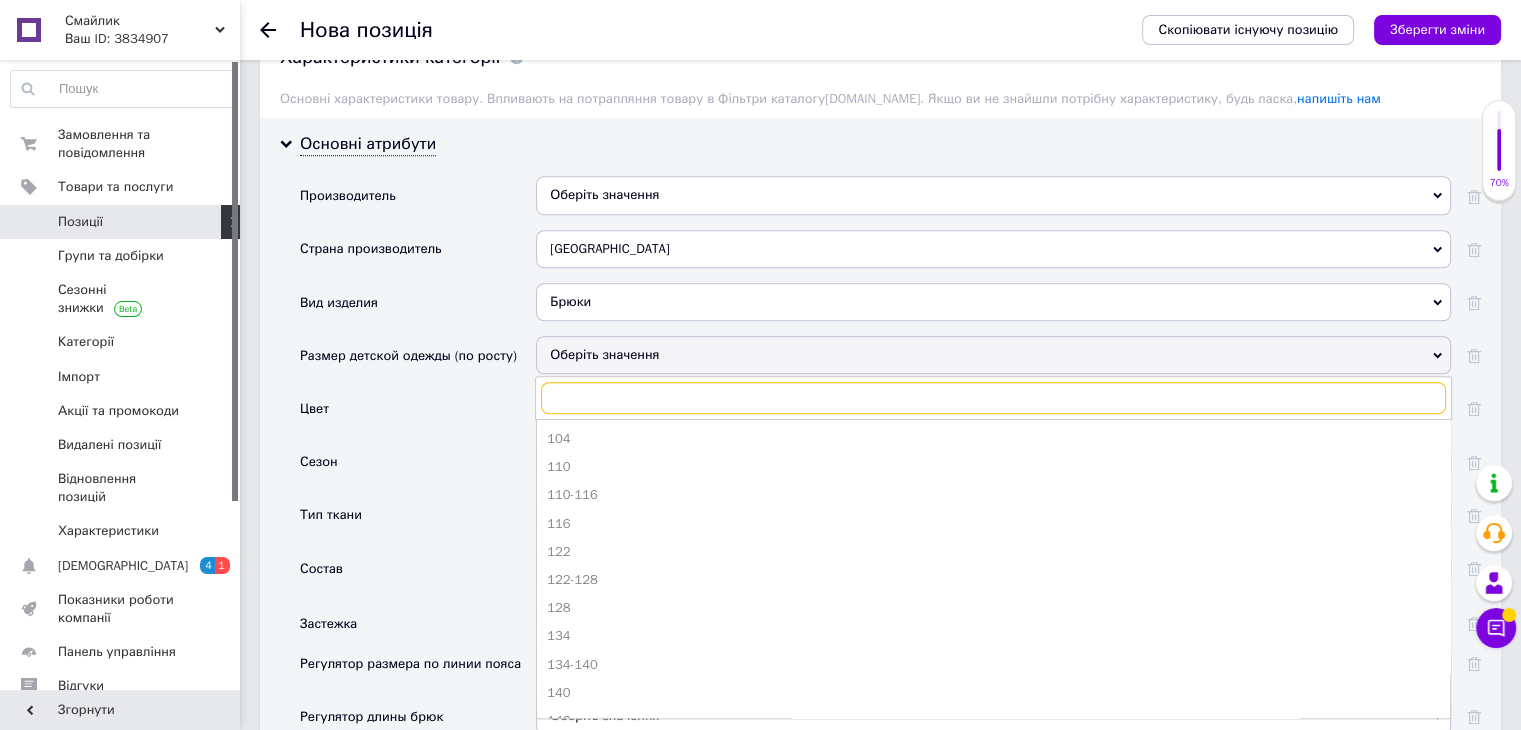 scroll, scrollTop: 1900, scrollLeft: 0, axis: vertical 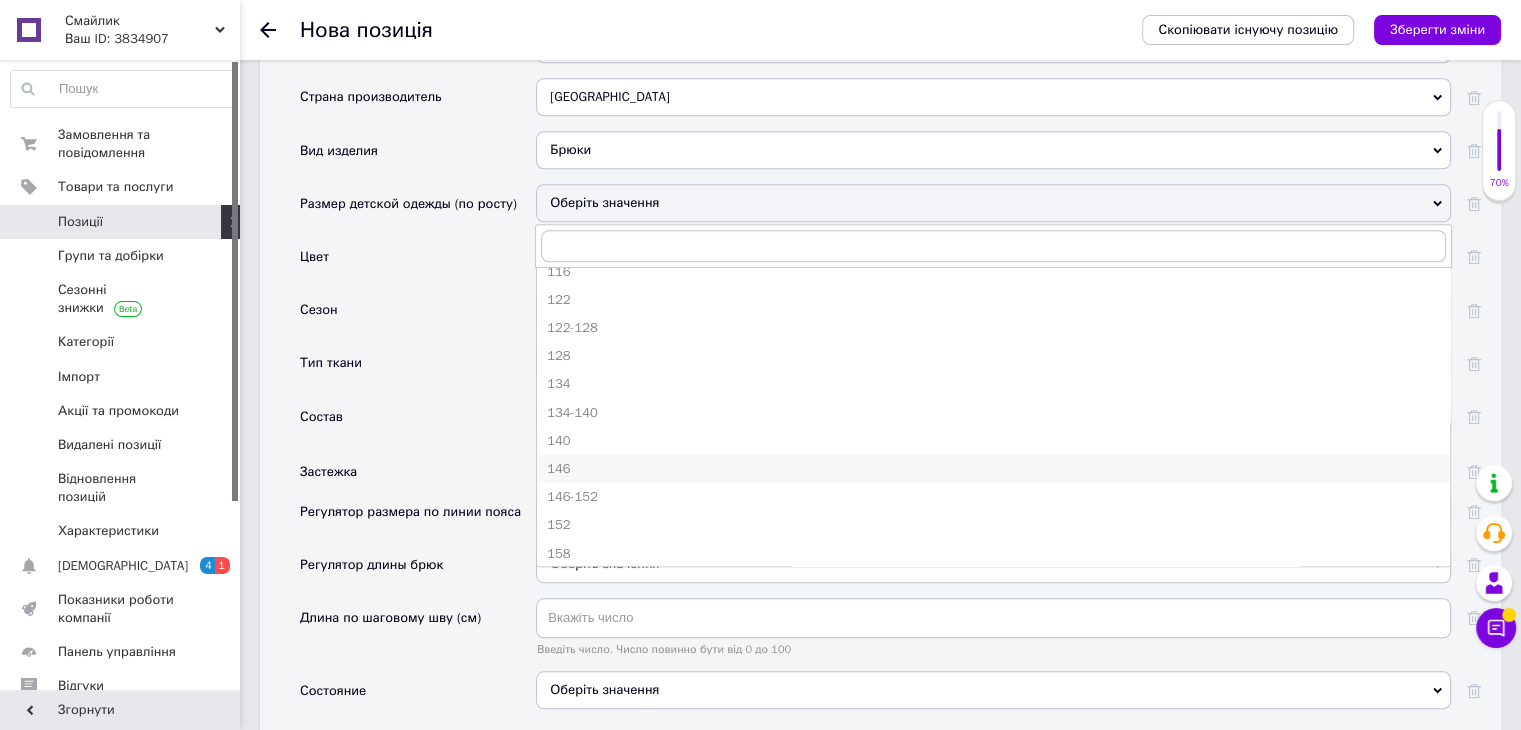click on "146" at bounding box center (993, 469) 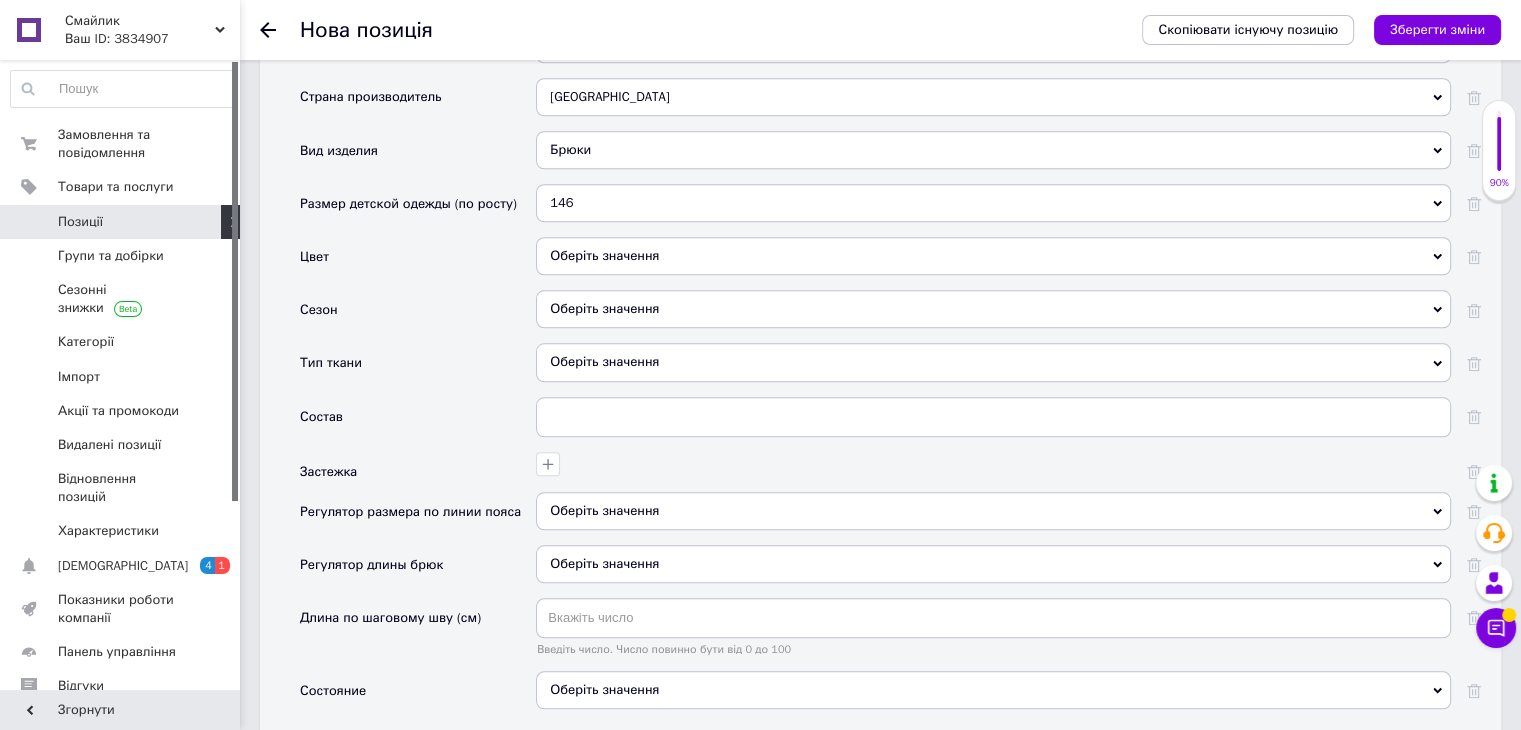 click on "Оберіть значення" at bounding box center (993, 256) 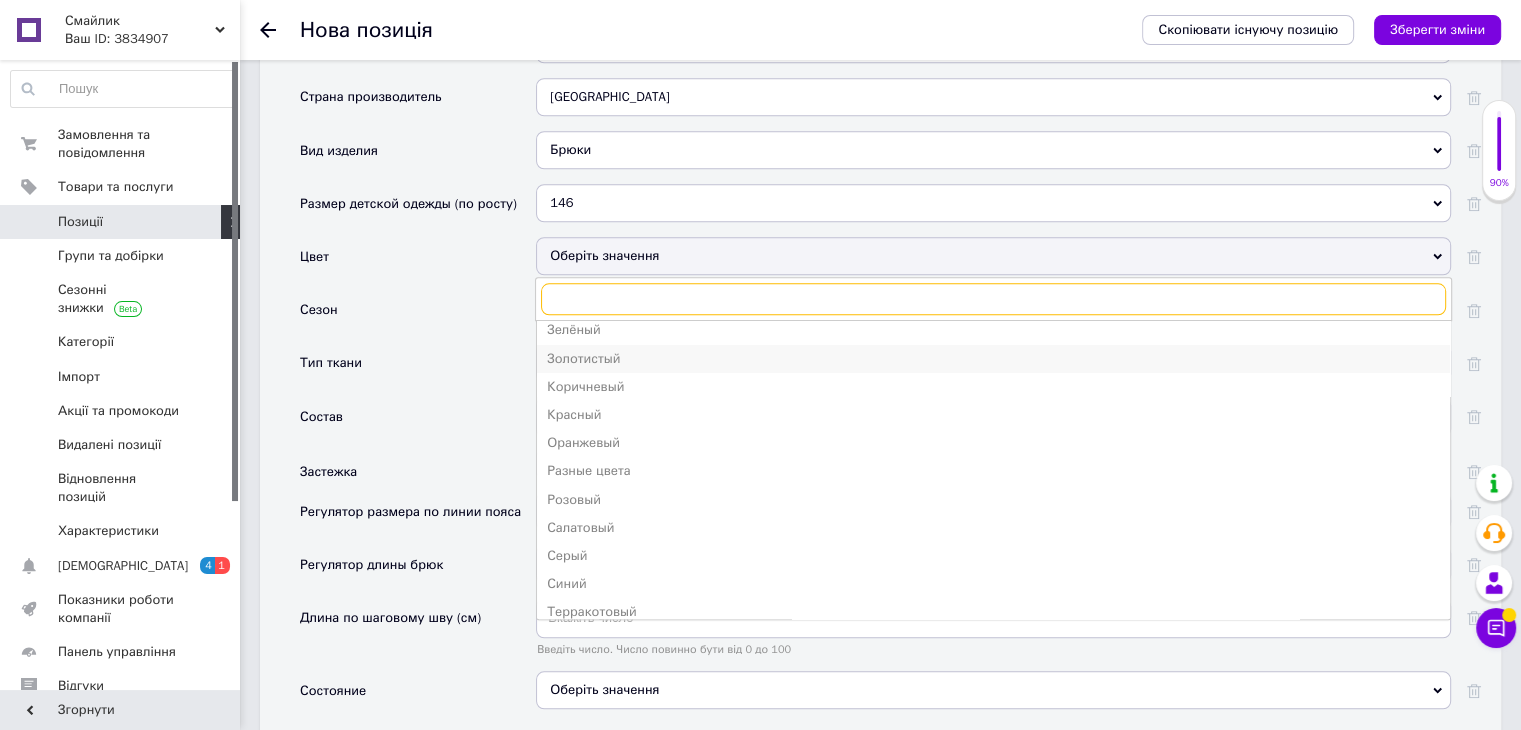 scroll, scrollTop: 300, scrollLeft: 0, axis: vertical 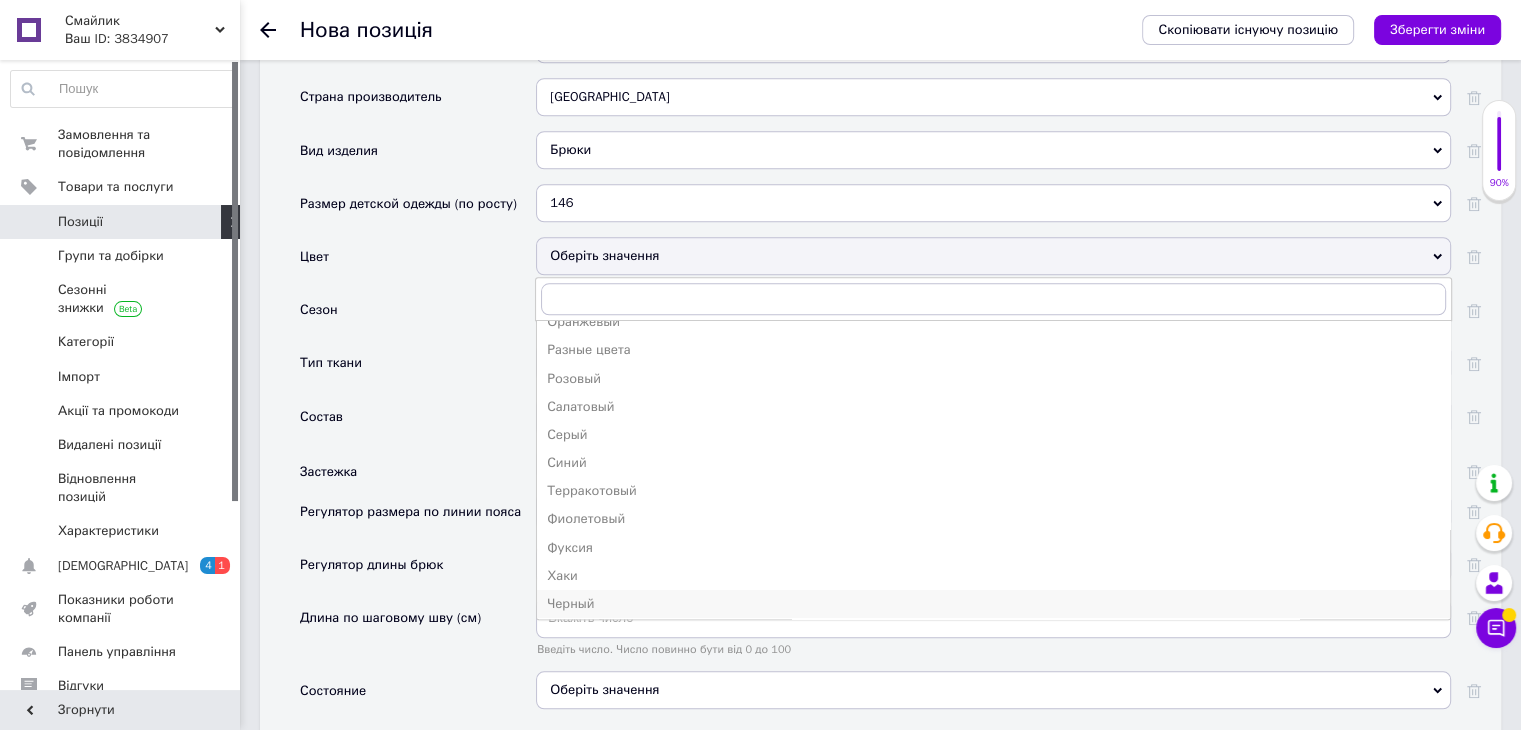 click on "Черный" at bounding box center (993, 604) 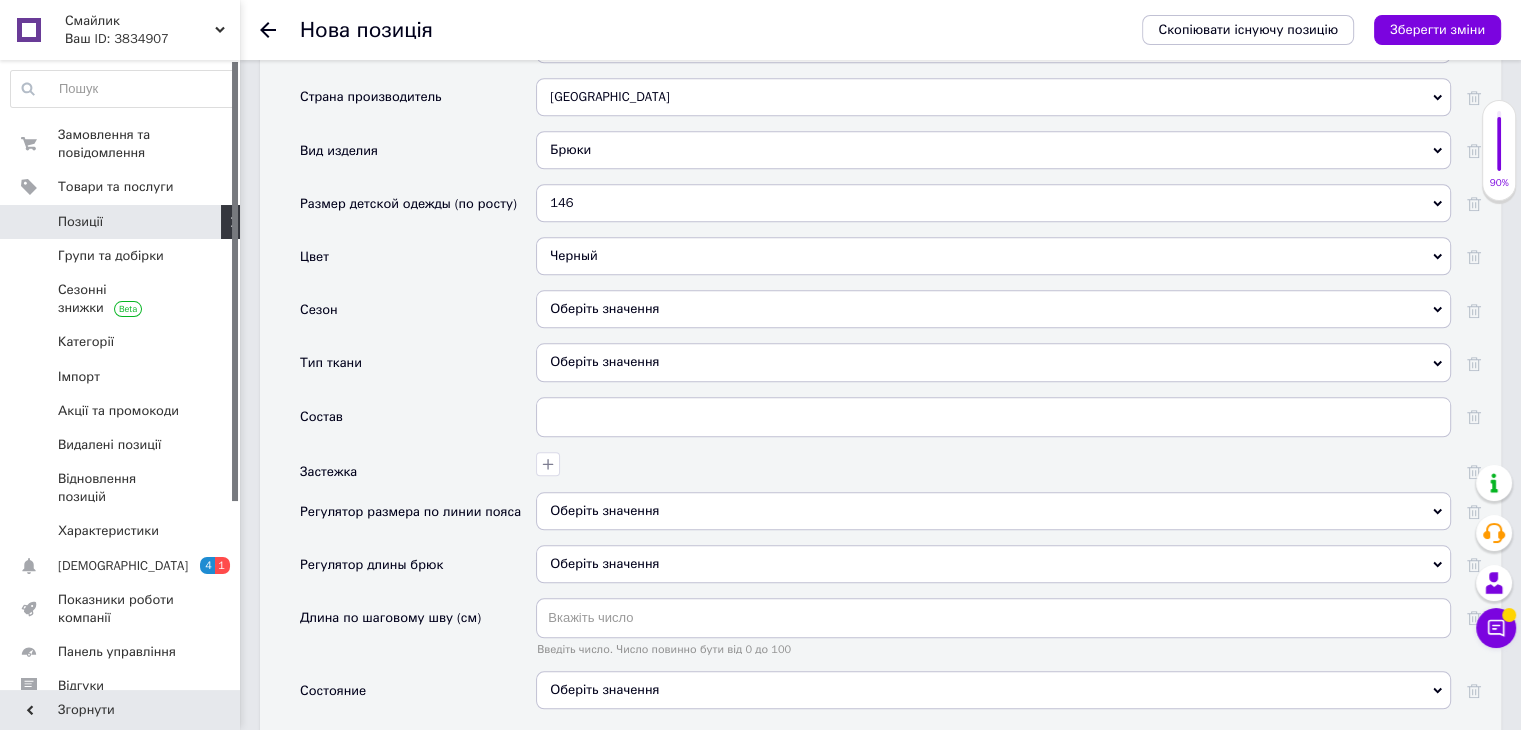 click on "Оберіть значення" at bounding box center (993, 362) 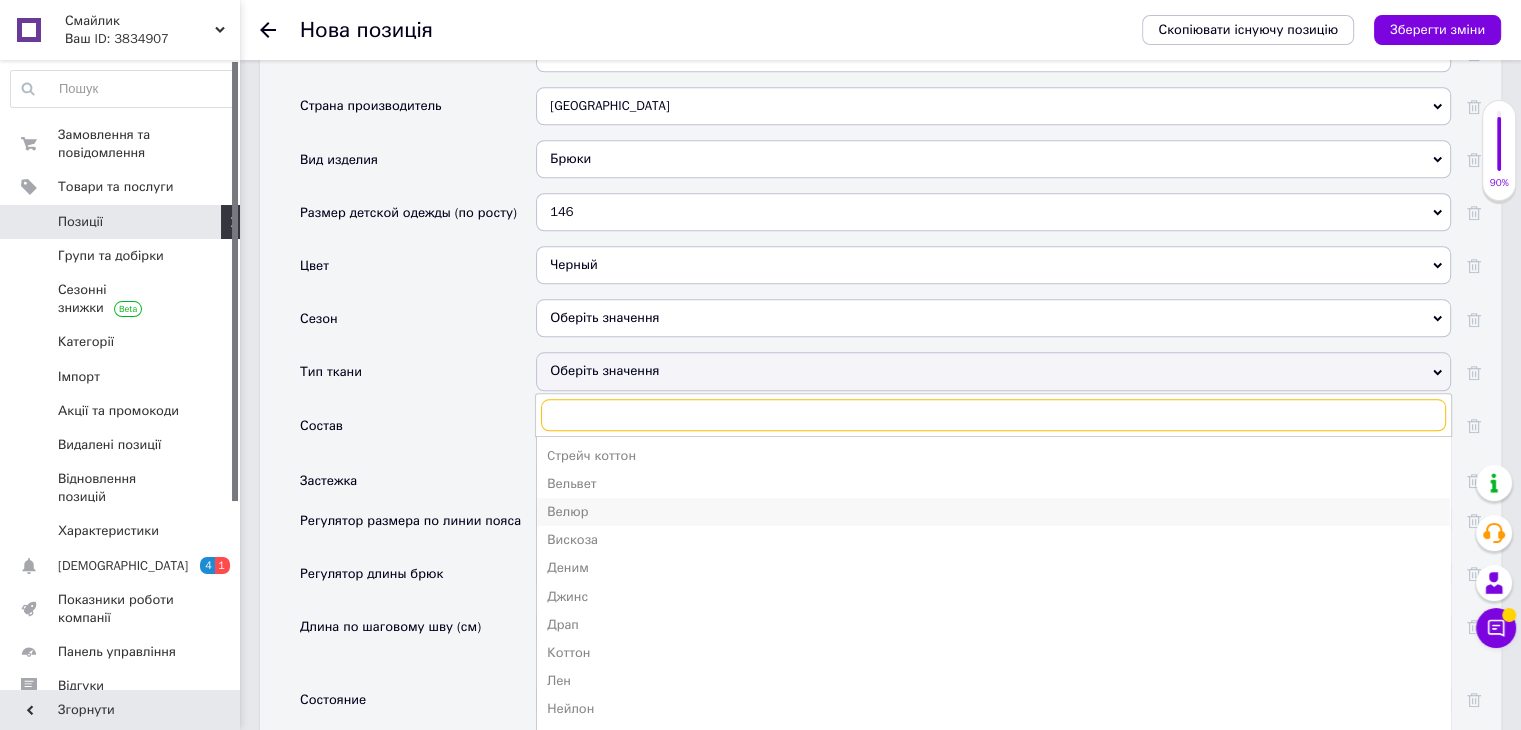 scroll, scrollTop: 2000, scrollLeft: 0, axis: vertical 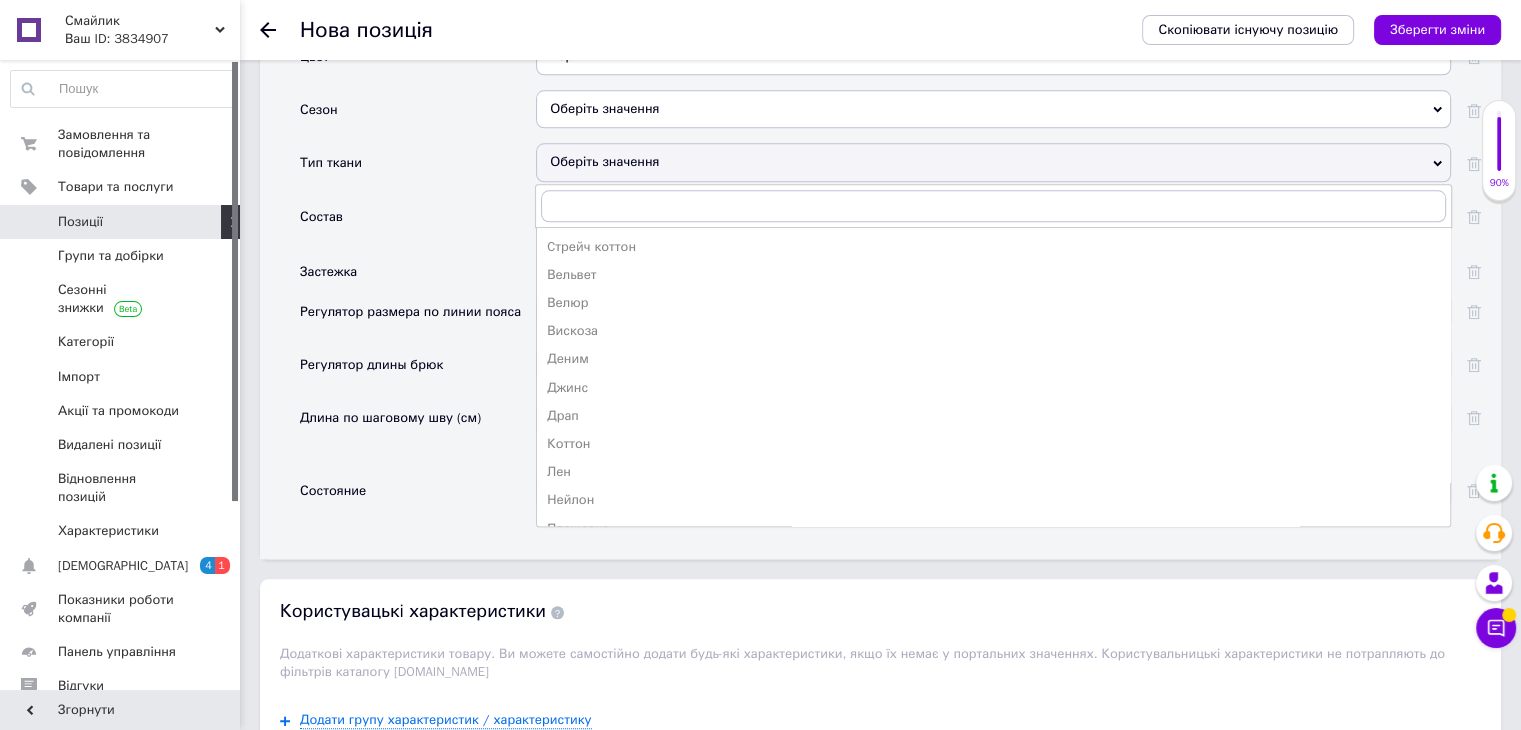 click on "Оберіть значення" at bounding box center (993, 162) 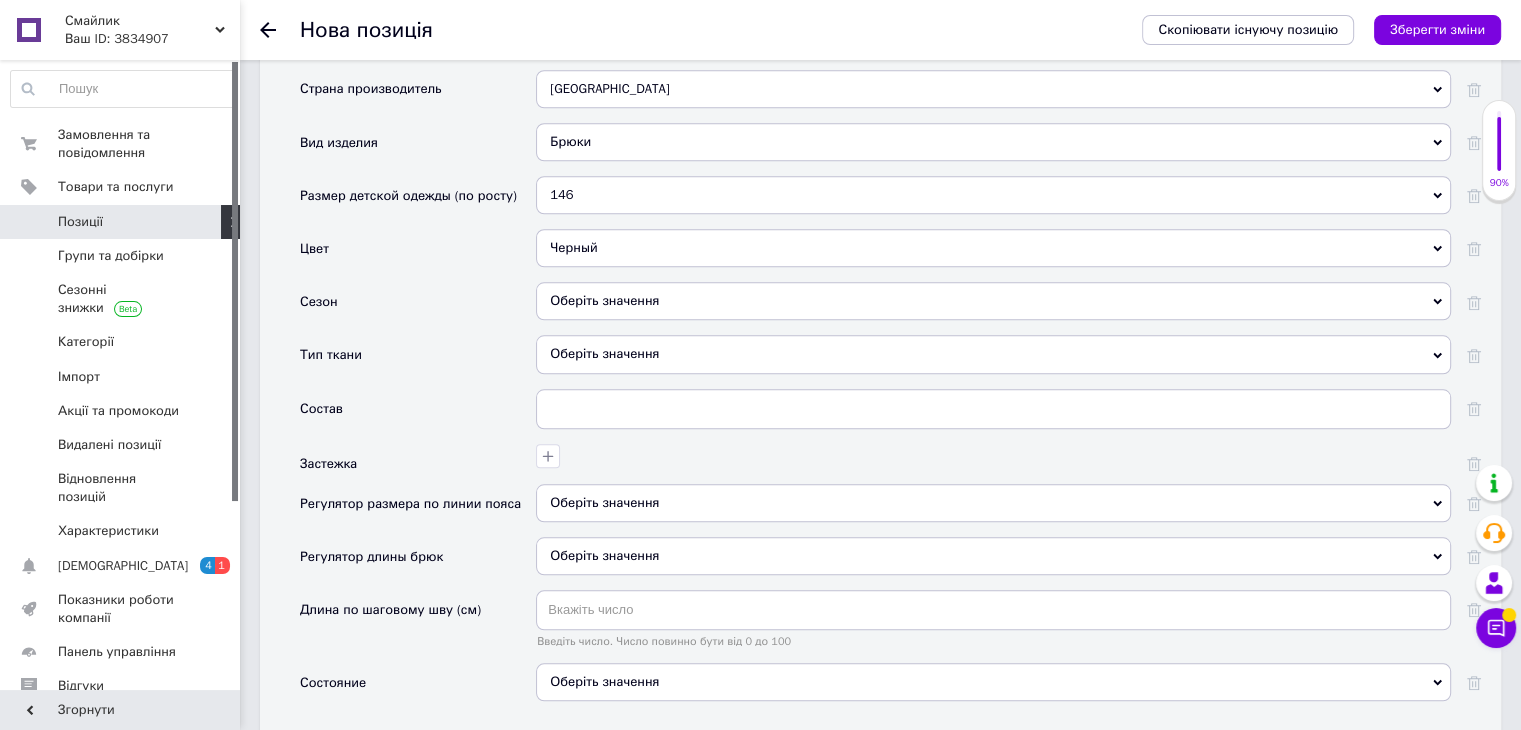 scroll, scrollTop: 2100, scrollLeft: 0, axis: vertical 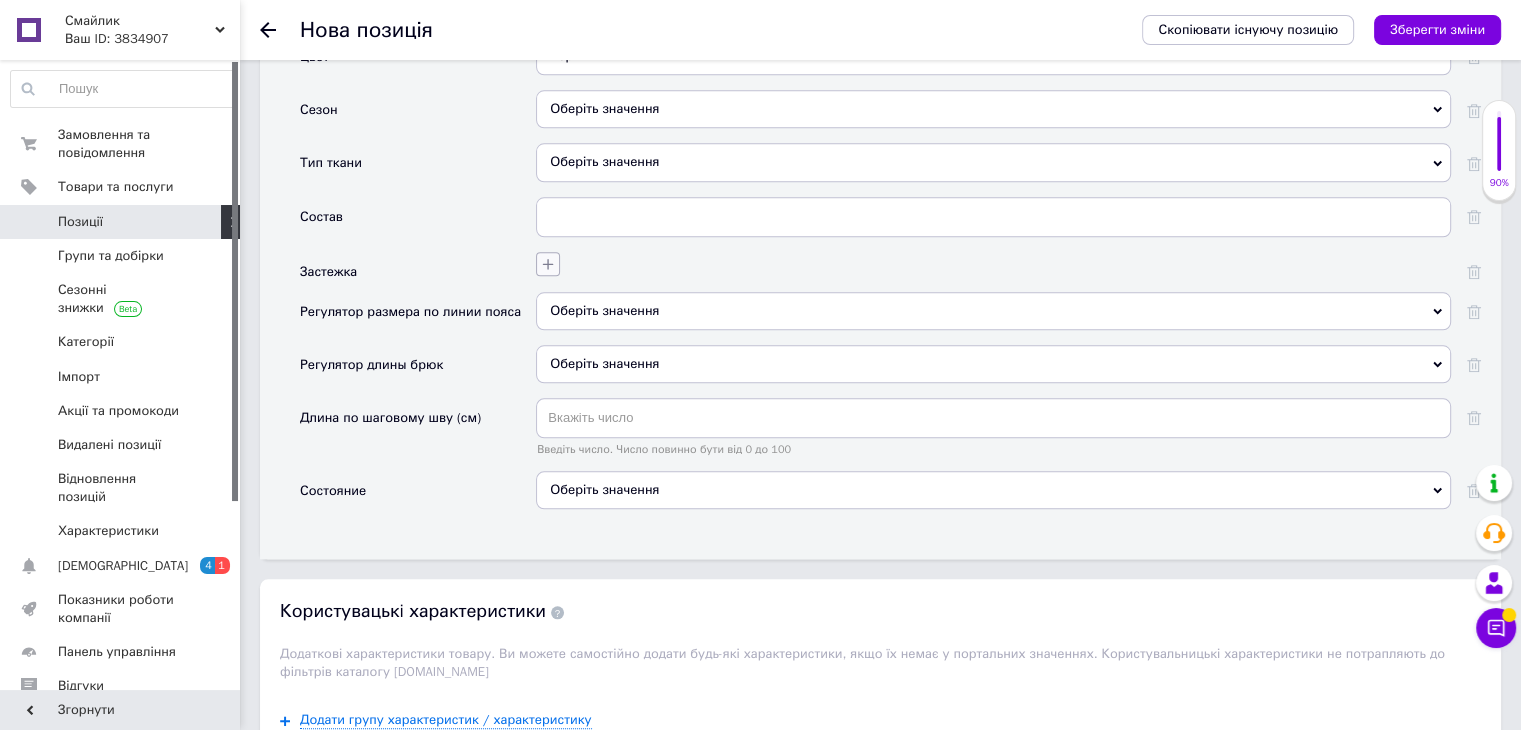 click 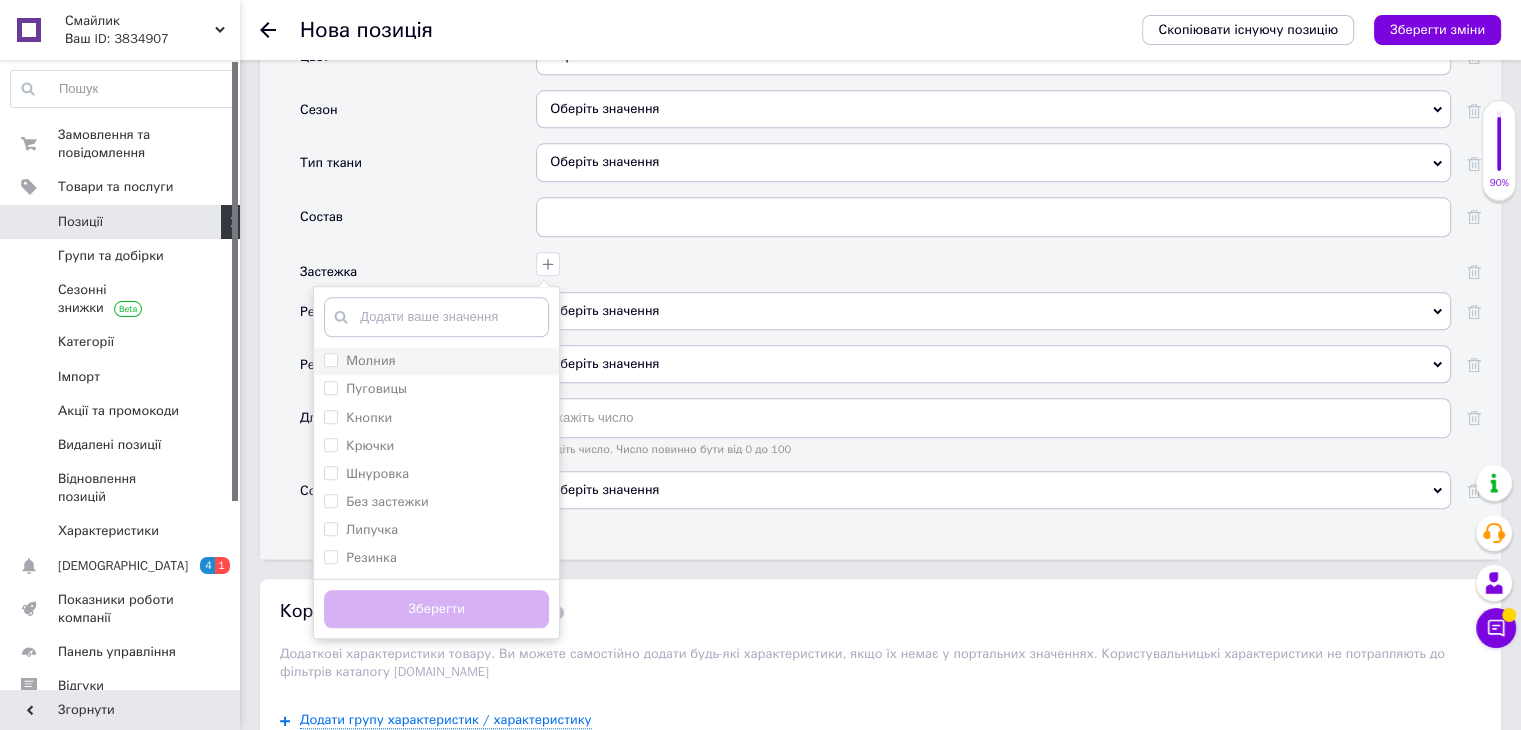 click on "Молния" at bounding box center [330, 359] 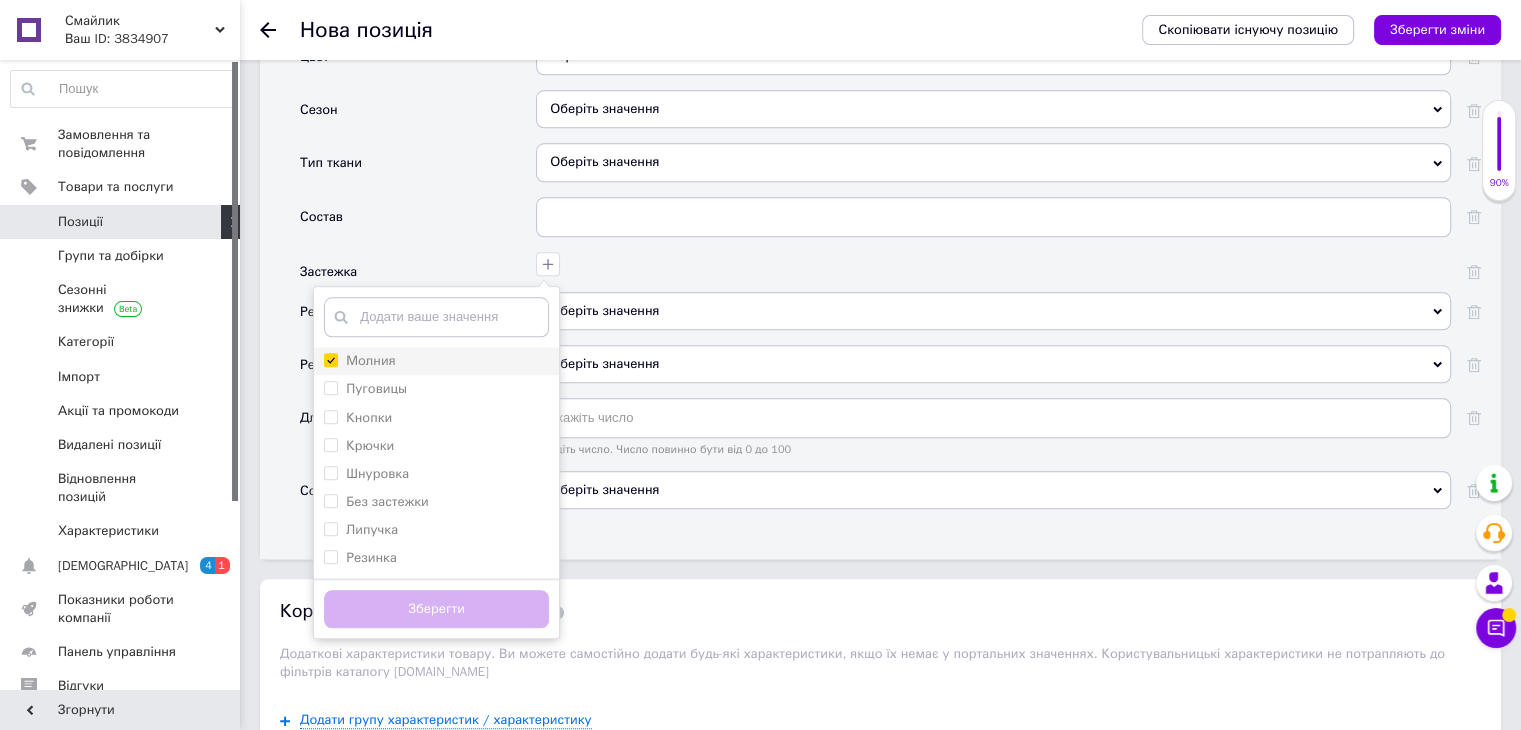 checkbox on "true" 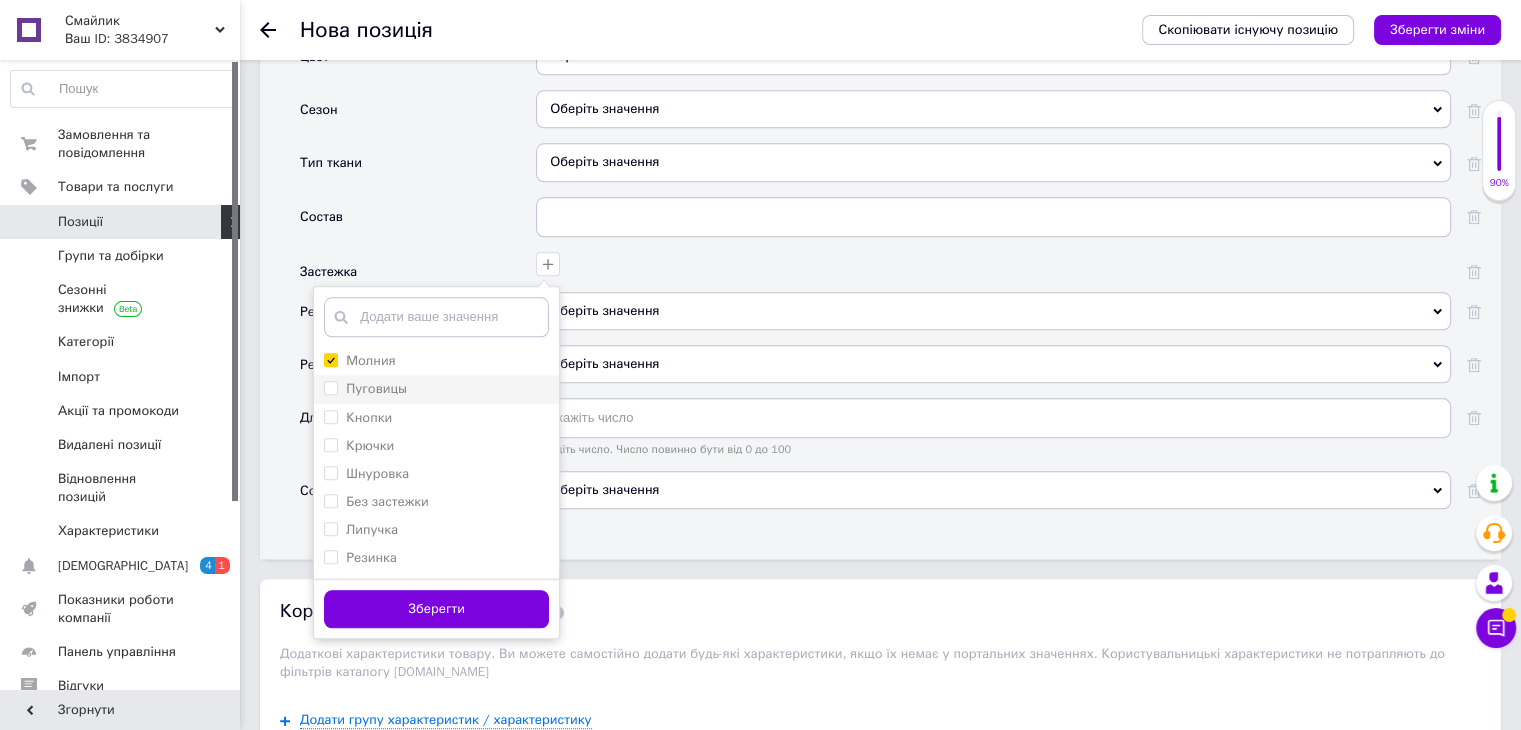 click on "Пуговицы" at bounding box center [330, 387] 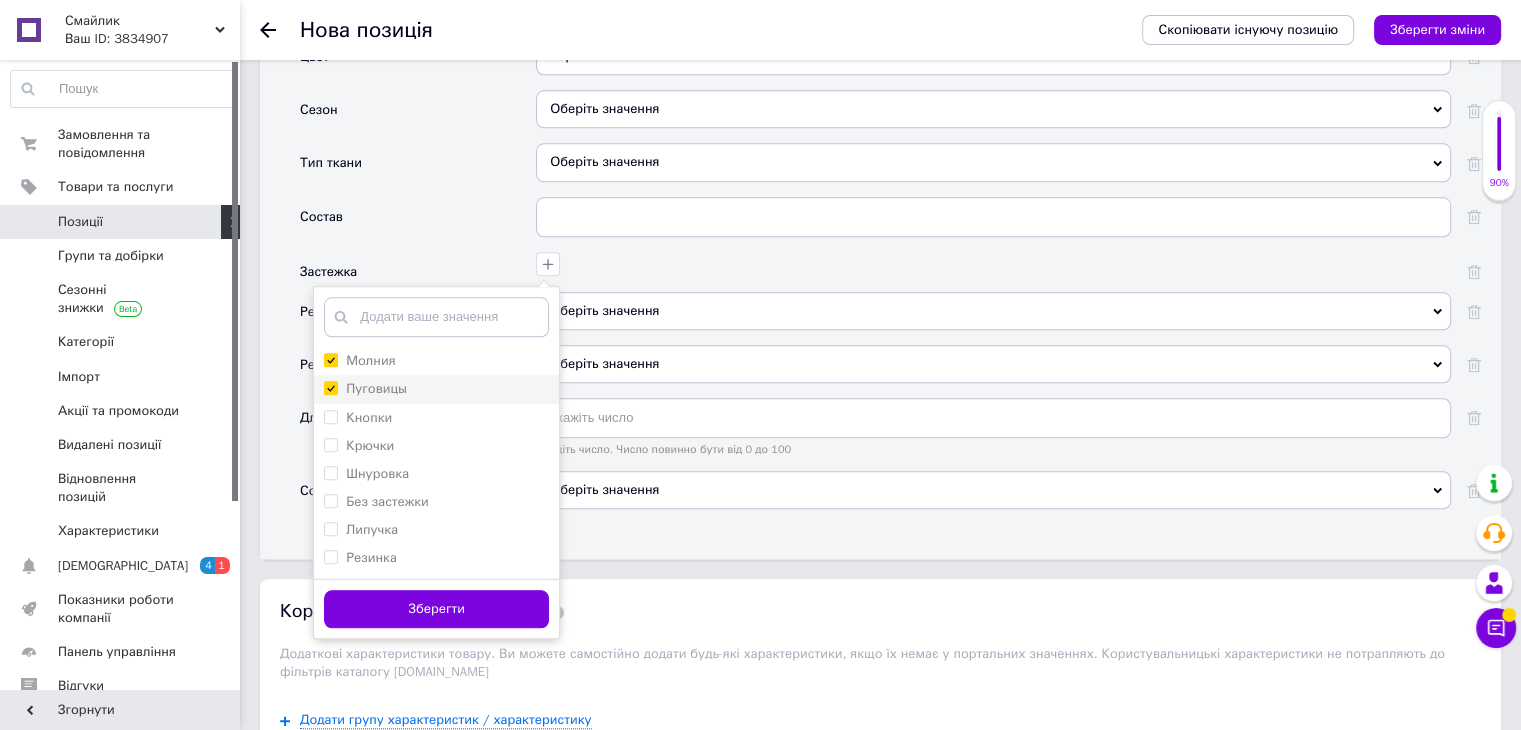 checkbox on "true" 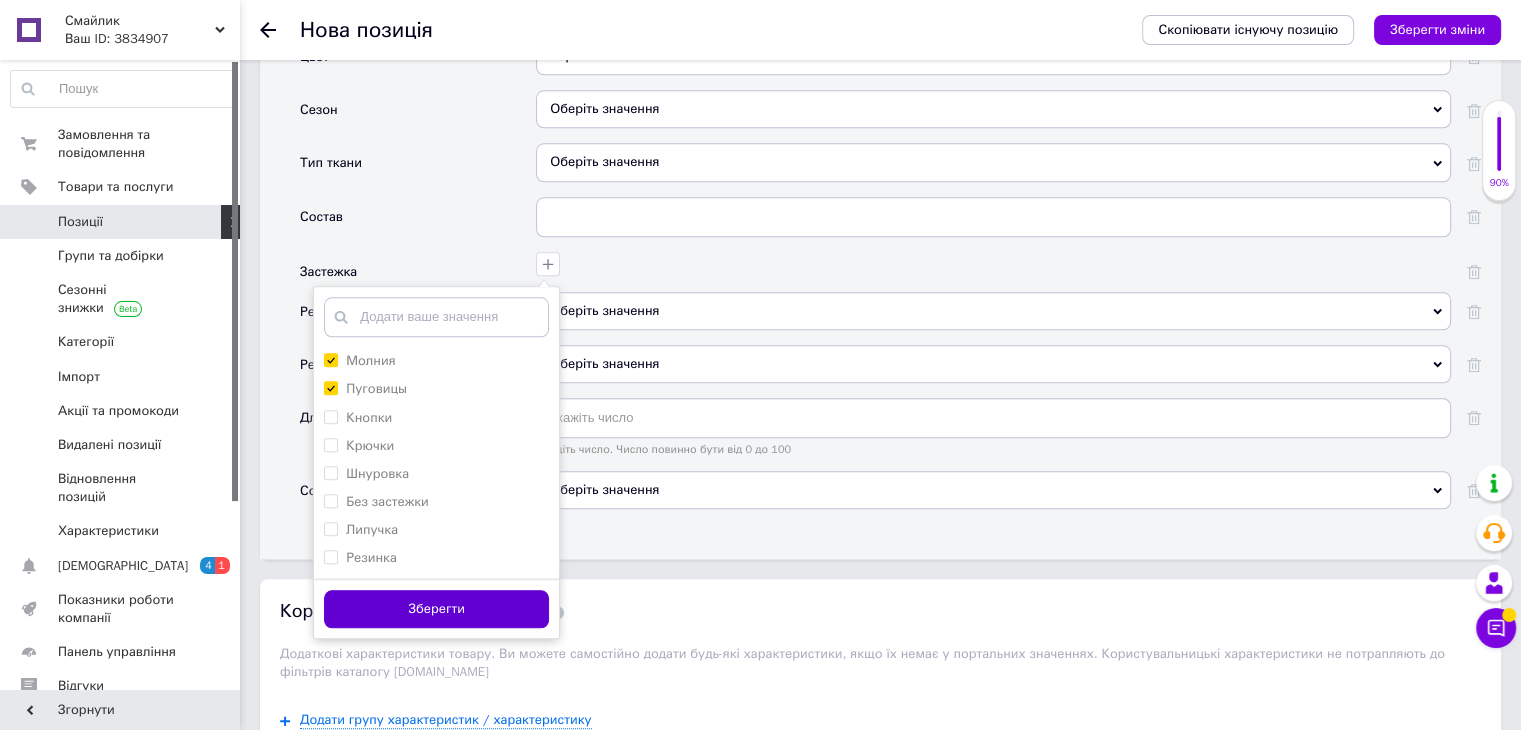 click on "Зберегти" at bounding box center [436, 609] 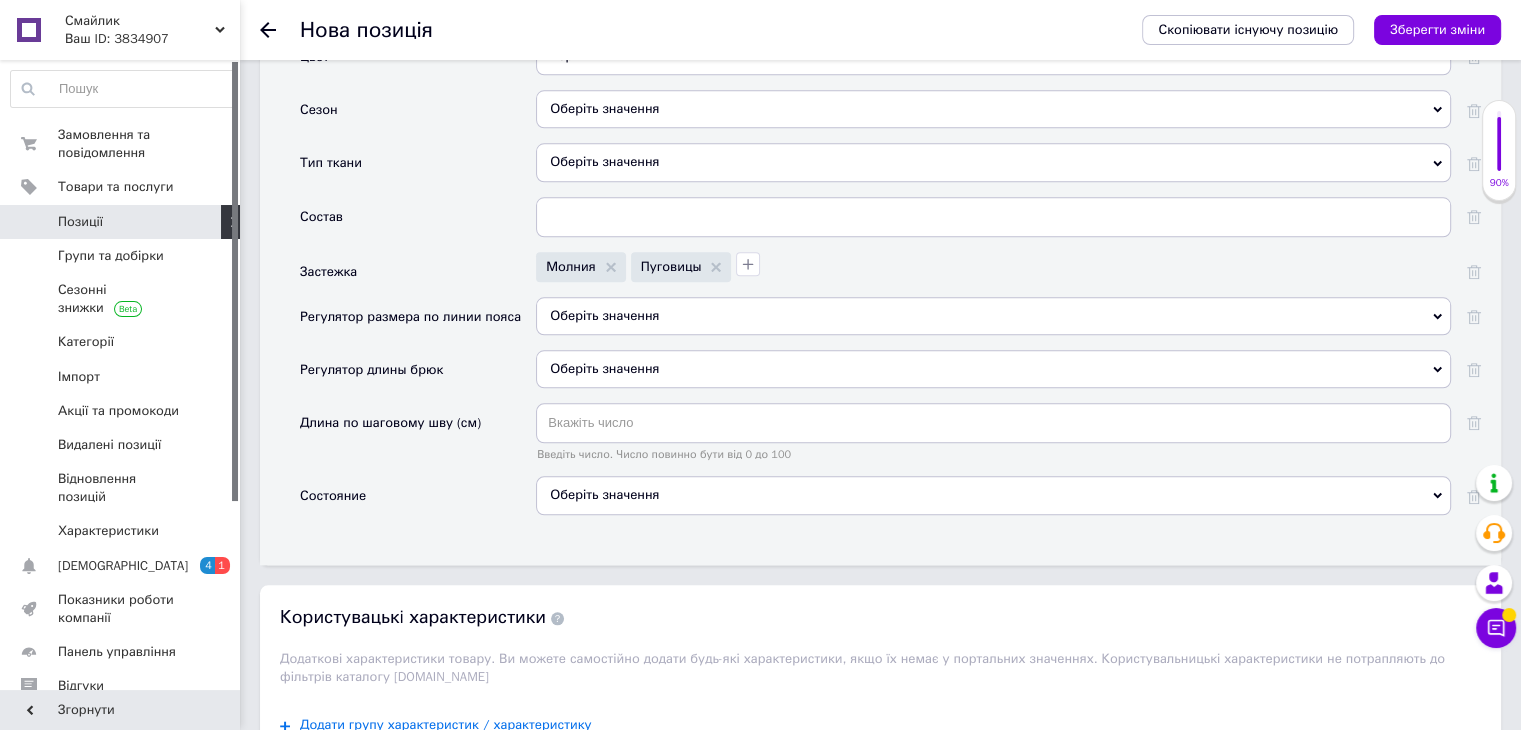 click on "Оберіть значення" at bounding box center (993, 495) 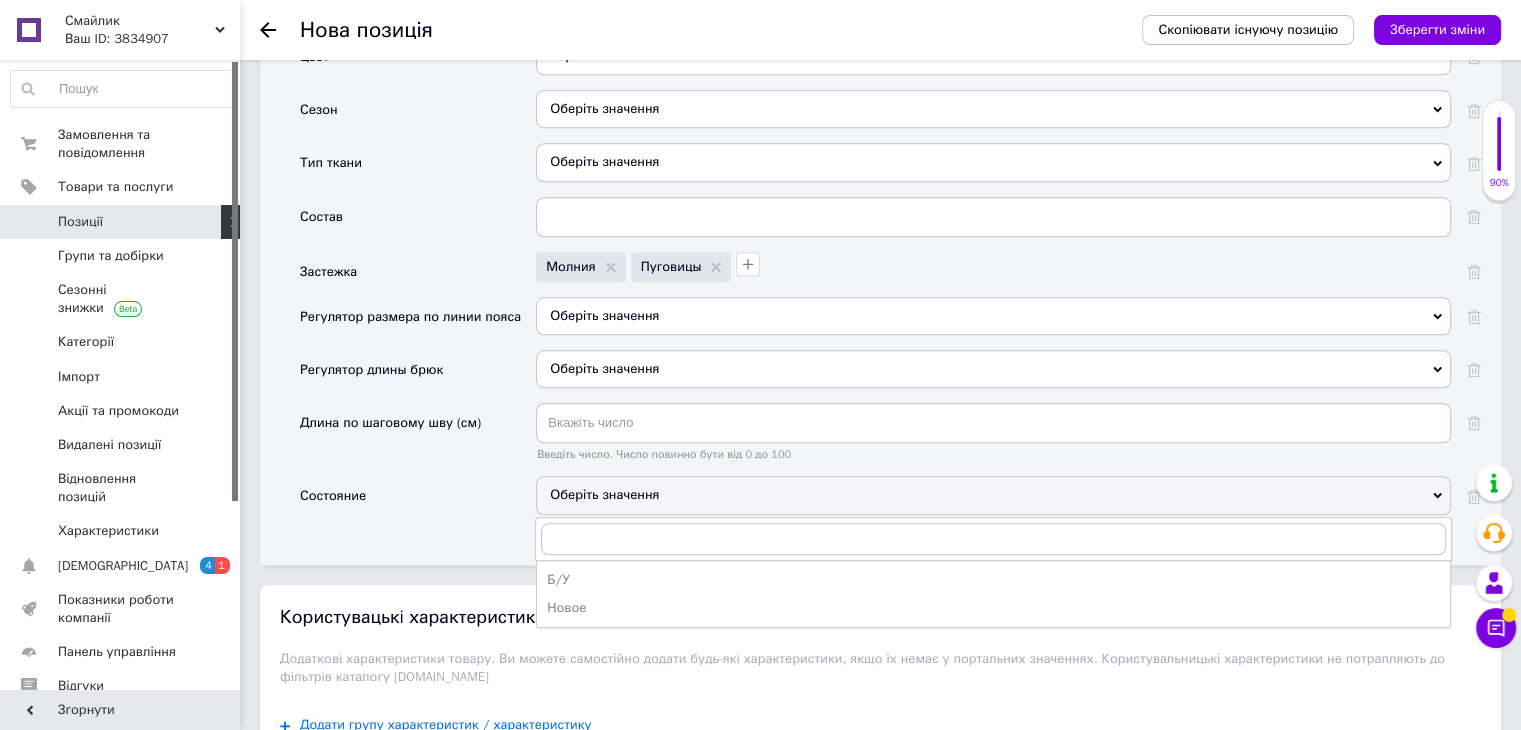 drag, startPoint x: 570, startPoint y: 602, endPoint x: 572, endPoint y: 589, distance: 13.152946 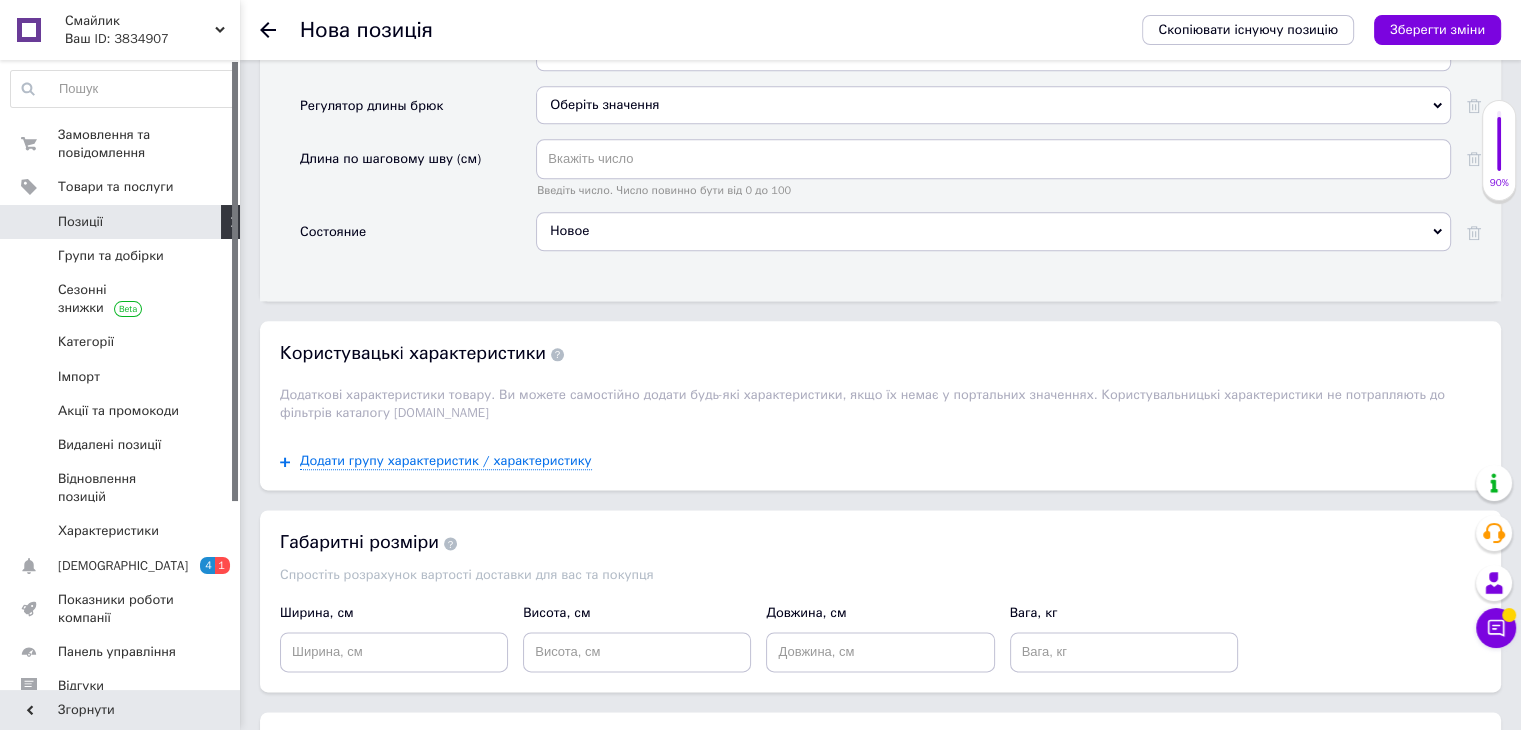 scroll, scrollTop: 2600, scrollLeft: 0, axis: vertical 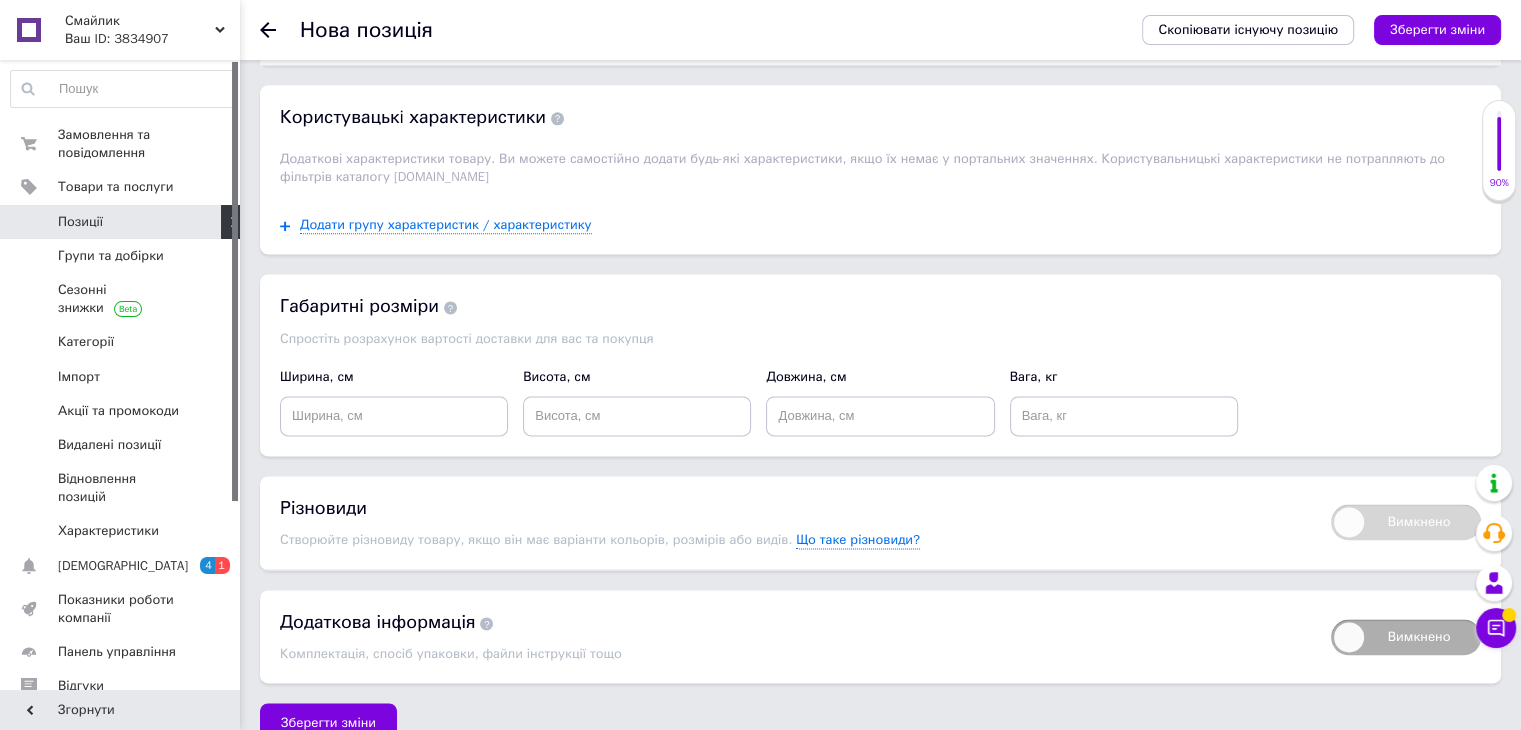 drag, startPoint x: 329, startPoint y: 700, endPoint x: 349, endPoint y: 688, distance: 23.323807 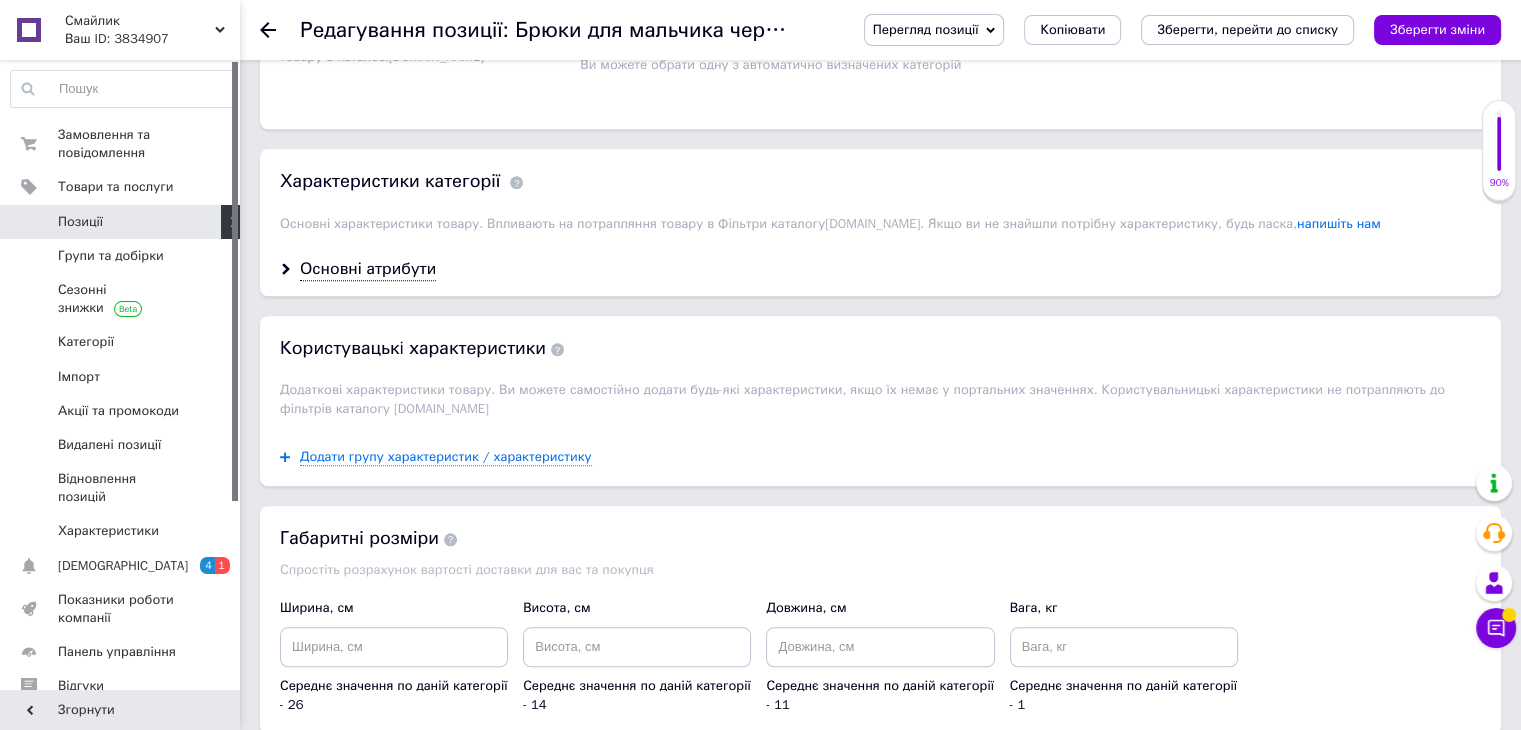 scroll, scrollTop: 2000, scrollLeft: 0, axis: vertical 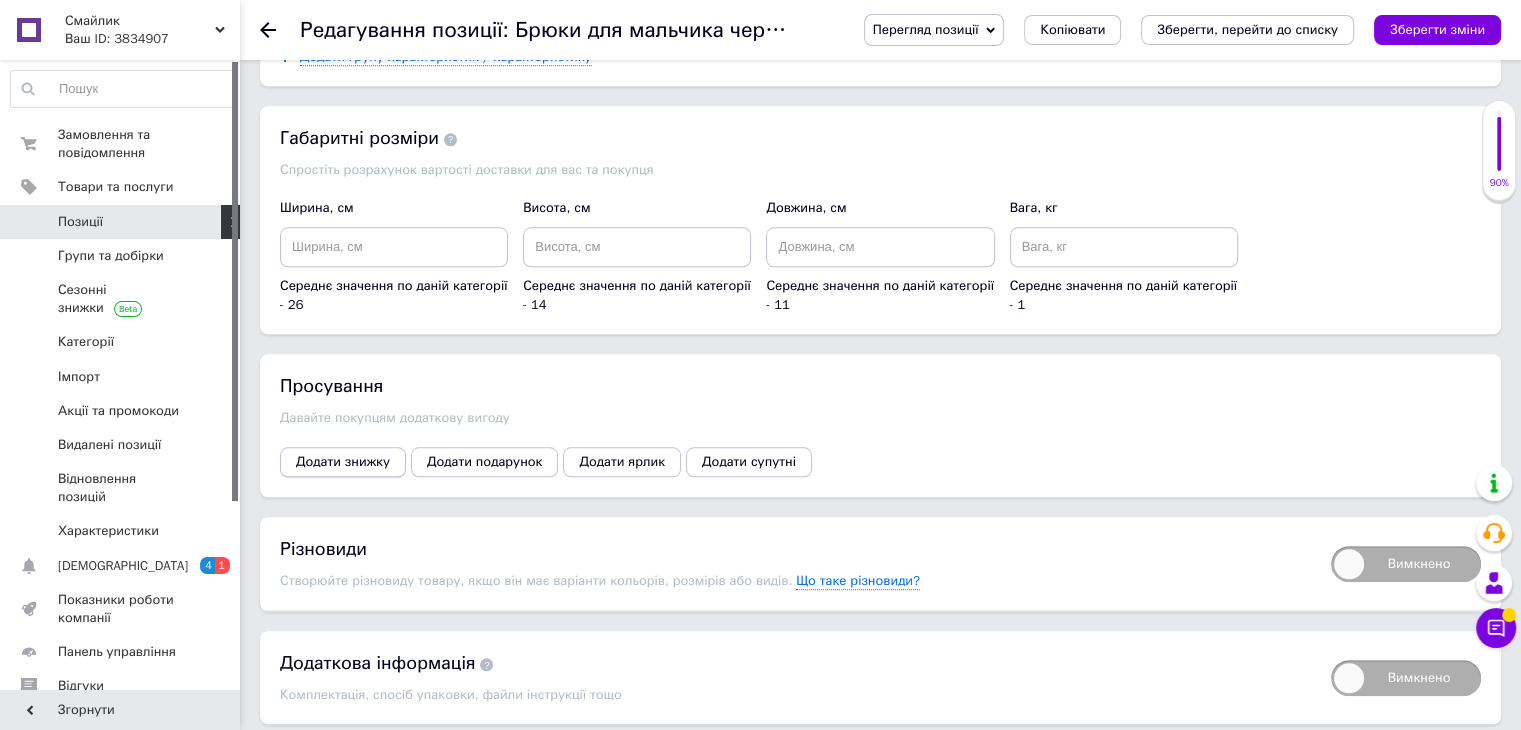 click on "Додати знижку" at bounding box center [343, 462] 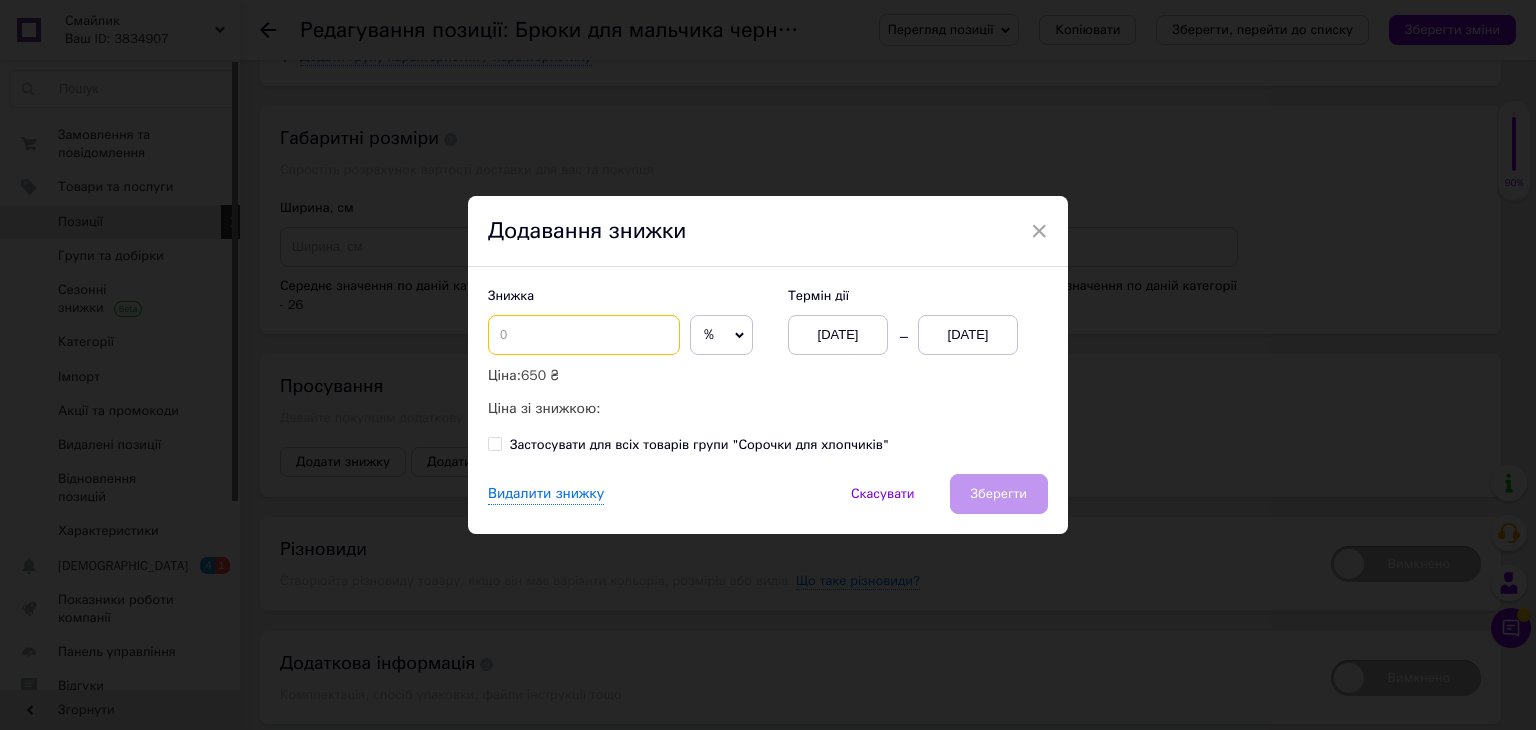 click at bounding box center (584, 335) 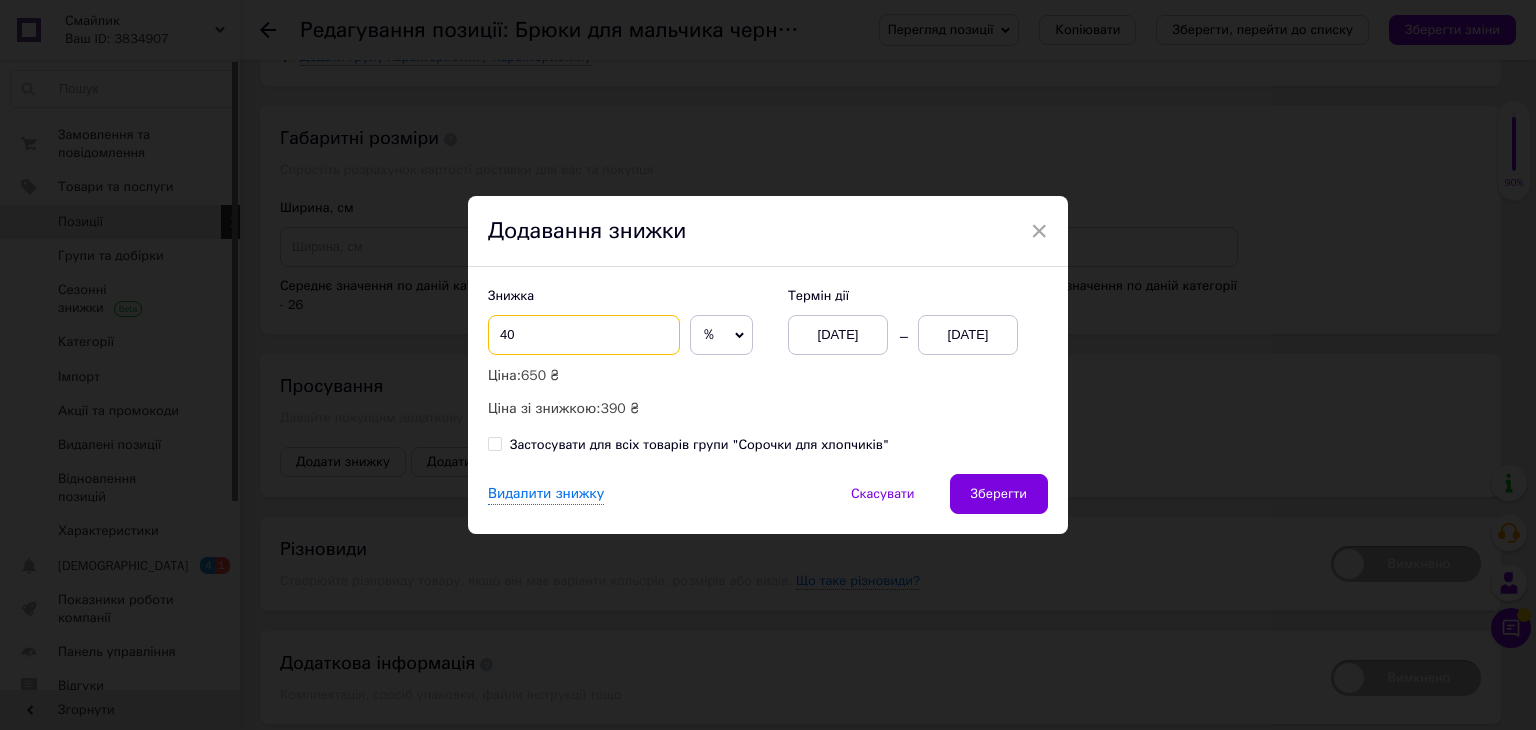 type on "40" 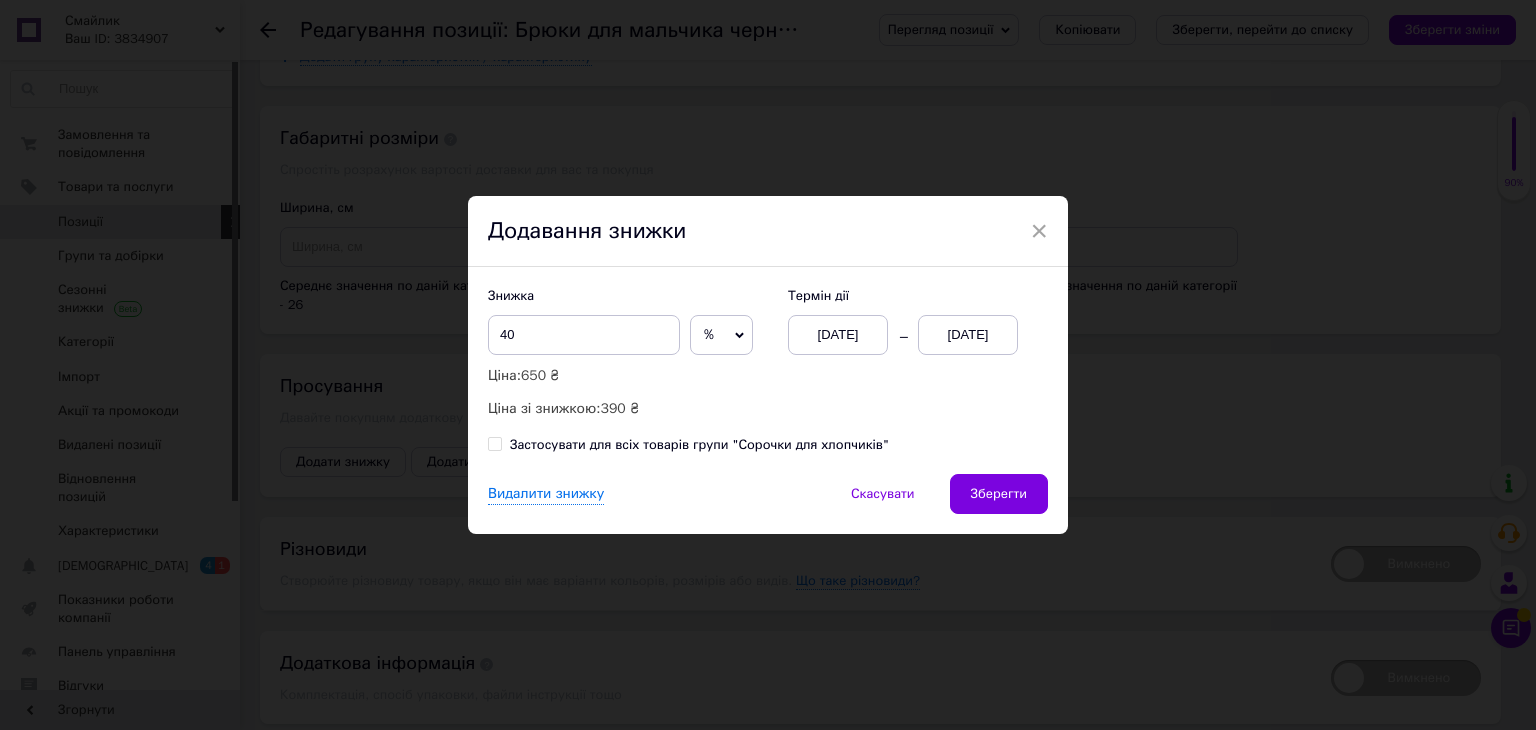 click on "[DATE]" at bounding box center (968, 335) 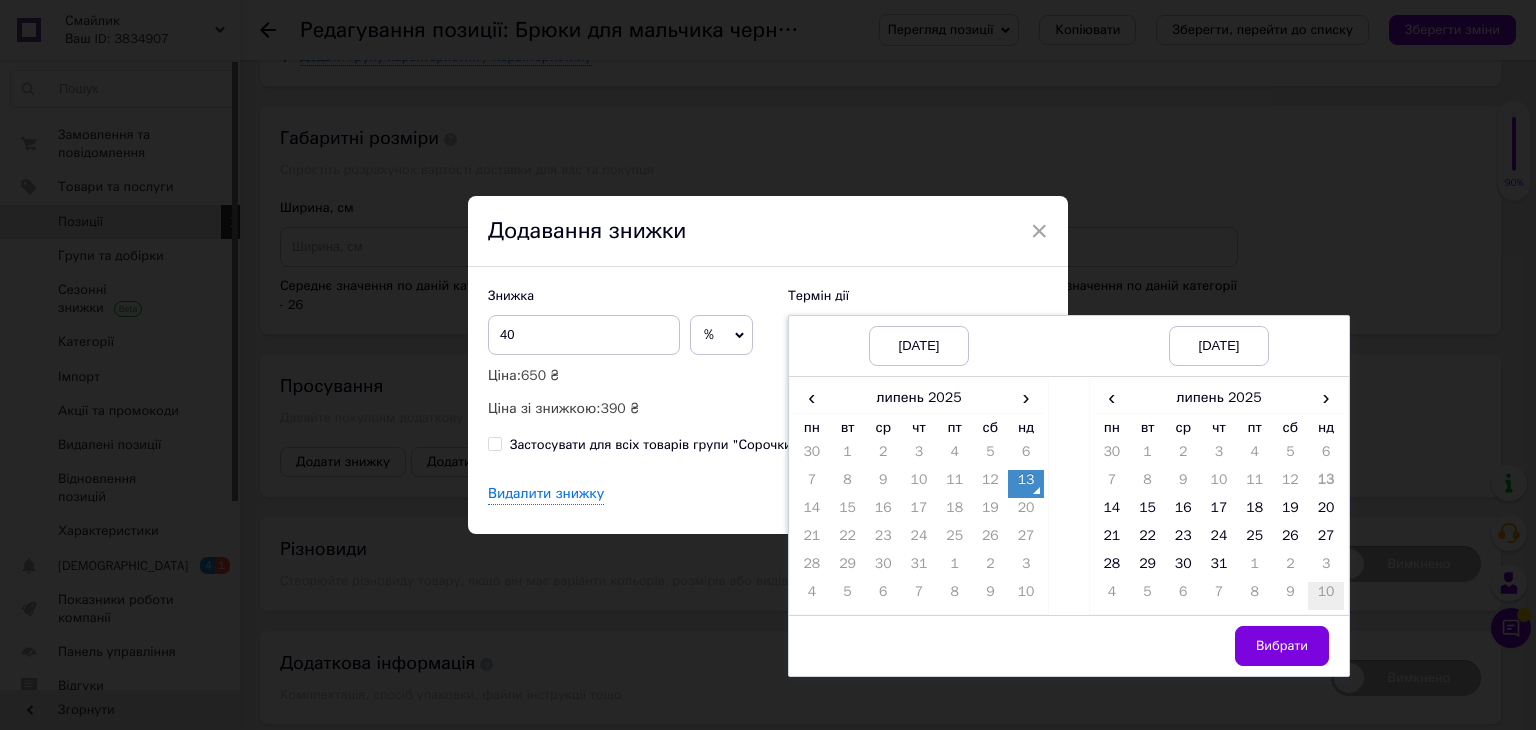 click on "10" at bounding box center (1326, 596) 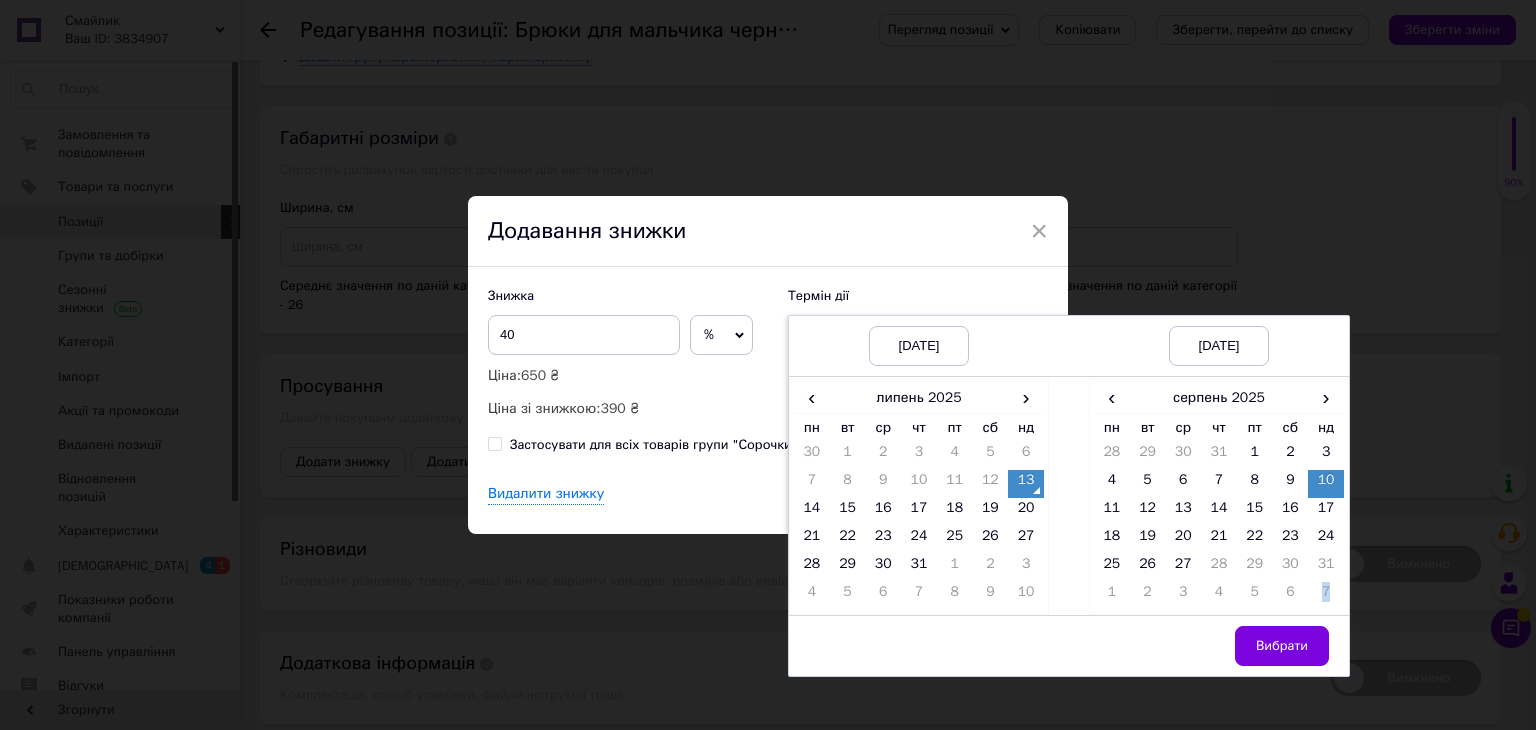 click on "7" at bounding box center (1326, 596) 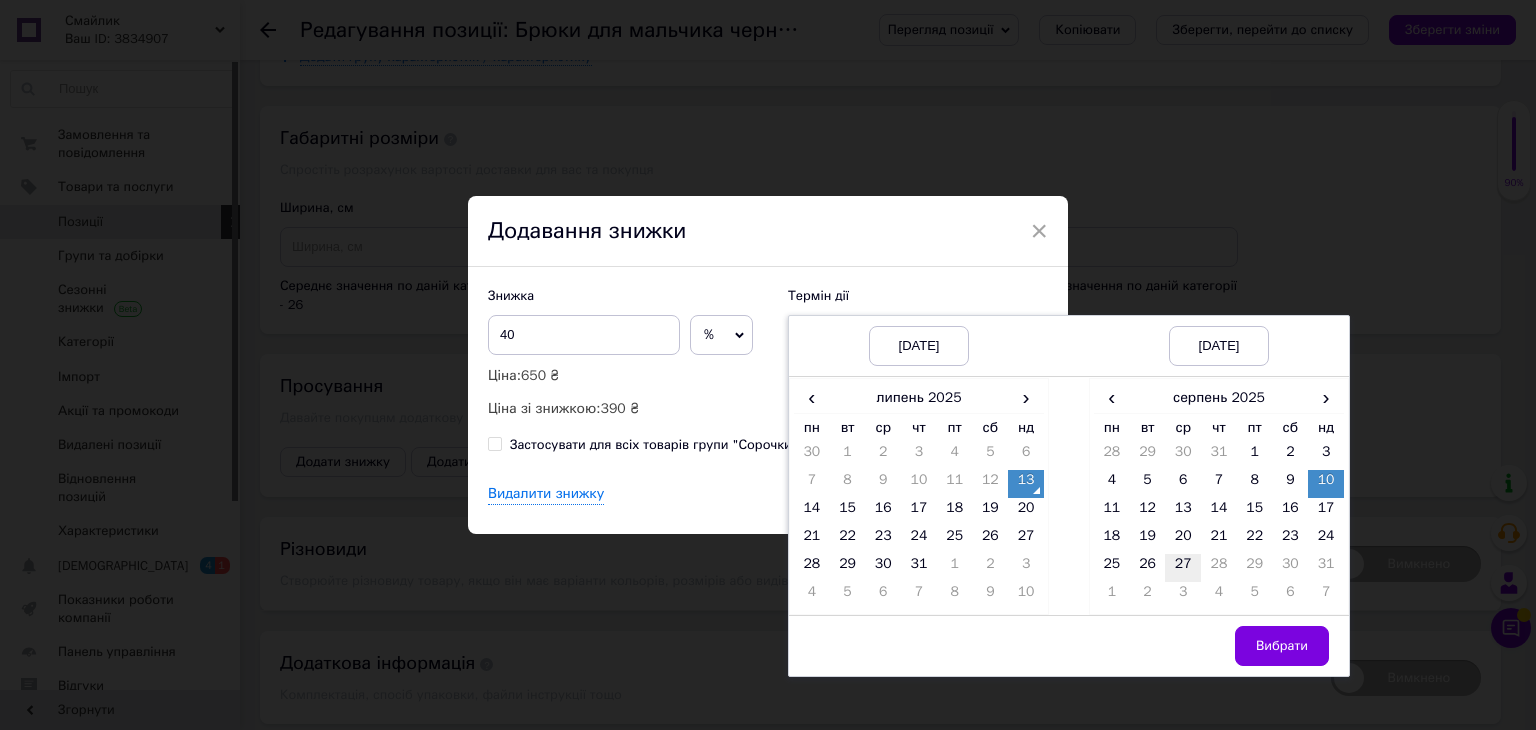 click on "27" at bounding box center [1183, 568] 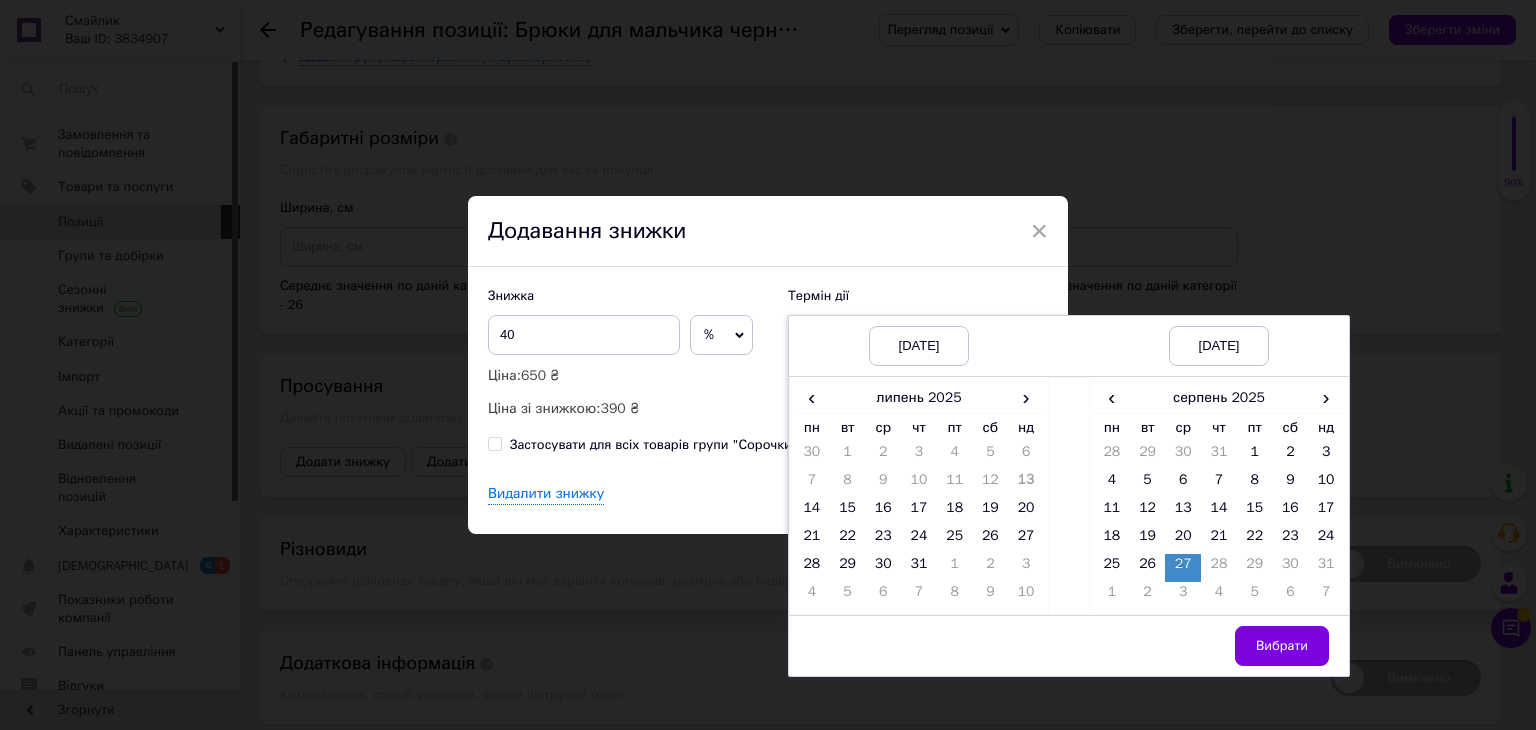 click on "Вибрати" at bounding box center (1282, 646) 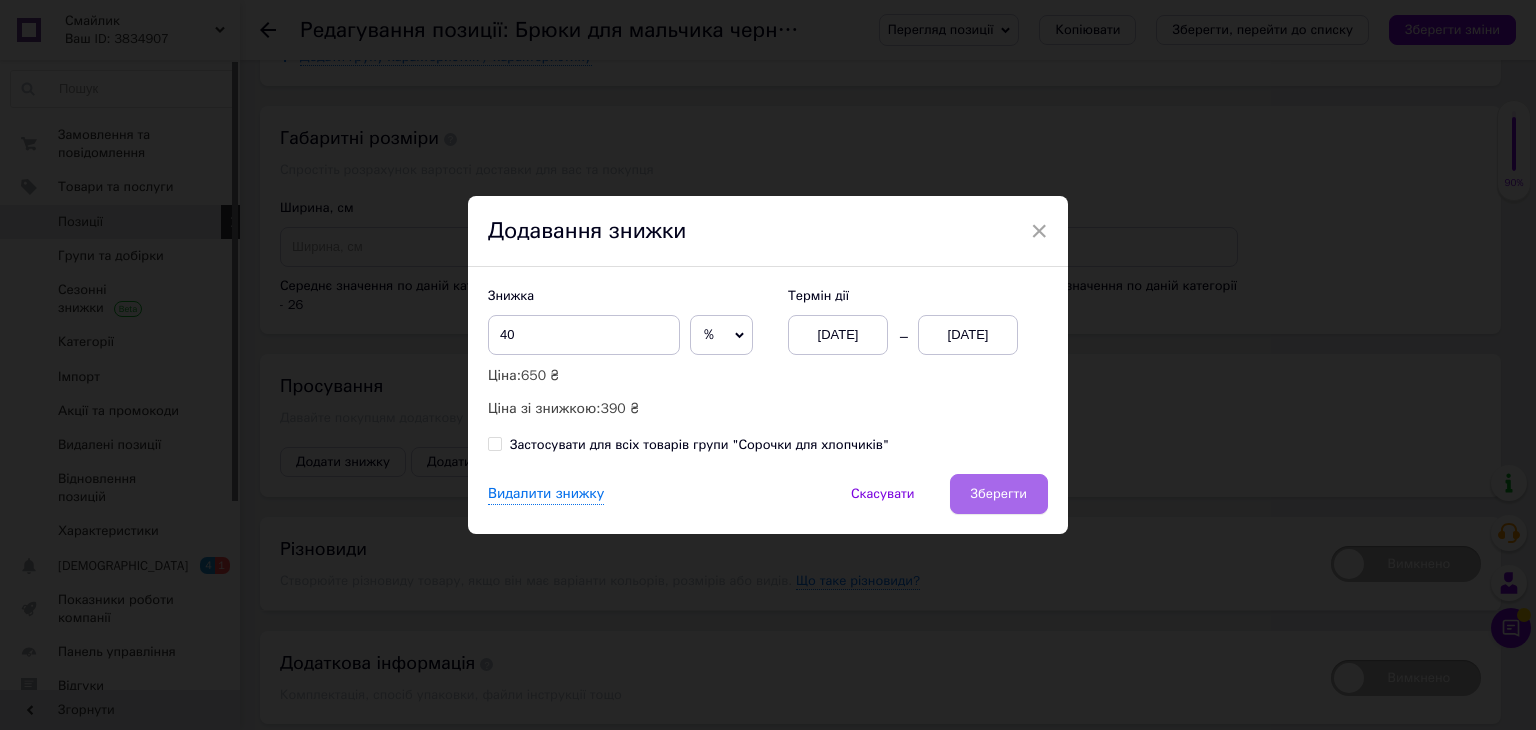 click on "Зберегти" at bounding box center [999, 494] 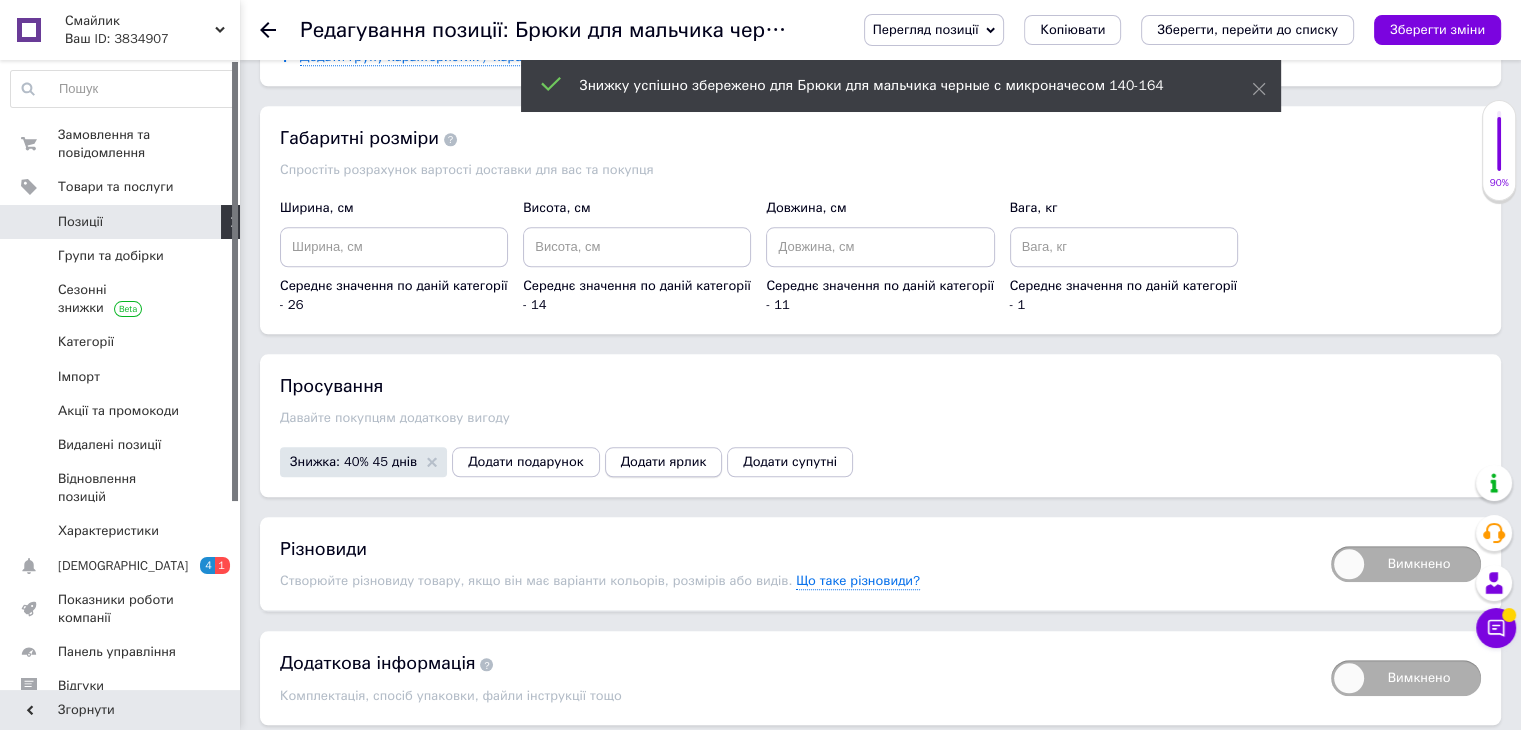 click on "Додати ярлик" at bounding box center [664, 462] 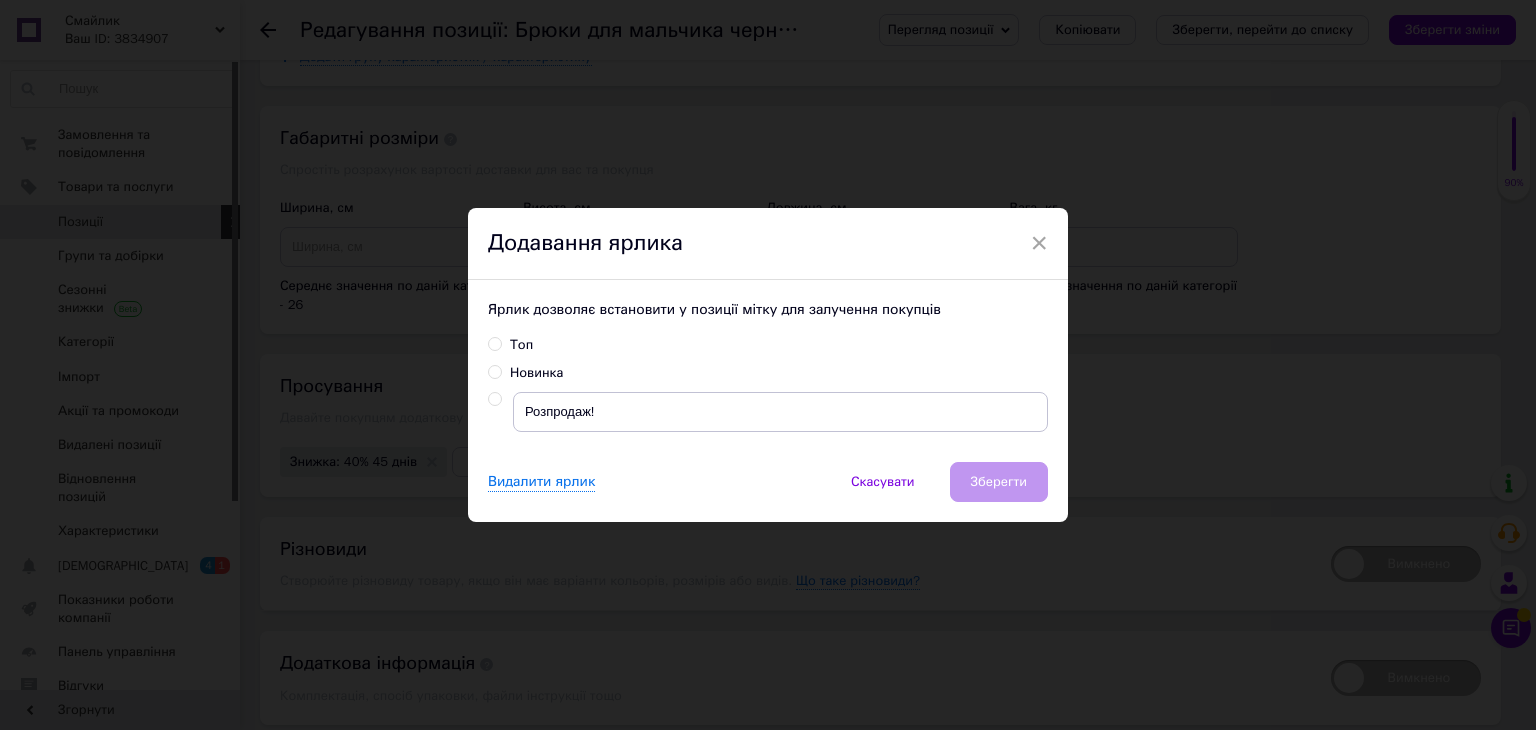 click at bounding box center (494, 399) 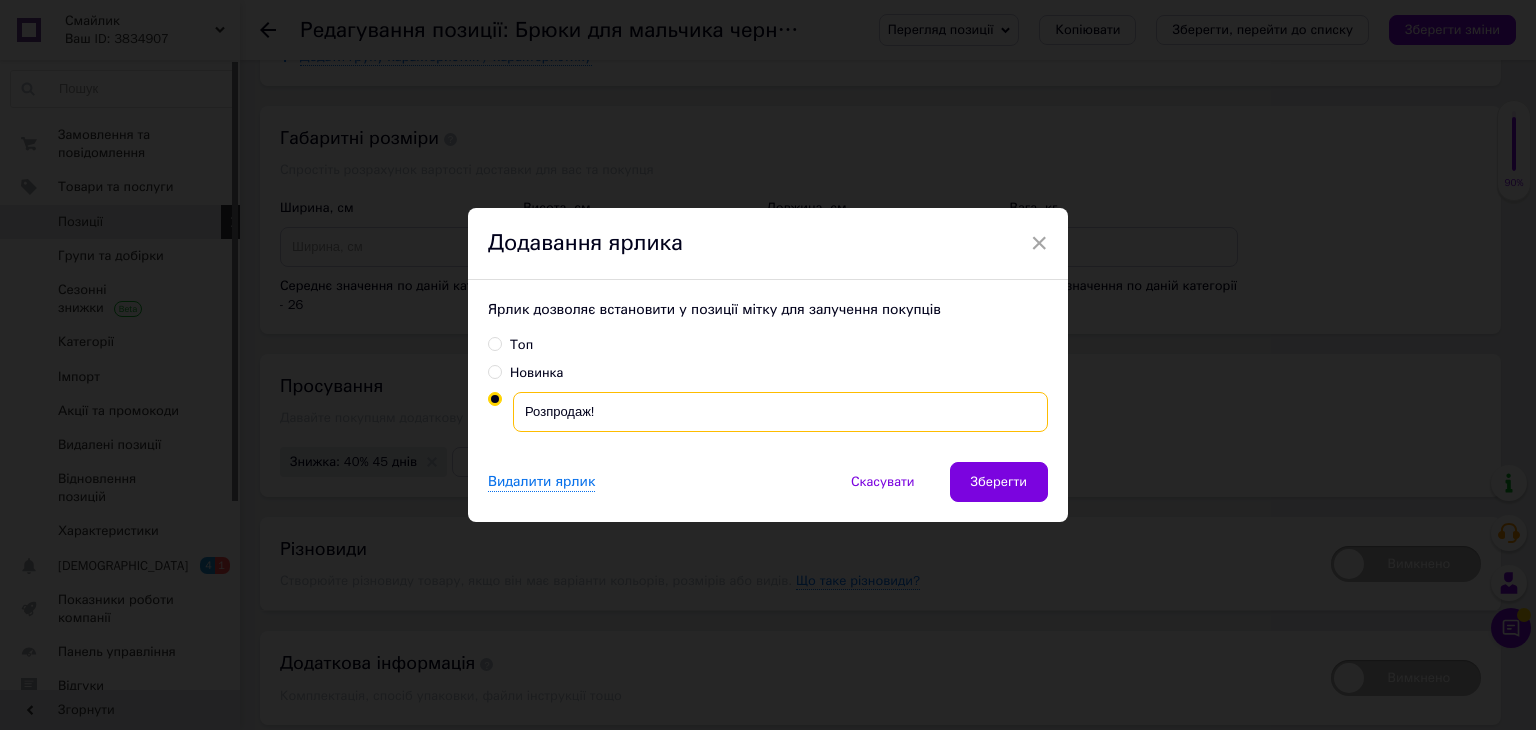 click on "Розпродаж!" at bounding box center [780, 412] 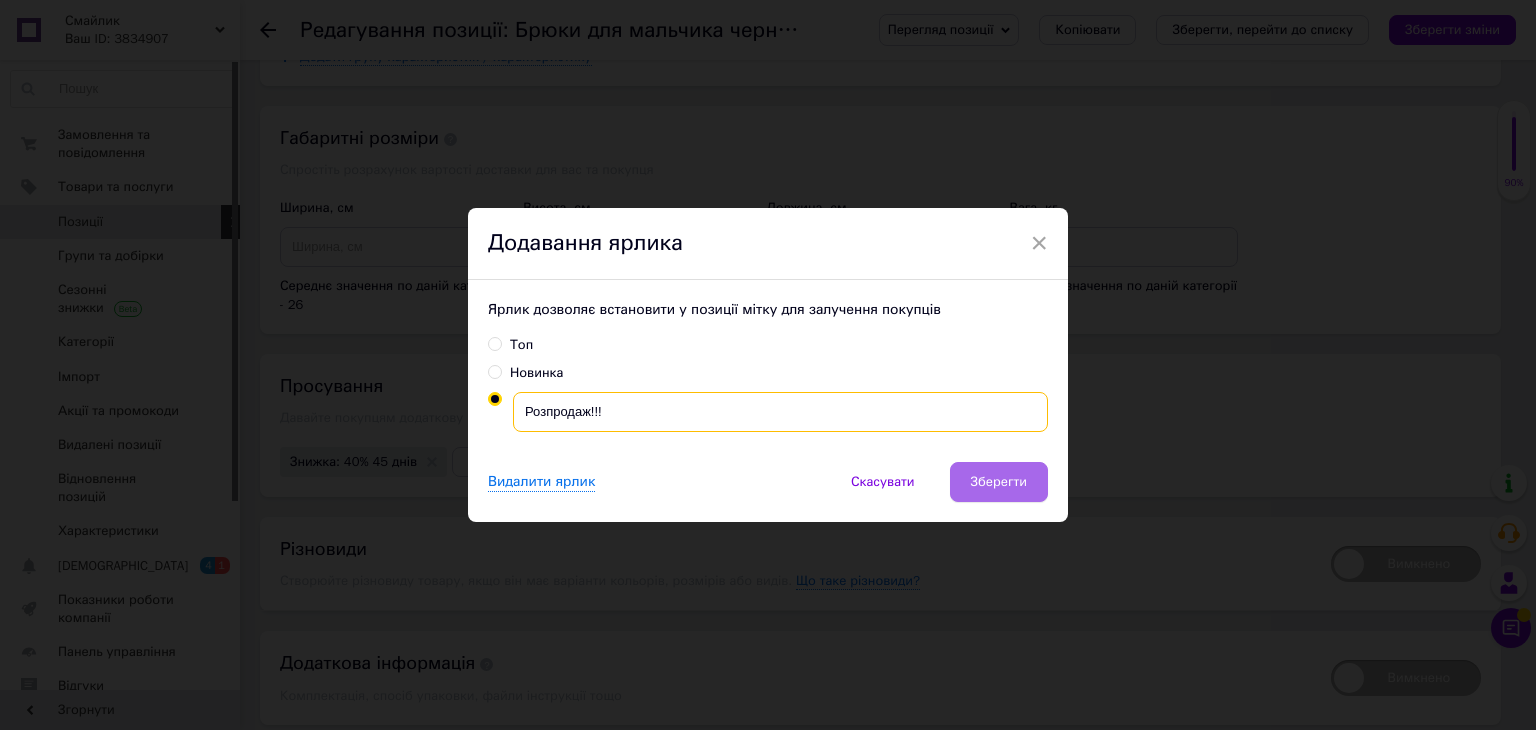 type on "Розпродаж!!!" 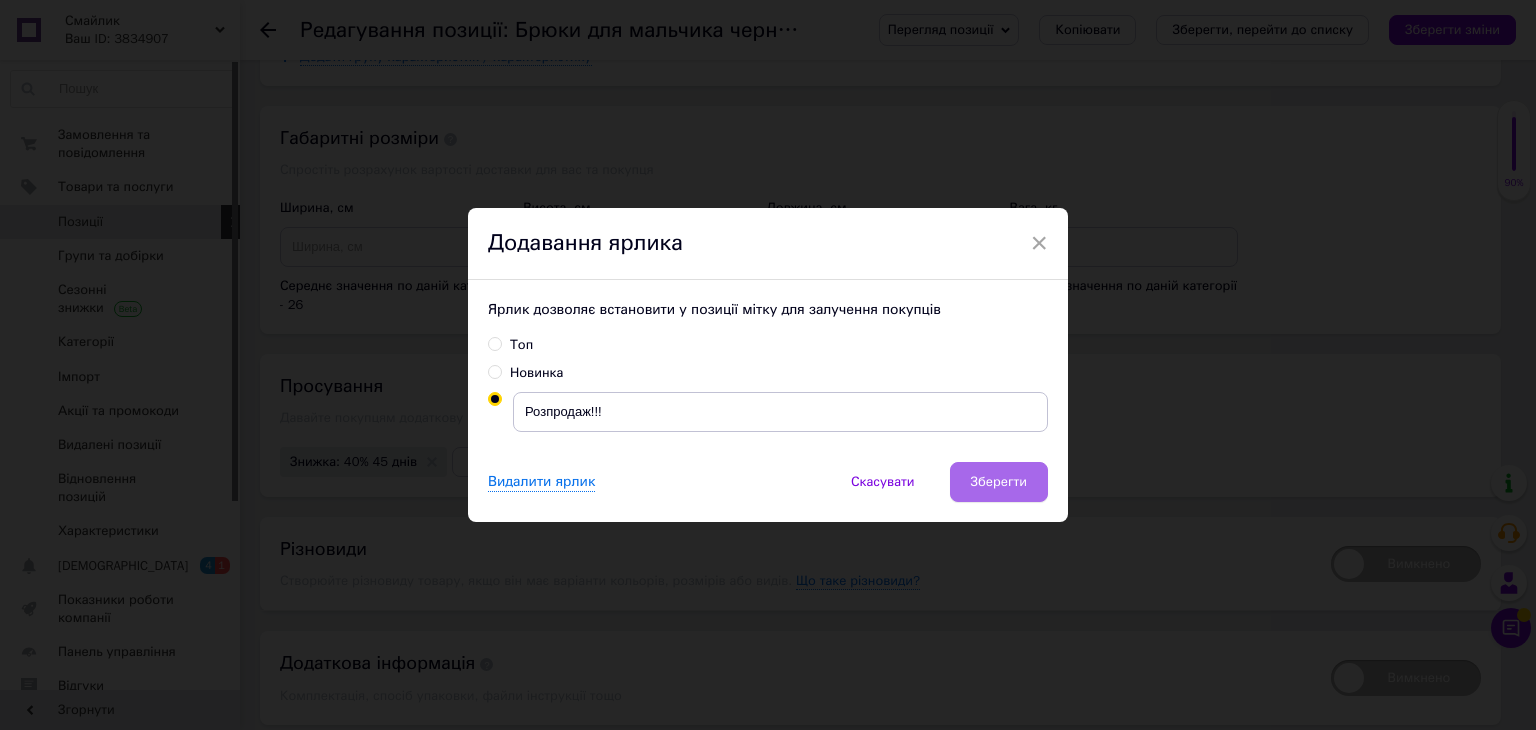 click on "Зберегти" at bounding box center (999, 482) 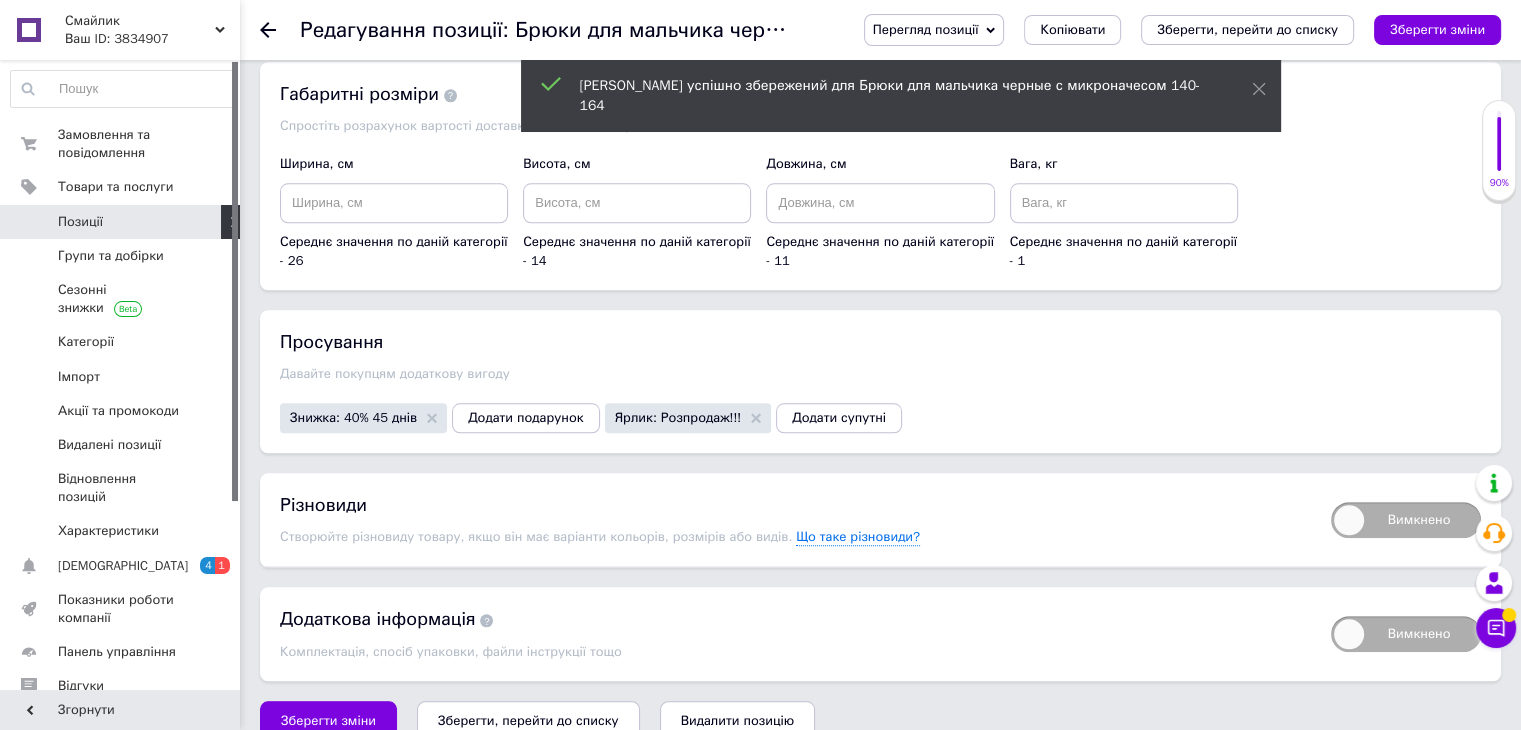 scroll, scrollTop: 2068, scrollLeft: 0, axis: vertical 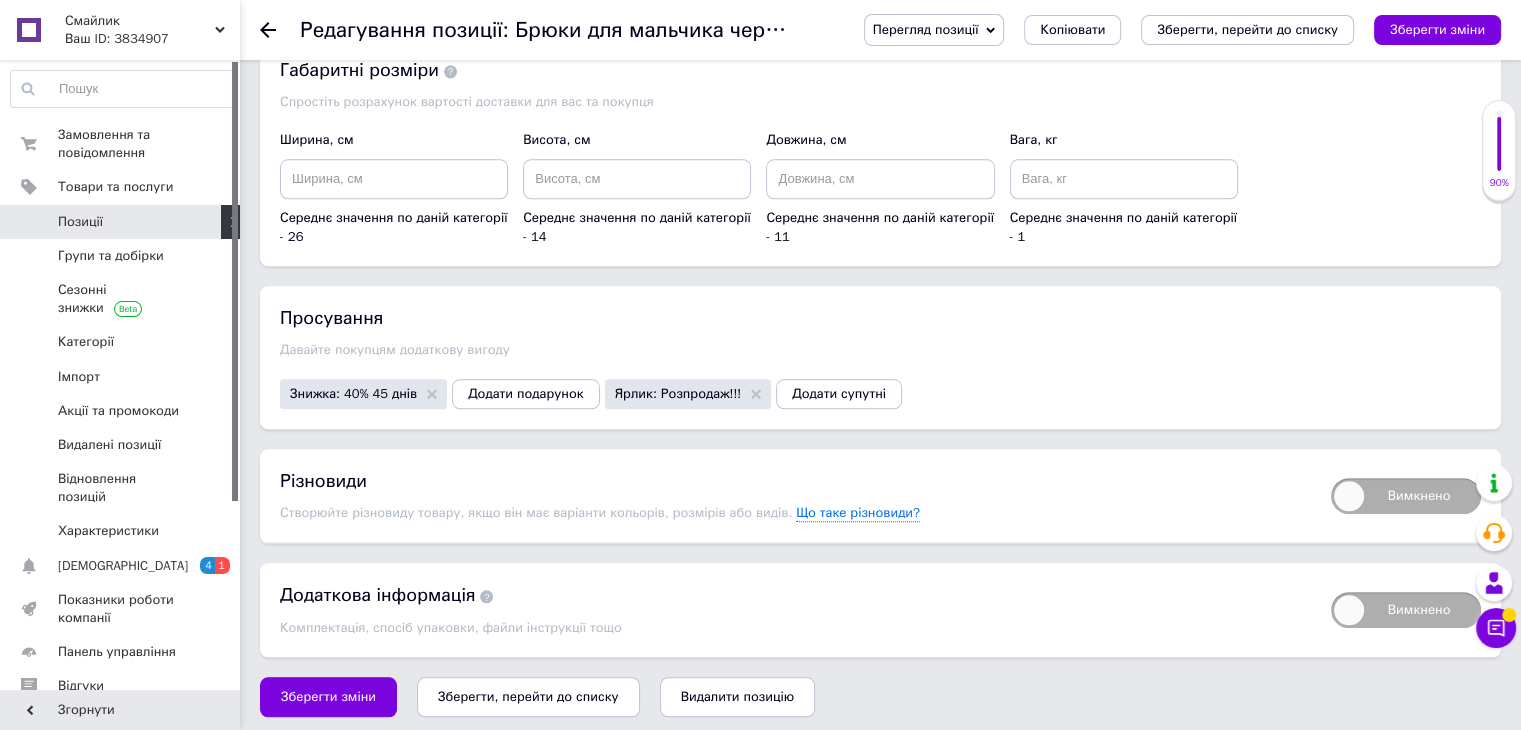 click on "Вимкнено" at bounding box center (1406, 496) 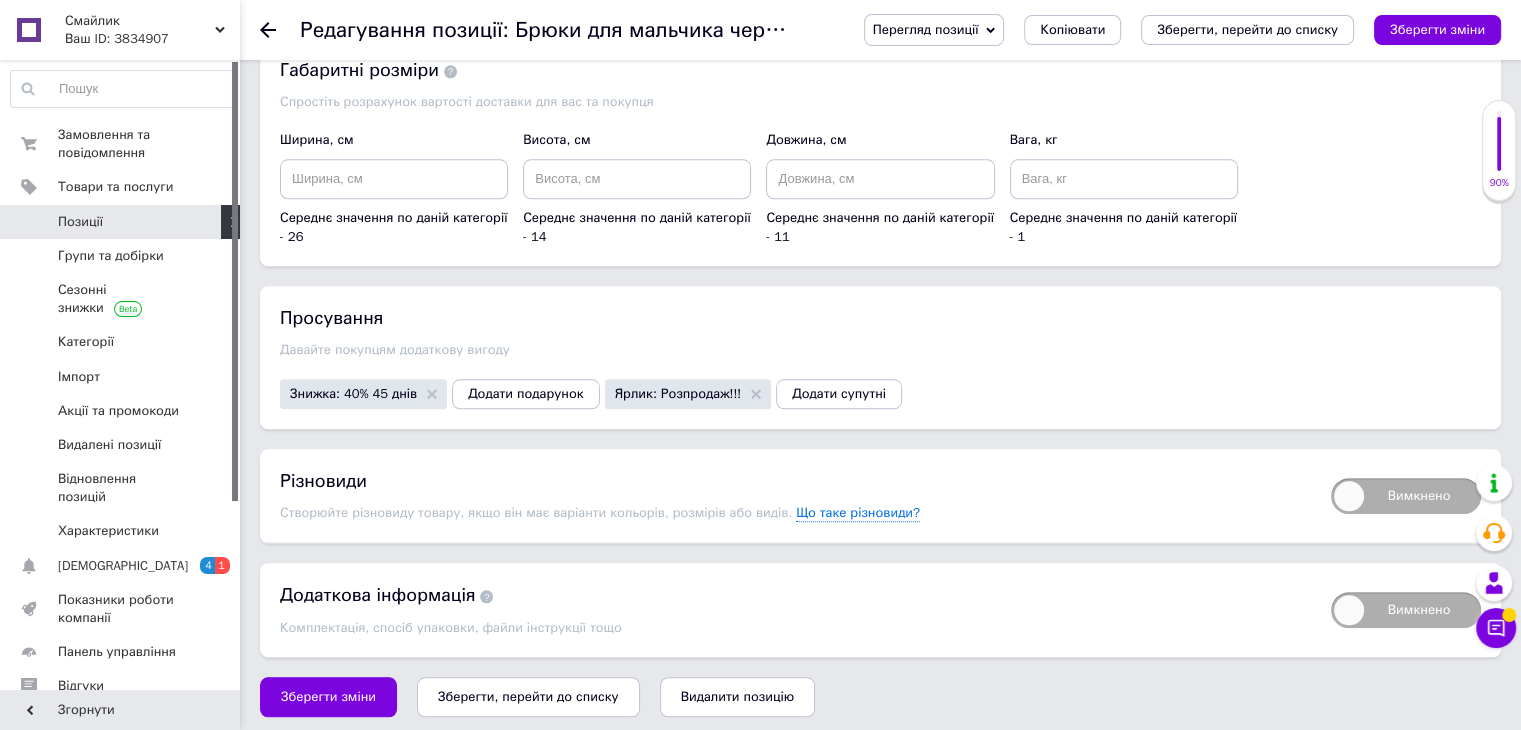 click on "Вимкнено" at bounding box center (1324, 471) 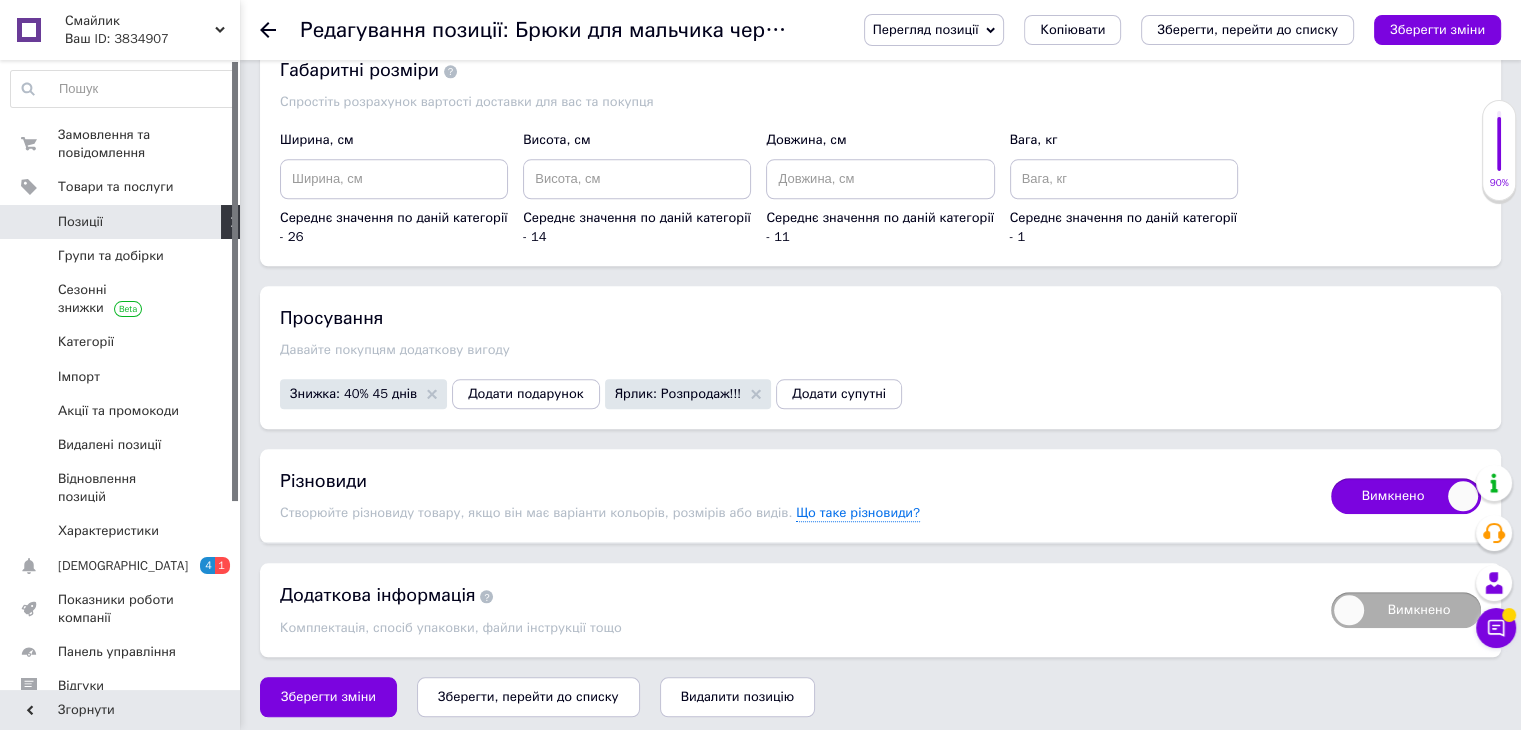 checkbox on "true" 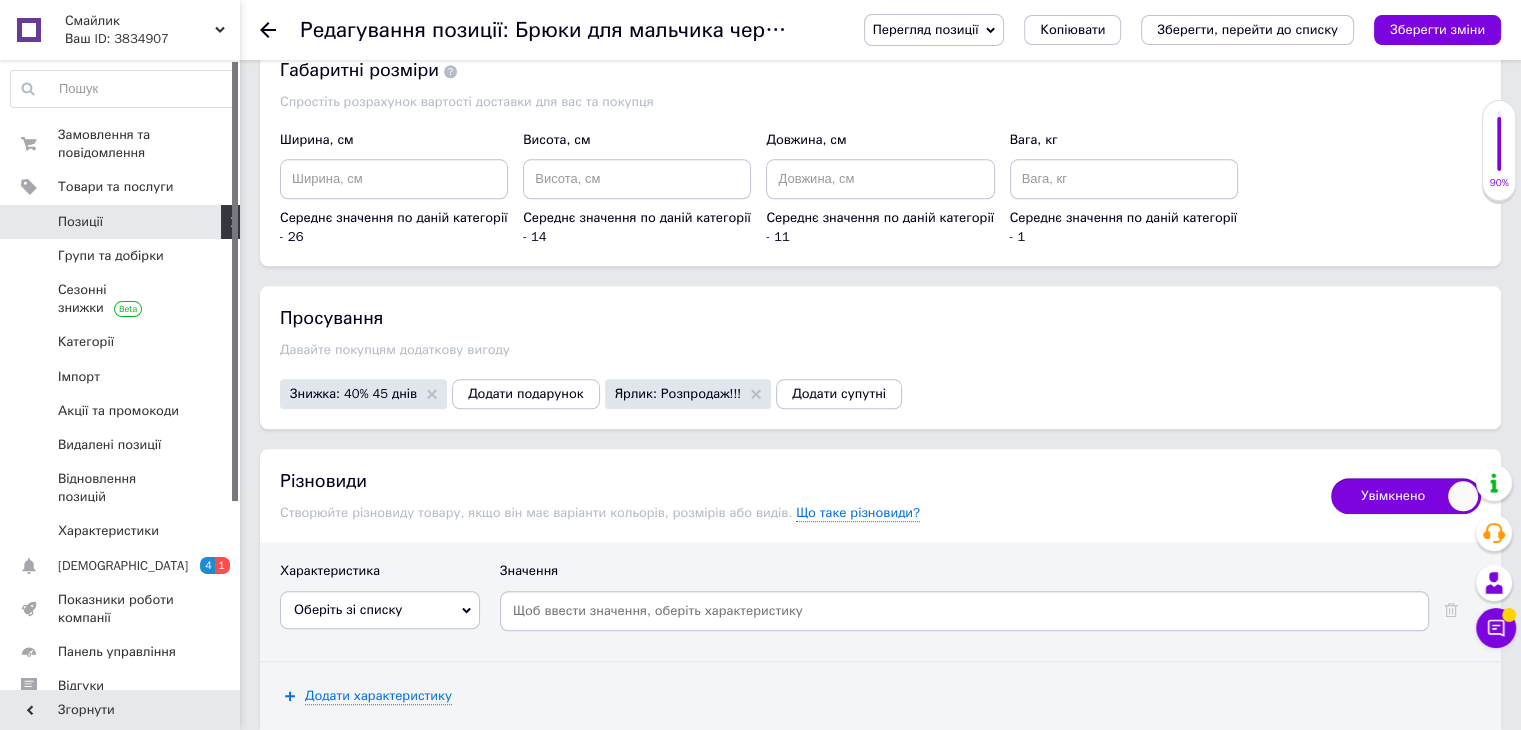 click 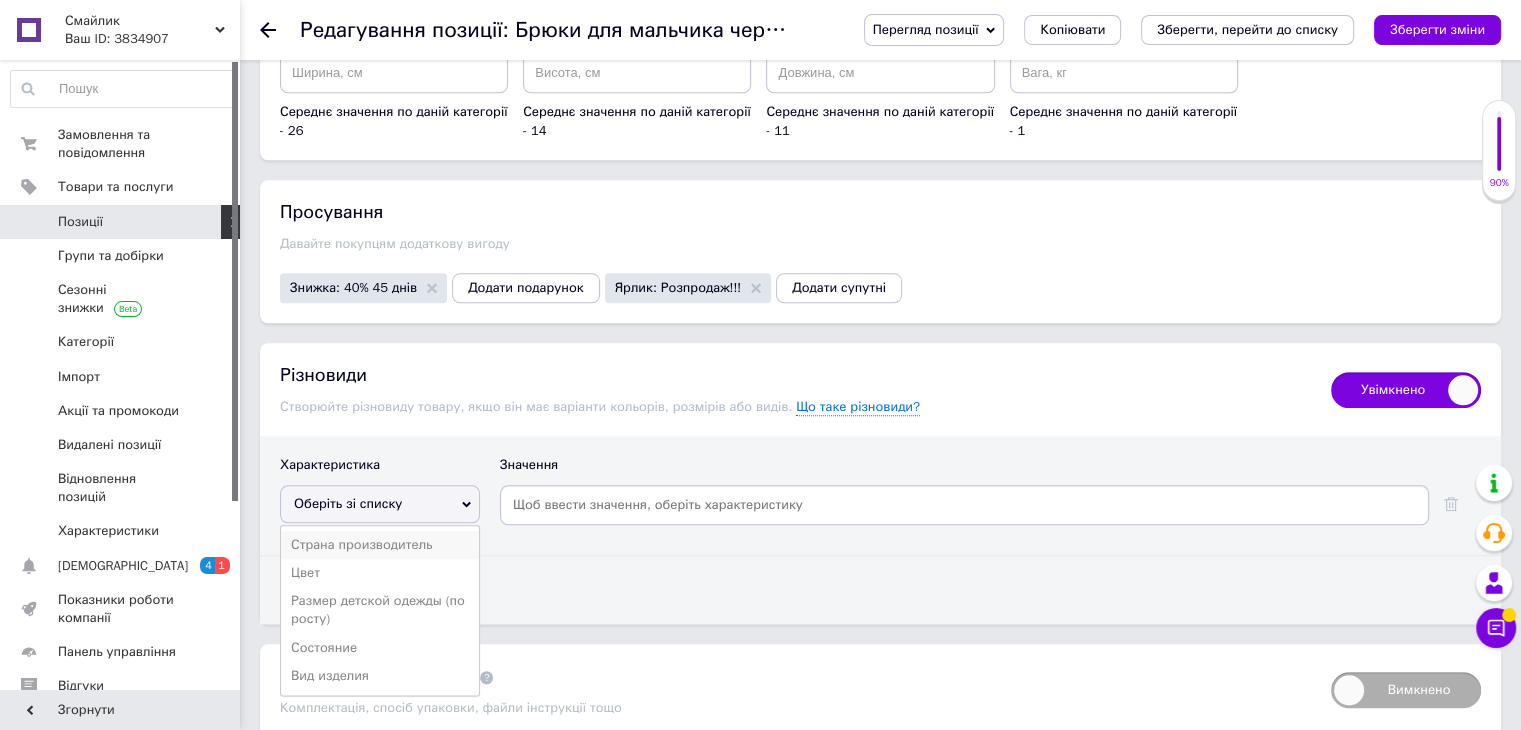 scroll, scrollTop: 2253, scrollLeft: 0, axis: vertical 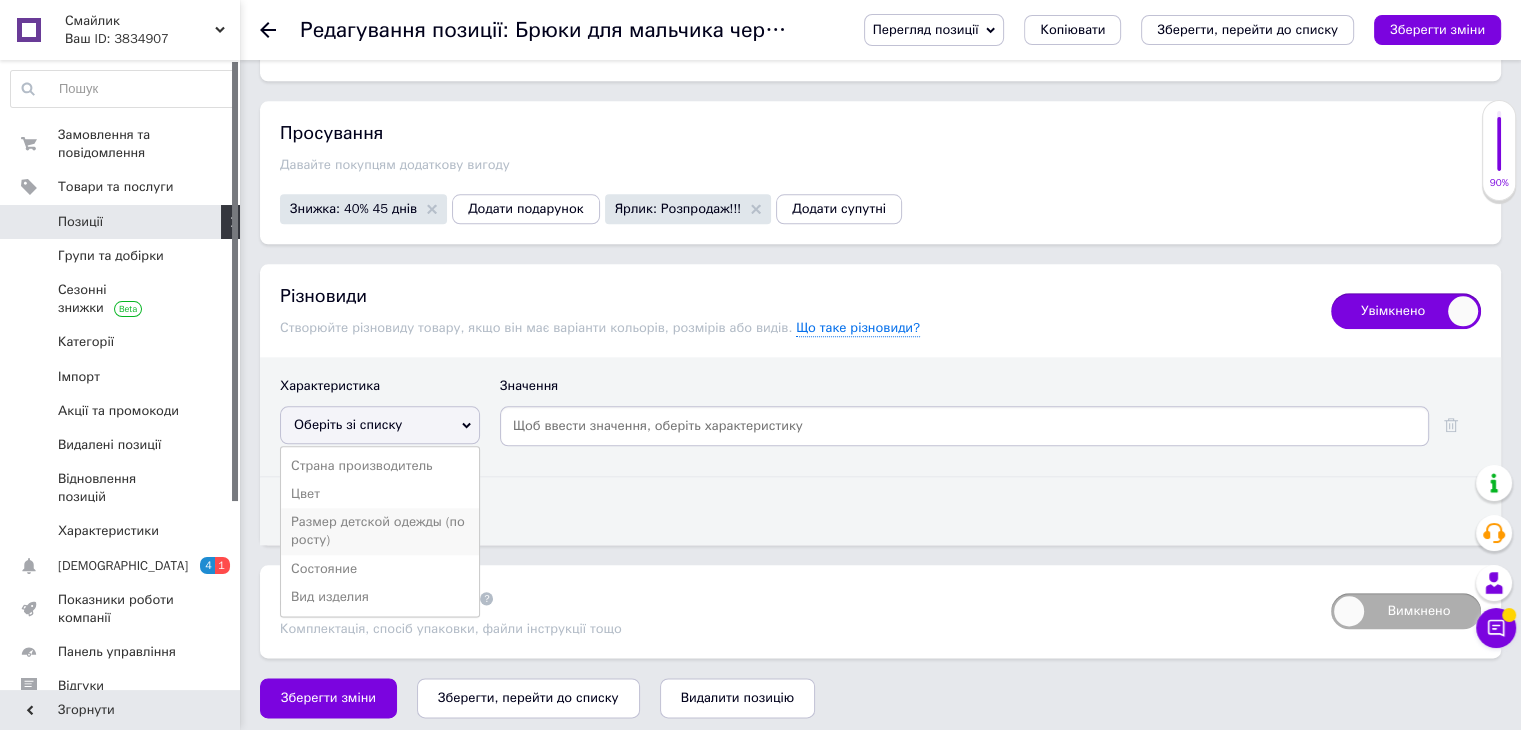 click on "Размер детской одежды (по росту)" at bounding box center [380, 531] 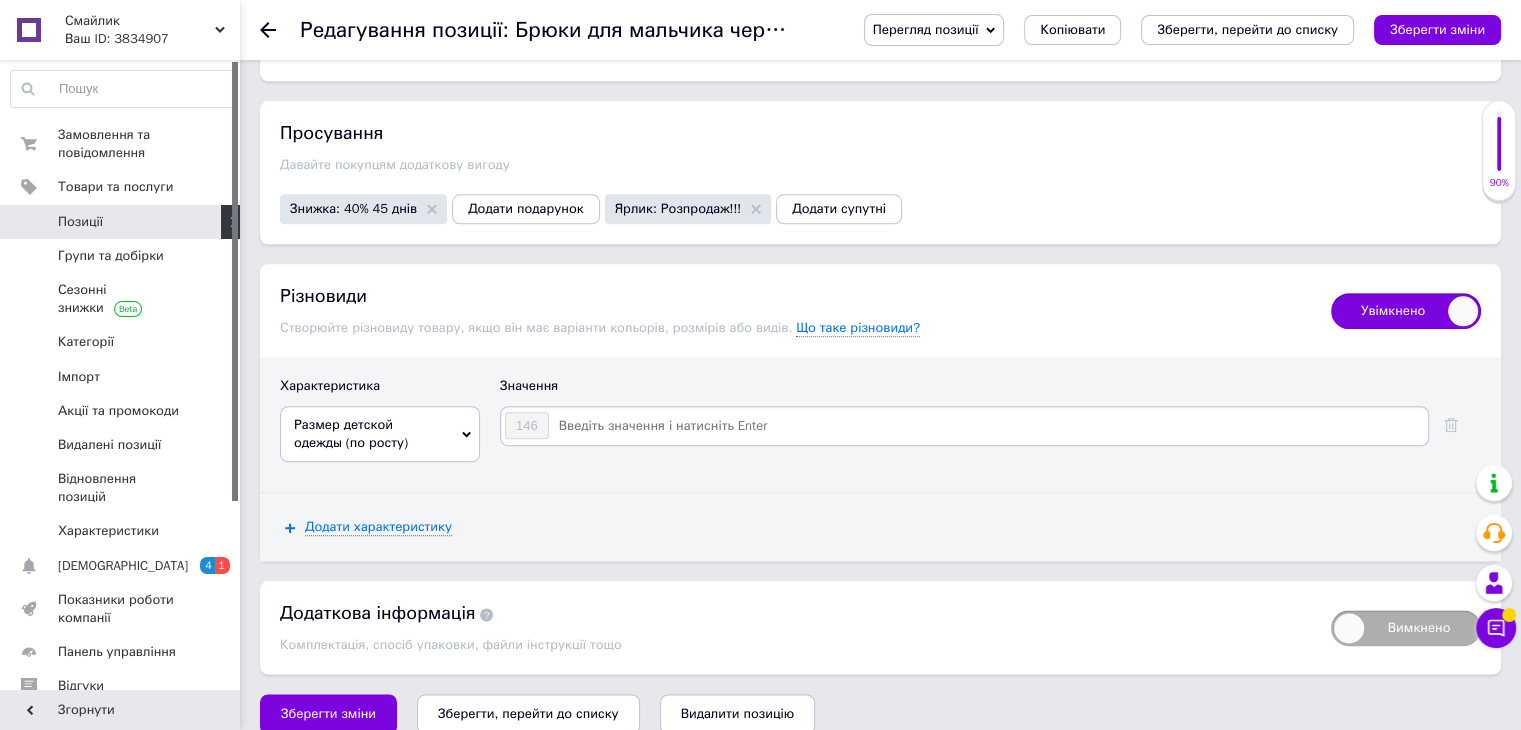 click at bounding box center [987, 426] 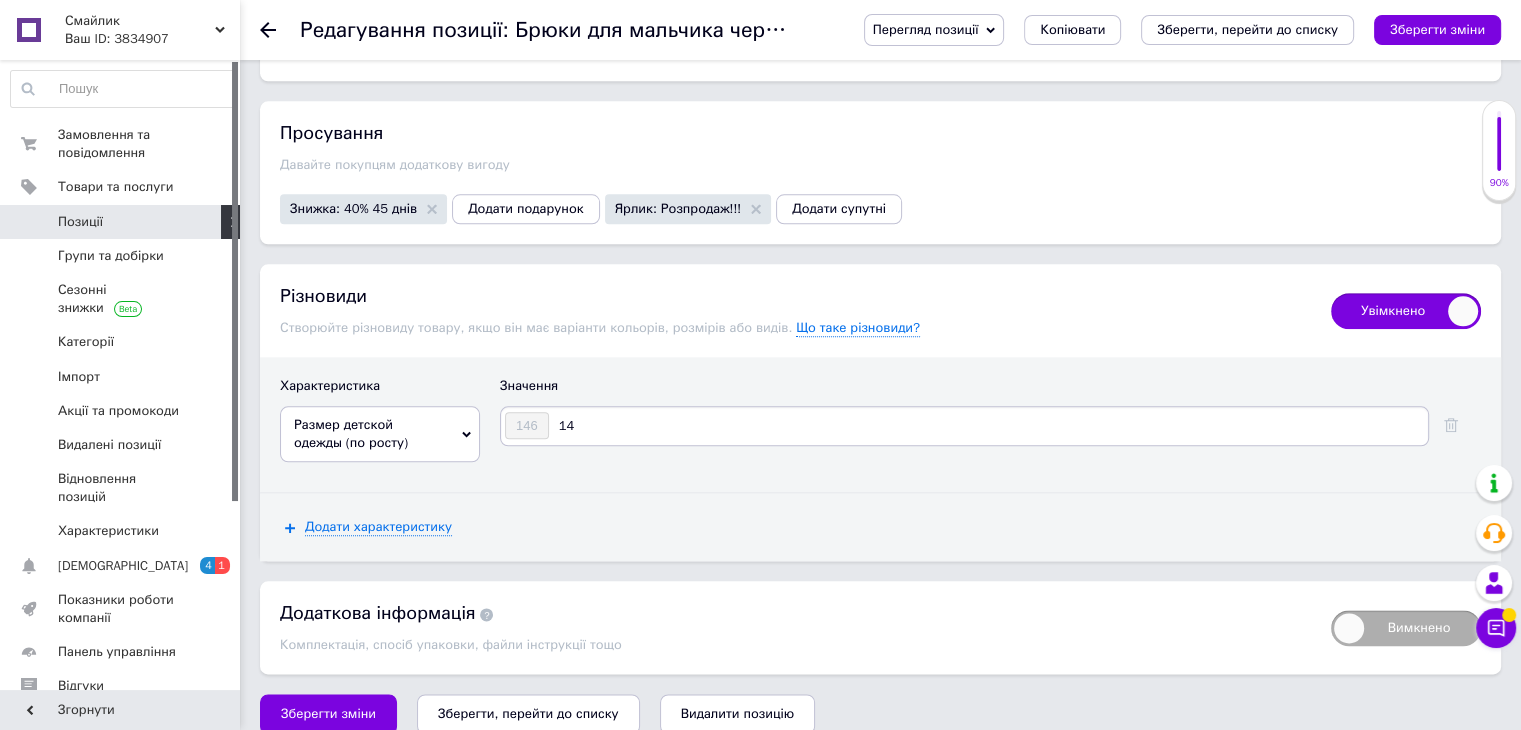 type on "140" 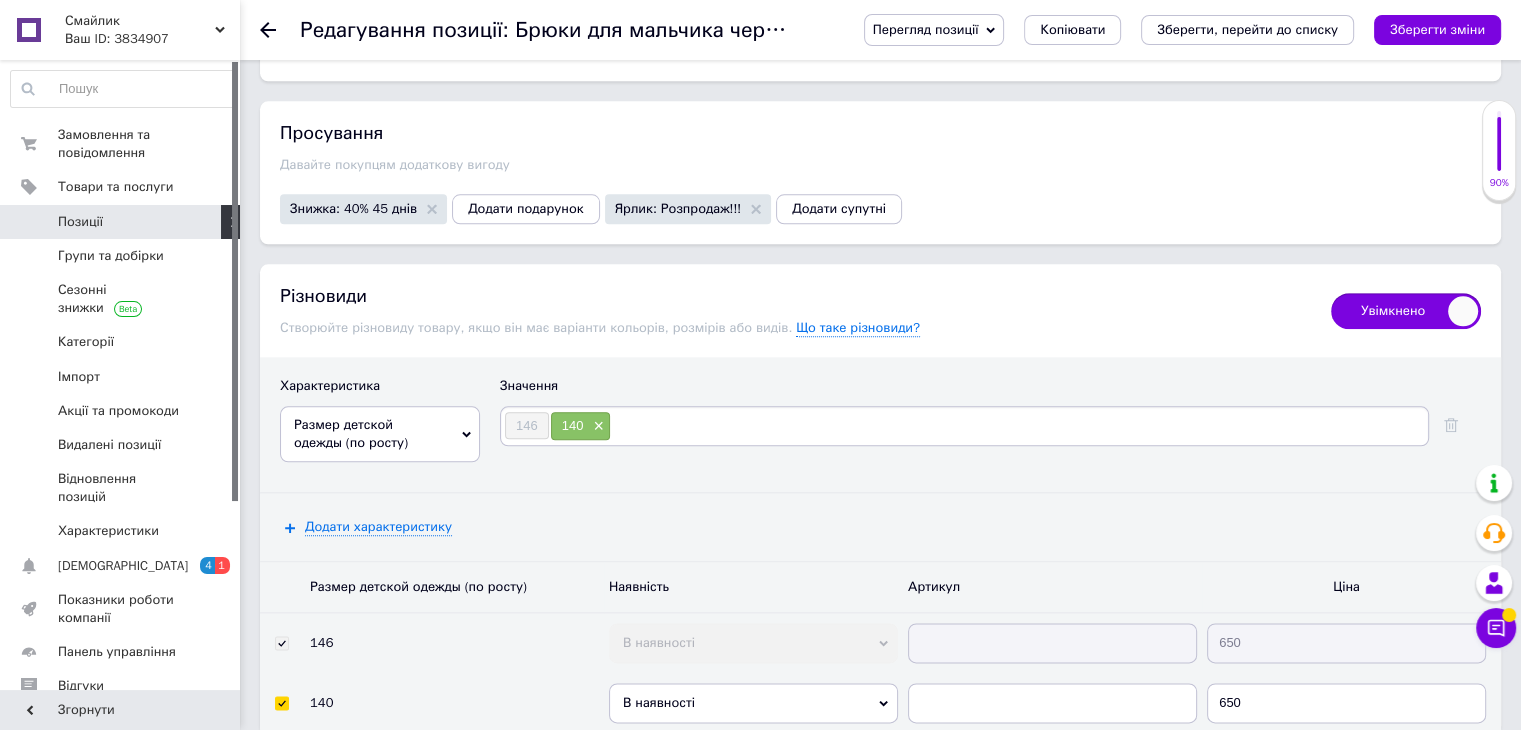 click at bounding box center (1018, 426) 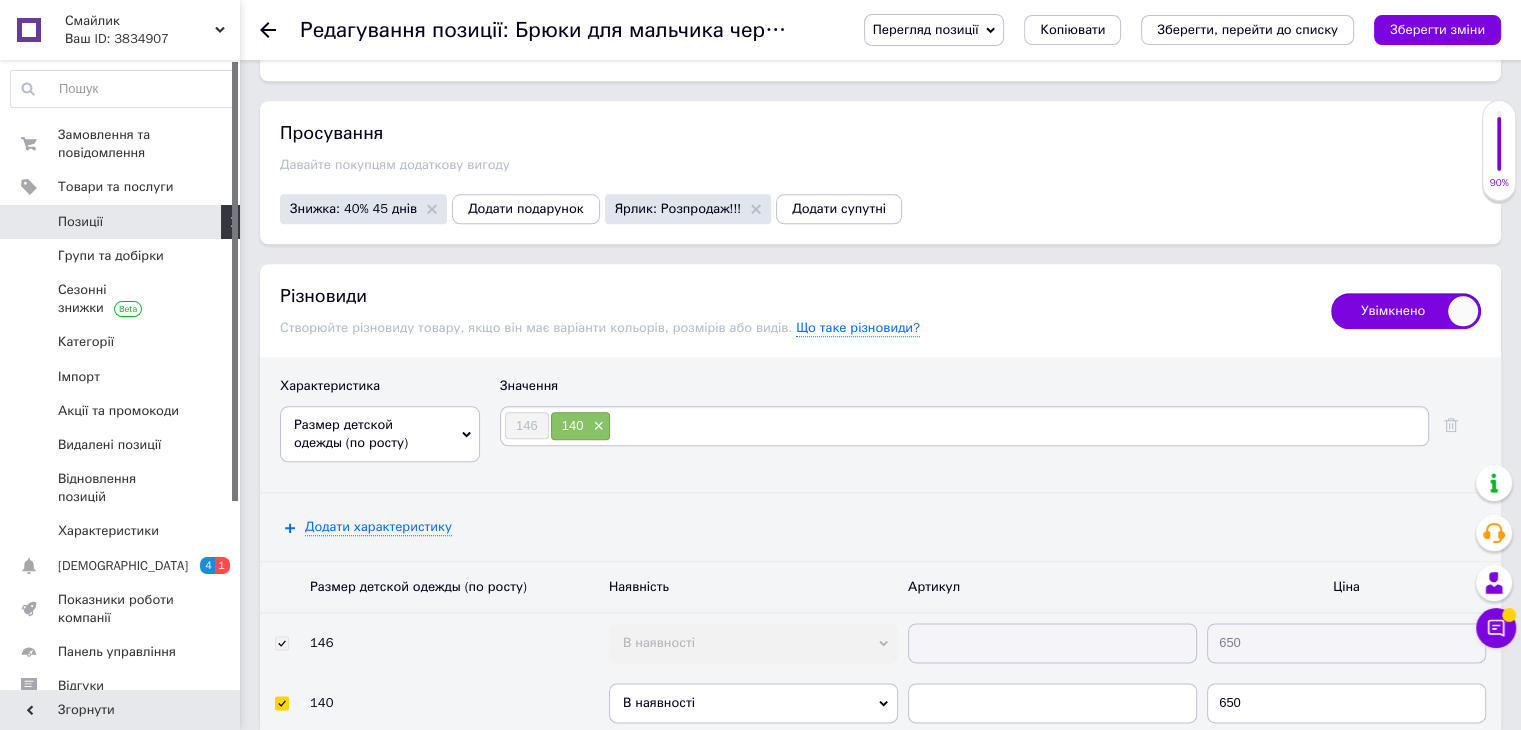 type on "140" 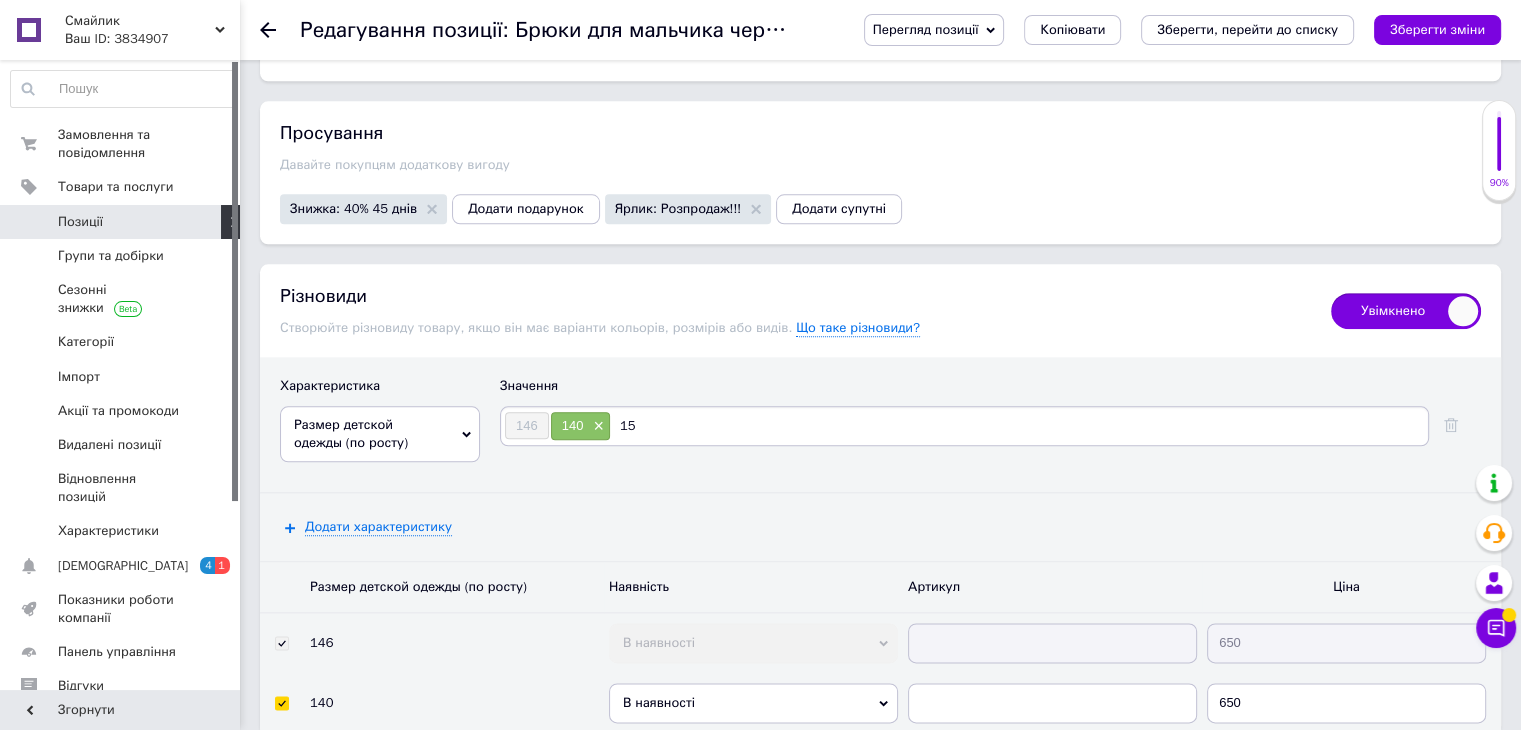 type on "152" 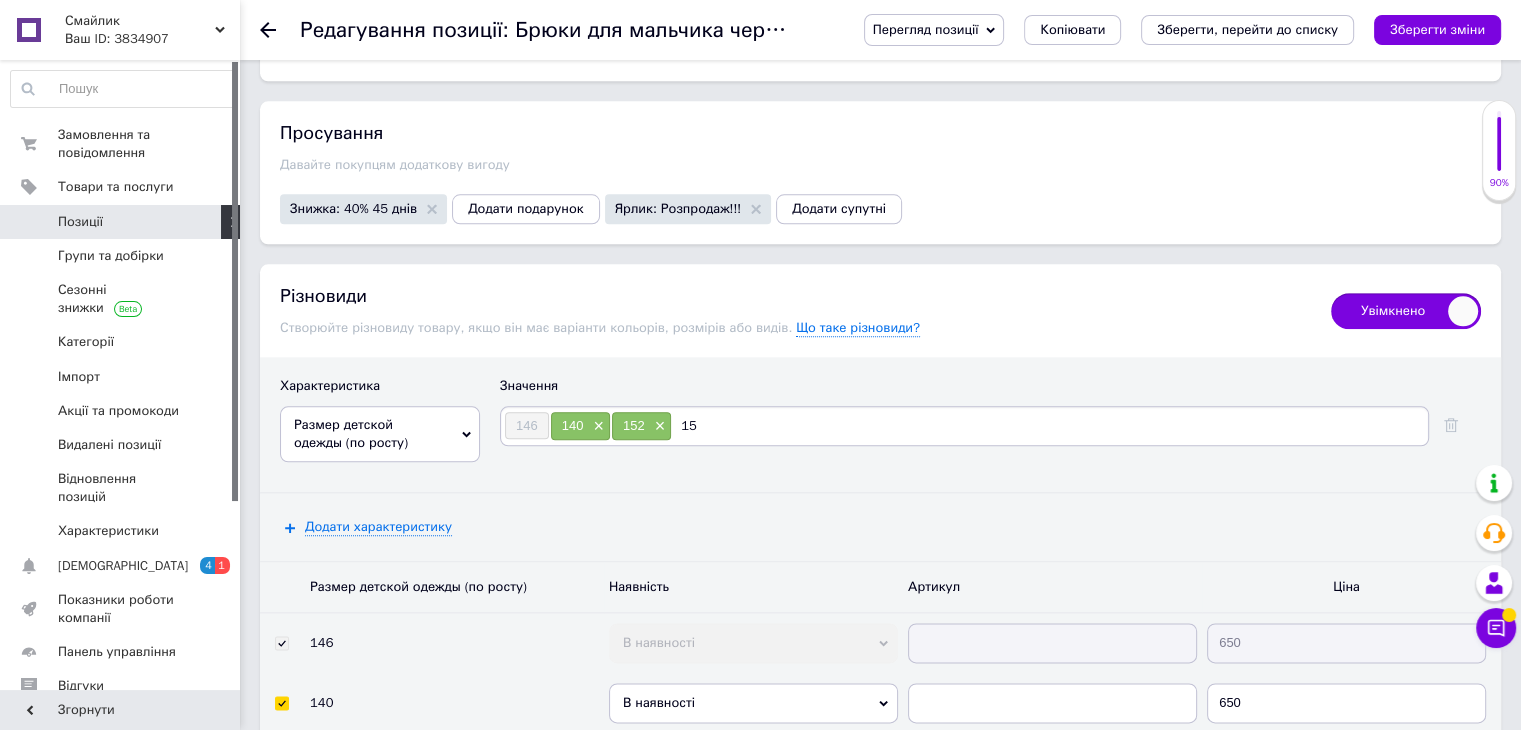type on "158" 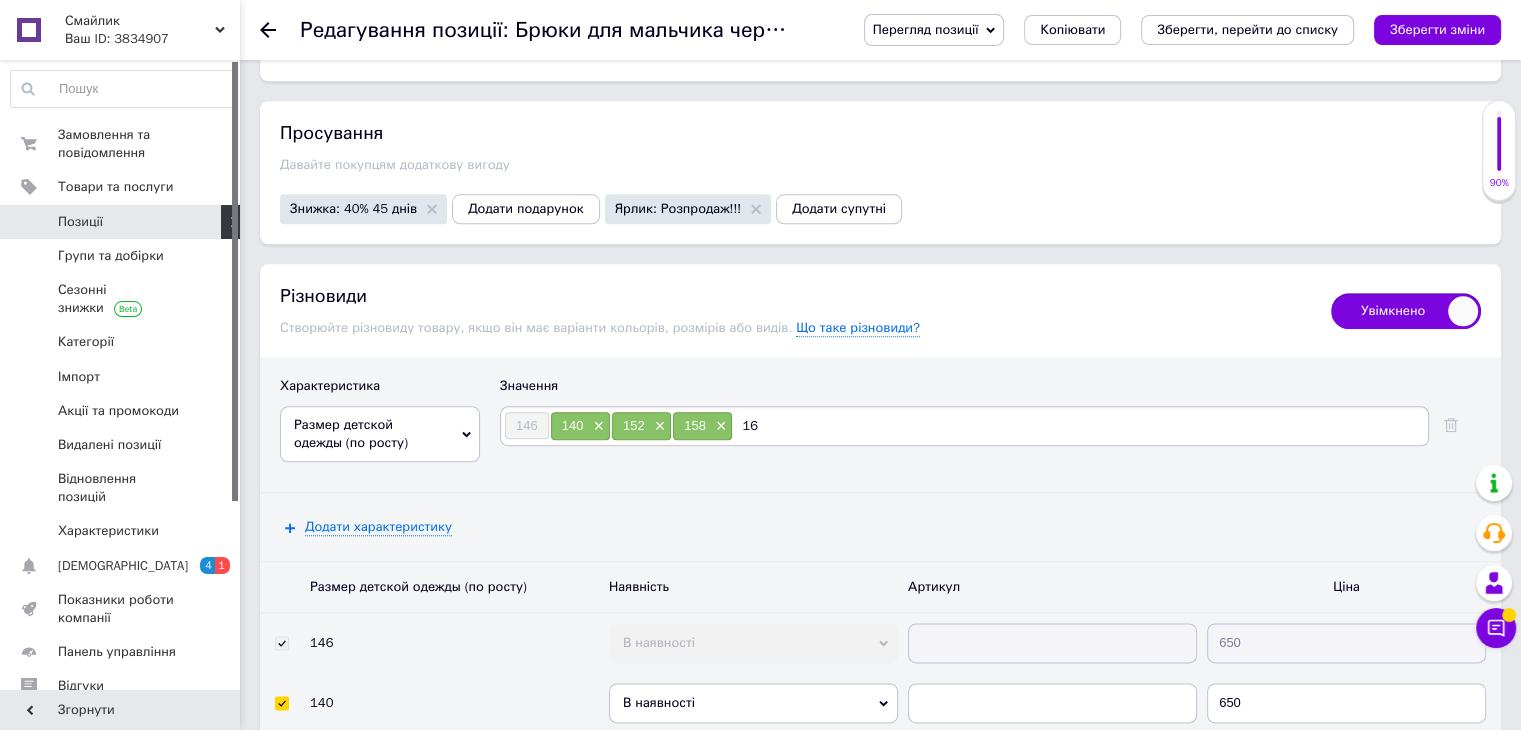 type on "164" 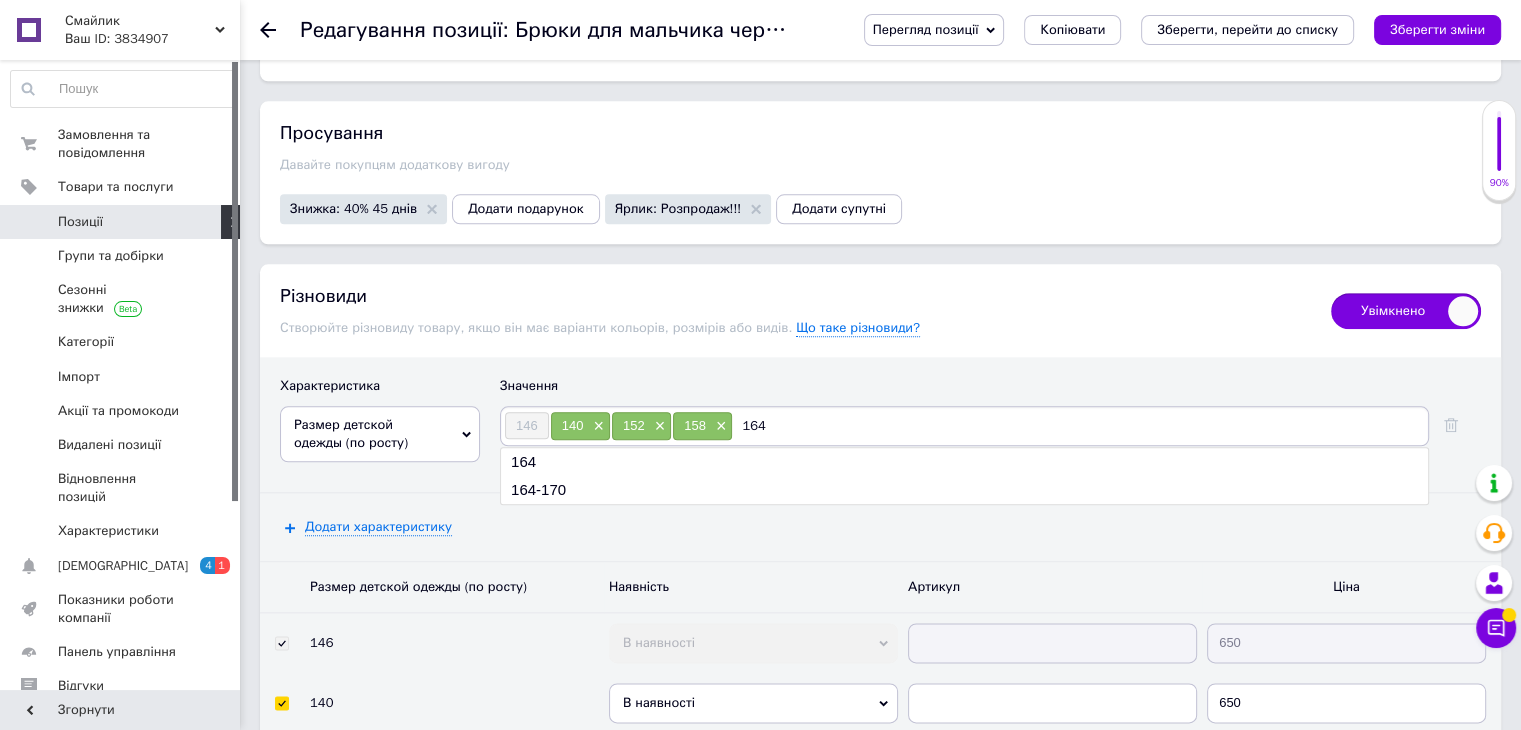 type 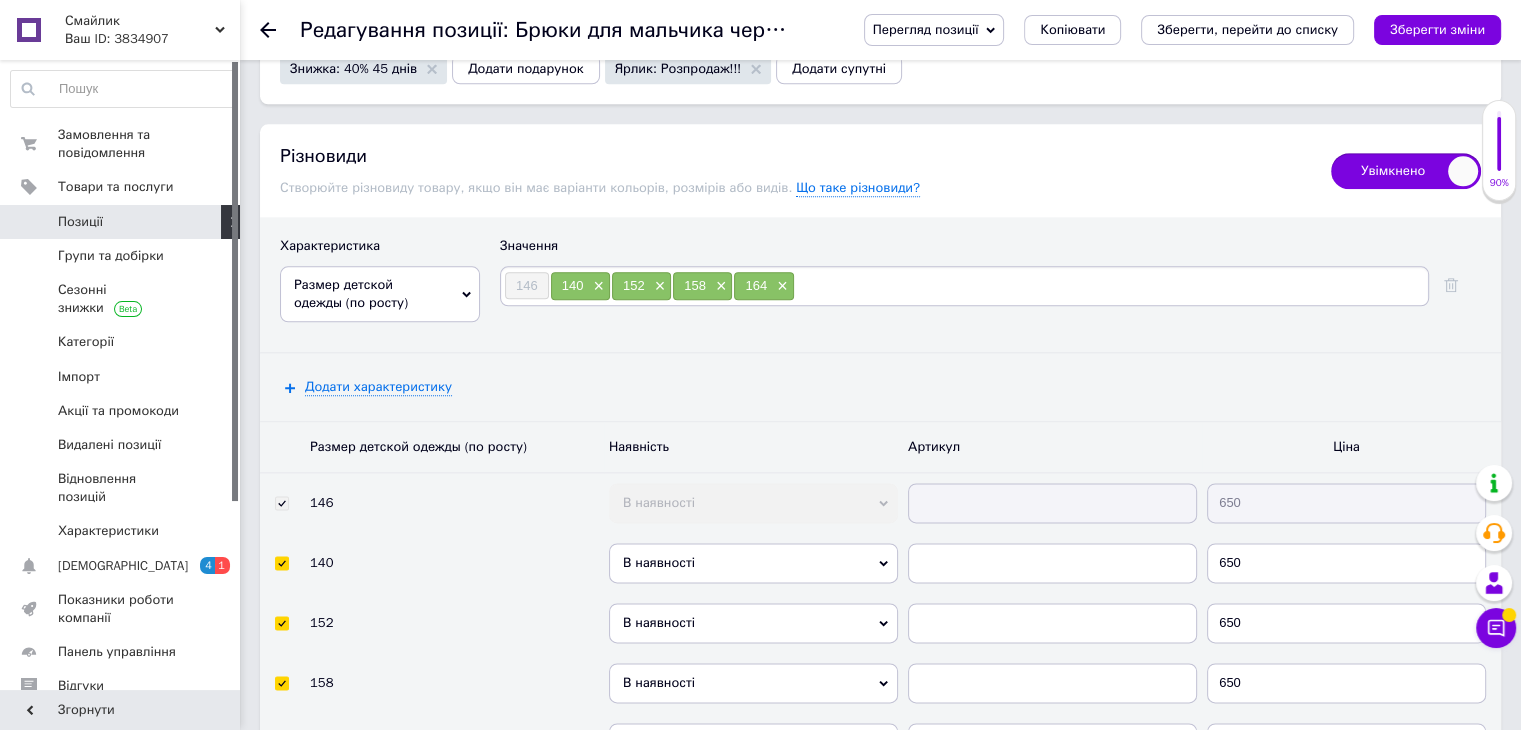 scroll, scrollTop: 2619, scrollLeft: 0, axis: vertical 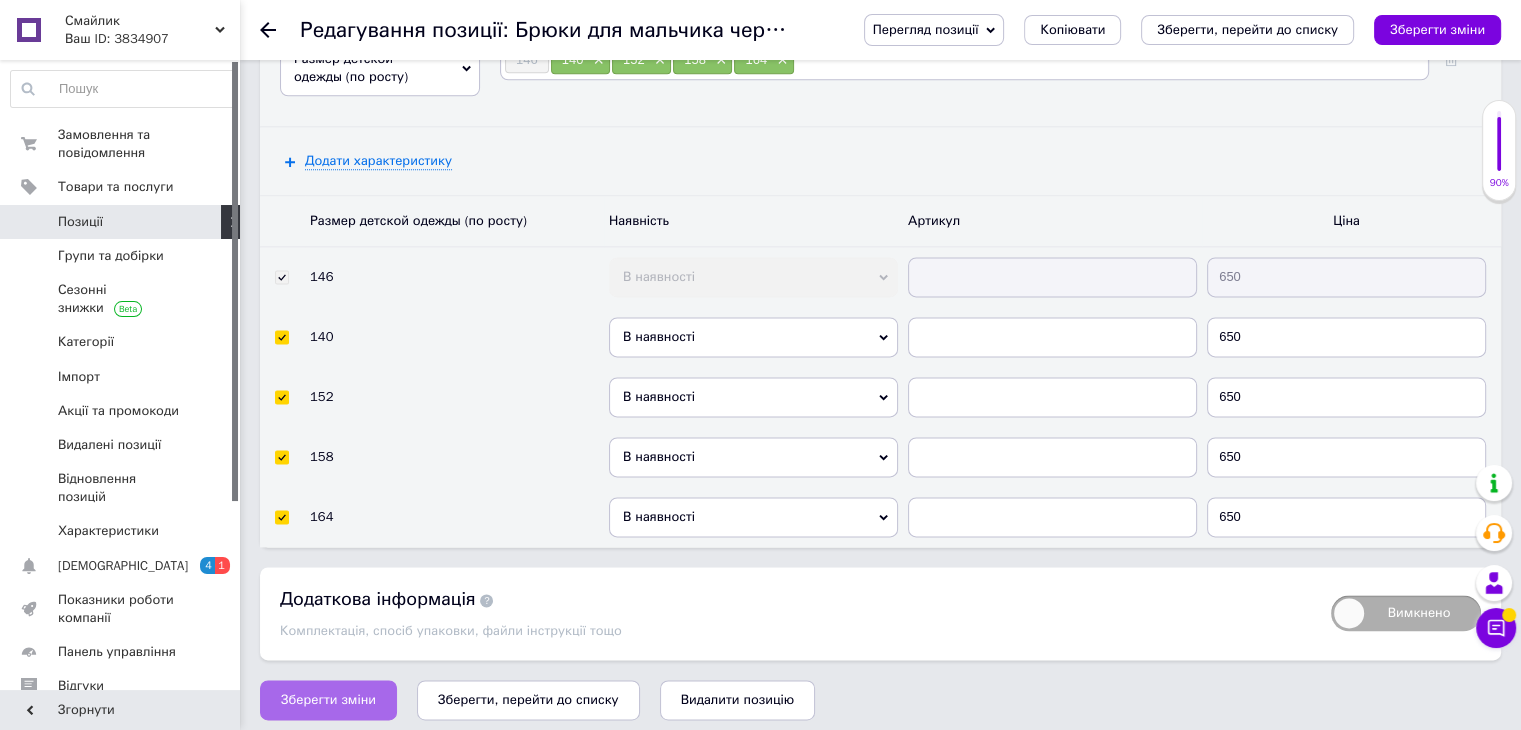 click on "Основна інформація Назва позиції (Російська) ✱ Брюки для мальчика черные с микроначесом 140-164 Код/Артикул Опис (Російська) ✱ Хорошее качество. Производство [GEOGRAPHIC_DATA]. Состав шерсть 60%, вискоза 35%, эластан 5%
Розмір/зріст см
Об'єм талії
[PERSON_NAME] посадки
Довжина штанів
140-146
58-62 см.
26 см.
90 см.
158-164
64-68 см.
27 см.
97 см.
Розширений текстовий редактор, 024042A2-8520-498F-8479-501A12603F2C Панель інструментів редактора Форматування Форматування Розмір Розмір   Жирний  Сполучення клавіш Ctrl+B   Курсив  Сполучення клавіш Ctrl+I         $" at bounding box center (880, -910) 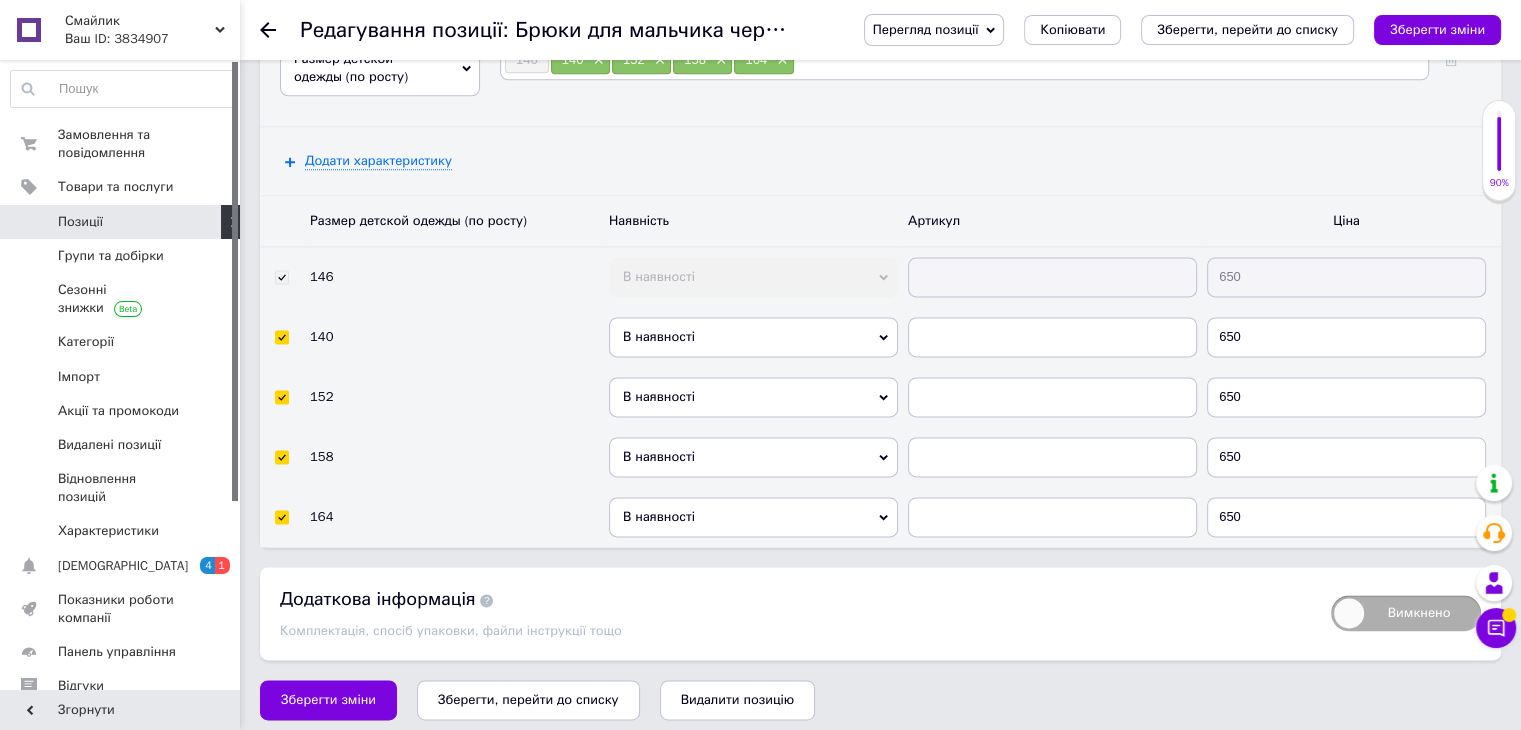 click on "Зберегти зміни" at bounding box center [328, 700] 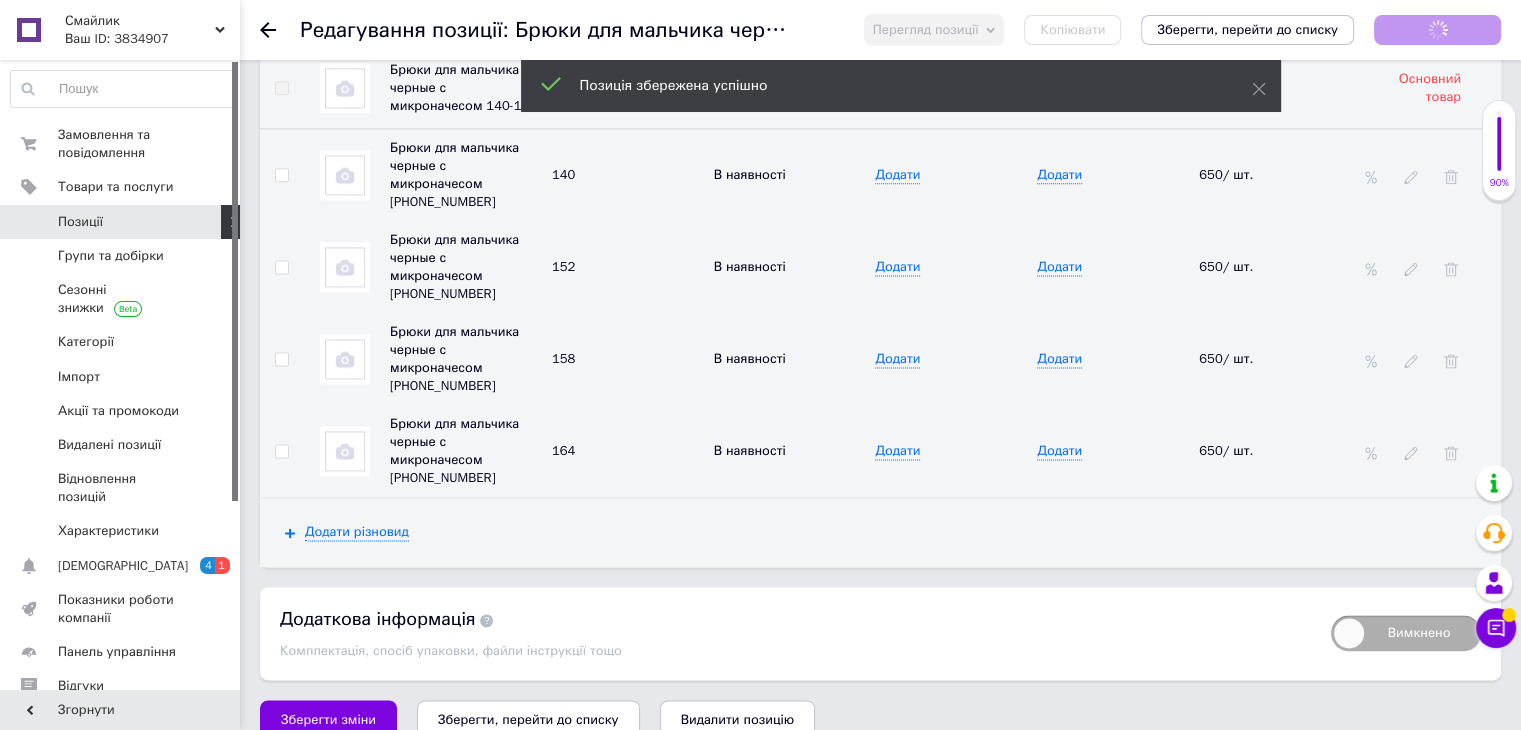 scroll, scrollTop: 2536, scrollLeft: 0, axis: vertical 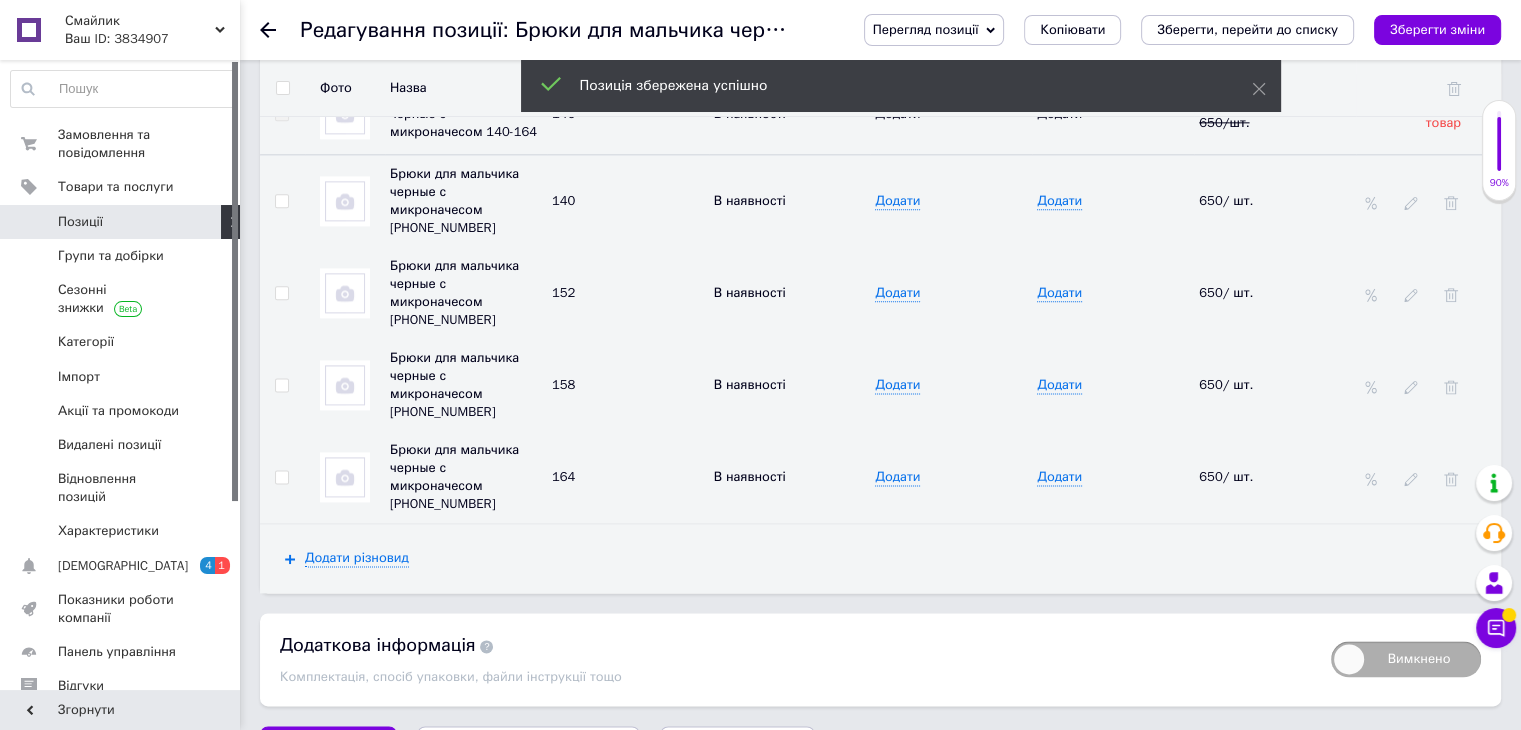 click on "Зберегти, перейти до списку" at bounding box center (528, 746) 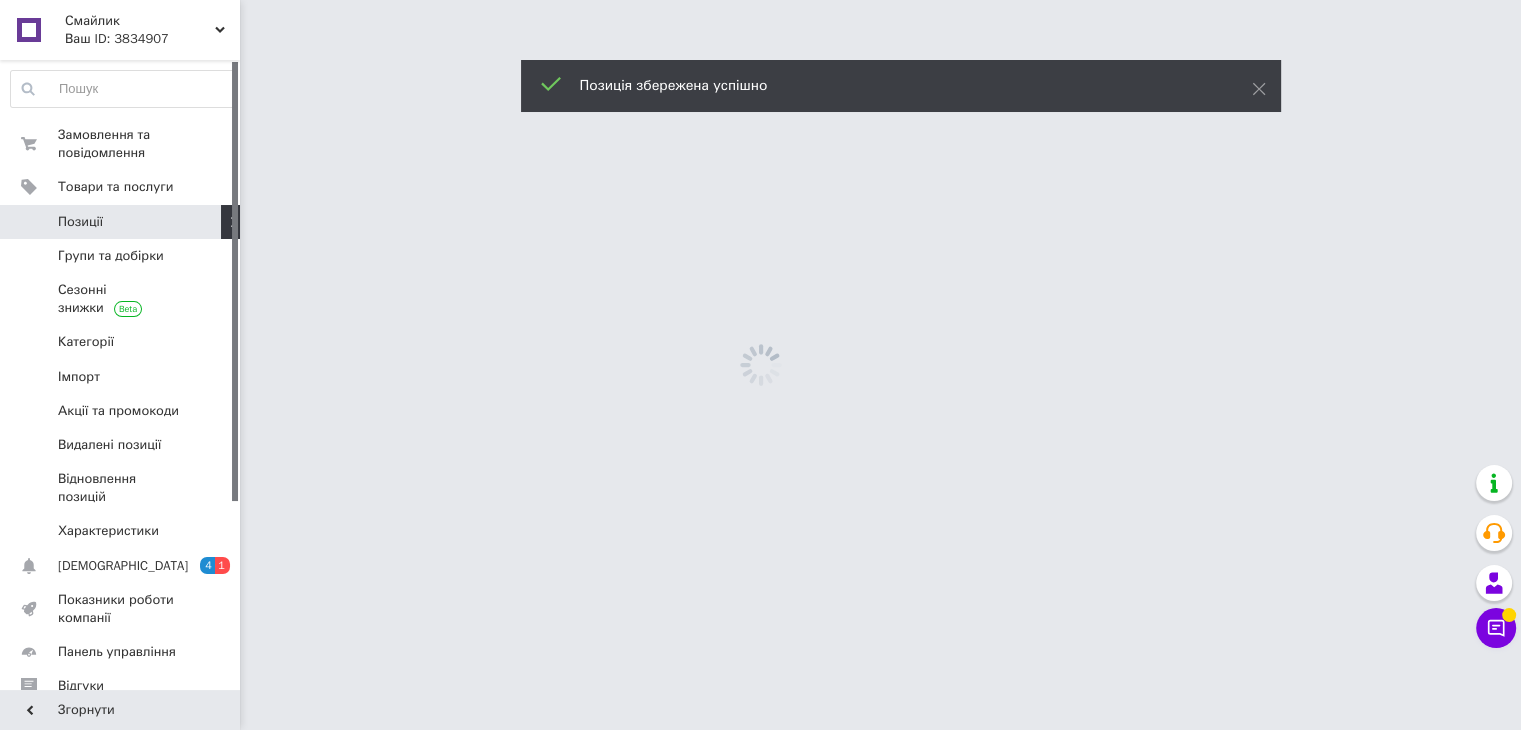 scroll, scrollTop: 0, scrollLeft: 0, axis: both 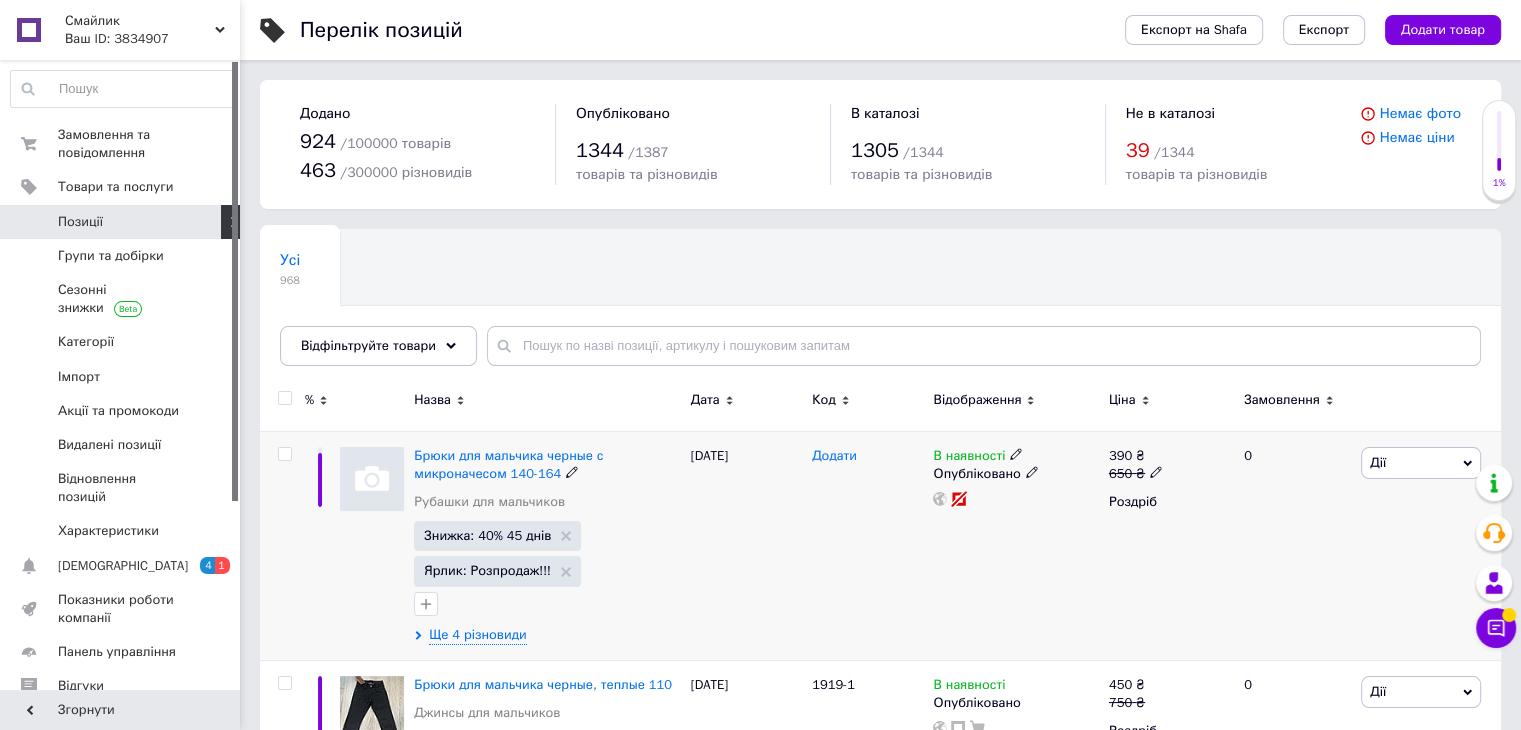 click on "Додати" at bounding box center [834, 456] 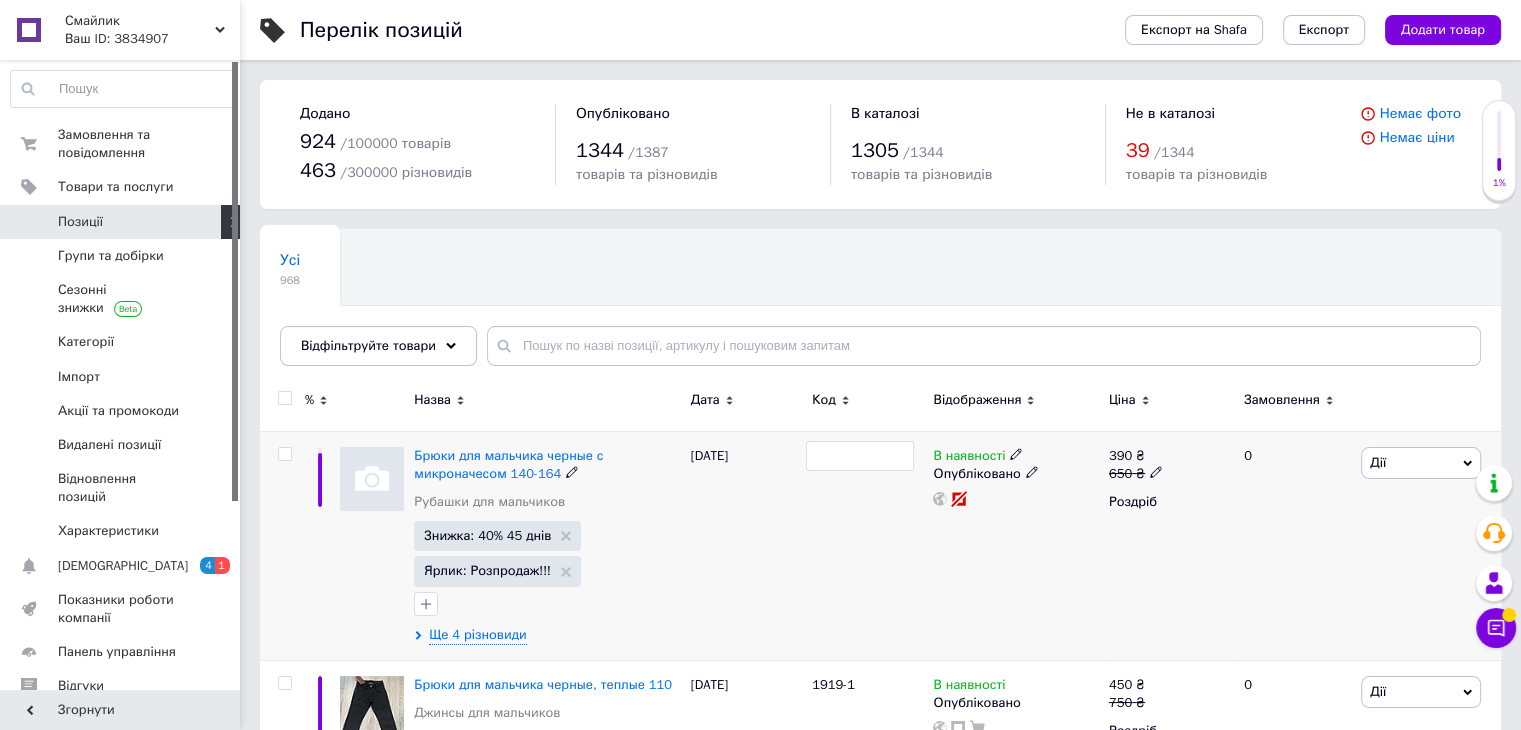 click at bounding box center [860, 456] 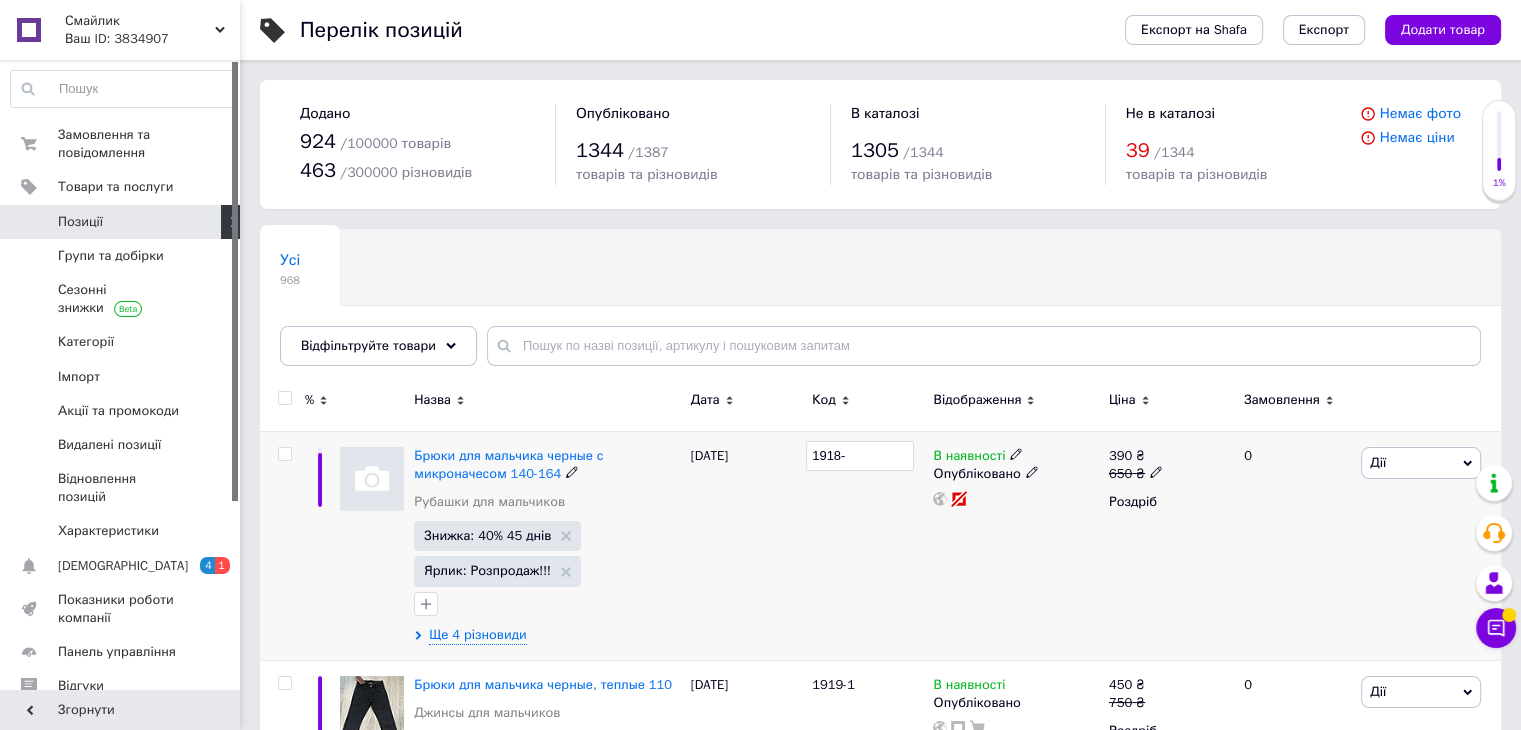 type on "1918-1" 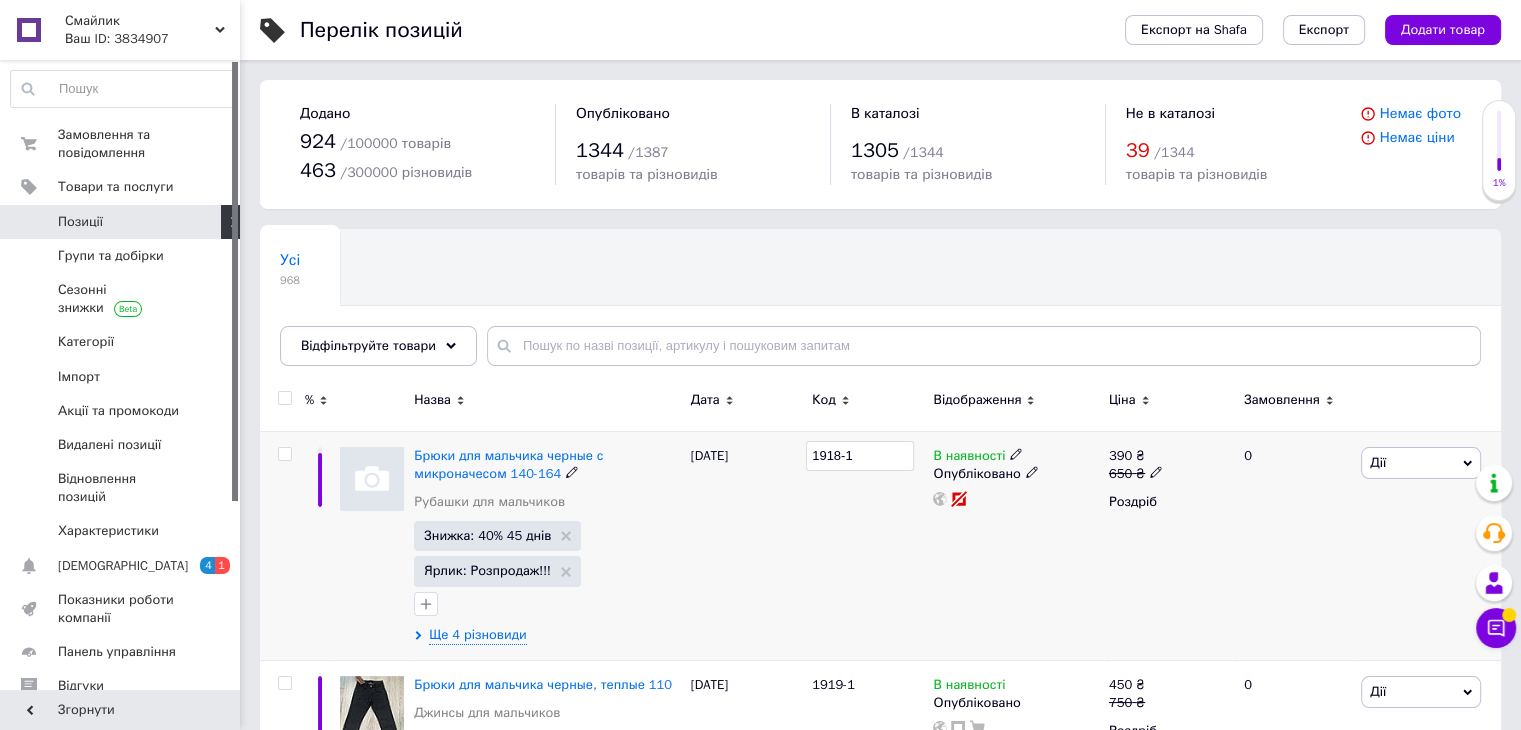 click on "1918-1" at bounding box center [867, 545] 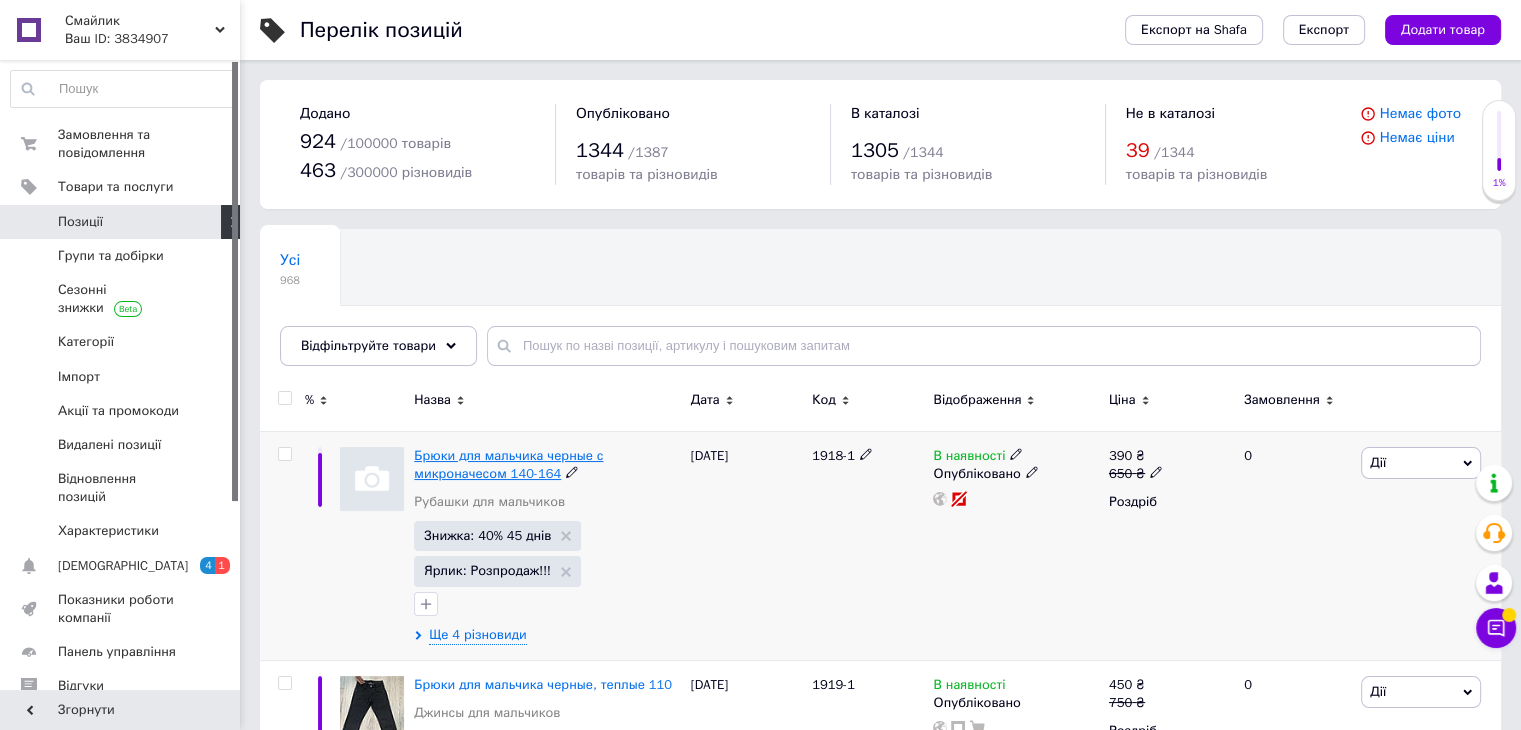 click on "Брюки для мальчика черные с микроначесом 140-164" at bounding box center (508, 464) 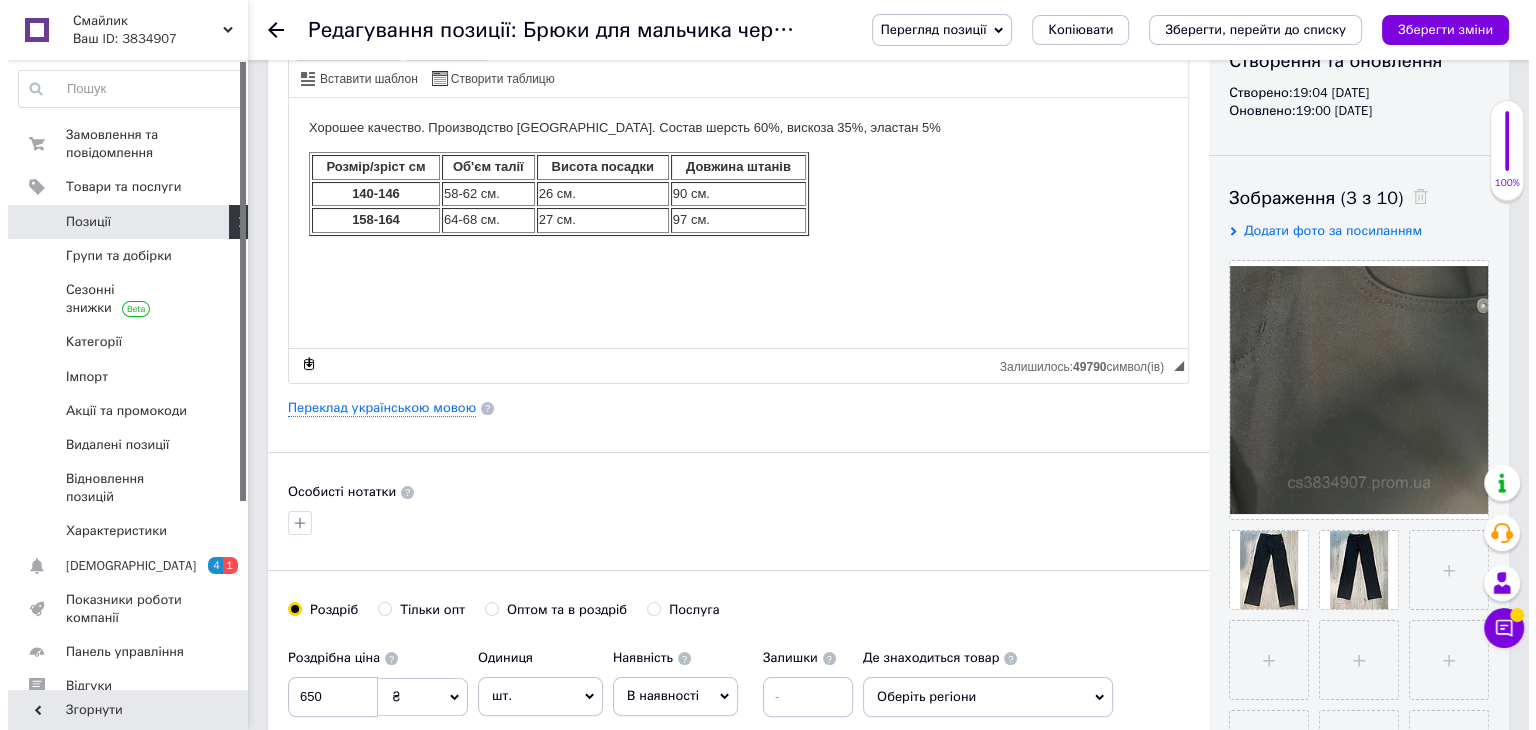 scroll, scrollTop: 300, scrollLeft: 0, axis: vertical 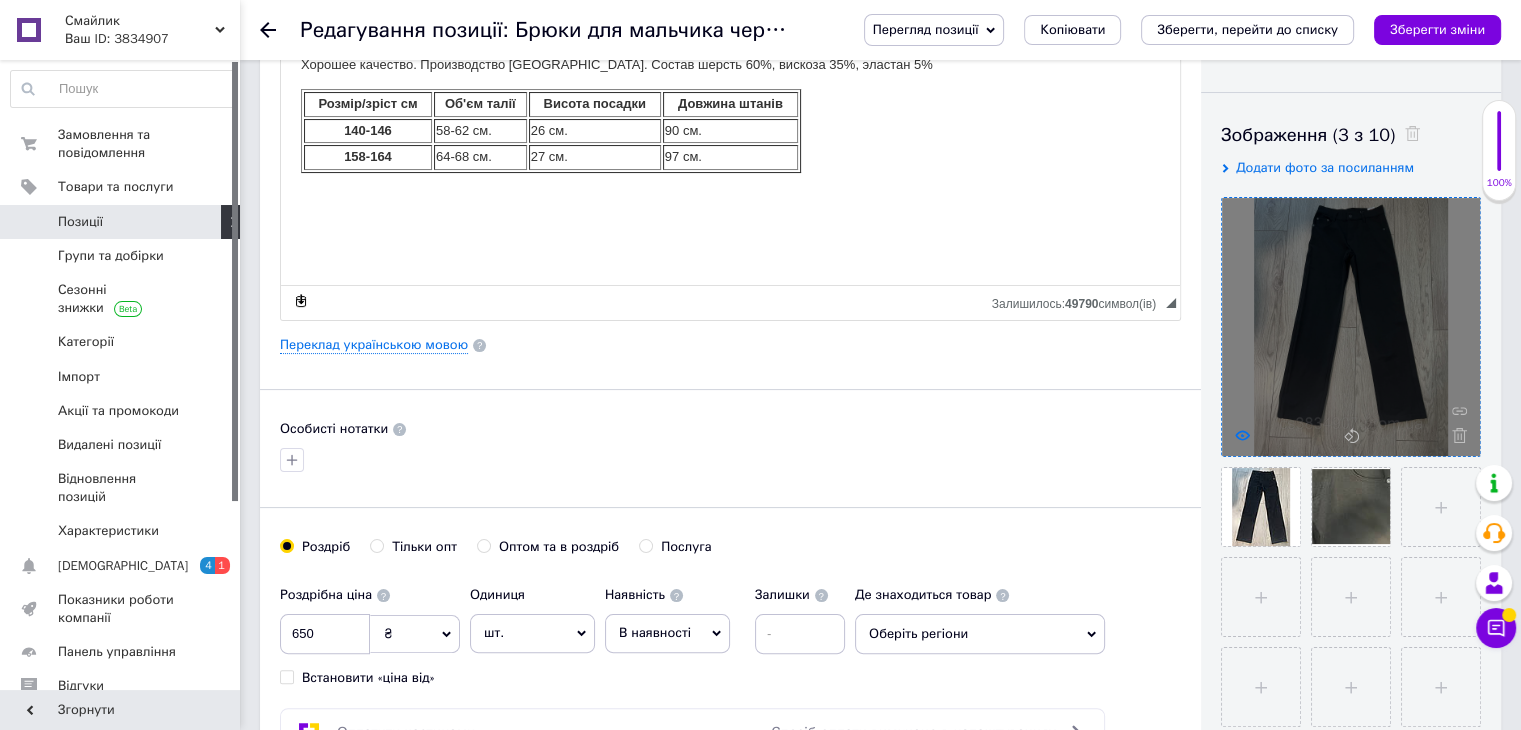 click 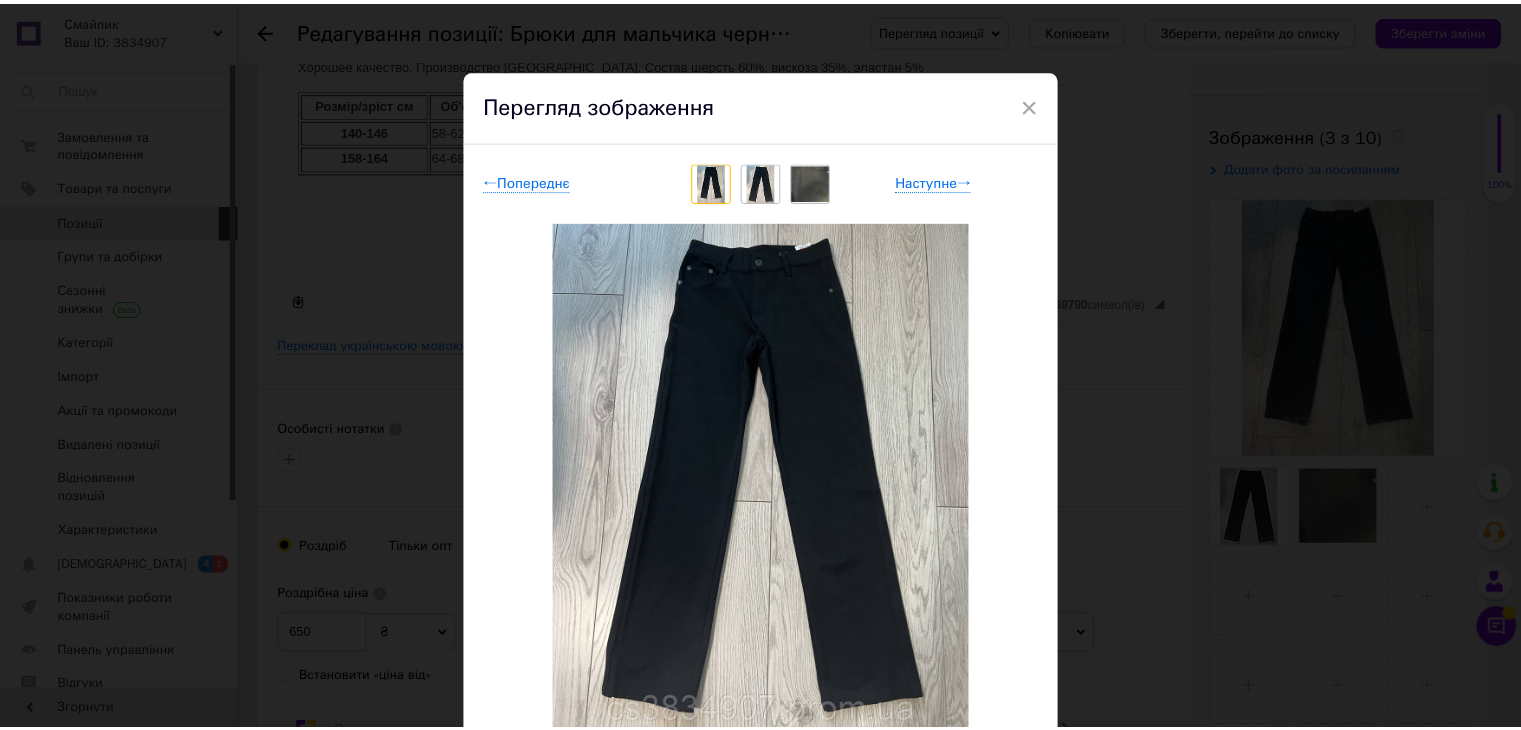 scroll, scrollTop: 100, scrollLeft: 0, axis: vertical 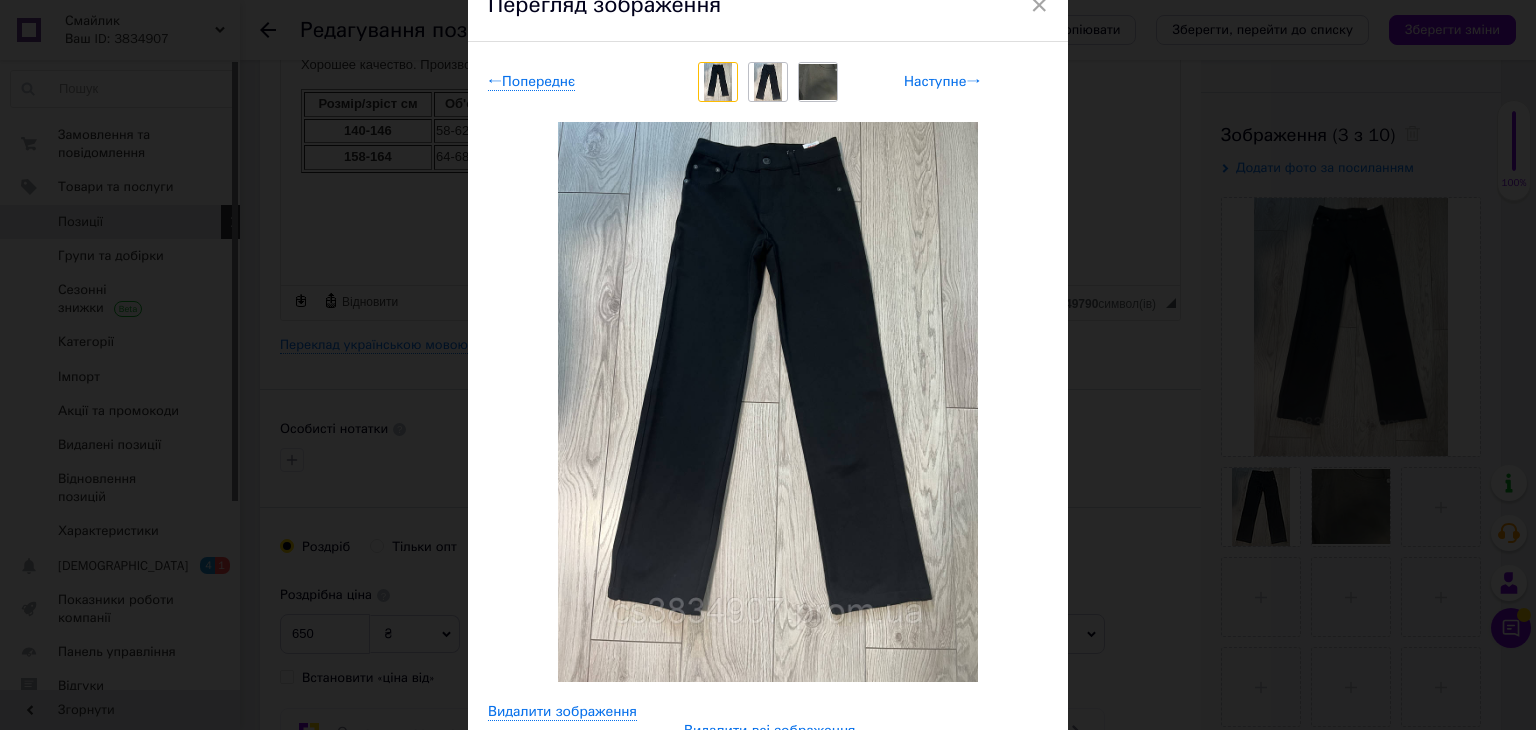 click on "Наступне →" at bounding box center [942, 82] 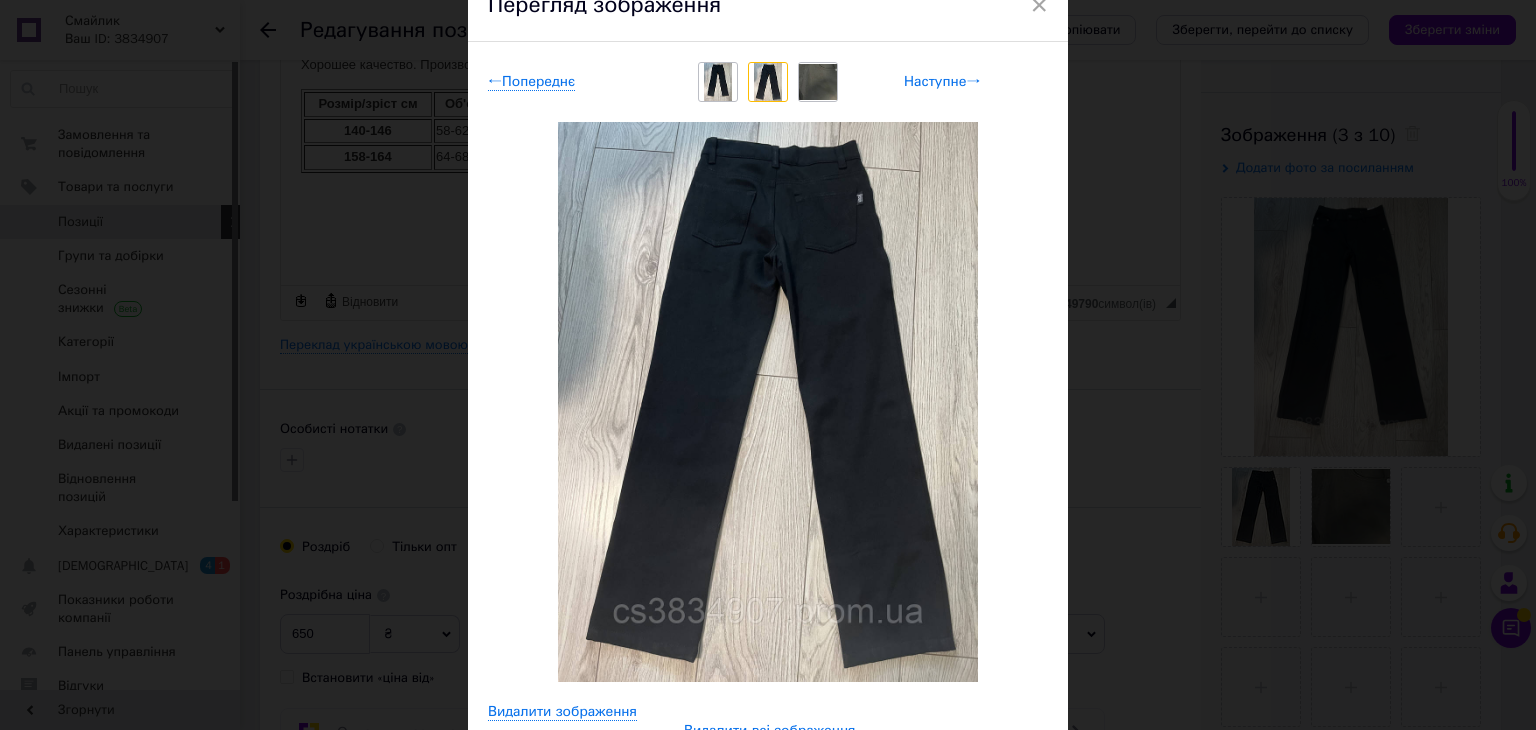 click on "Наступне →" at bounding box center [942, 82] 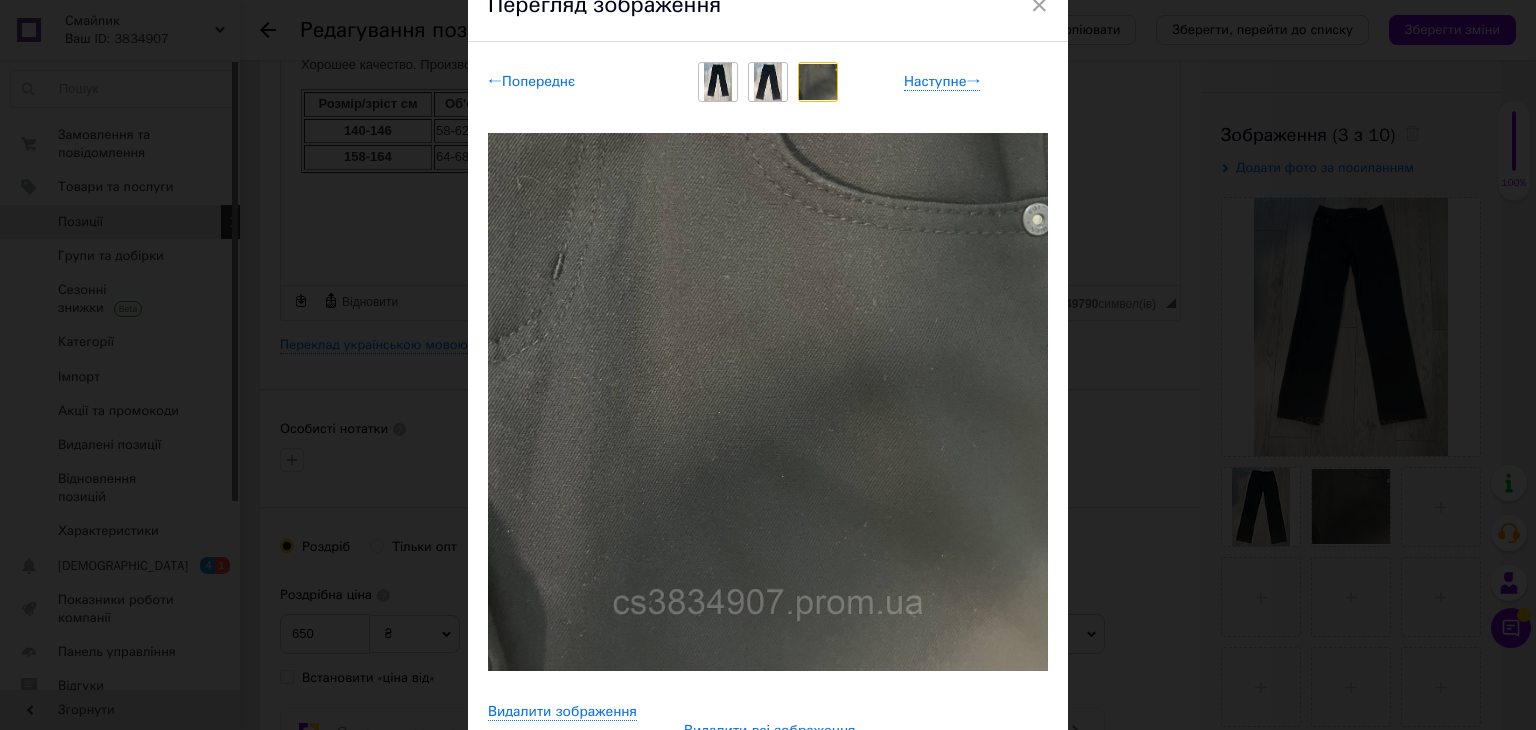 click on "← Попереднє" at bounding box center (531, 82) 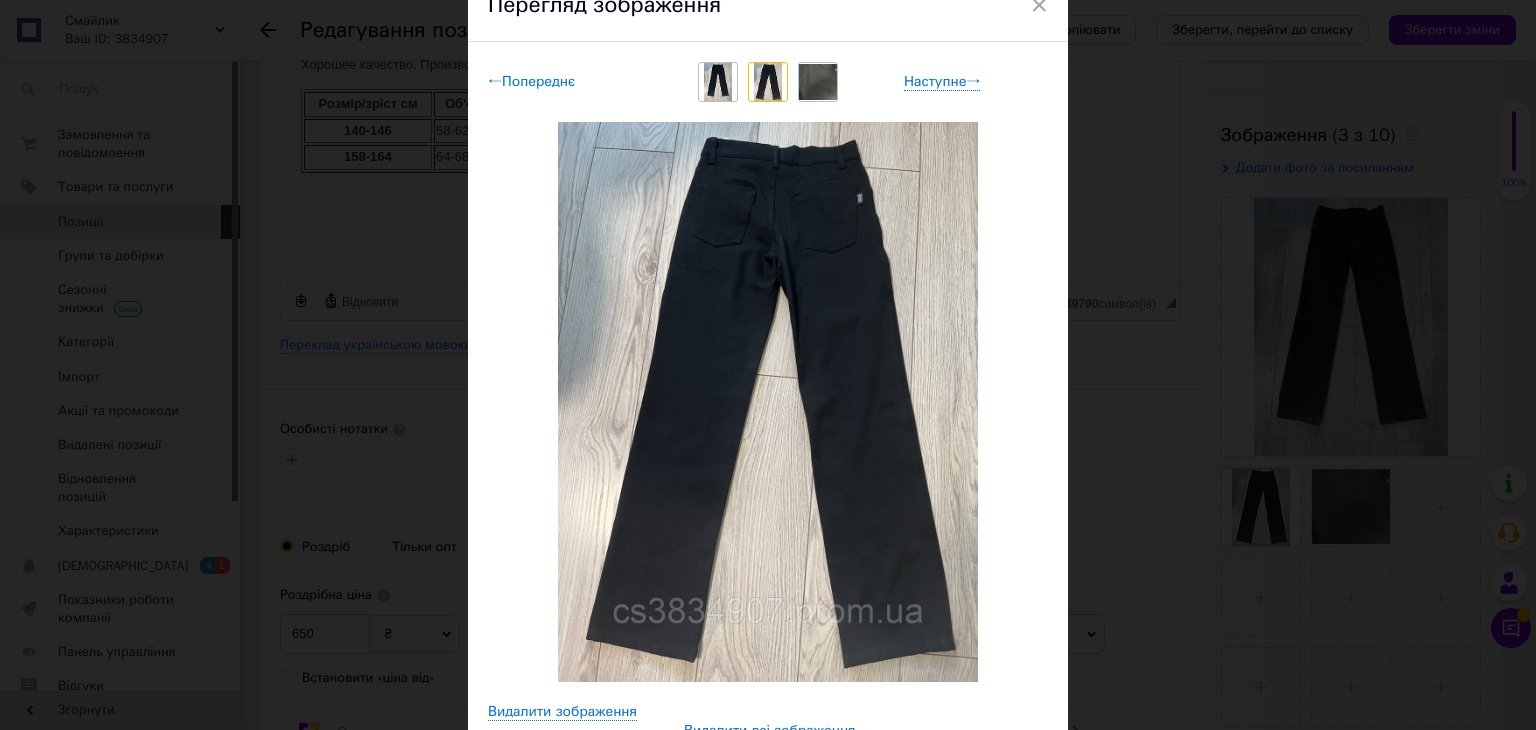 click on "← Попереднє" at bounding box center (531, 82) 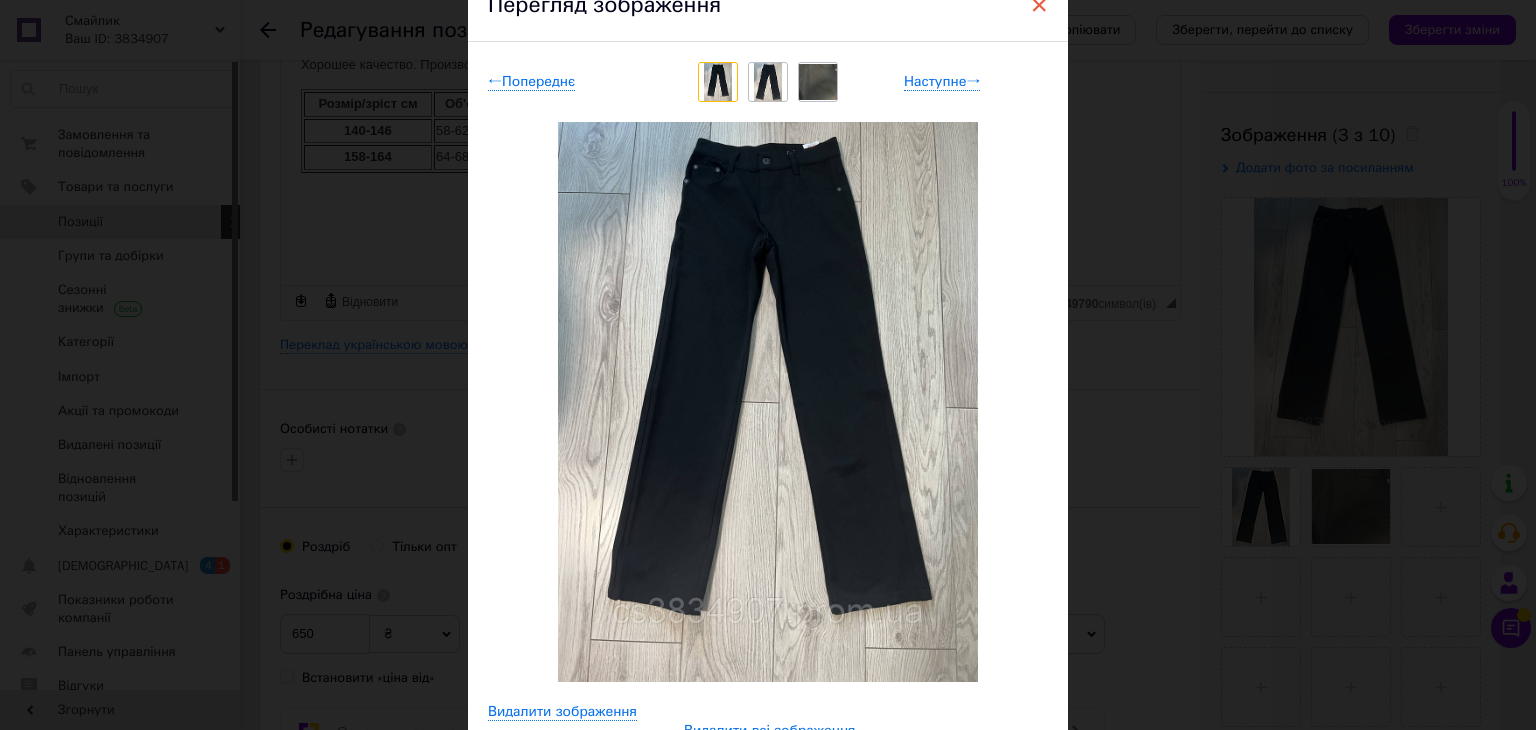 click on "×" at bounding box center [1039, 5] 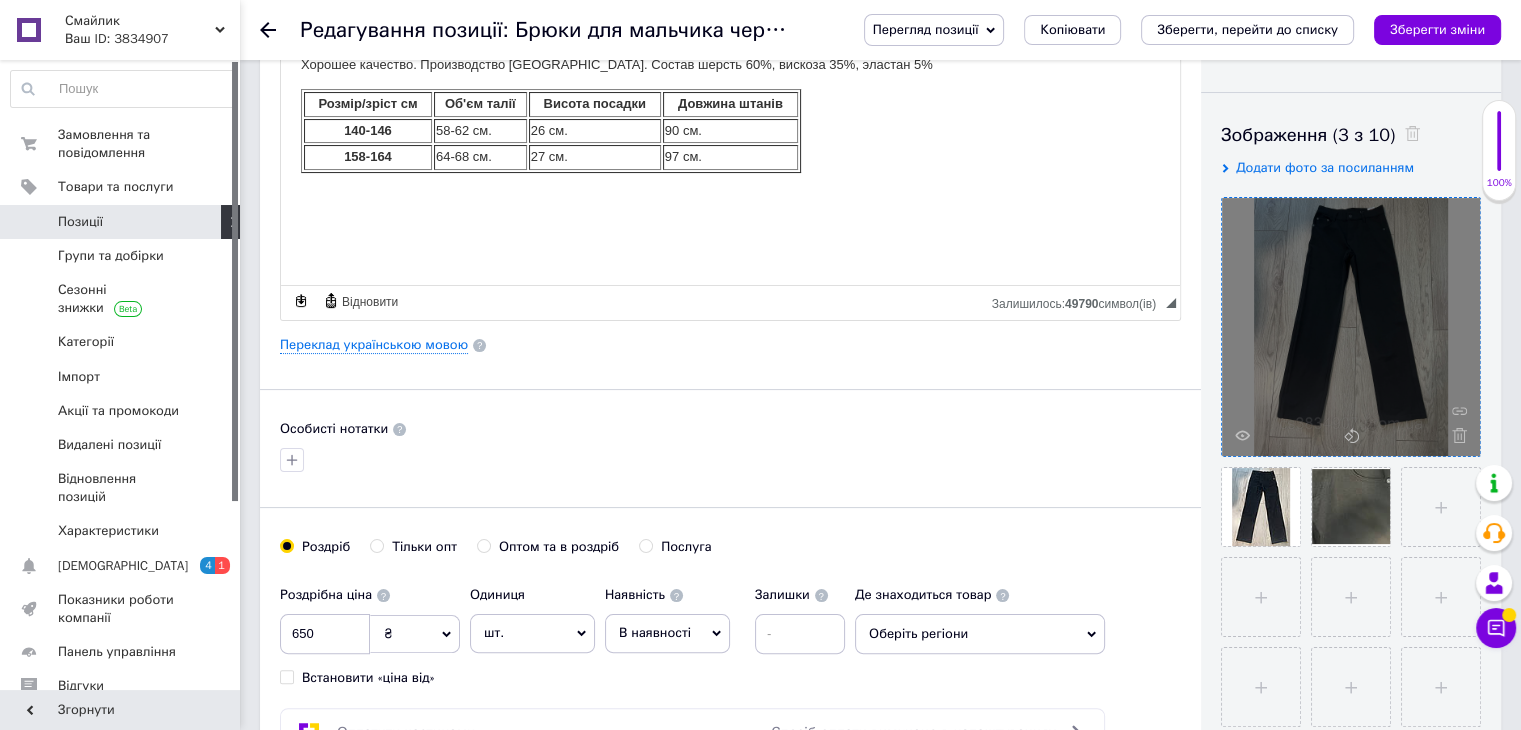 drag, startPoint x: 1462, startPoint y: 432, endPoint x: 1384, endPoint y: 453, distance: 80.77747 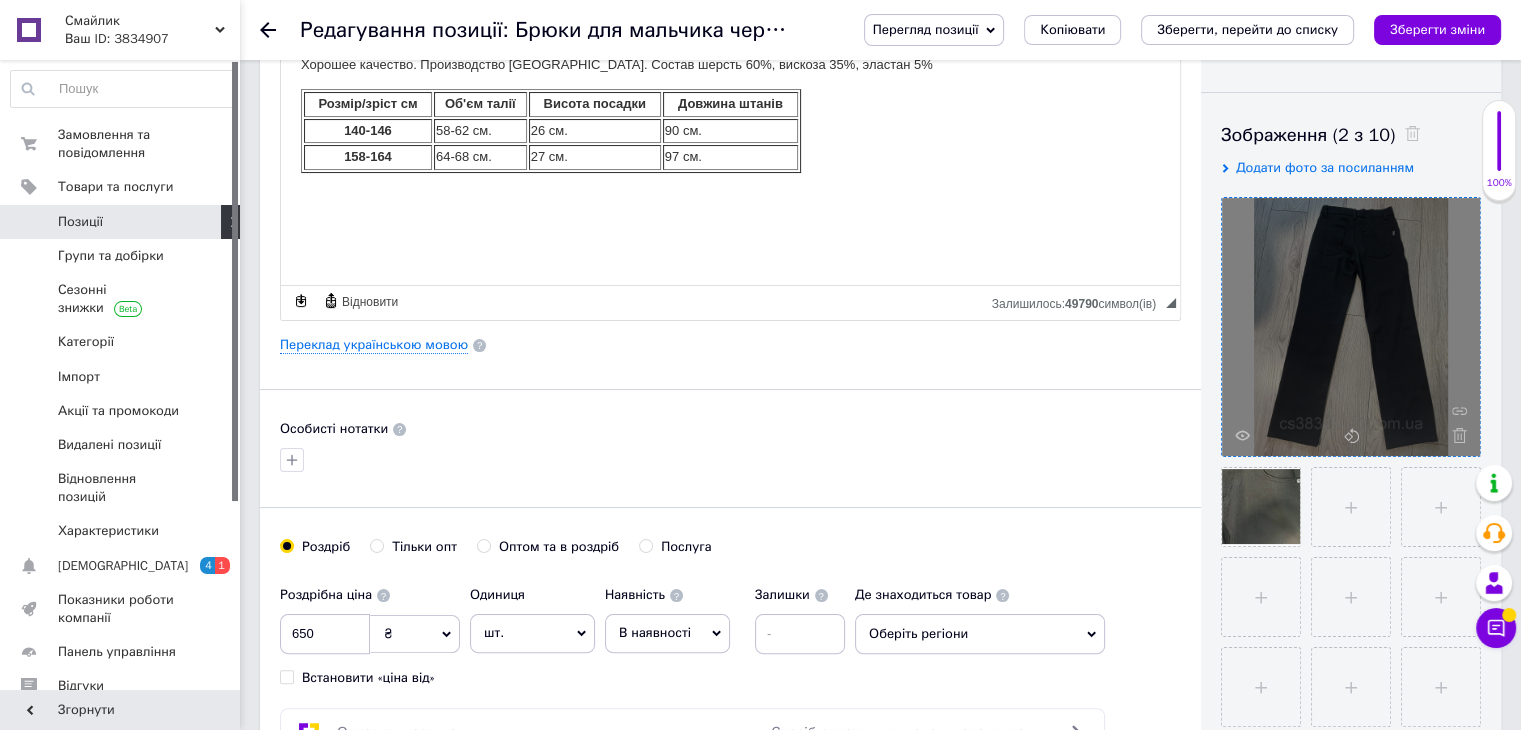 drag, startPoint x: 1460, startPoint y: 435, endPoint x: 1440, endPoint y: 435, distance: 20 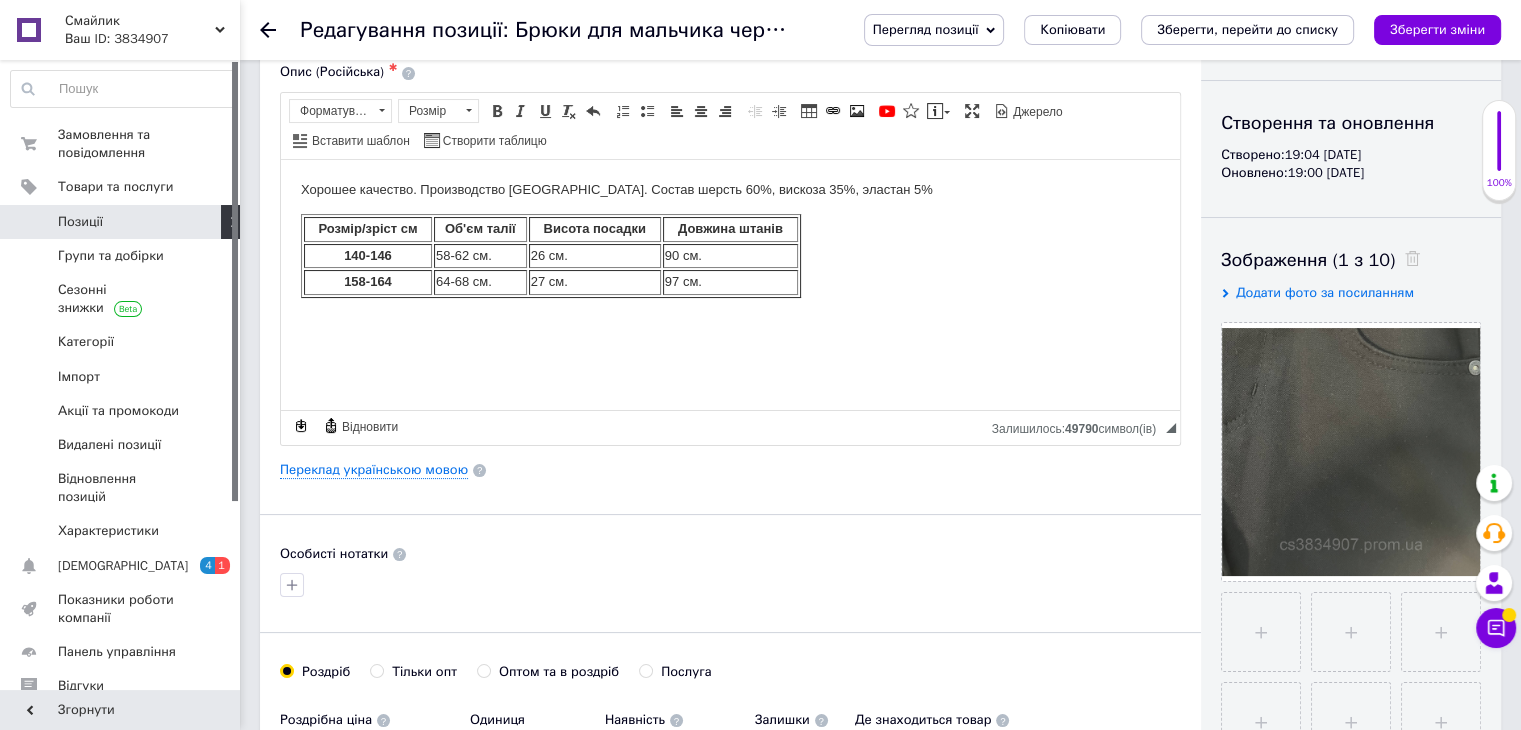 scroll, scrollTop: 0, scrollLeft: 0, axis: both 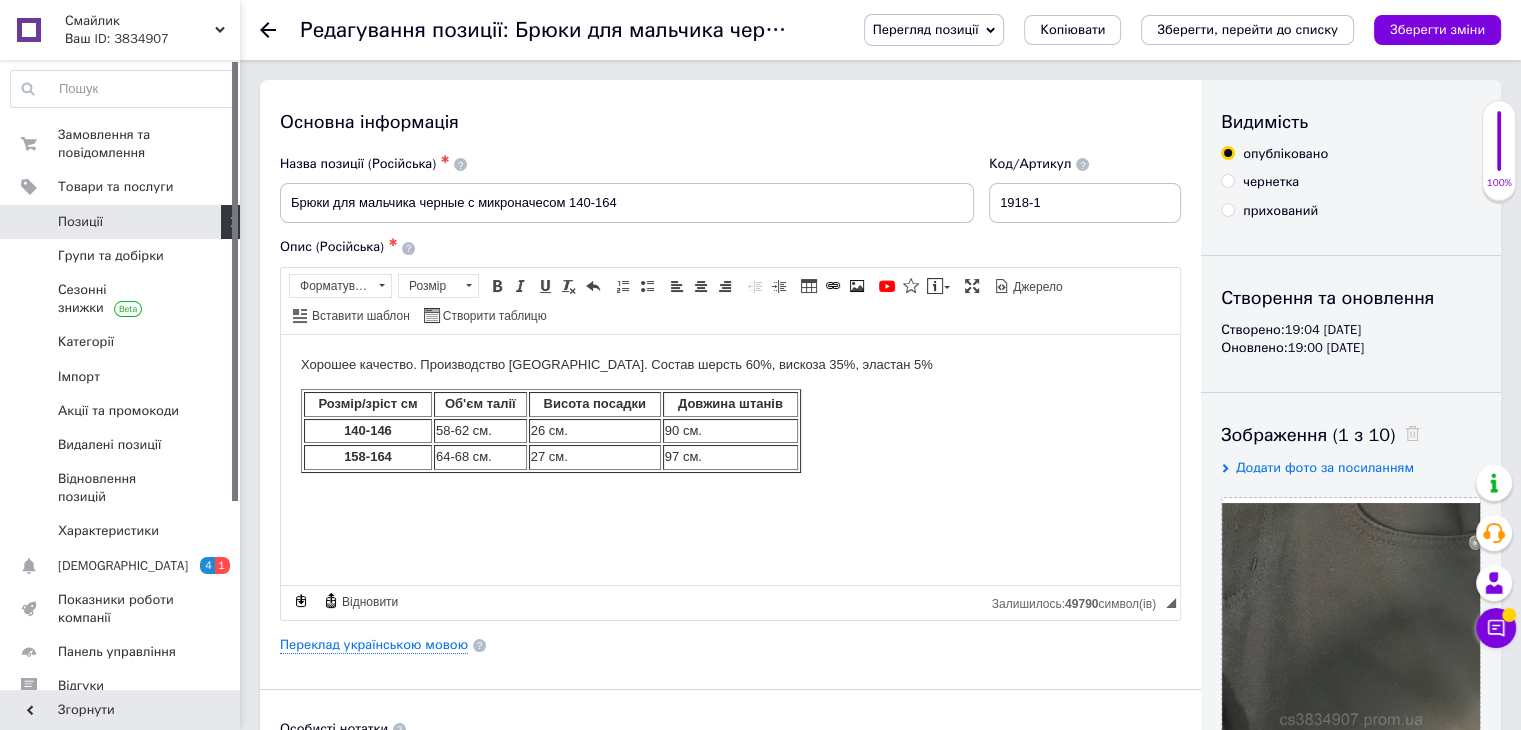 click 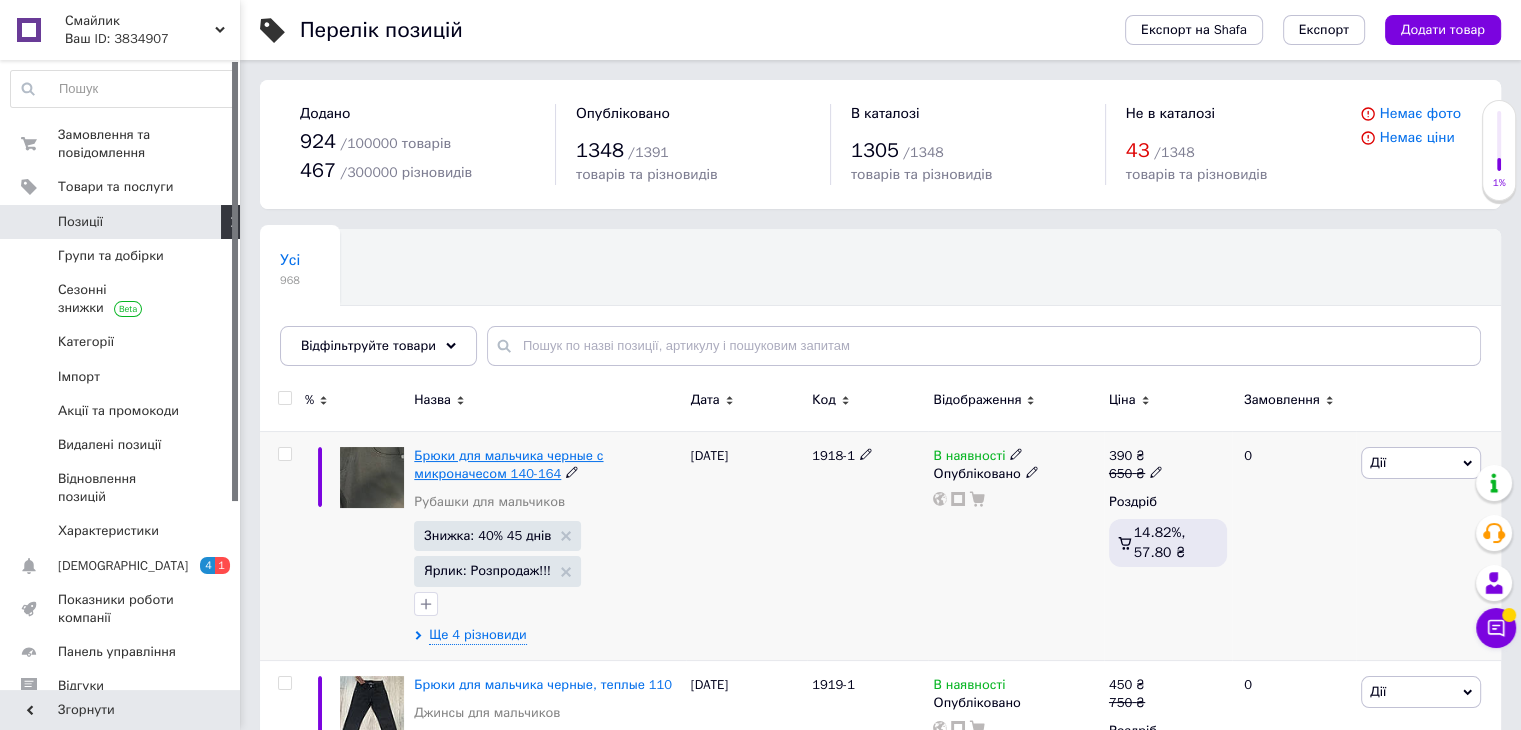 click on "Брюки для мальчика черные с микроначесом 140-164" at bounding box center (508, 464) 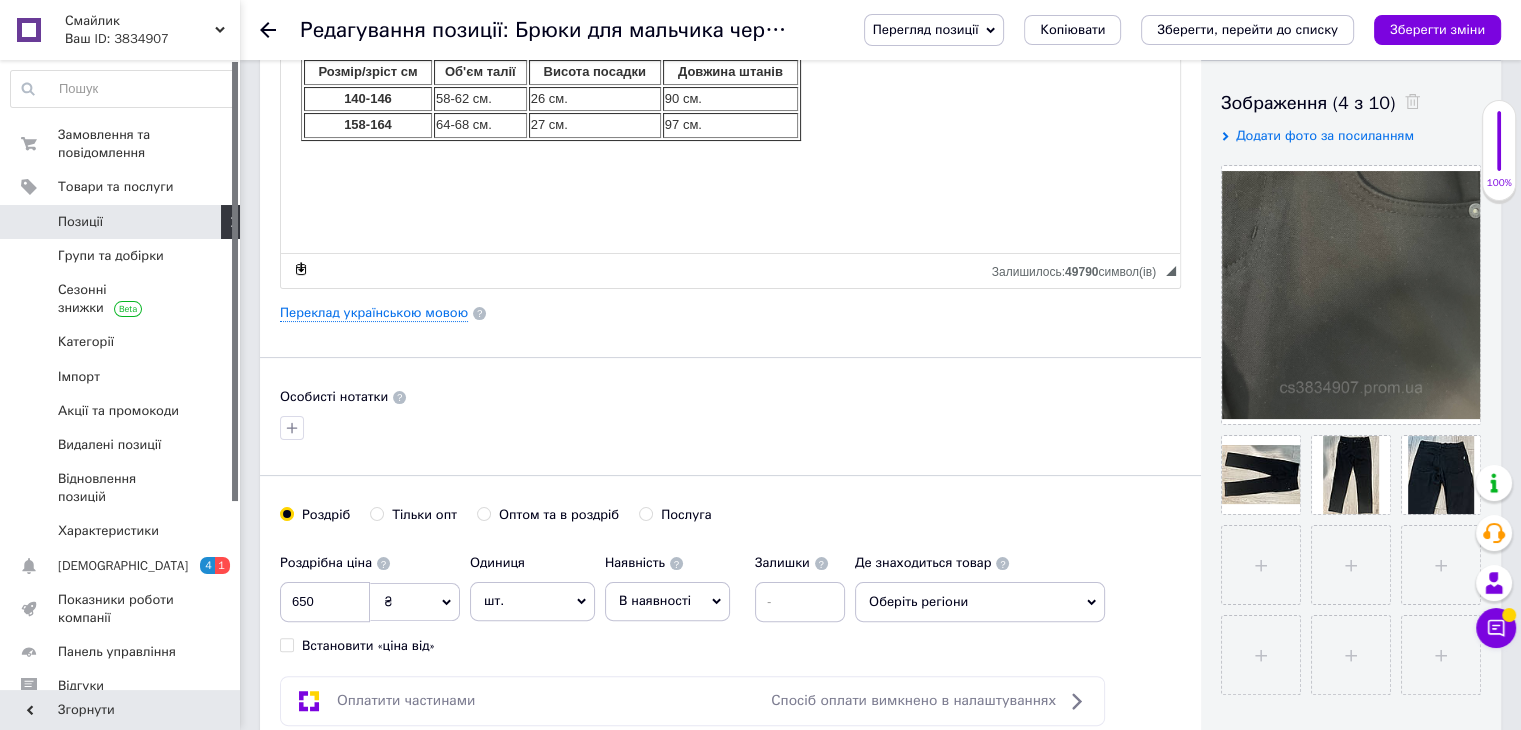 scroll, scrollTop: 300, scrollLeft: 0, axis: vertical 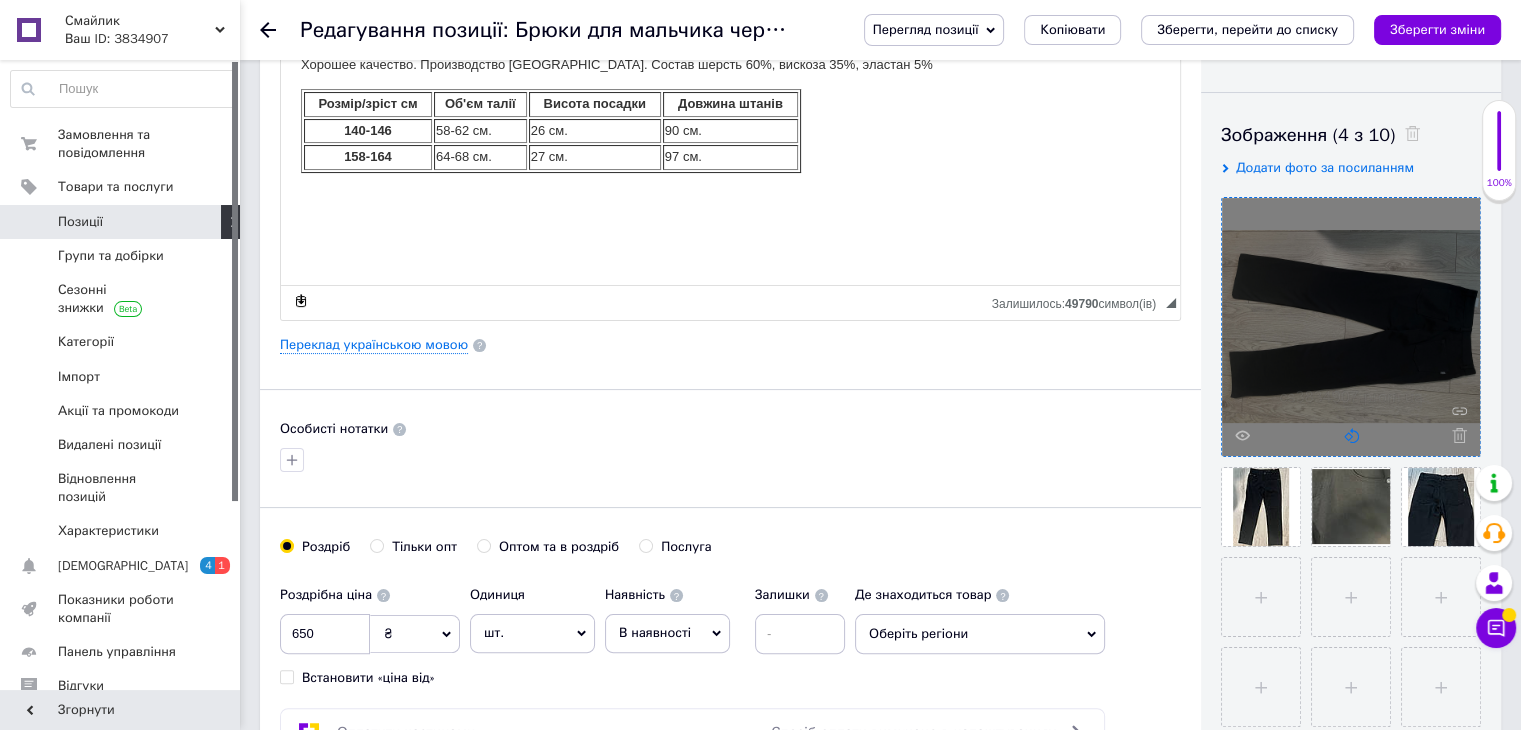 click 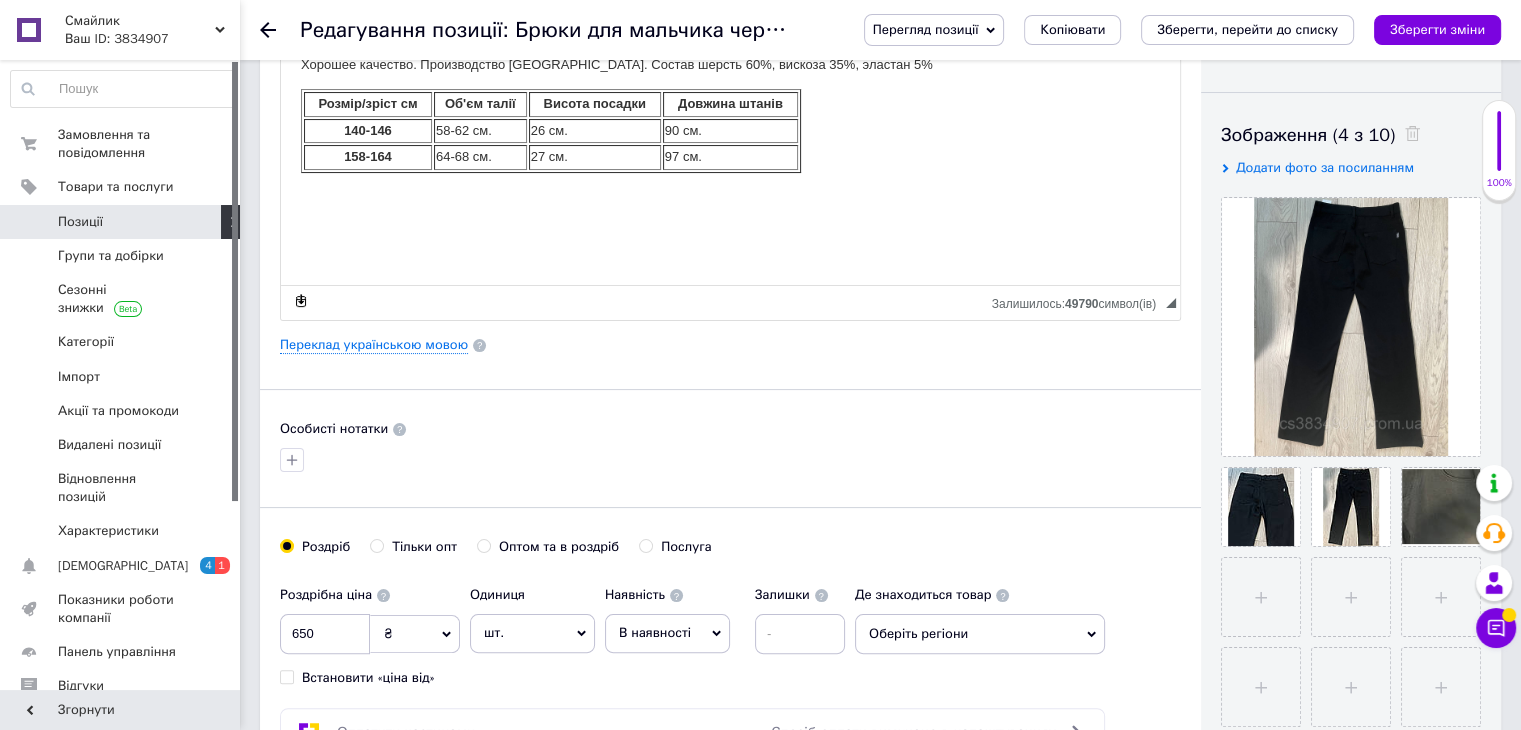 click on "[PERSON_NAME] опт Оптом та в роздріб Послуга" at bounding box center (730, 557) 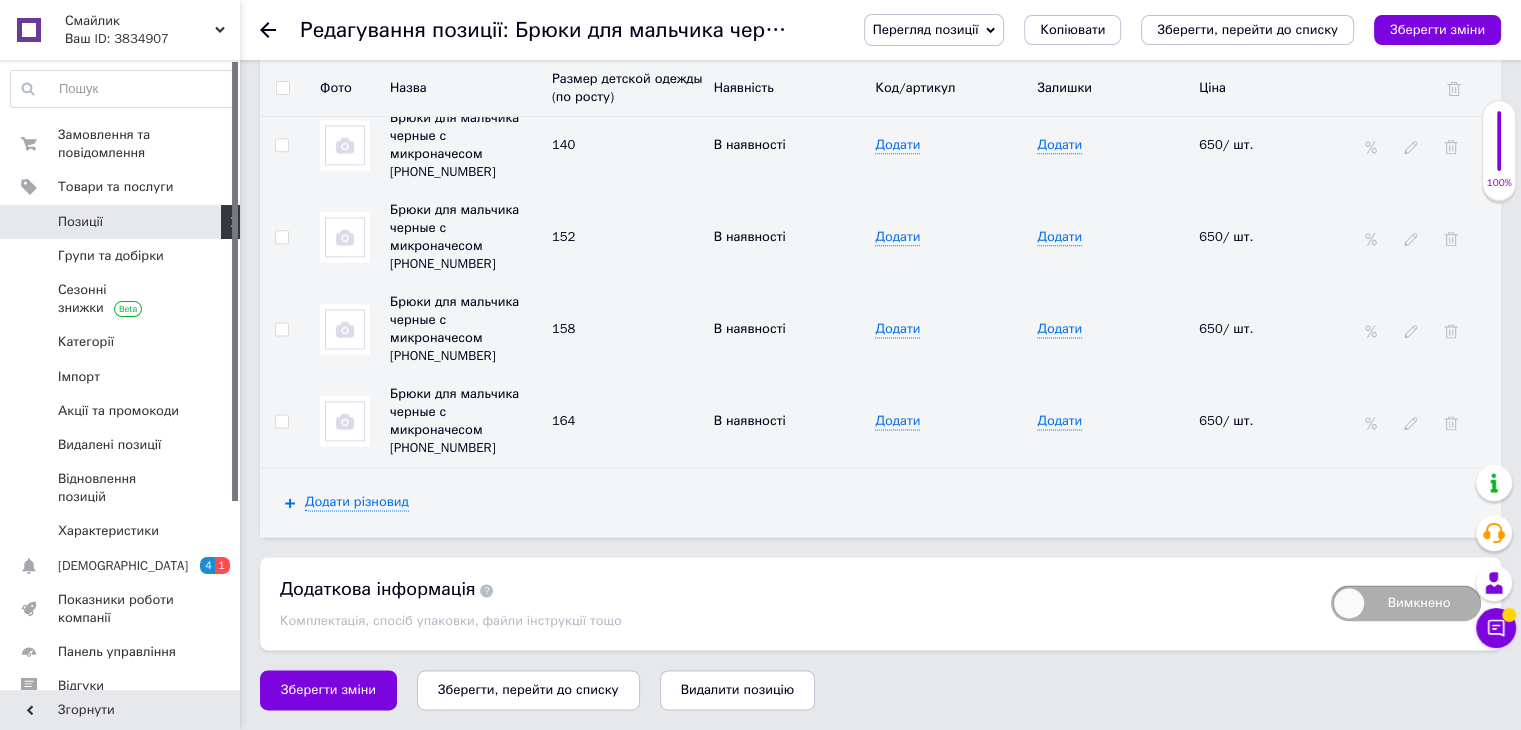 scroll, scrollTop: 2536, scrollLeft: 0, axis: vertical 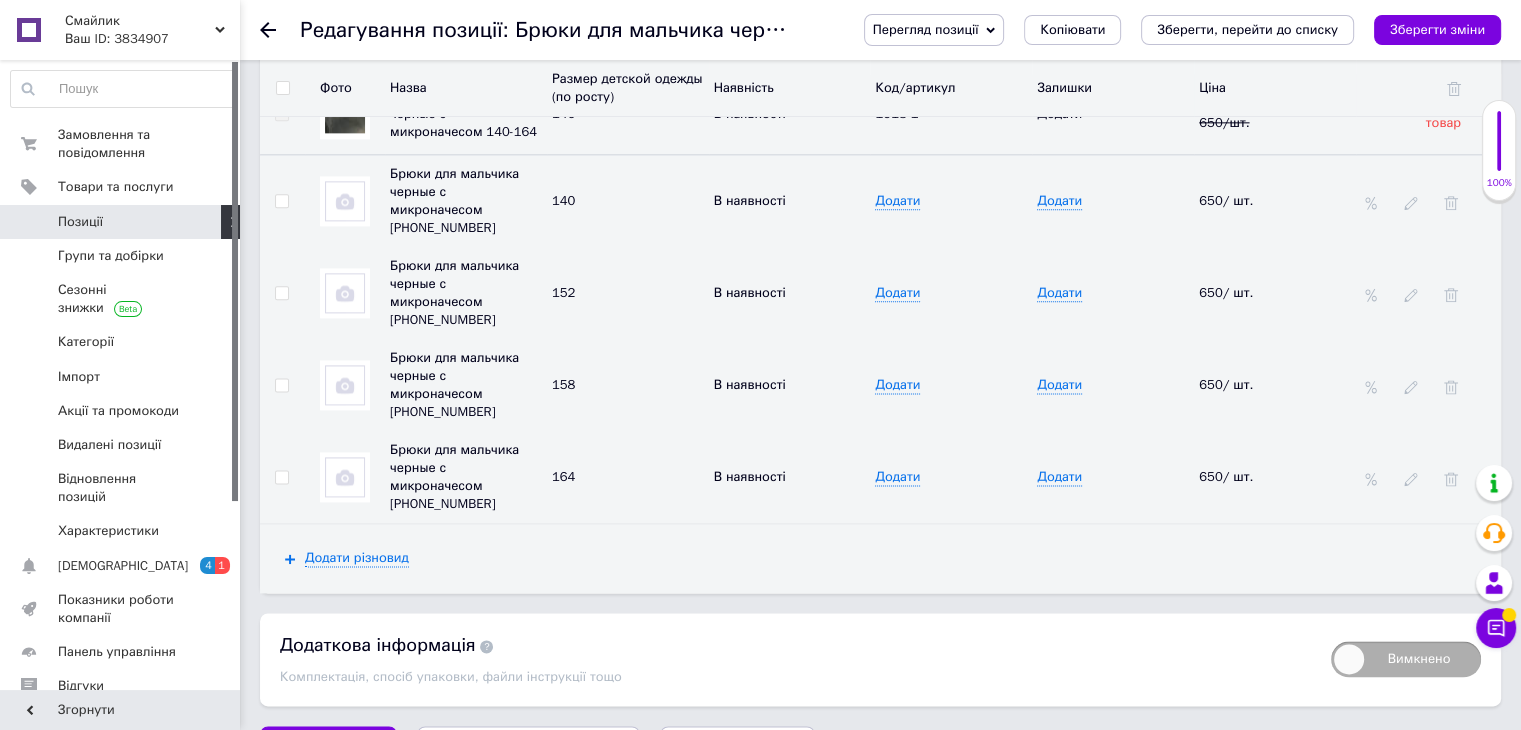 click on "Зберегти зміни" at bounding box center [328, 746] 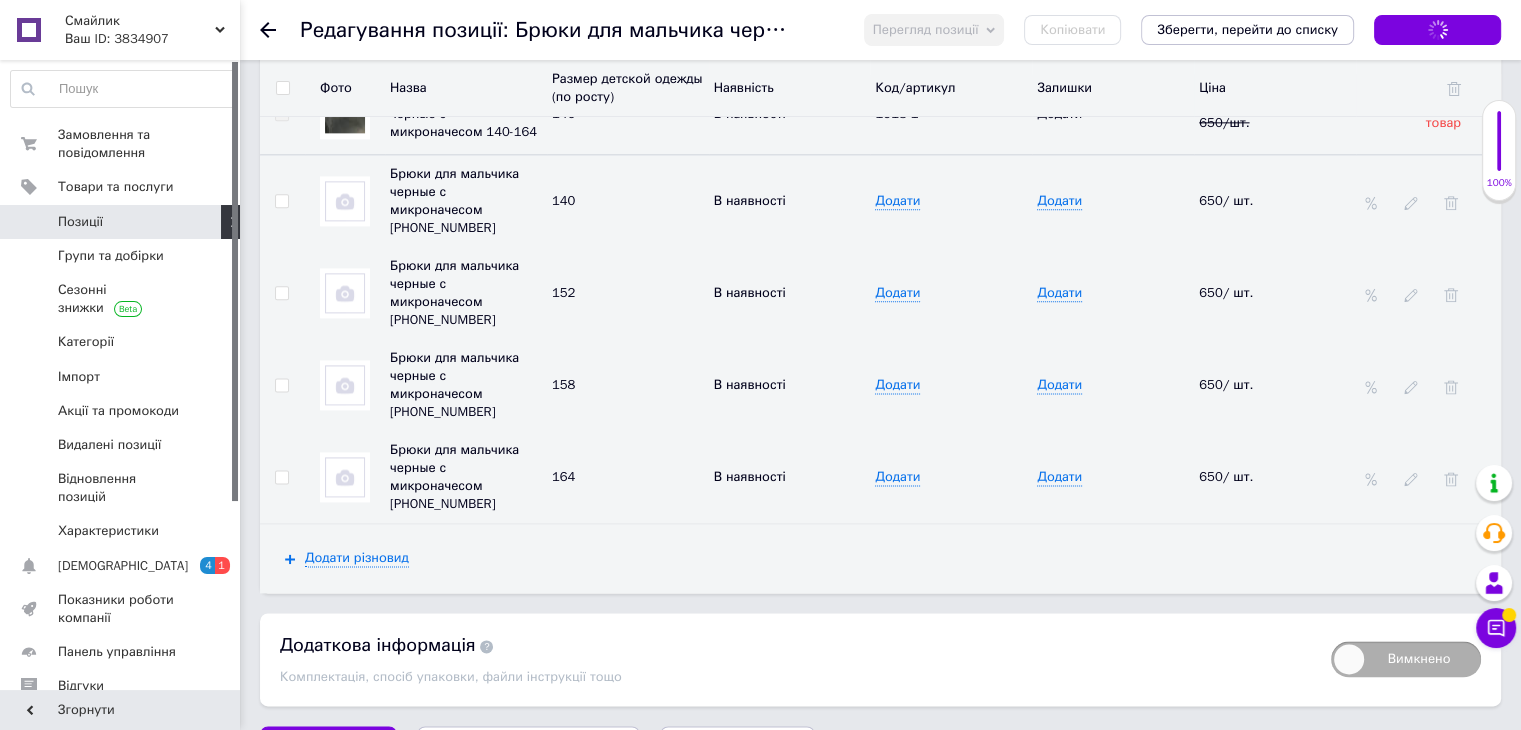 click on "Зберегти, перейти до списку" at bounding box center [528, 745] 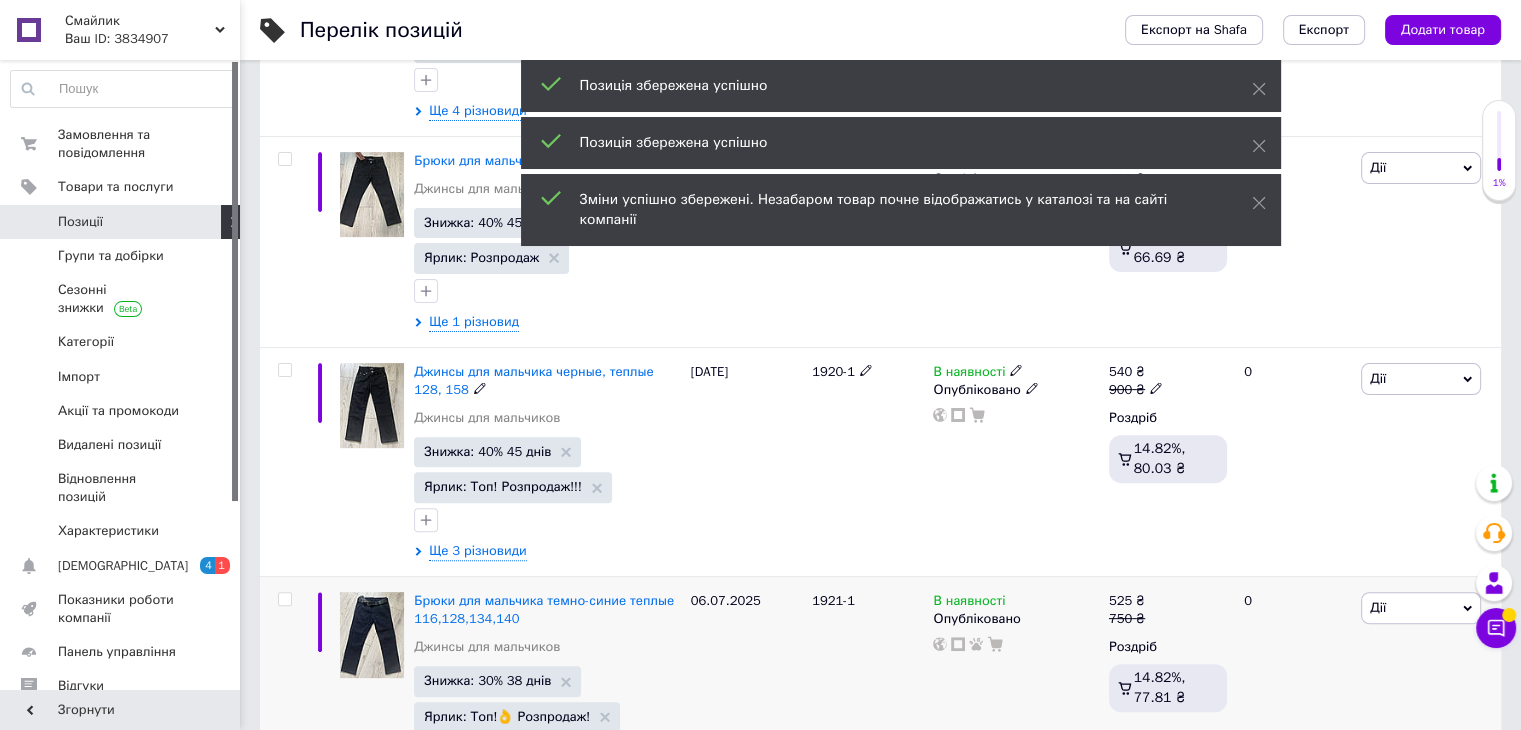 scroll, scrollTop: 600, scrollLeft: 0, axis: vertical 